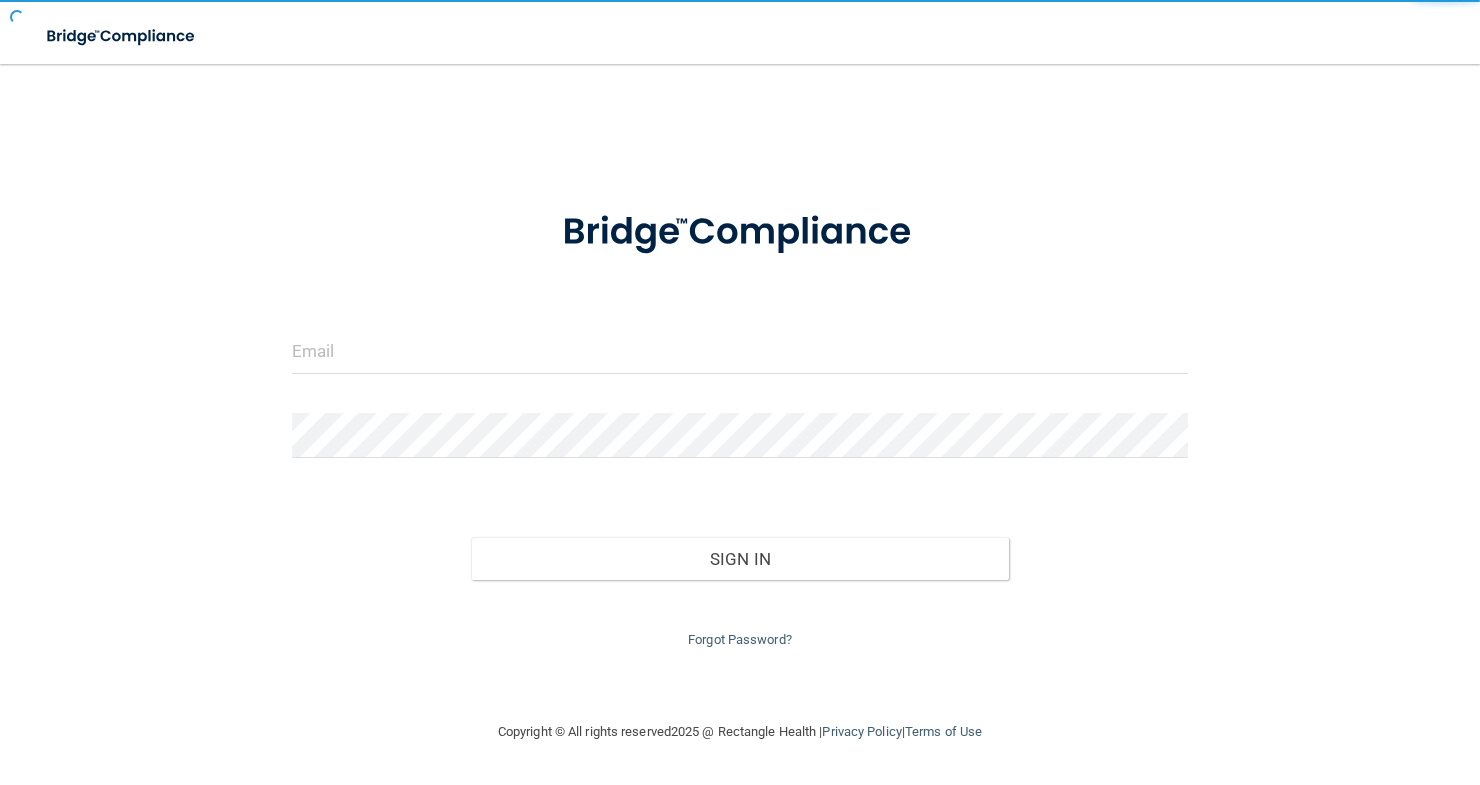 scroll, scrollTop: 0, scrollLeft: 0, axis: both 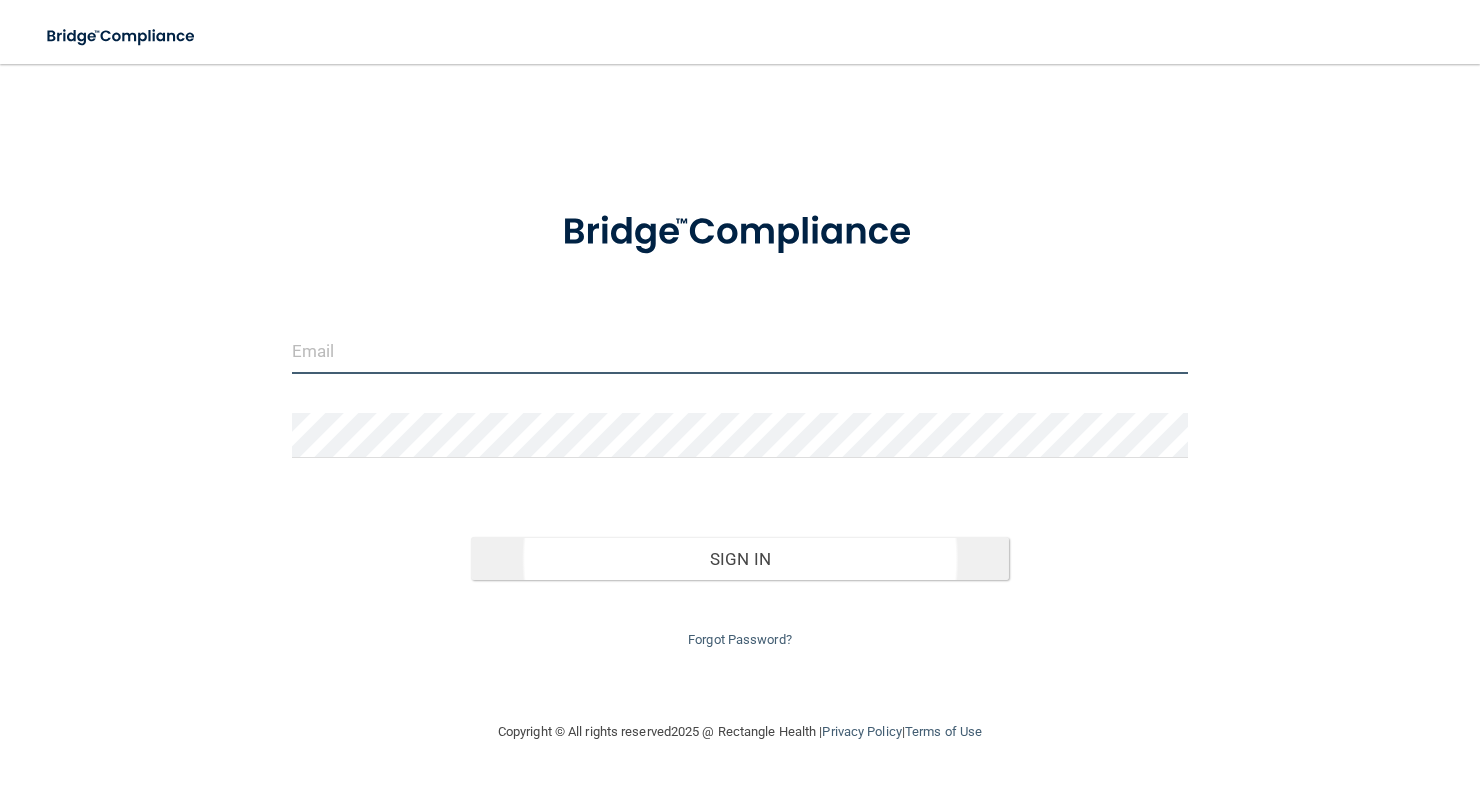 type on "[EMAIL_ADDRESS][DOMAIN_NAME]" 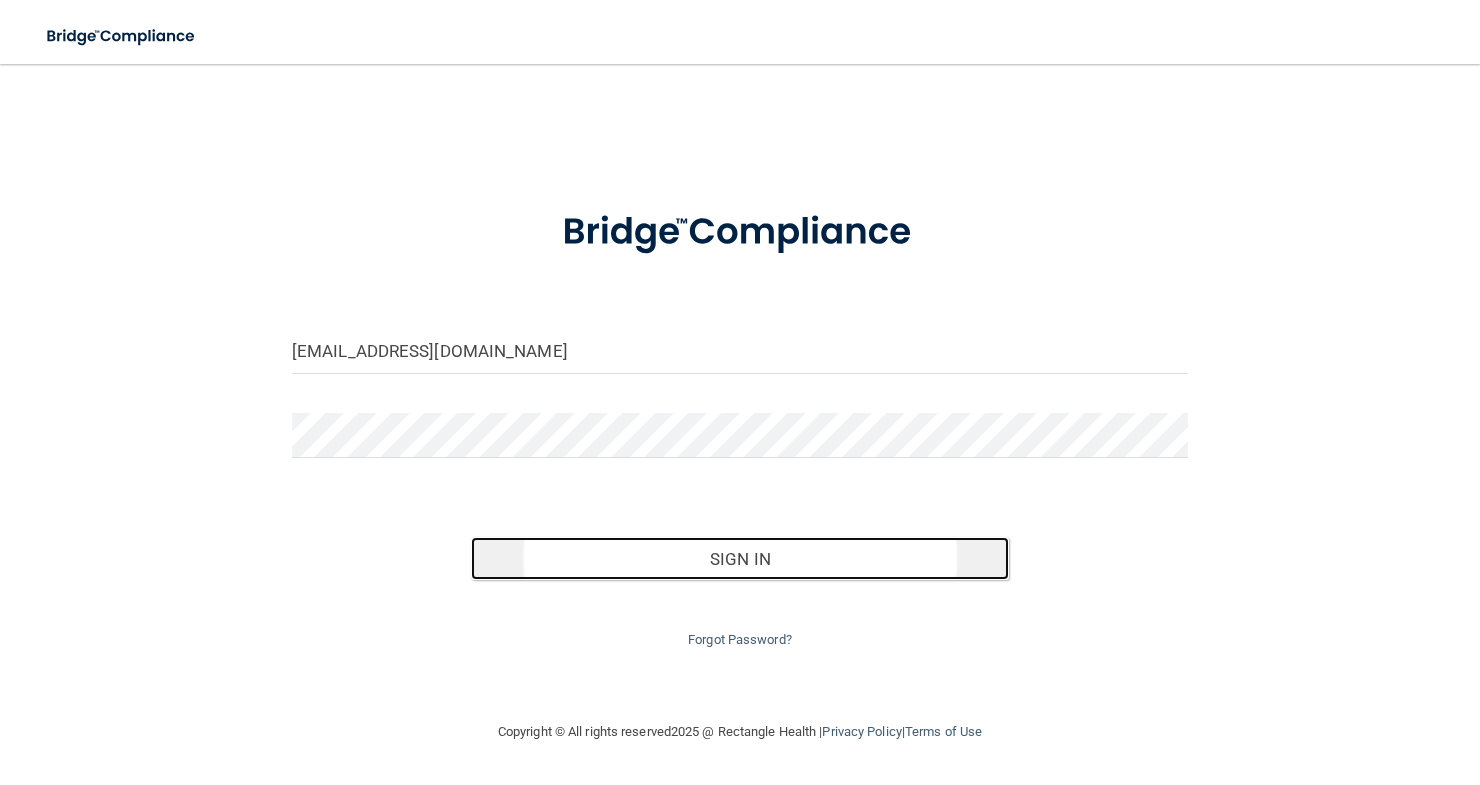 click on "Sign In" at bounding box center [740, 559] 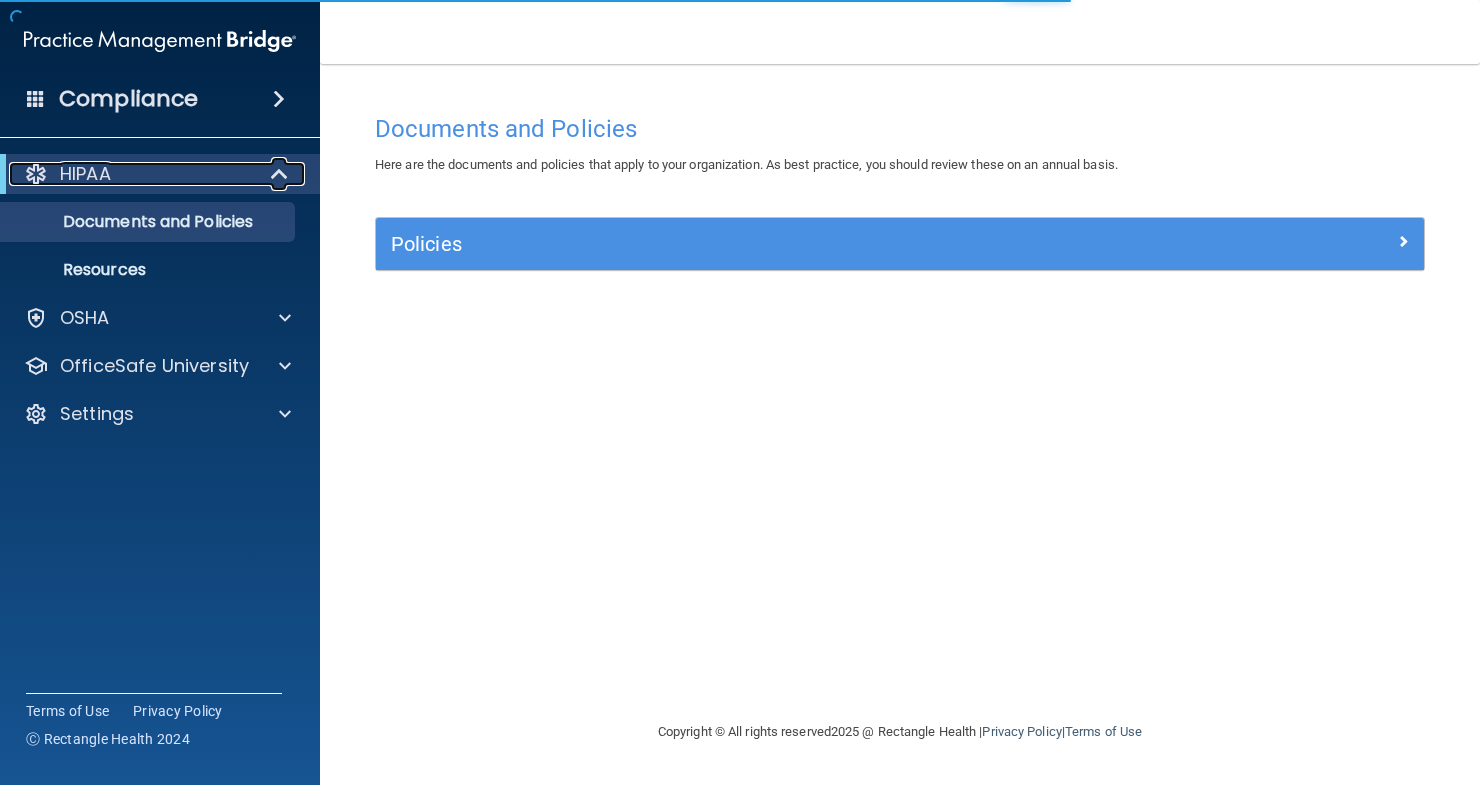 click at bounding box center (281, 174) 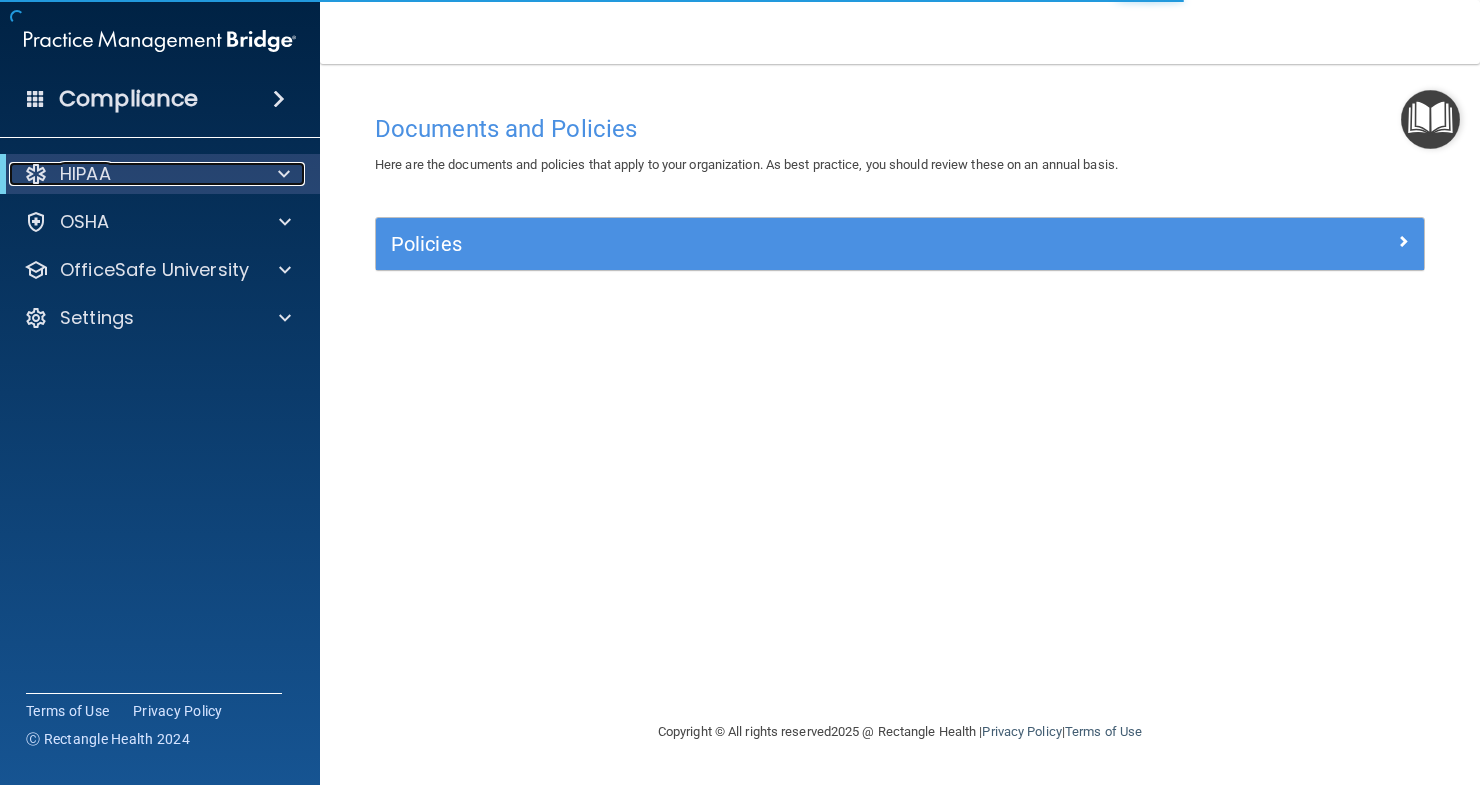 click at bounding box center (284, 174) 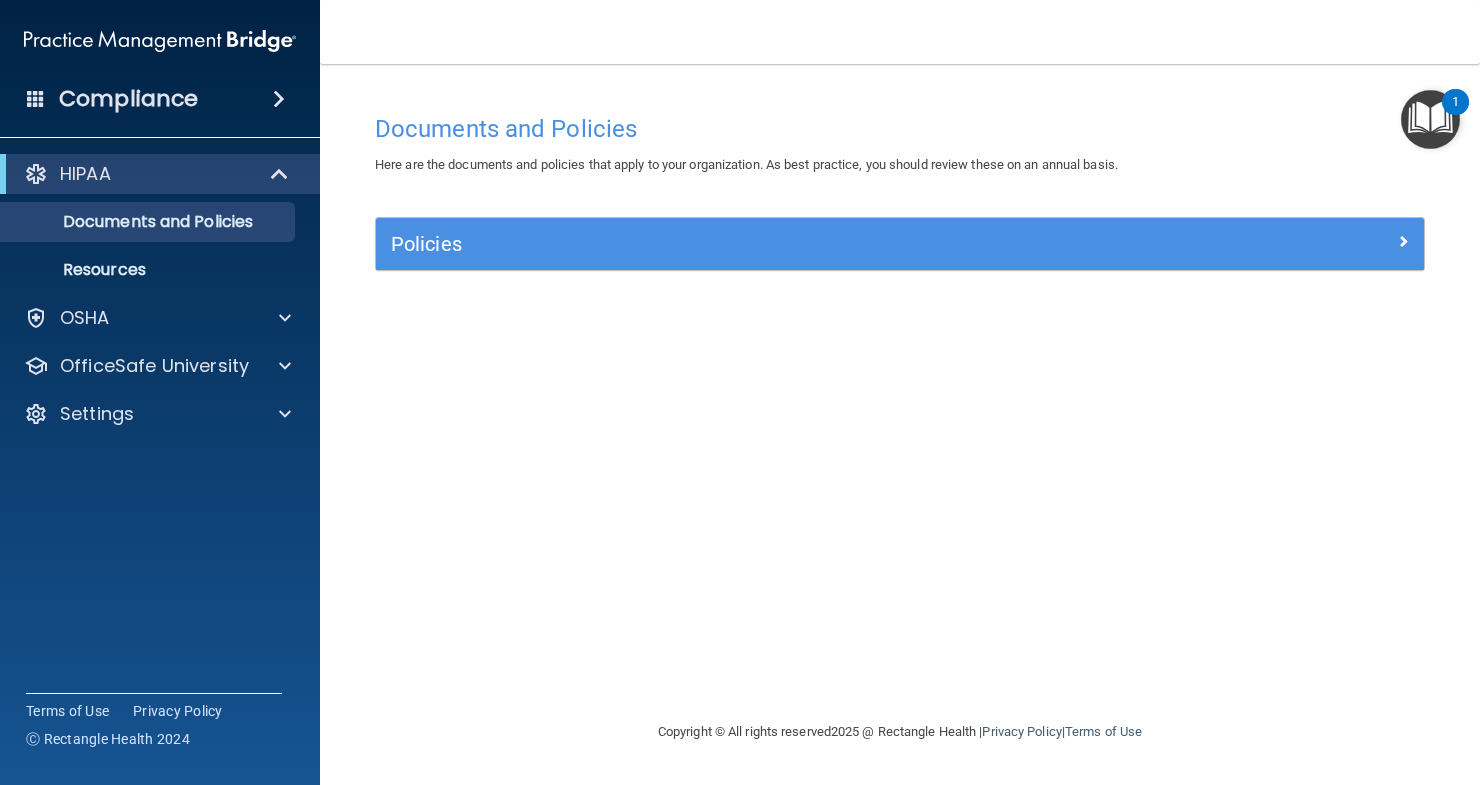 click at bounding box center (279, 99) 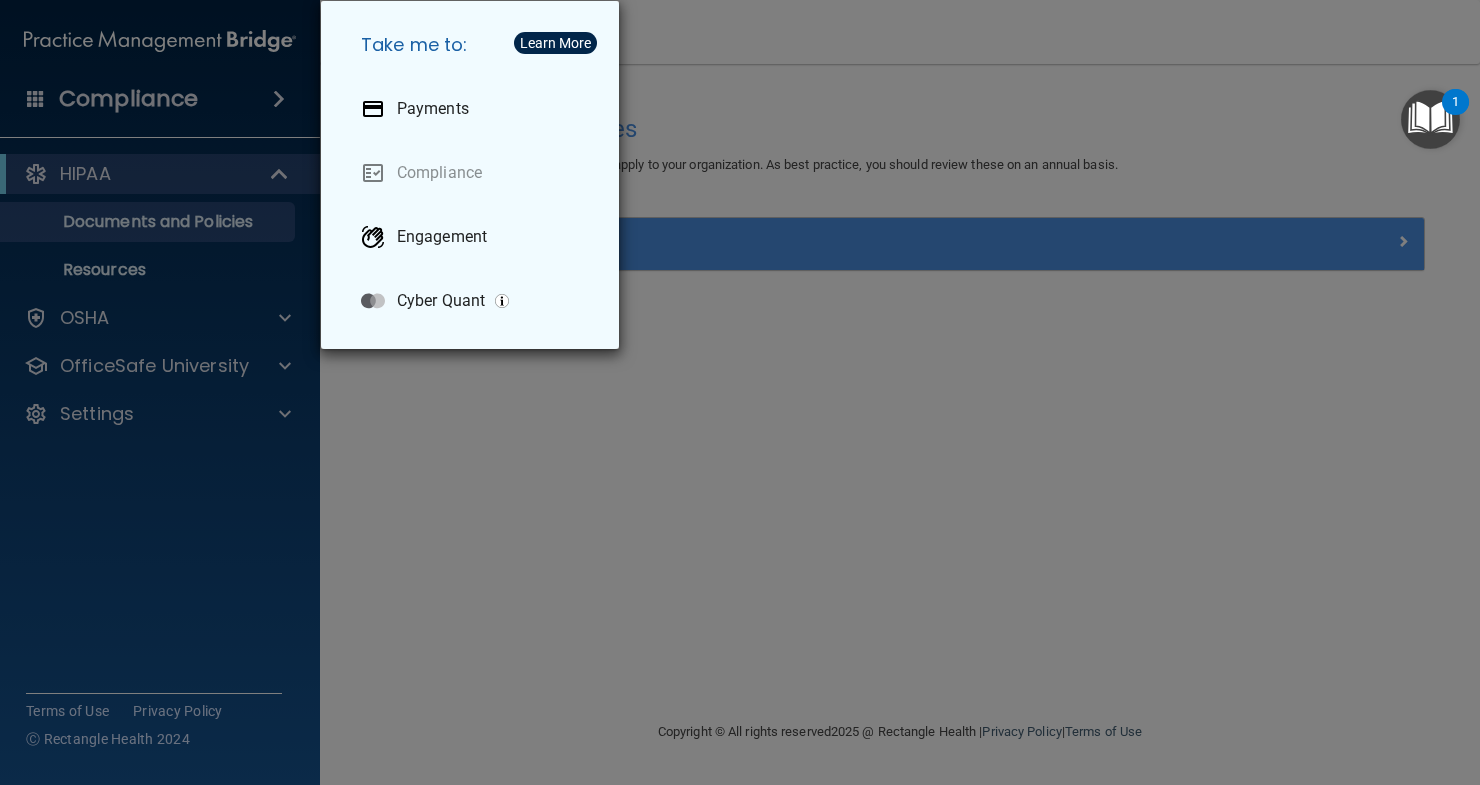click on "Take me to:             Payments                   Compliance                     Engagement                     Cyber Quant" at bounding box center (740, 392) 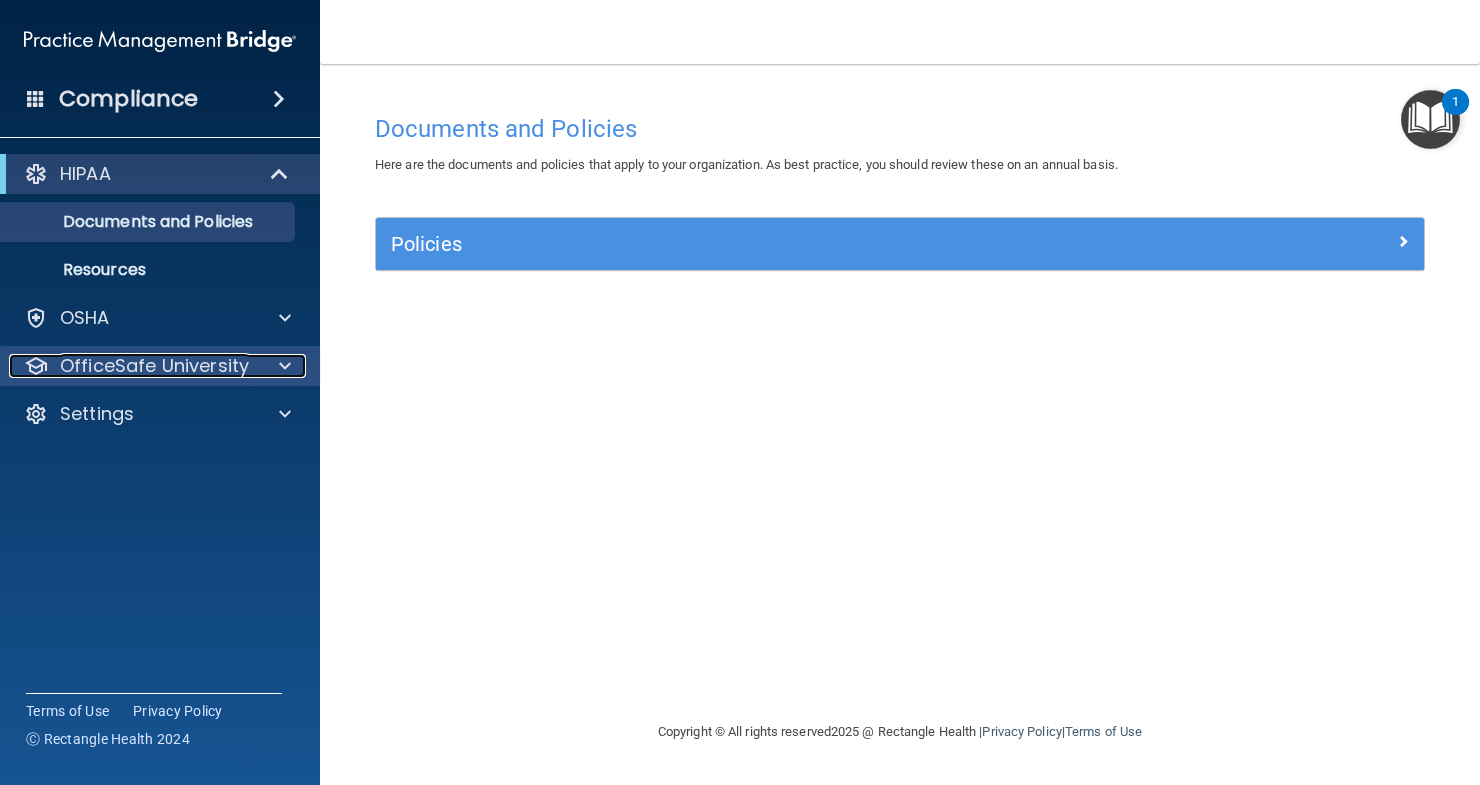 click at bounding box center [285, 366] 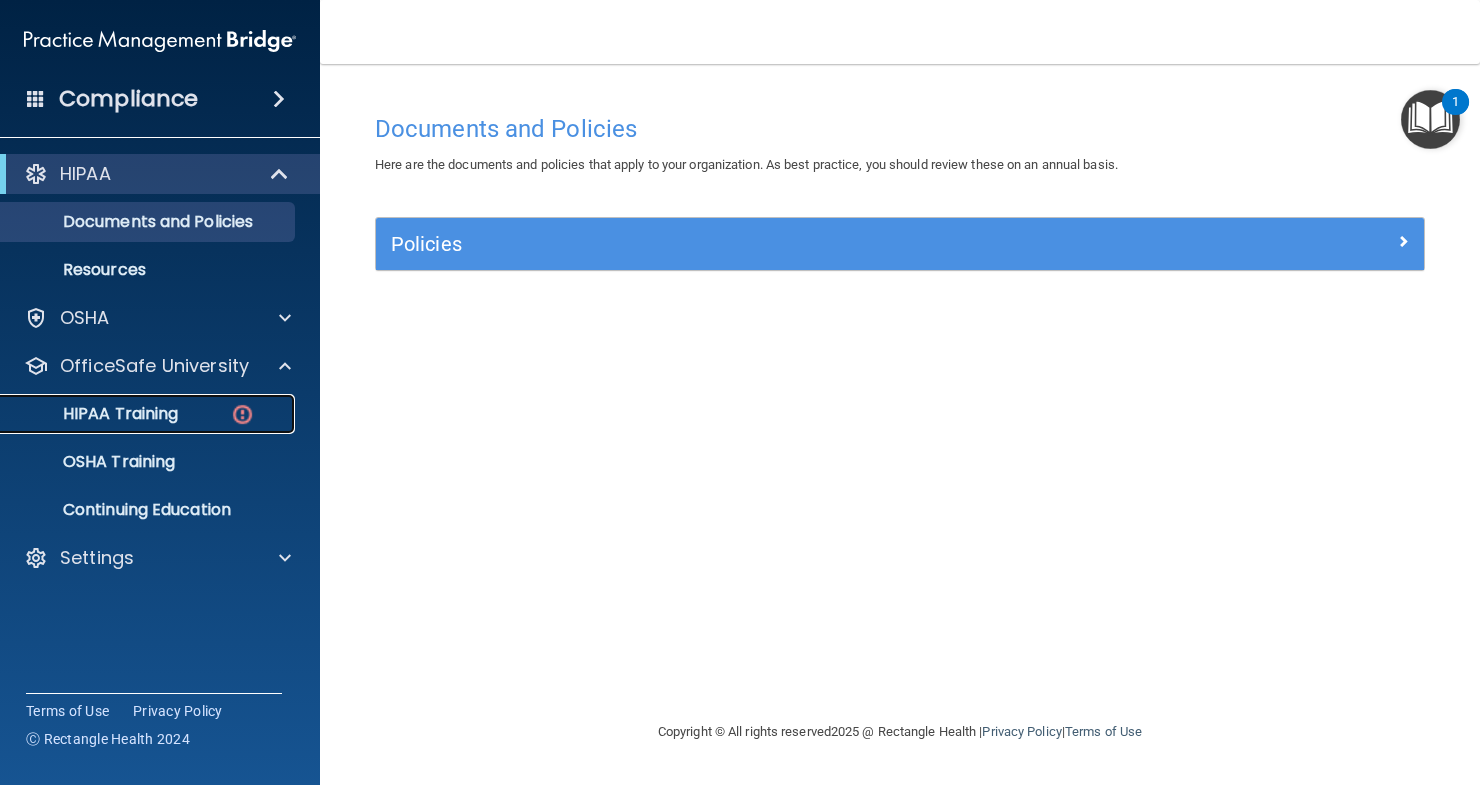 click on "HIPAA Training" at bounding box center (95, 414) 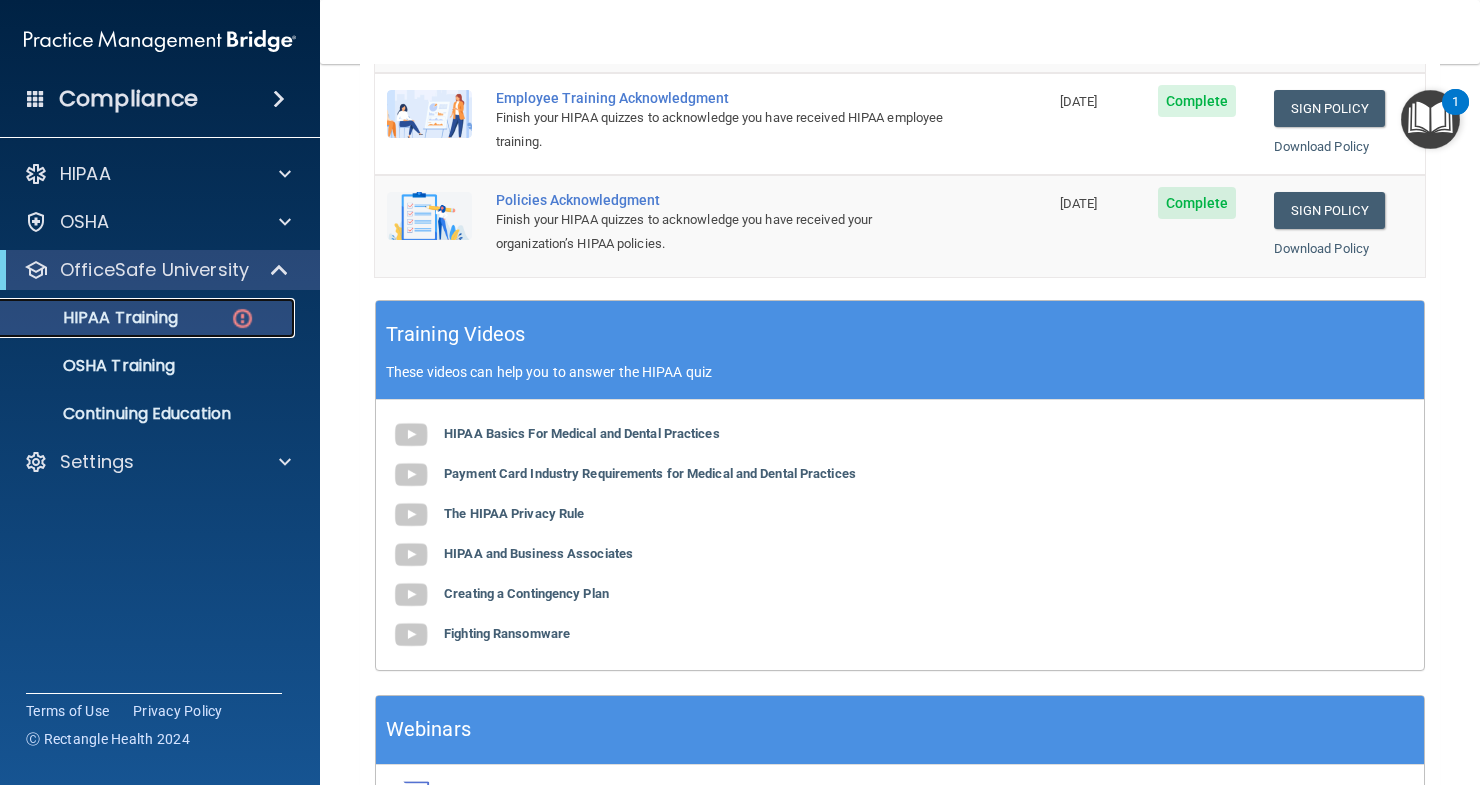 scroll, scrollTop: 621, scrollLeft: 0, axis: vertical 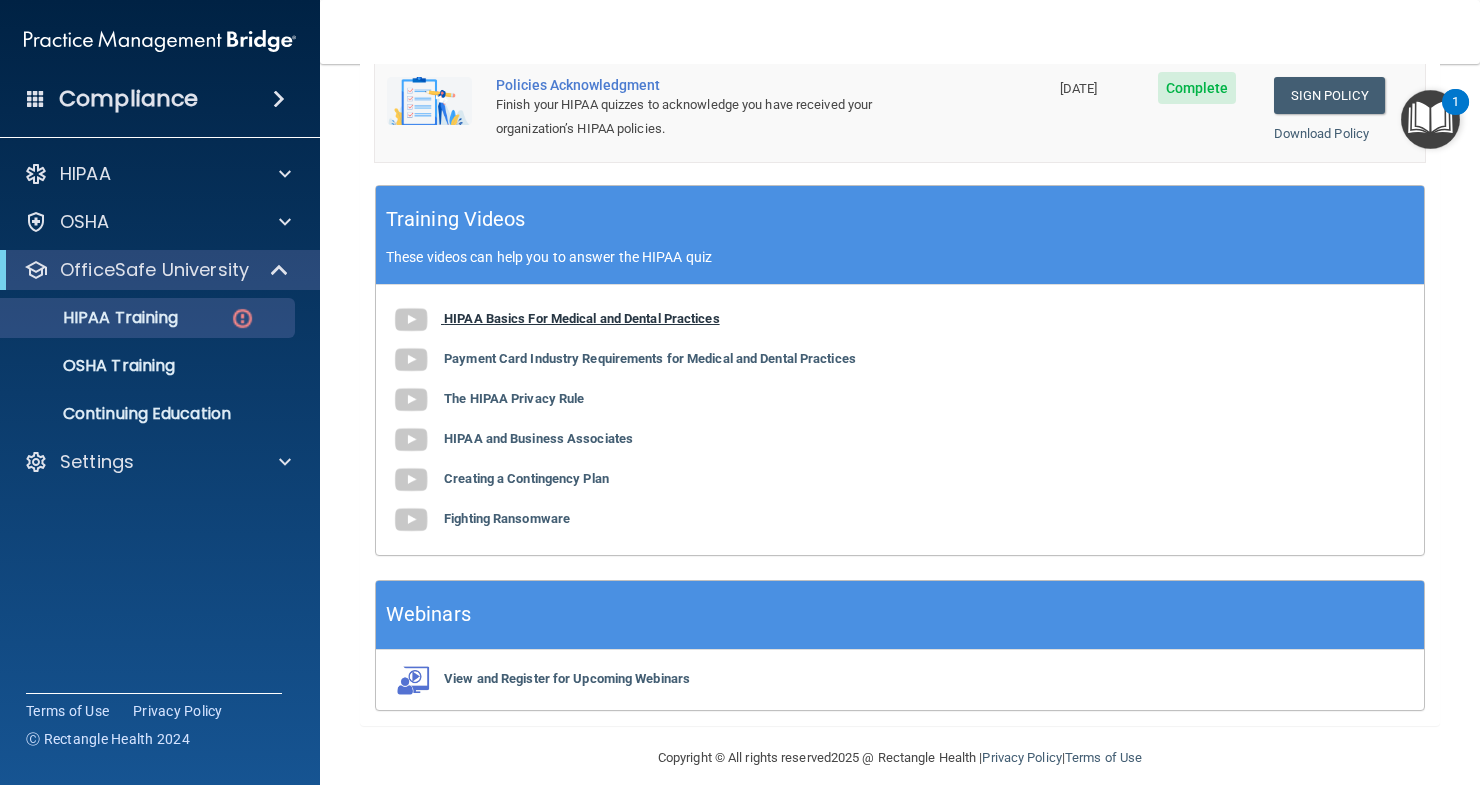 click on "HIPAA Basics For Medical and Dental Practices" at bounding box center [582, 318] 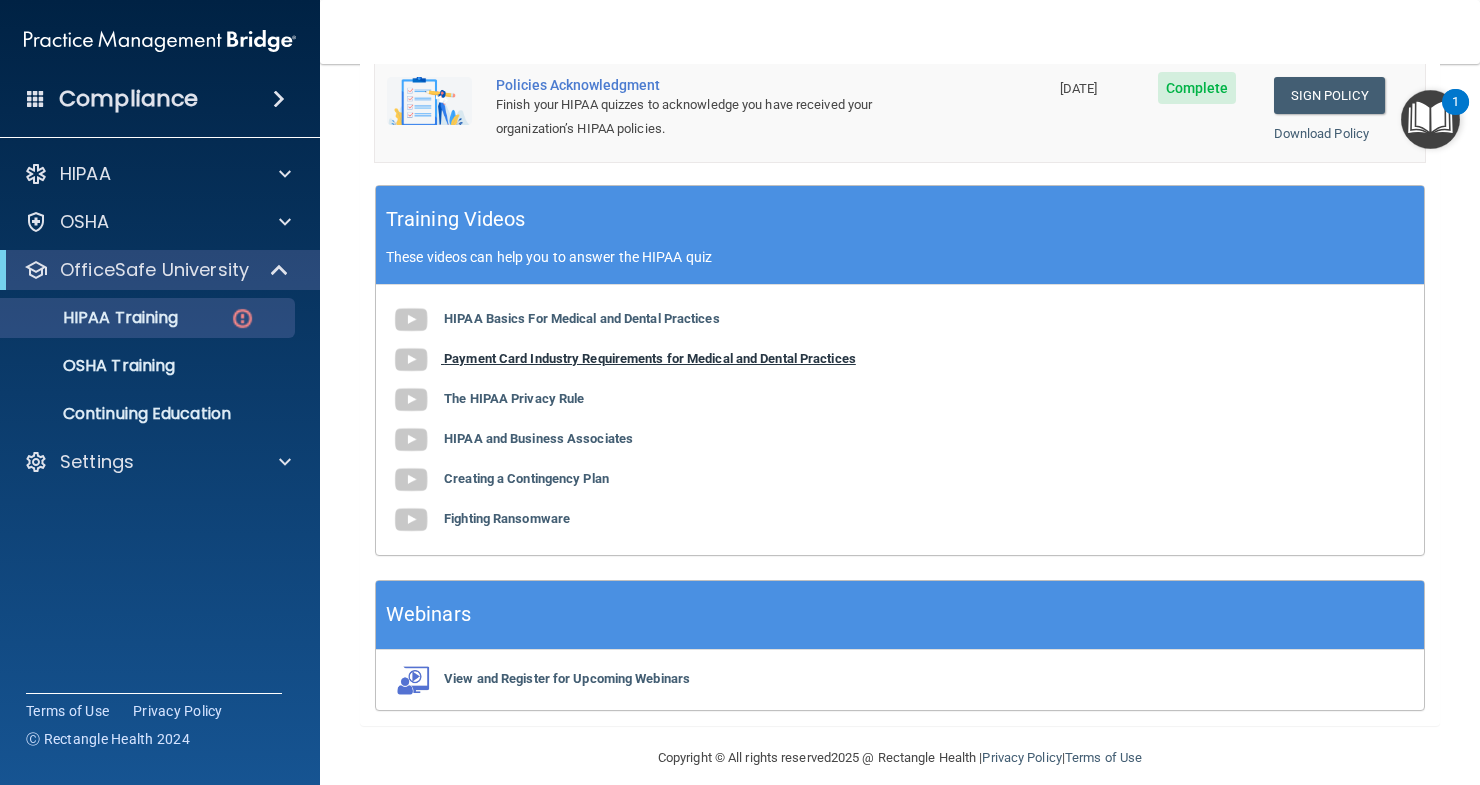 click at bounding box center [411, 360] 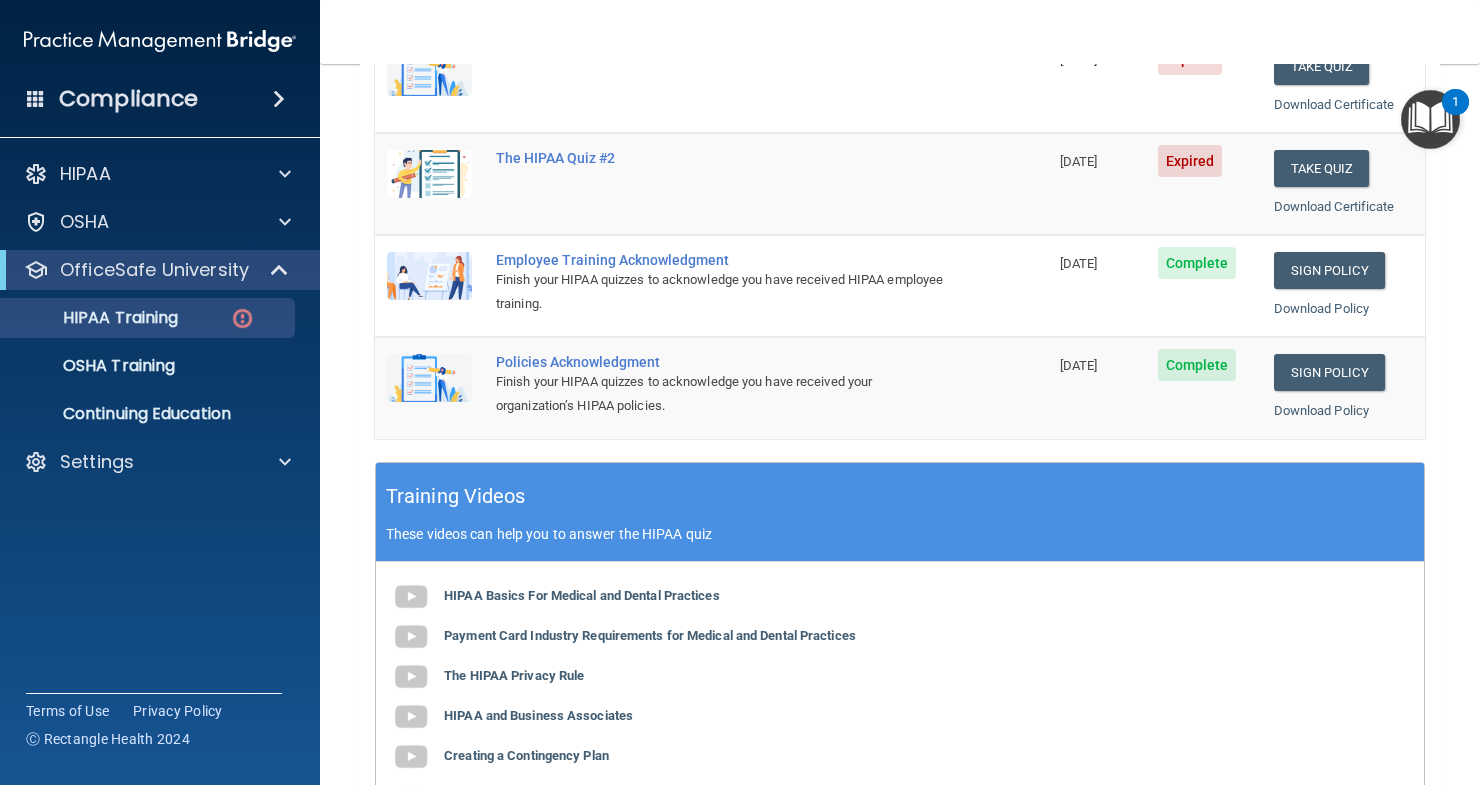 scroll, scrollTop: 721, scrollLeft: 0, axis: vertical 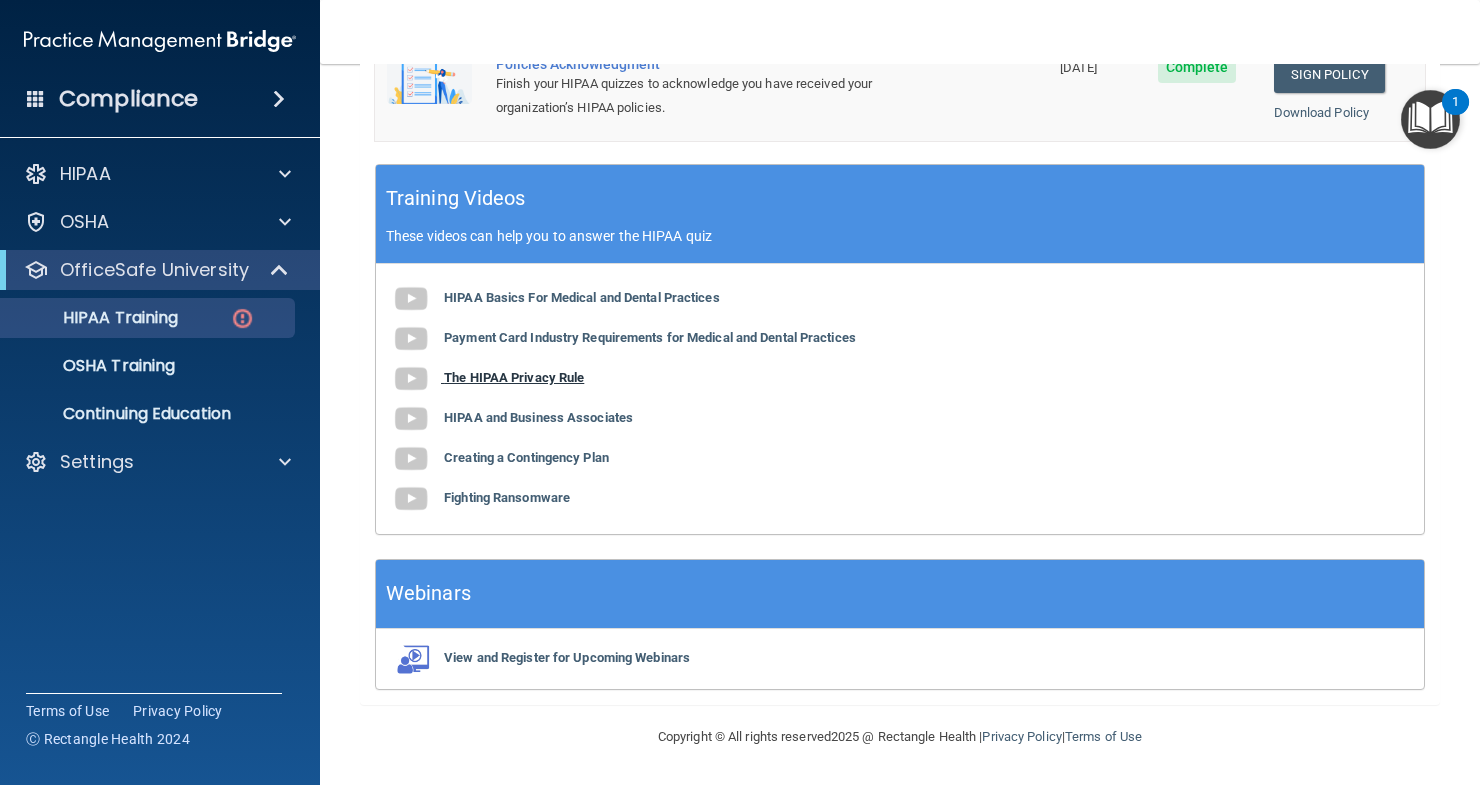 click on "The HIPAA Privacy Rule" at bounding box center [514, 377] 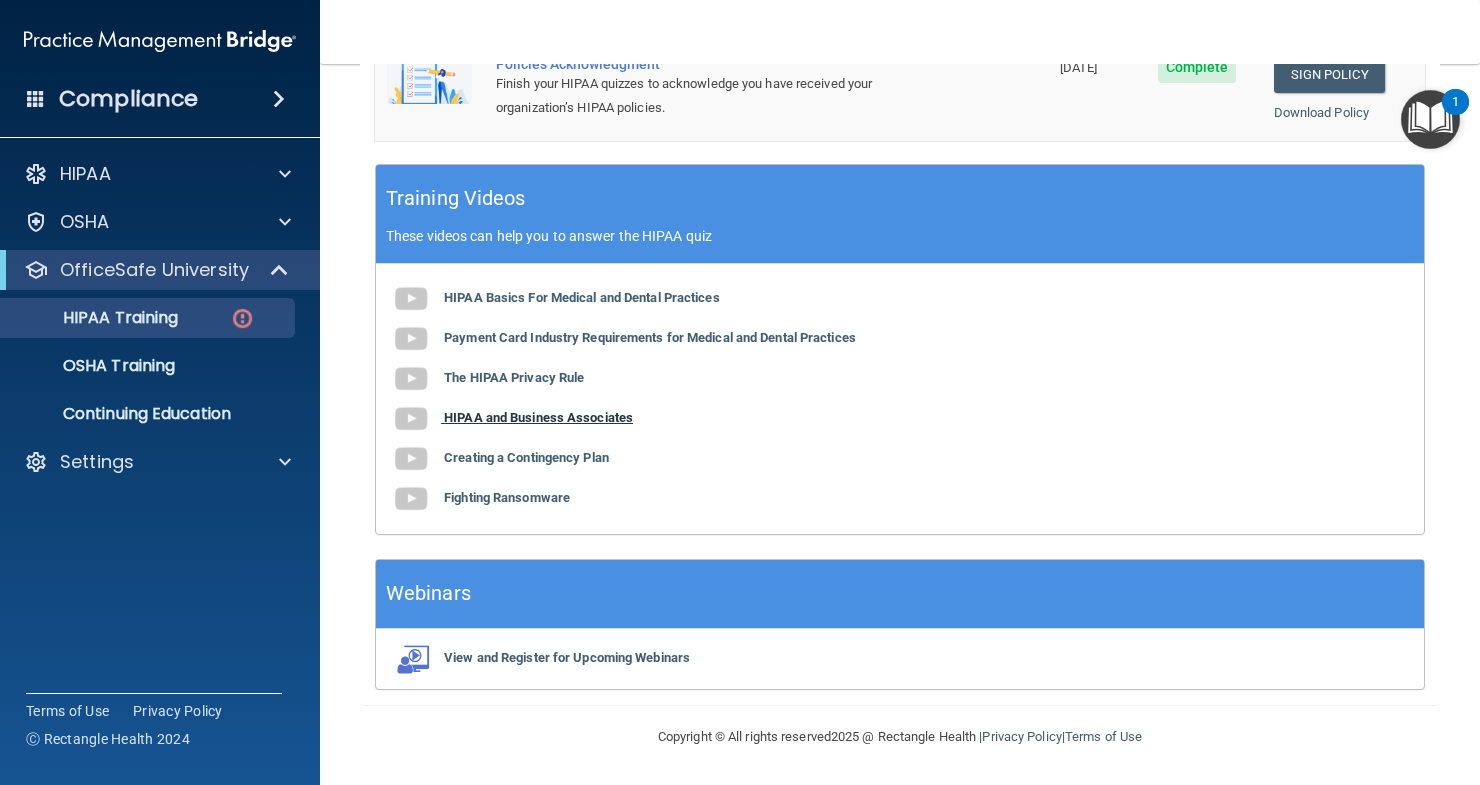click on "HIPAA and Business Associates" at bounding box center (538, 417) 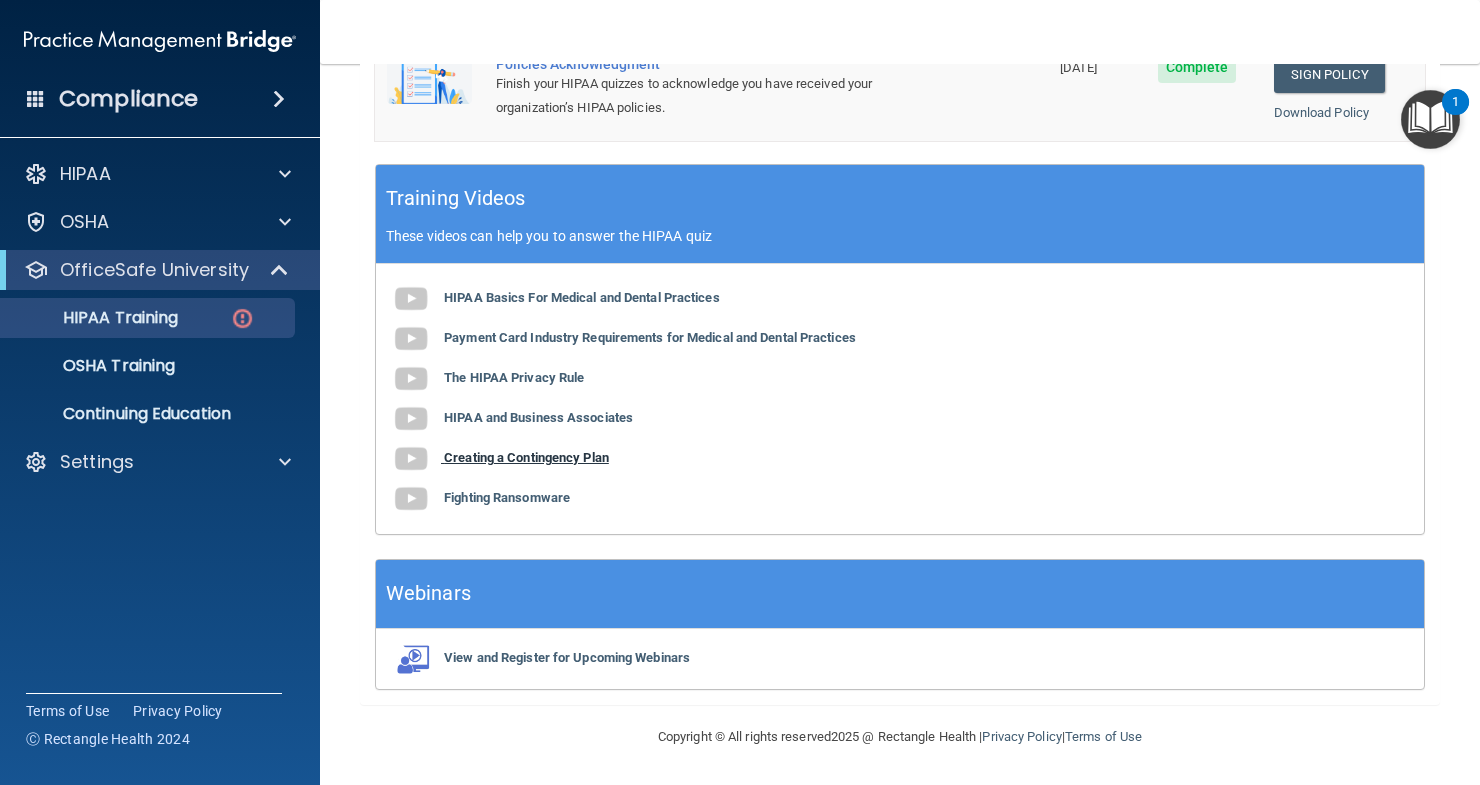 click on "Creating a Contingency Plan" at bounding box center [526, 457] 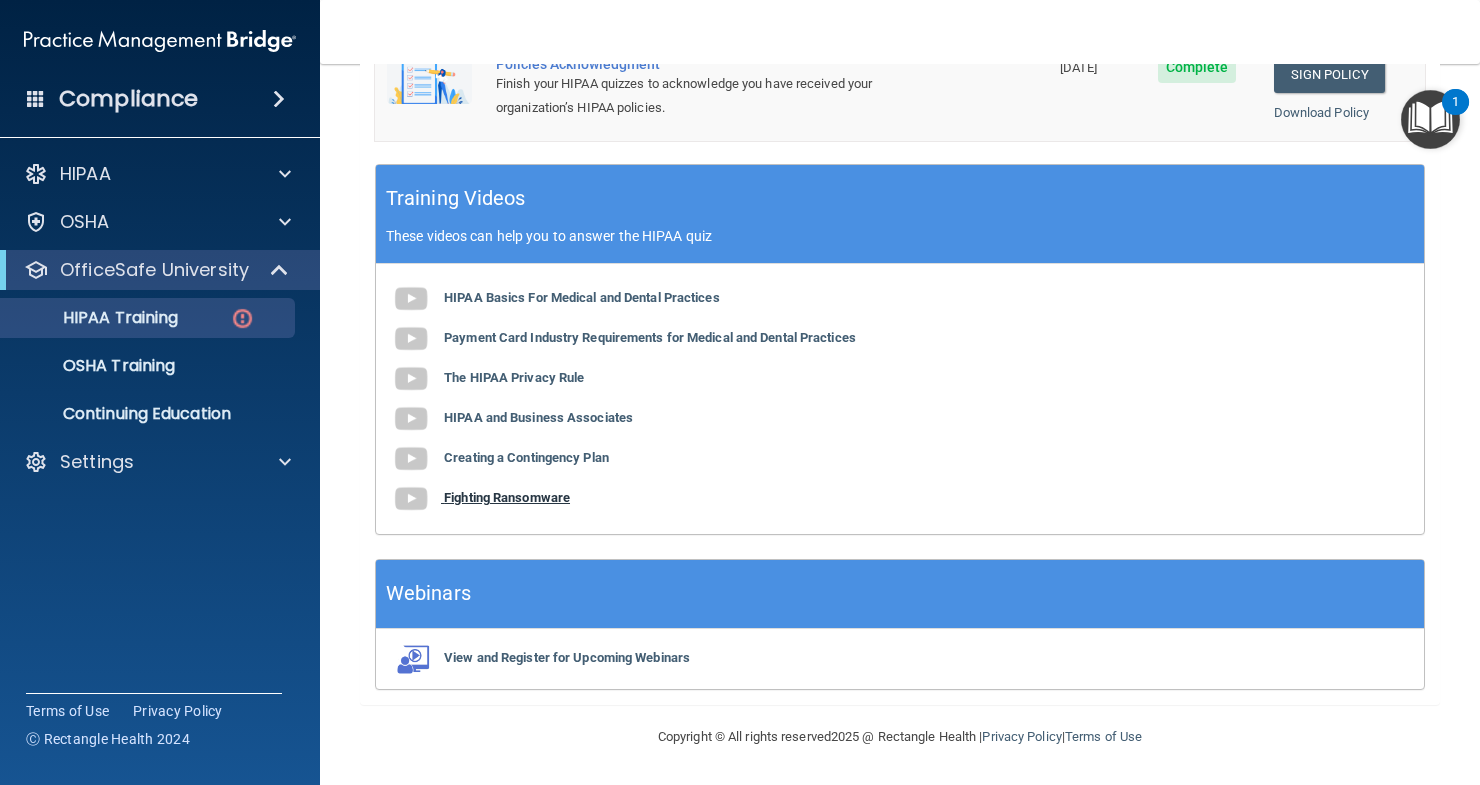 click on "Fighting Ransomware" at bounding box center (507, 497) 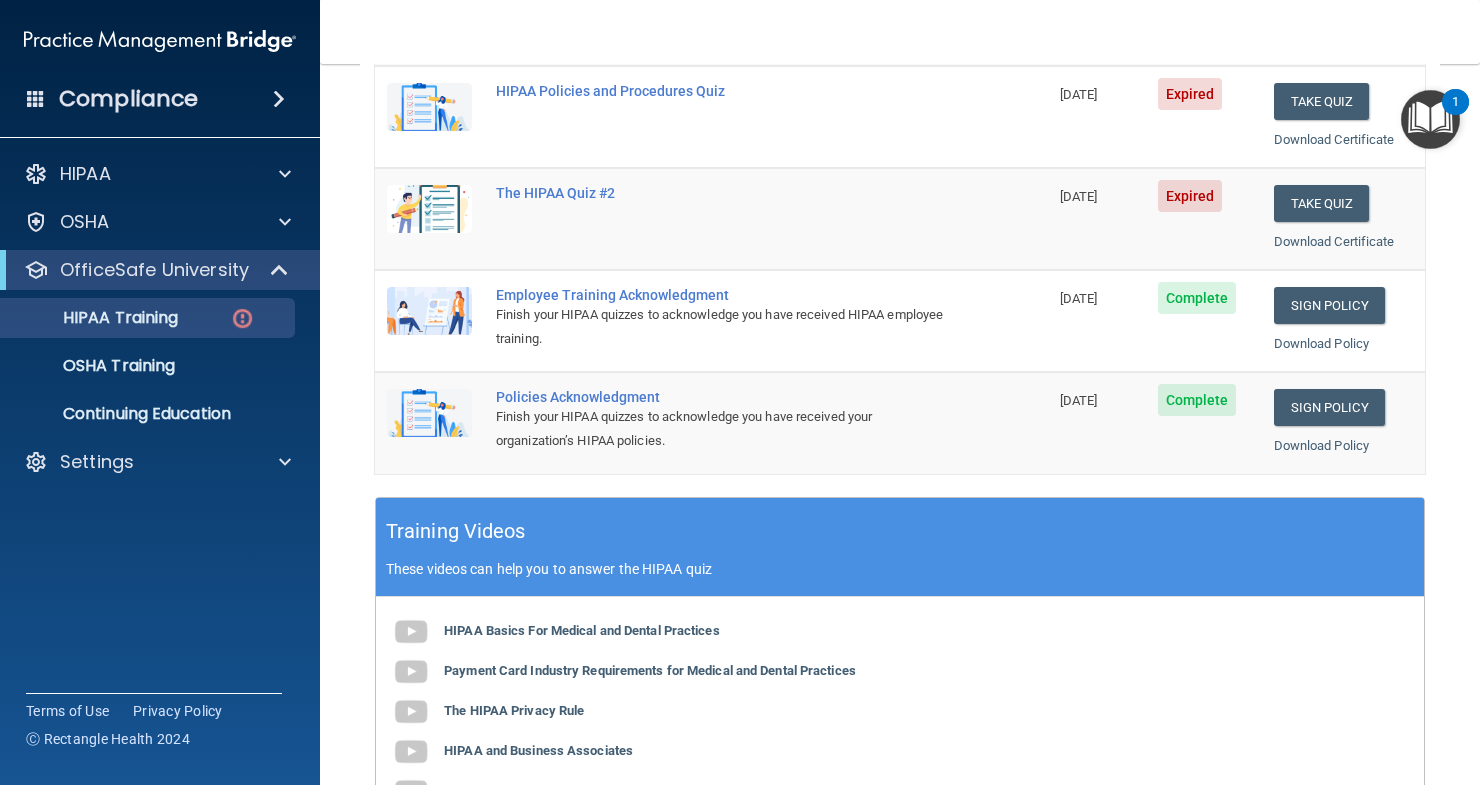 scroll, scrollTop: 121, scrollLeft: 0, axis: vertical 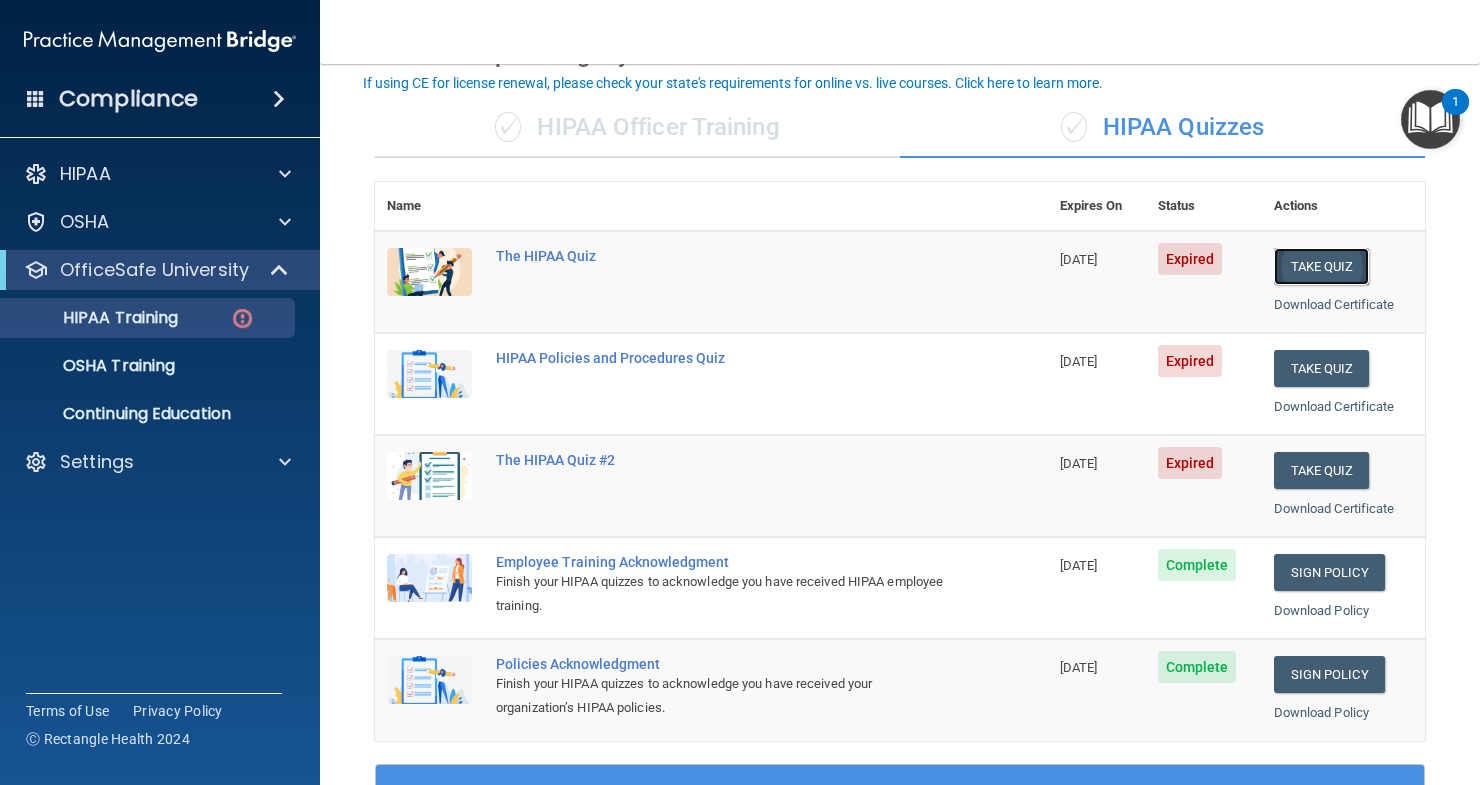 click on "Take Quiz" at bounding box center (1322, 266) 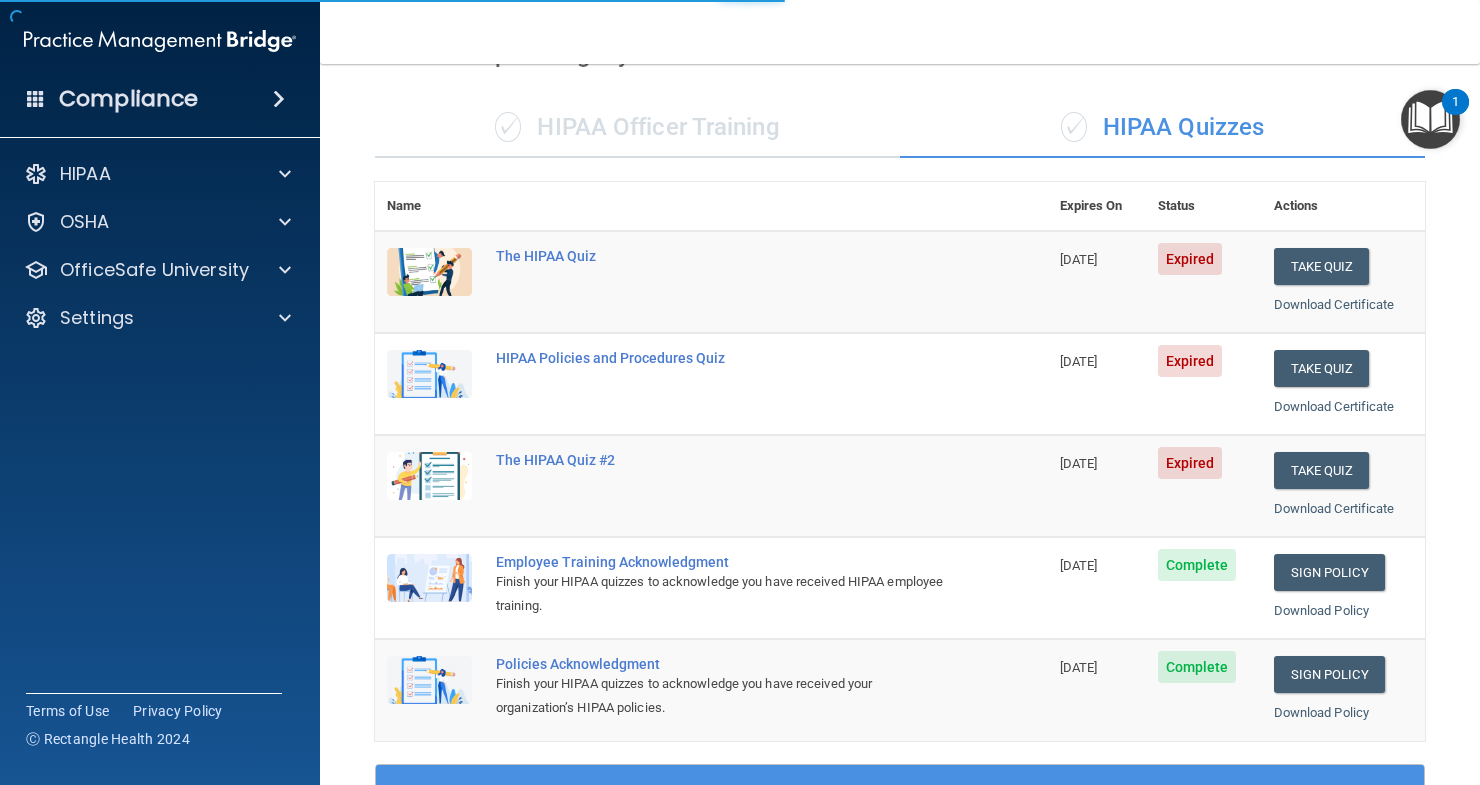 scroll, scrollTop: 0, scrollLeft: 0, axis: both 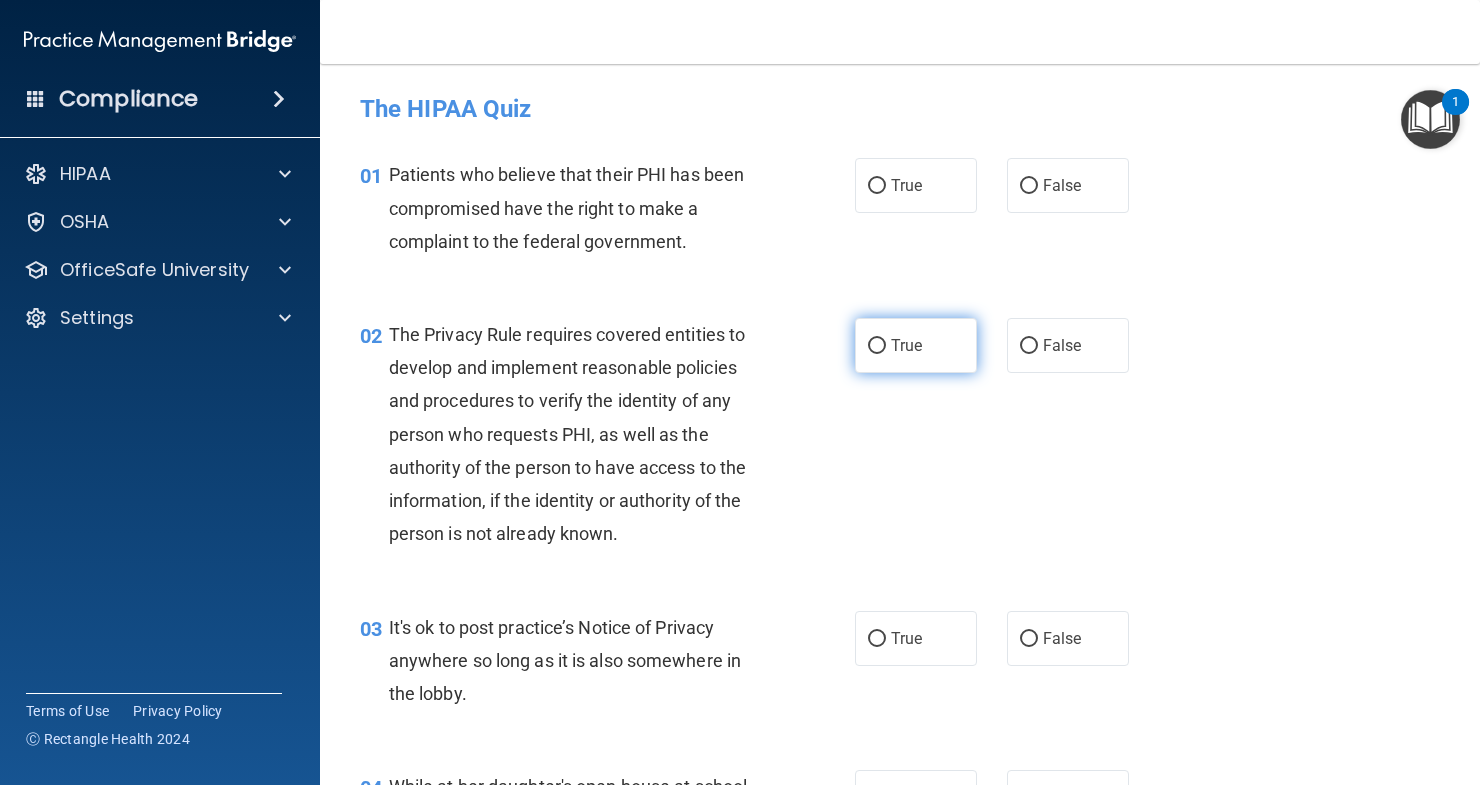 click on "True" at bounding box center (916, 345) 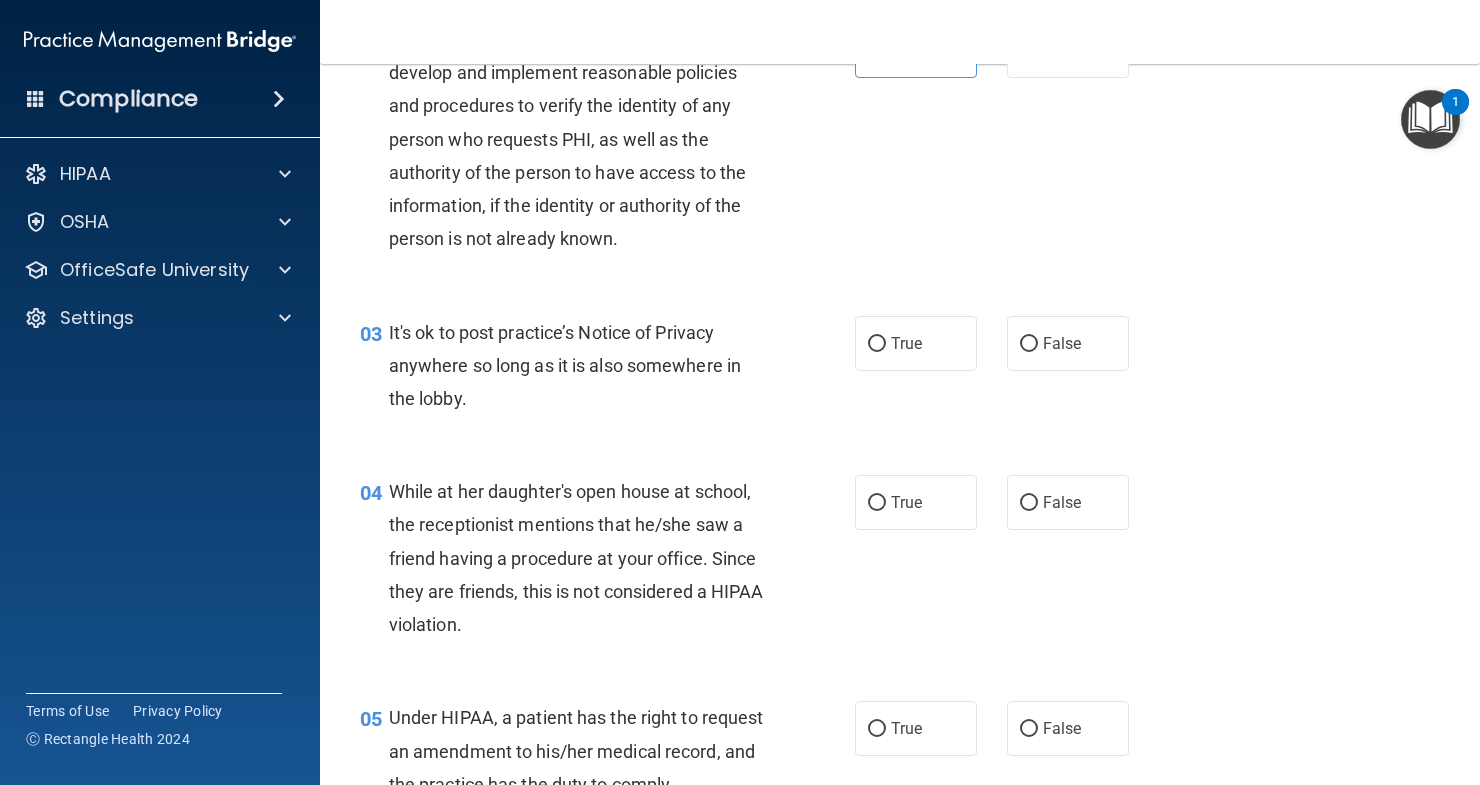 scroll, scrollTop: 300, scrollLeft: 0, axis: vertical 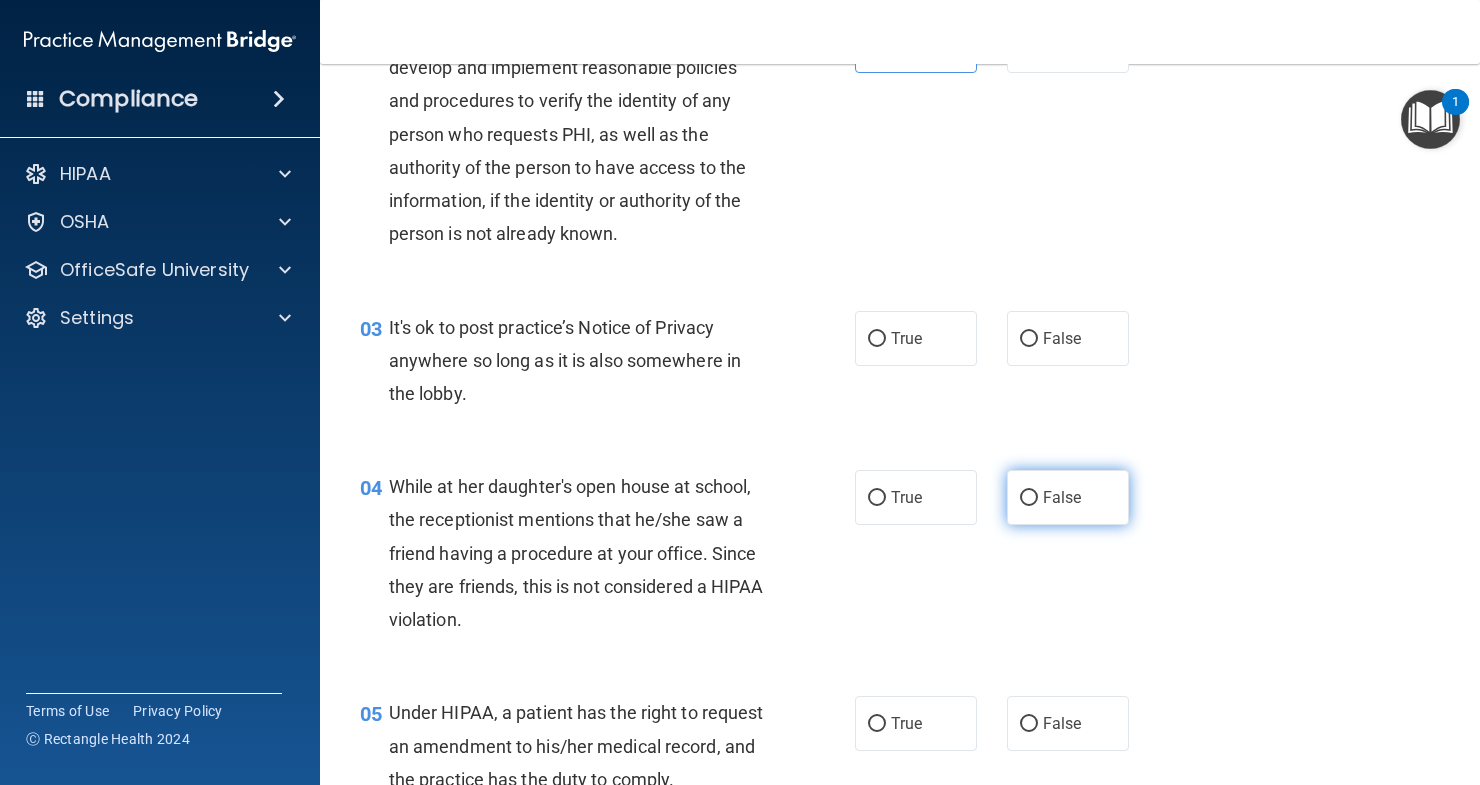 click on "False" at bounding box center (1029, 498) 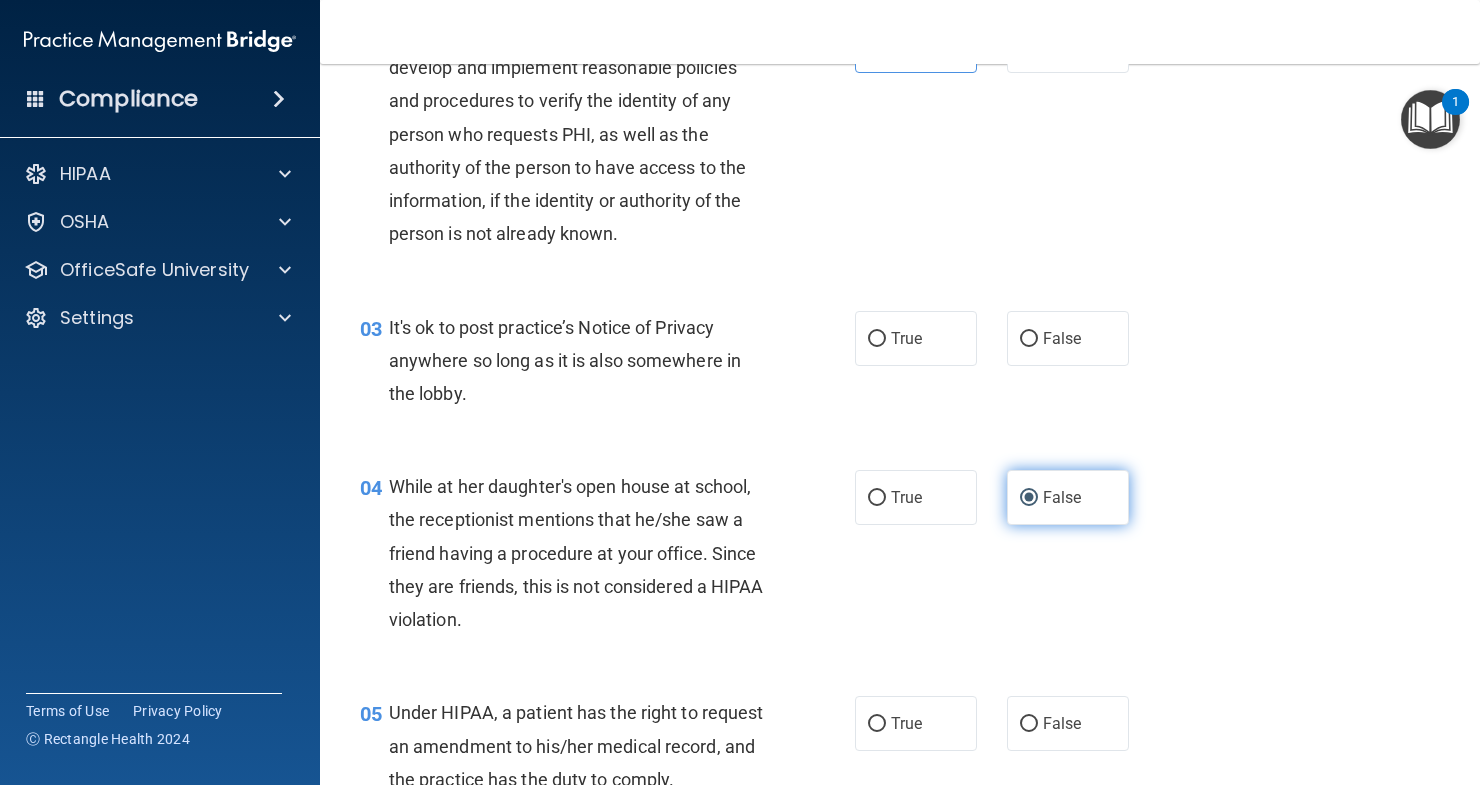 scroll, scrollTop: 400, scrollLeft: 0, axis: vertical 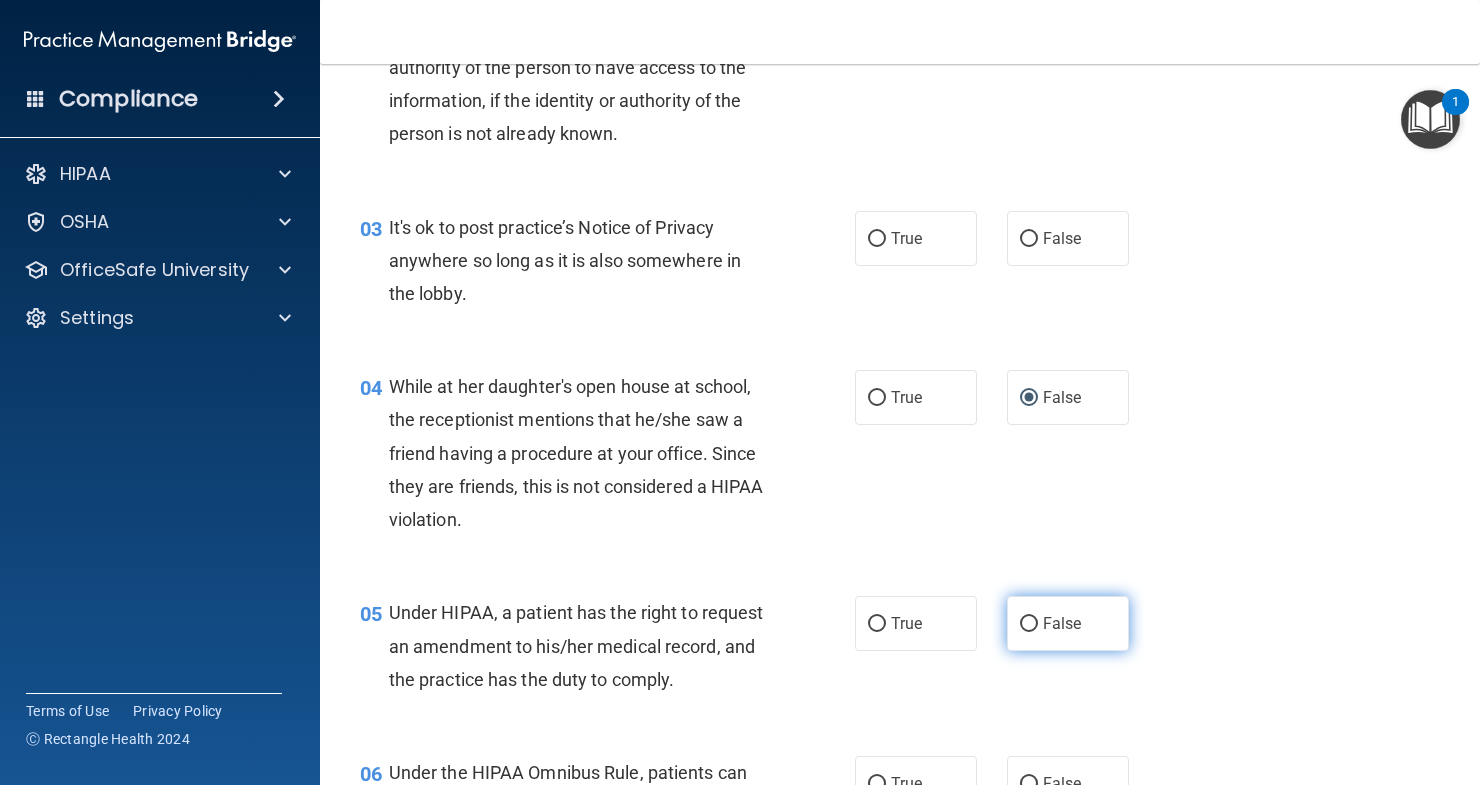 click on "False" at bounding box center (1068, 623) 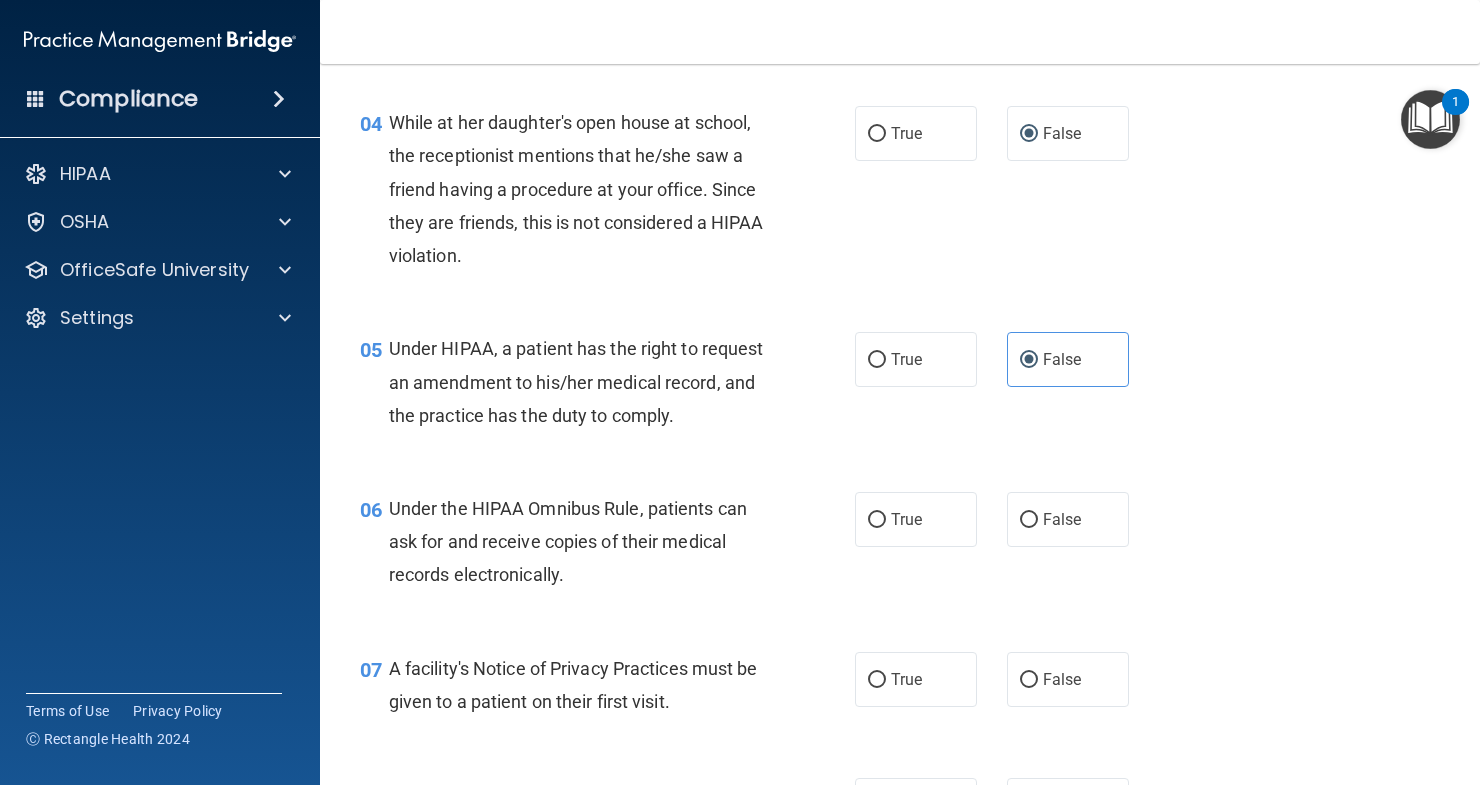 scroll, scrollTop: 700, scrollLeft: 0, axis: vertical 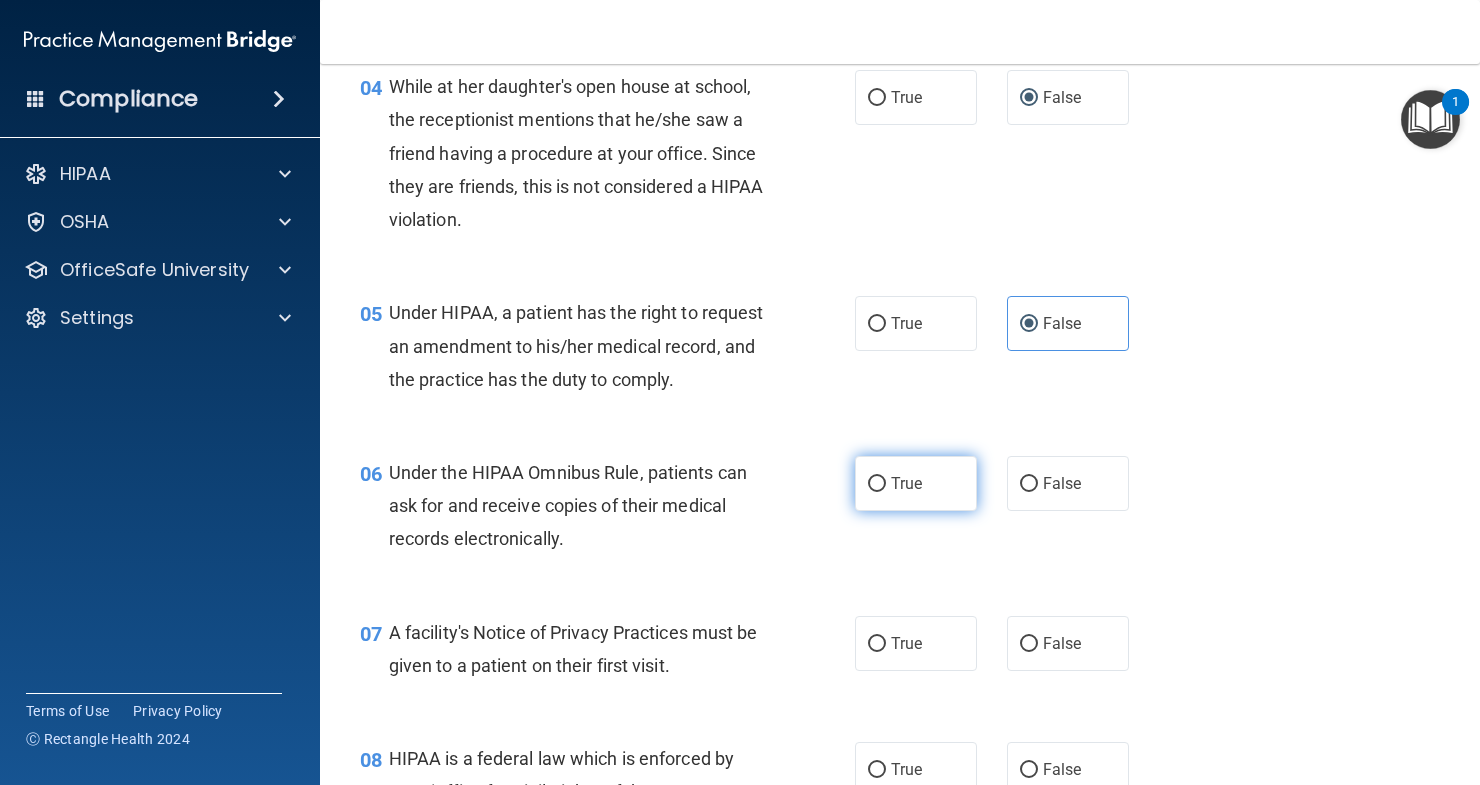 click on "True" at bounding box center (916, 483) 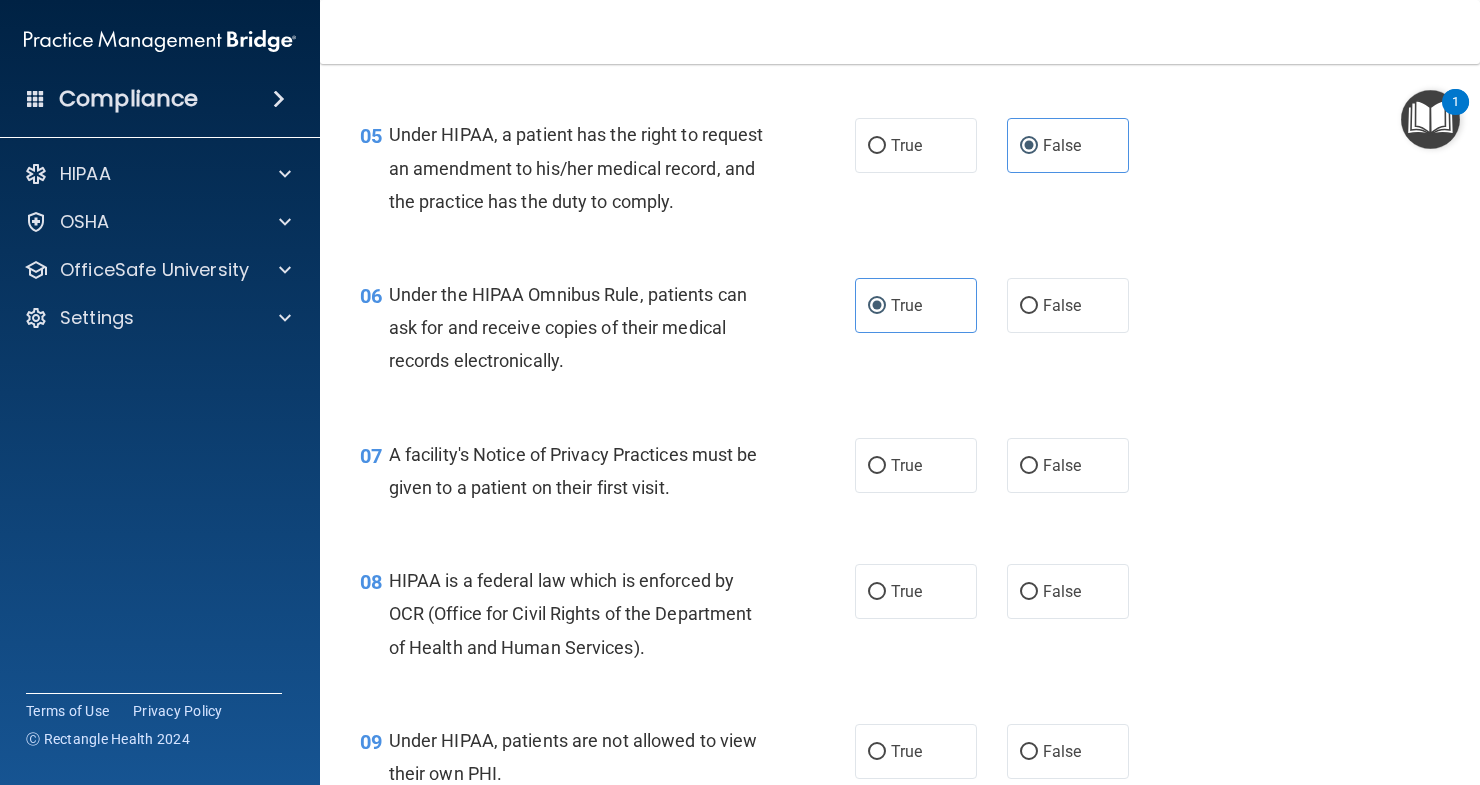 scroll, scrollTop: 900, scrollLeft: 0, axis: vertical 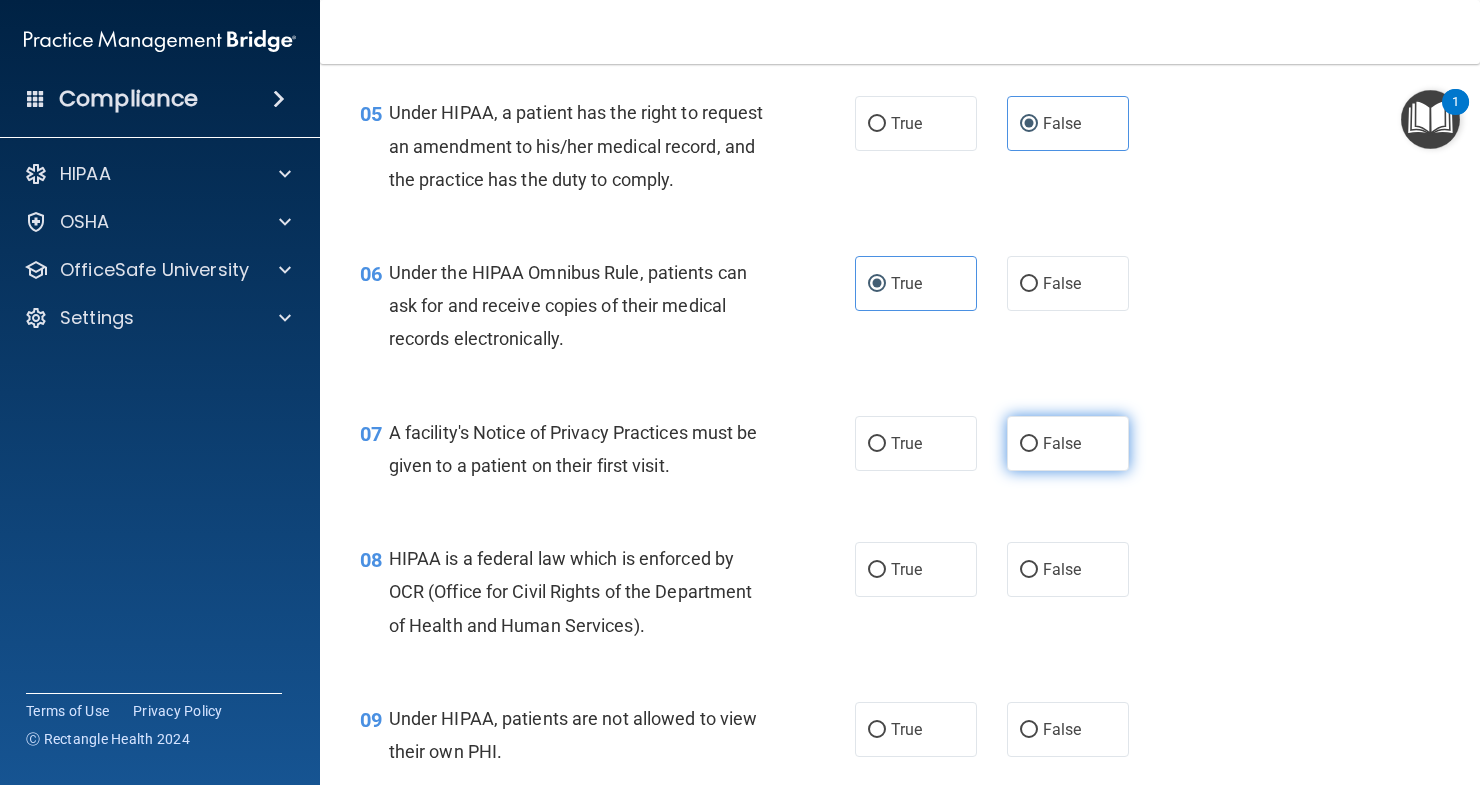 click on "False" at bounding box center (1068, 443) 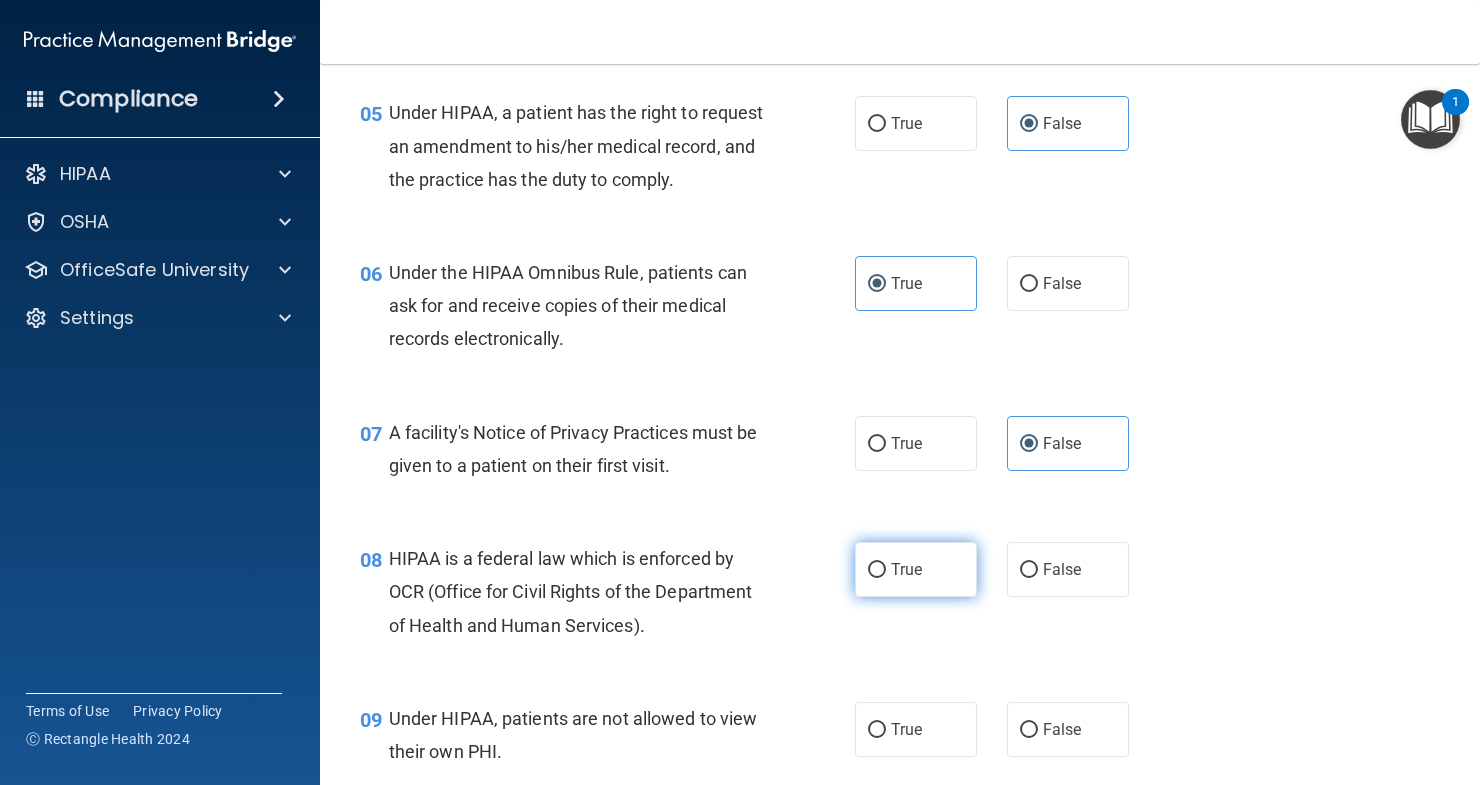 click on "True" at bounding box center [916, 569] 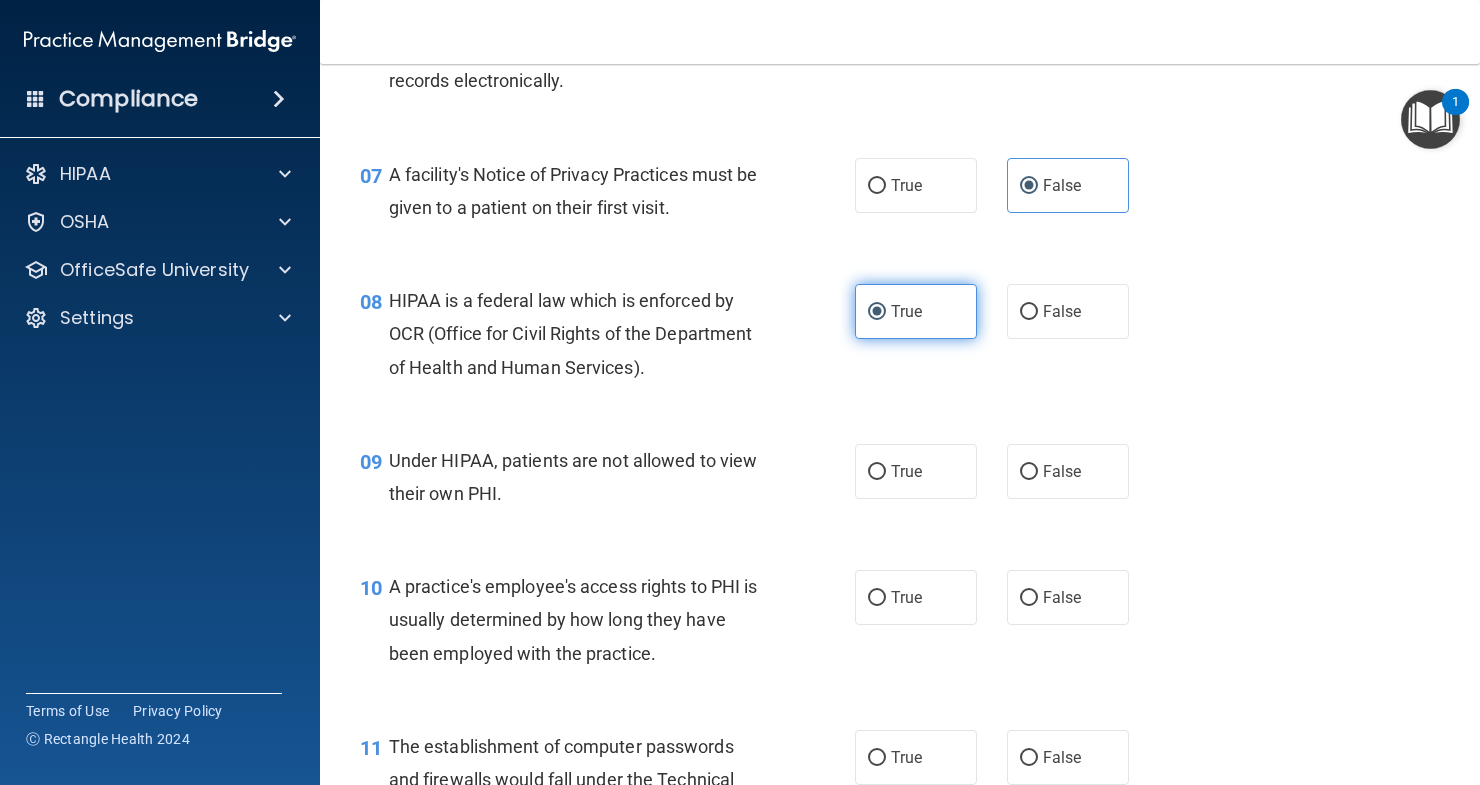 scroll, scrollTop: 1200, scrollLeft: 0, axis: vertical 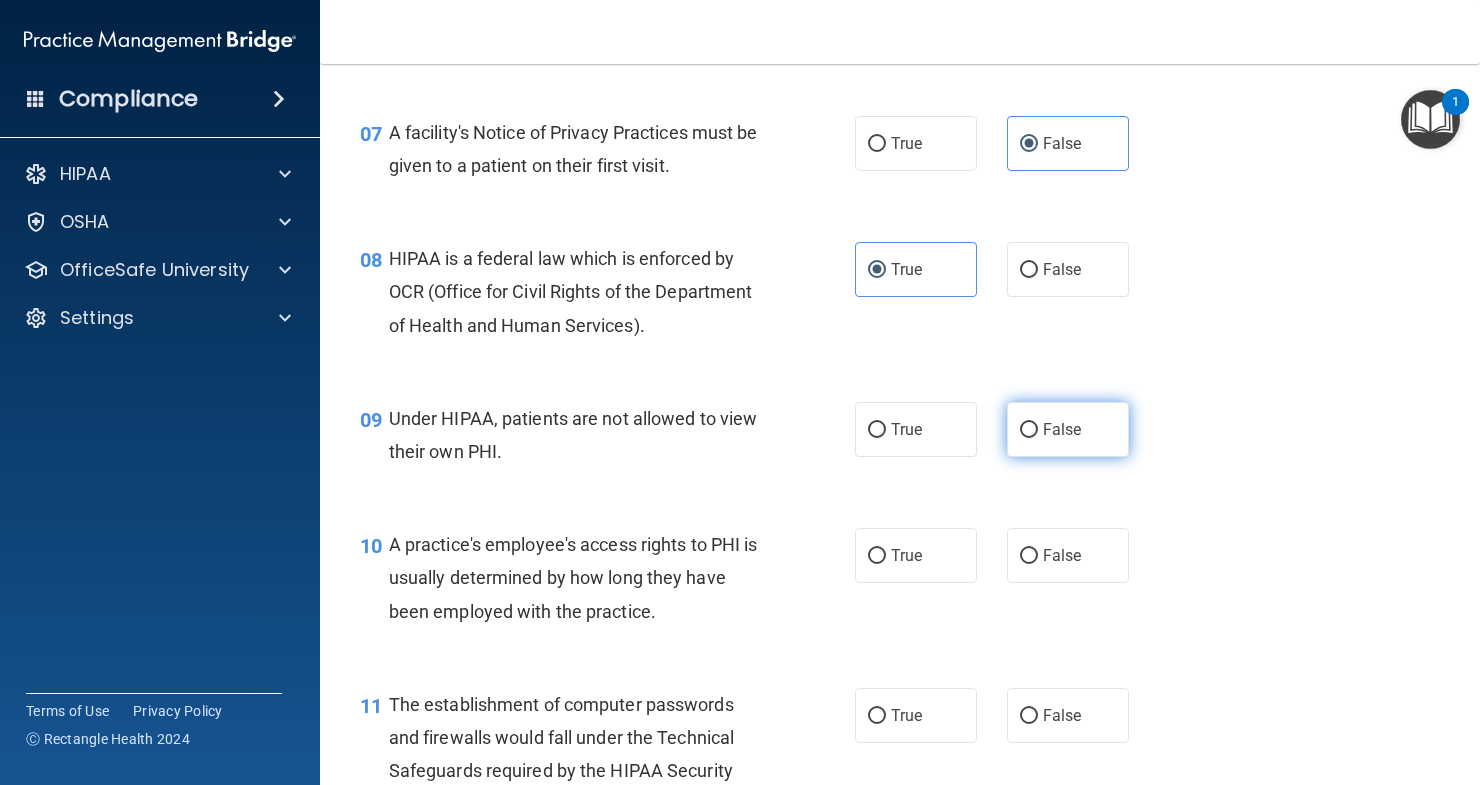 click on "False" at bounding box center [1062, 429] 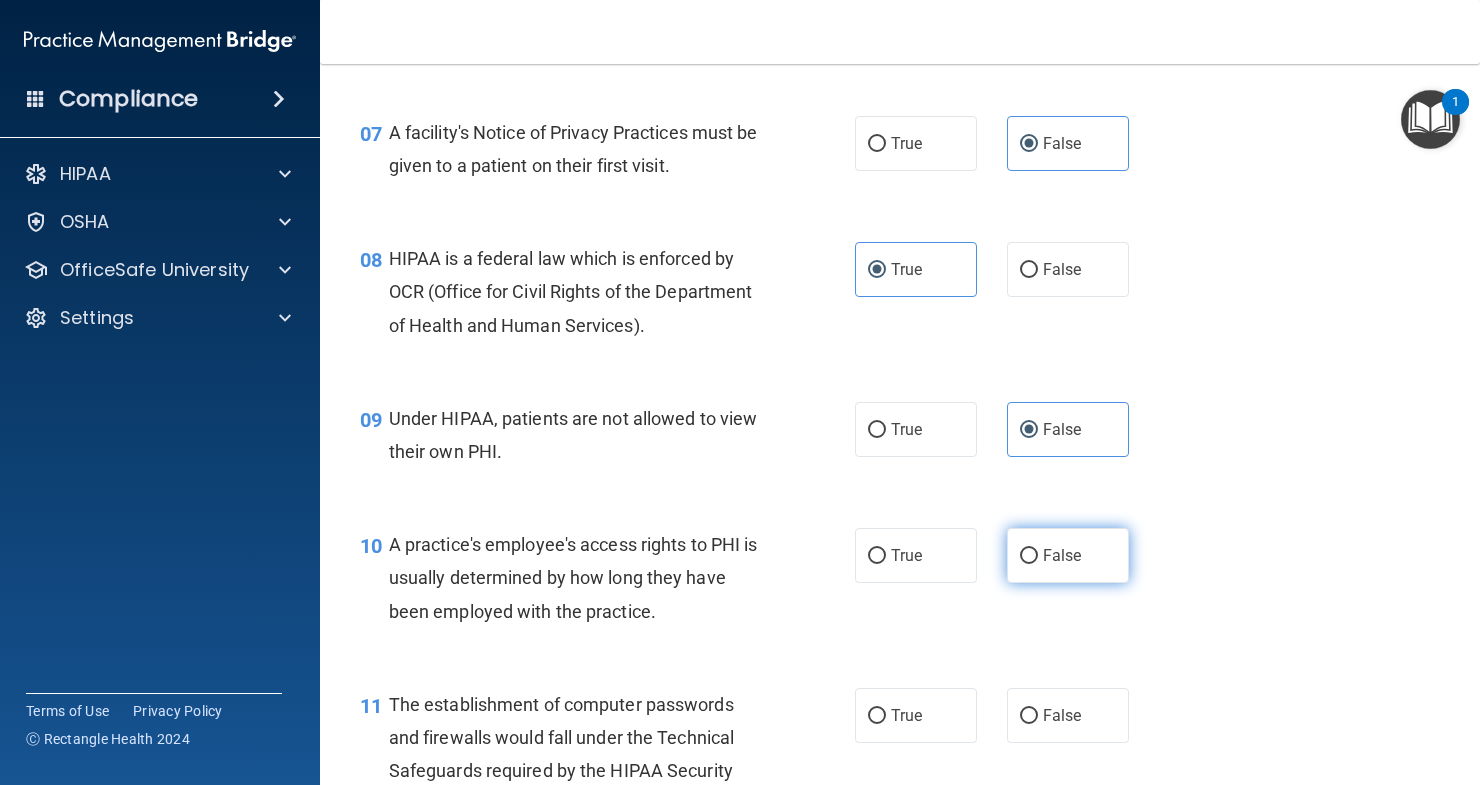 click on "False" at bounding box center (1062, 555) 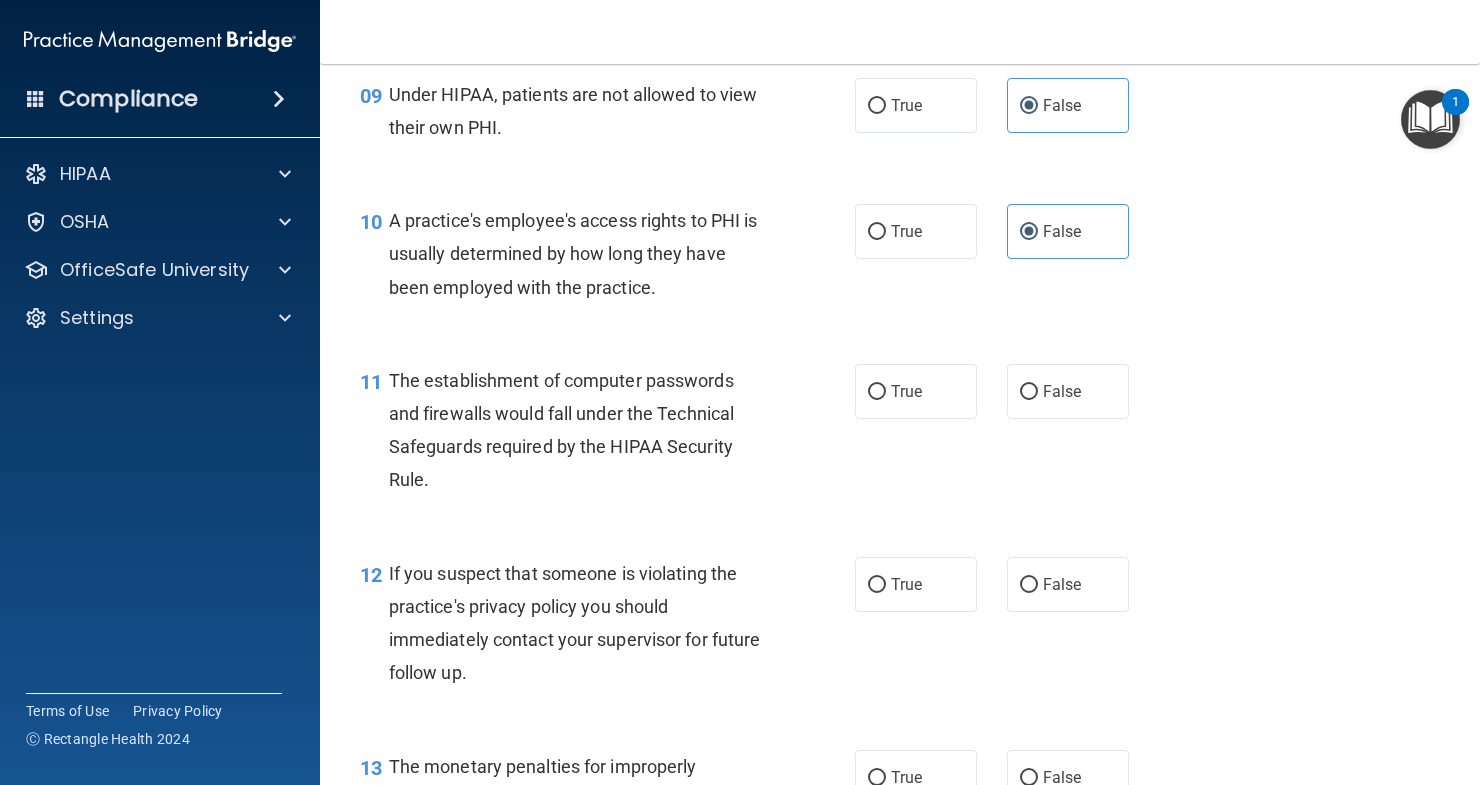 scroll, scrollTop: 1600, scrollLeft: 0, axis: vertical 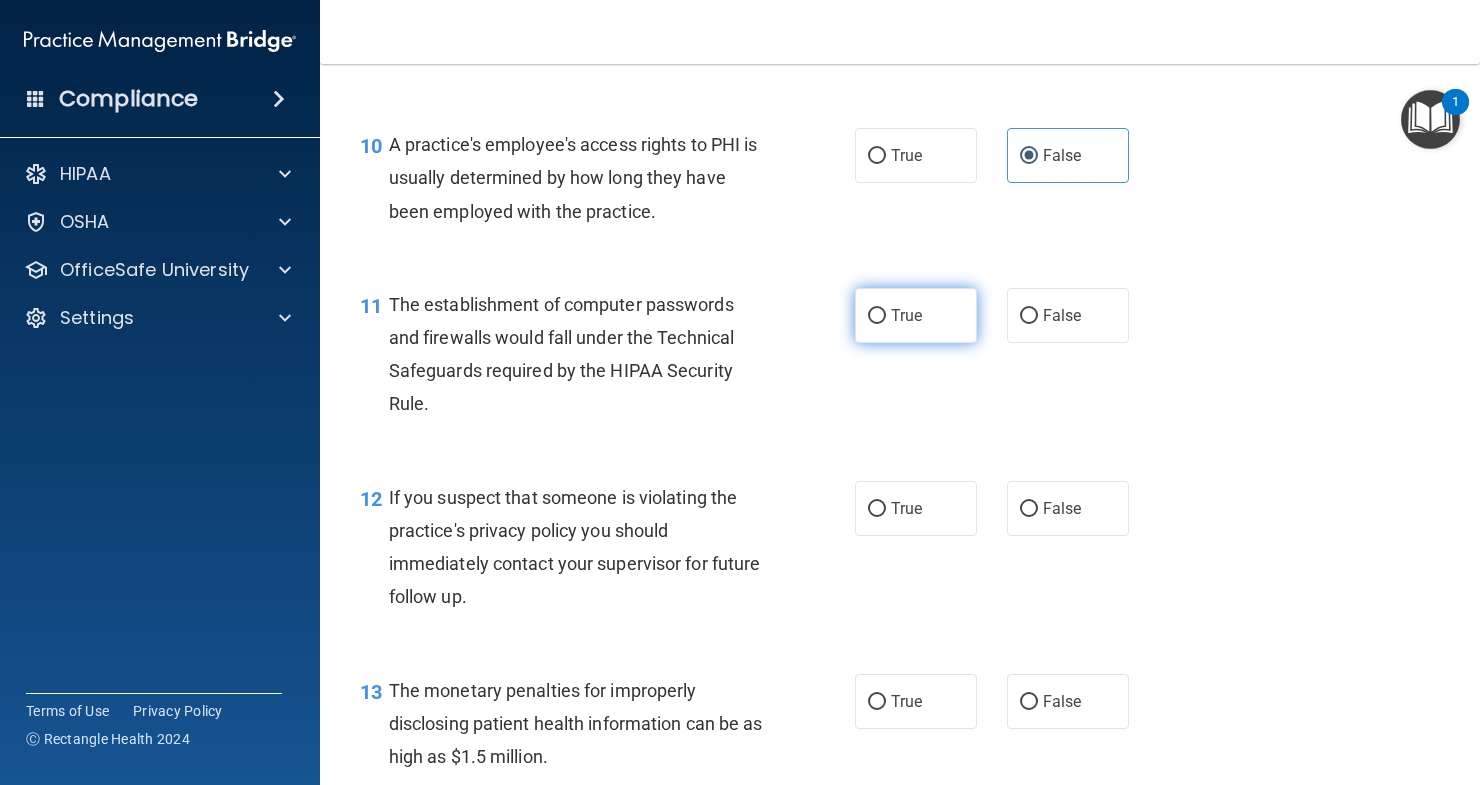 click on "True" at bounding box center (916, 315) 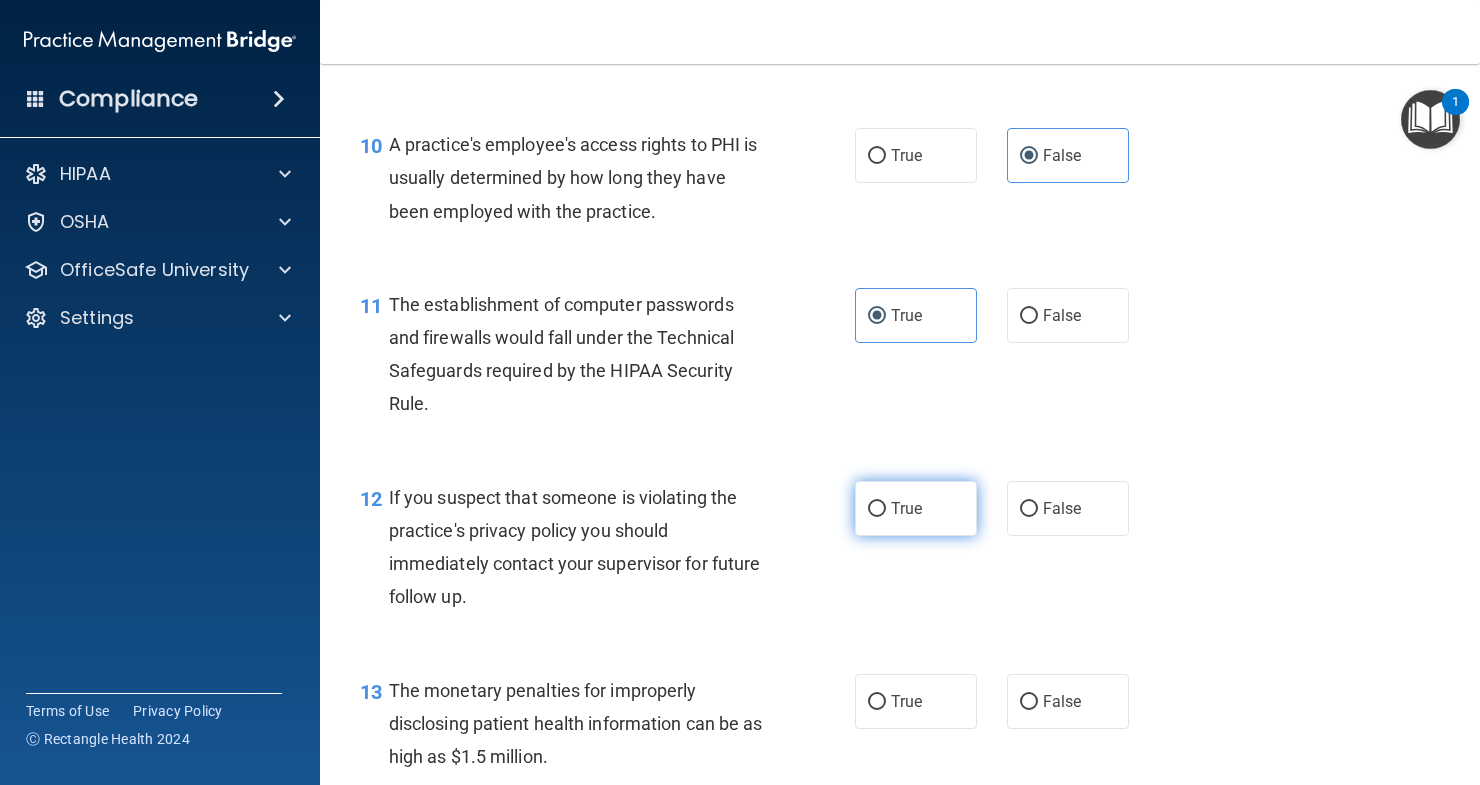 click on "True" at bounding box center [906, 508] 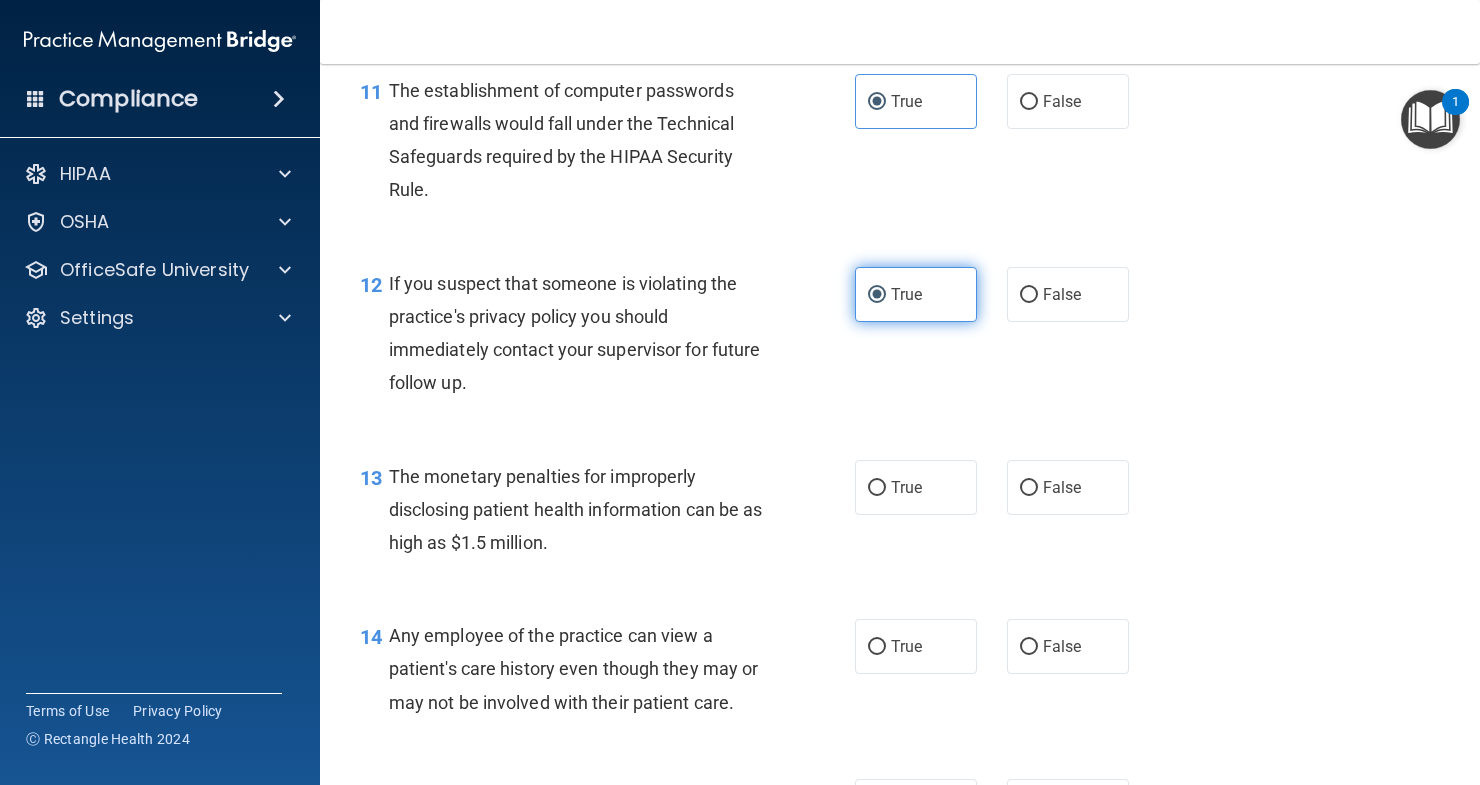 scroll, scrollTop: 1900, scrollLeft: 0, axis: vertical 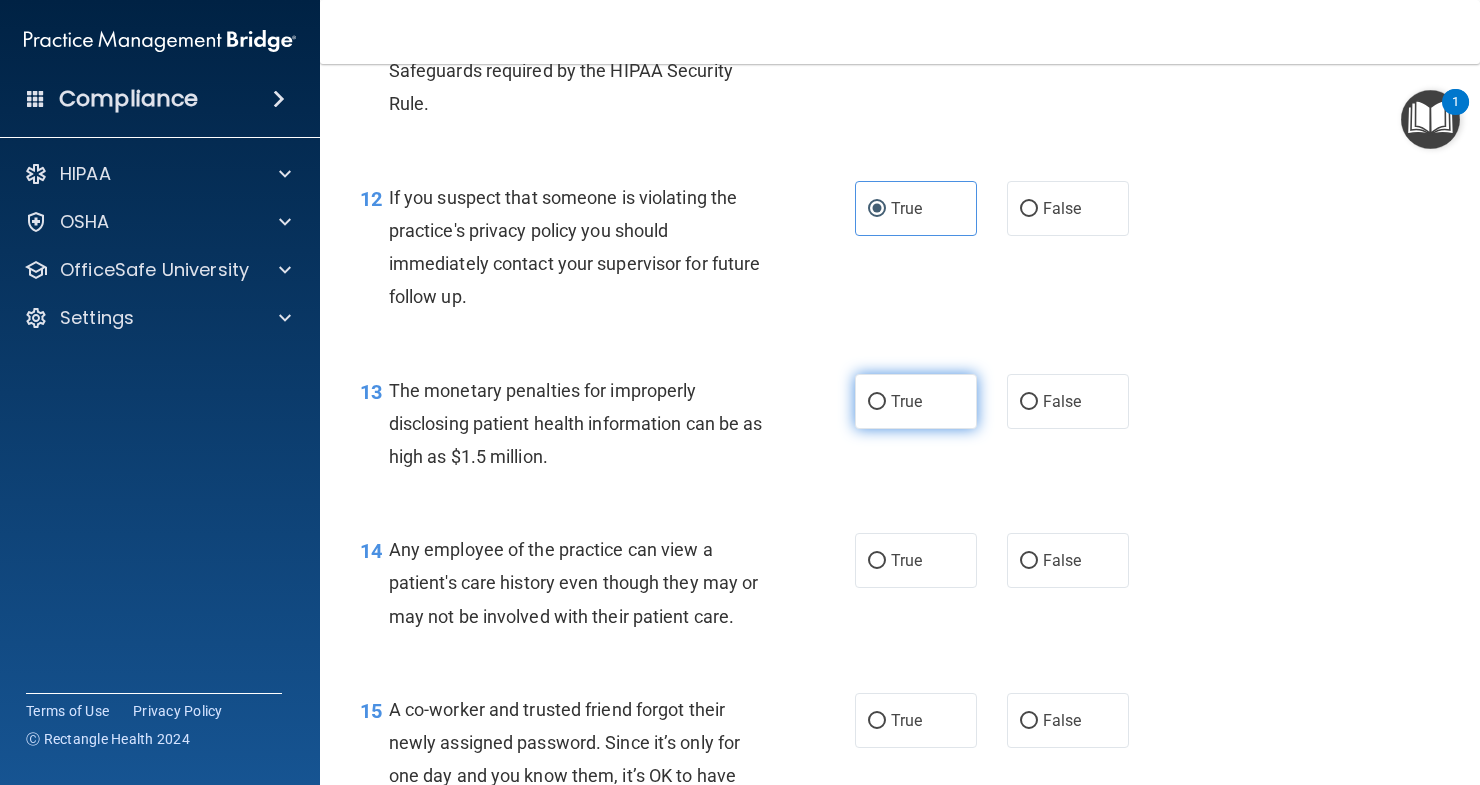 click on "True" at bounding box center (916, 401) 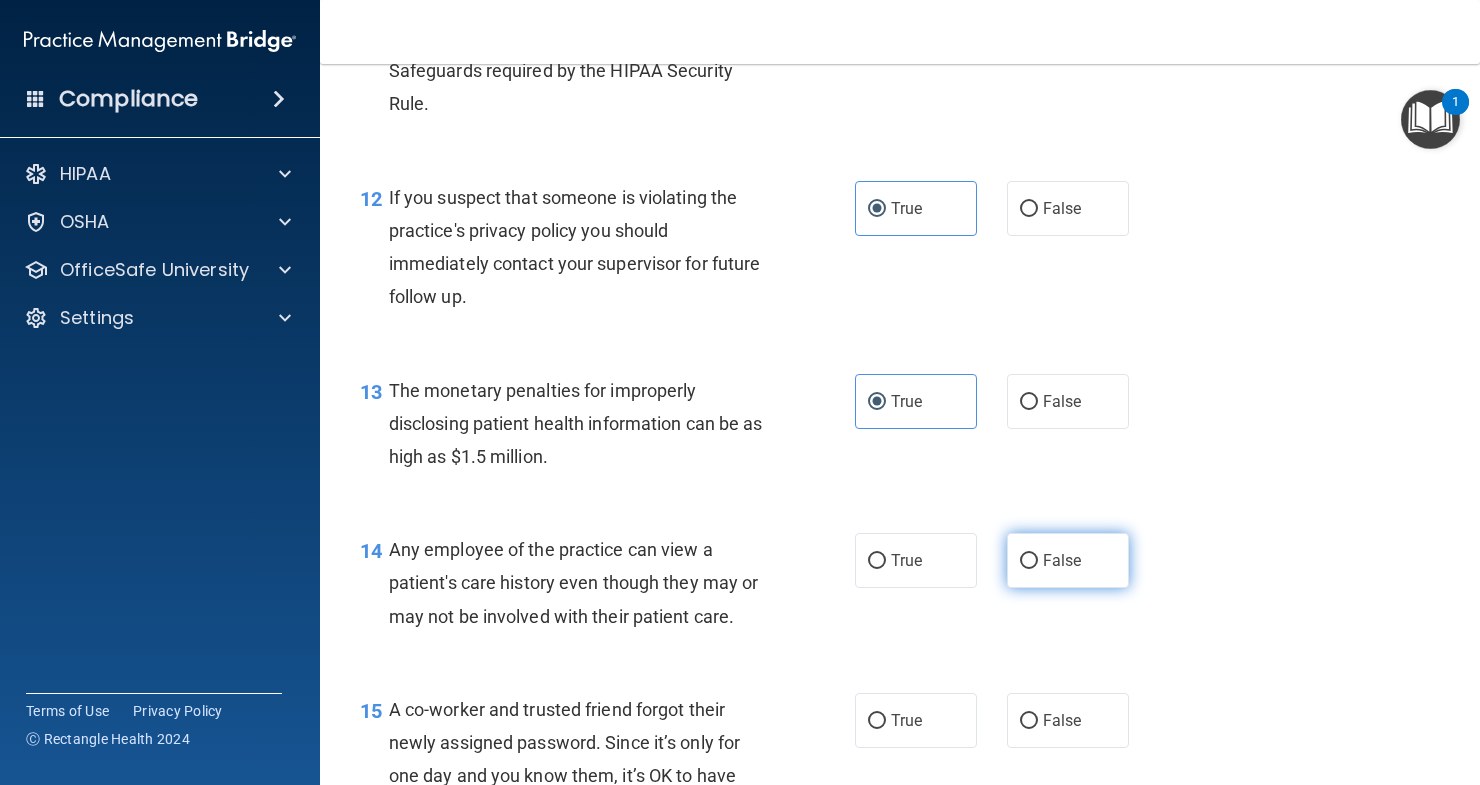 click on "False" at bounding box center (1068, 560) 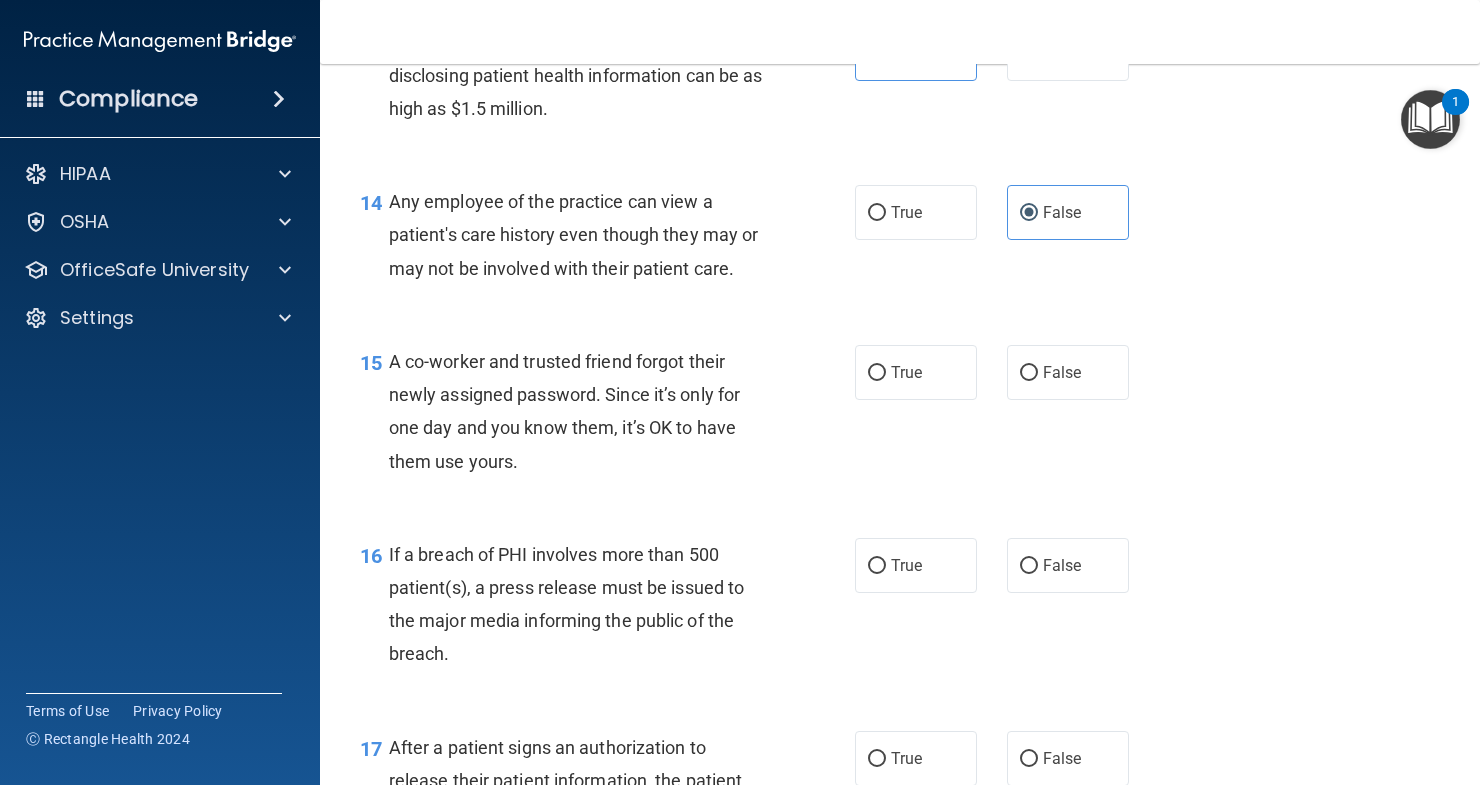scroll, scrollTop: 2300, scrollLeft: 0, axis: vertical 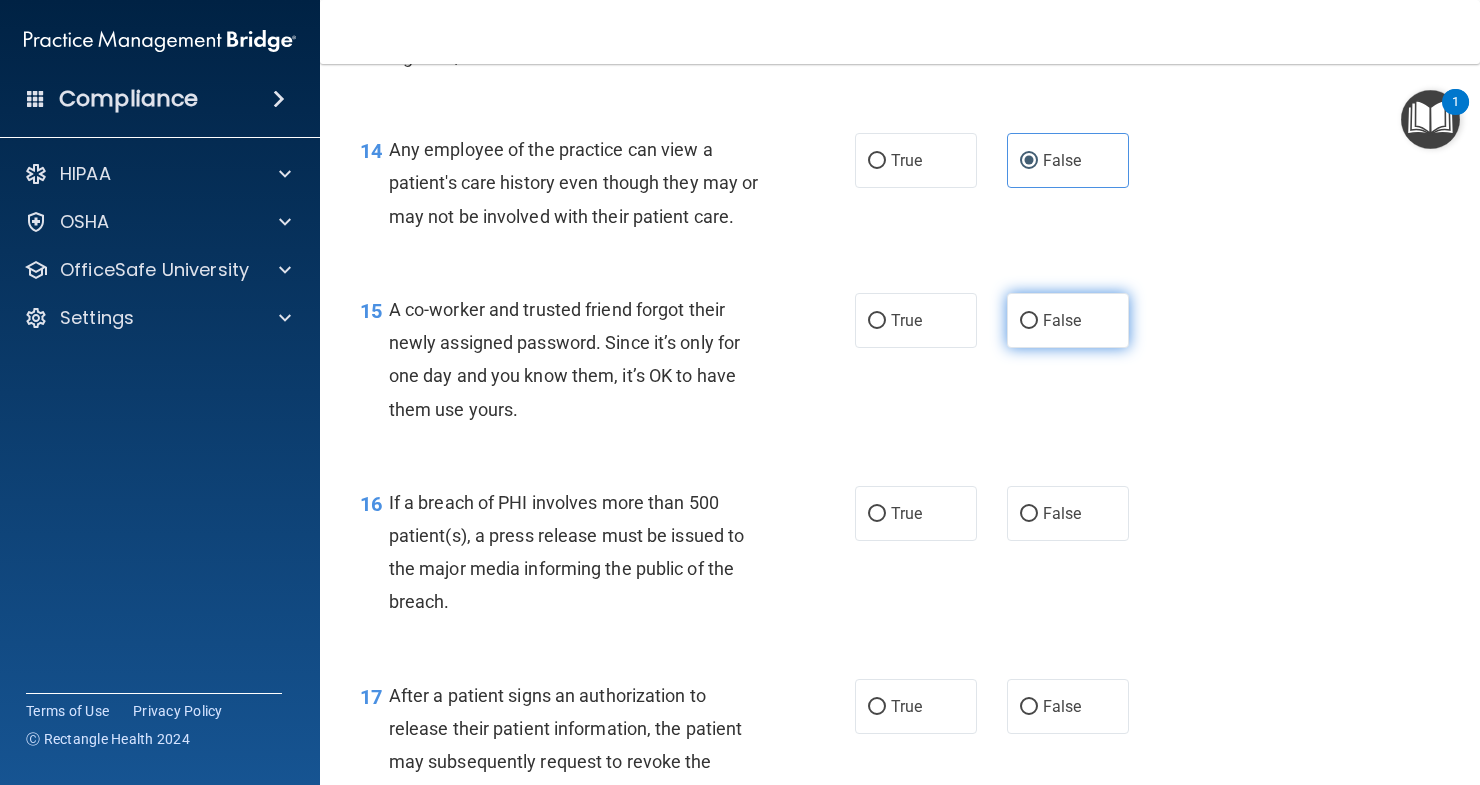 click on "False" at bounding box center (1068, 320) 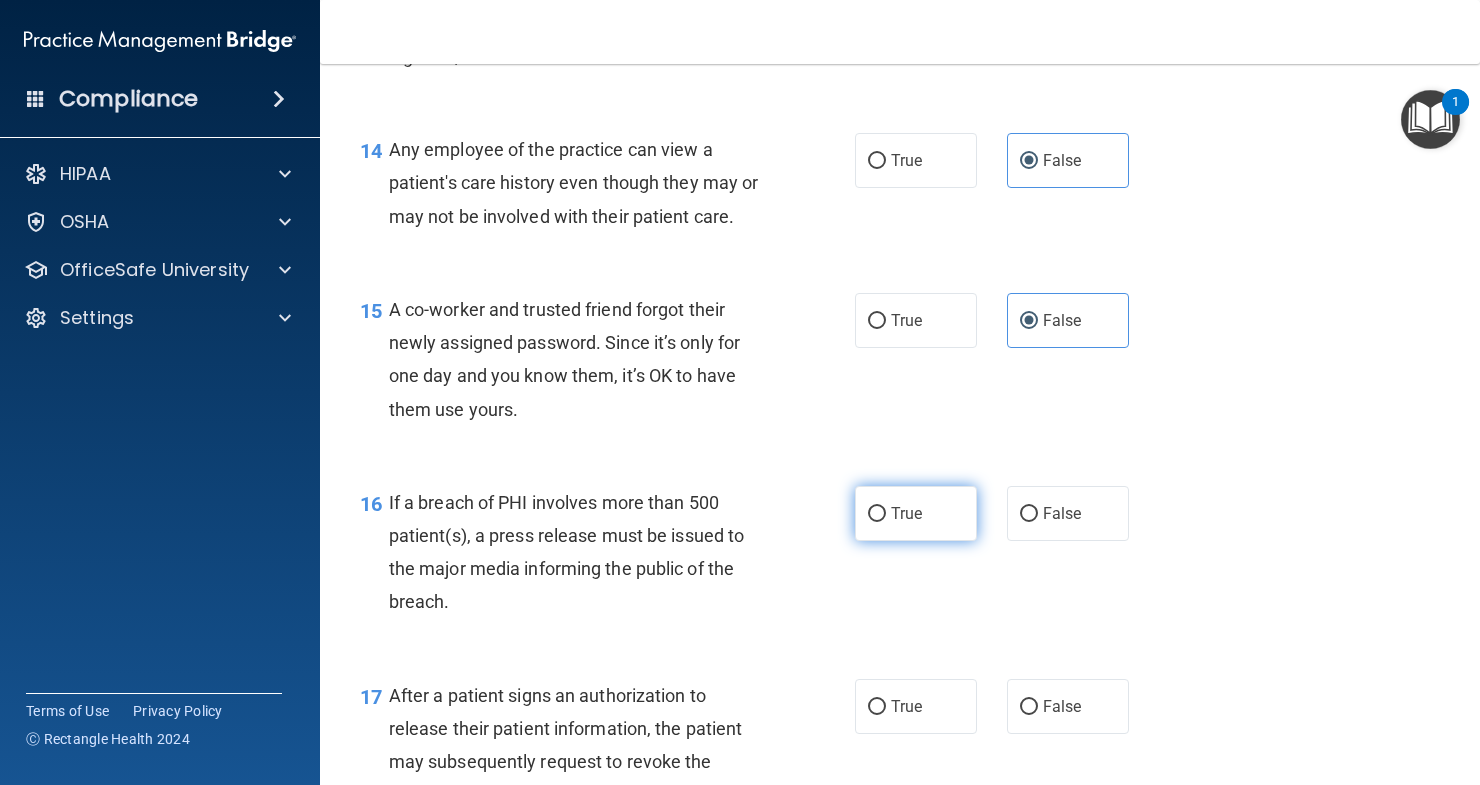 click on "True" at bounding box center (916, 513) 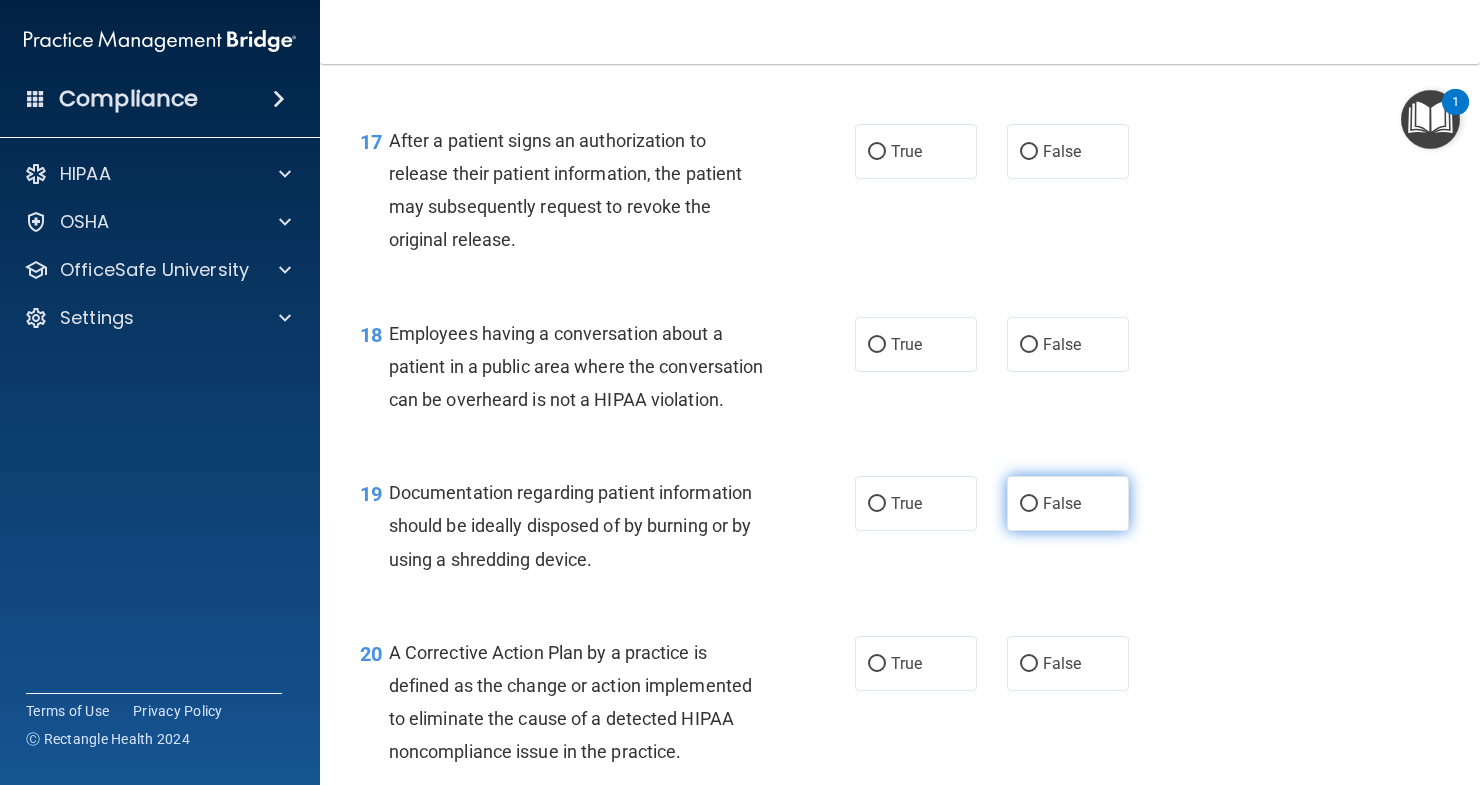 scroll, scrollTop: 2900, scrollLeft: 0, axis: vertical 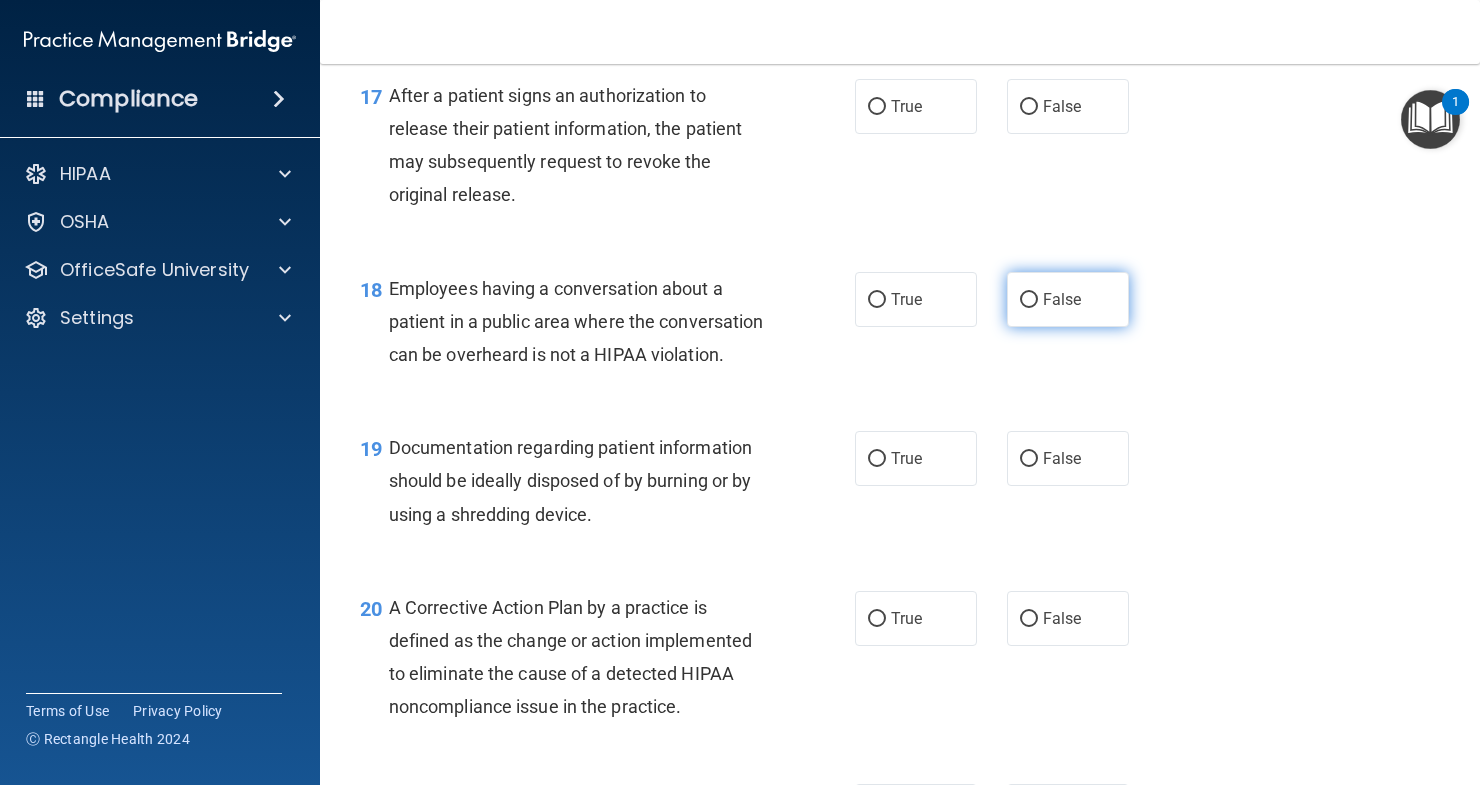 click on "False" at bounding box center (1068, 299) 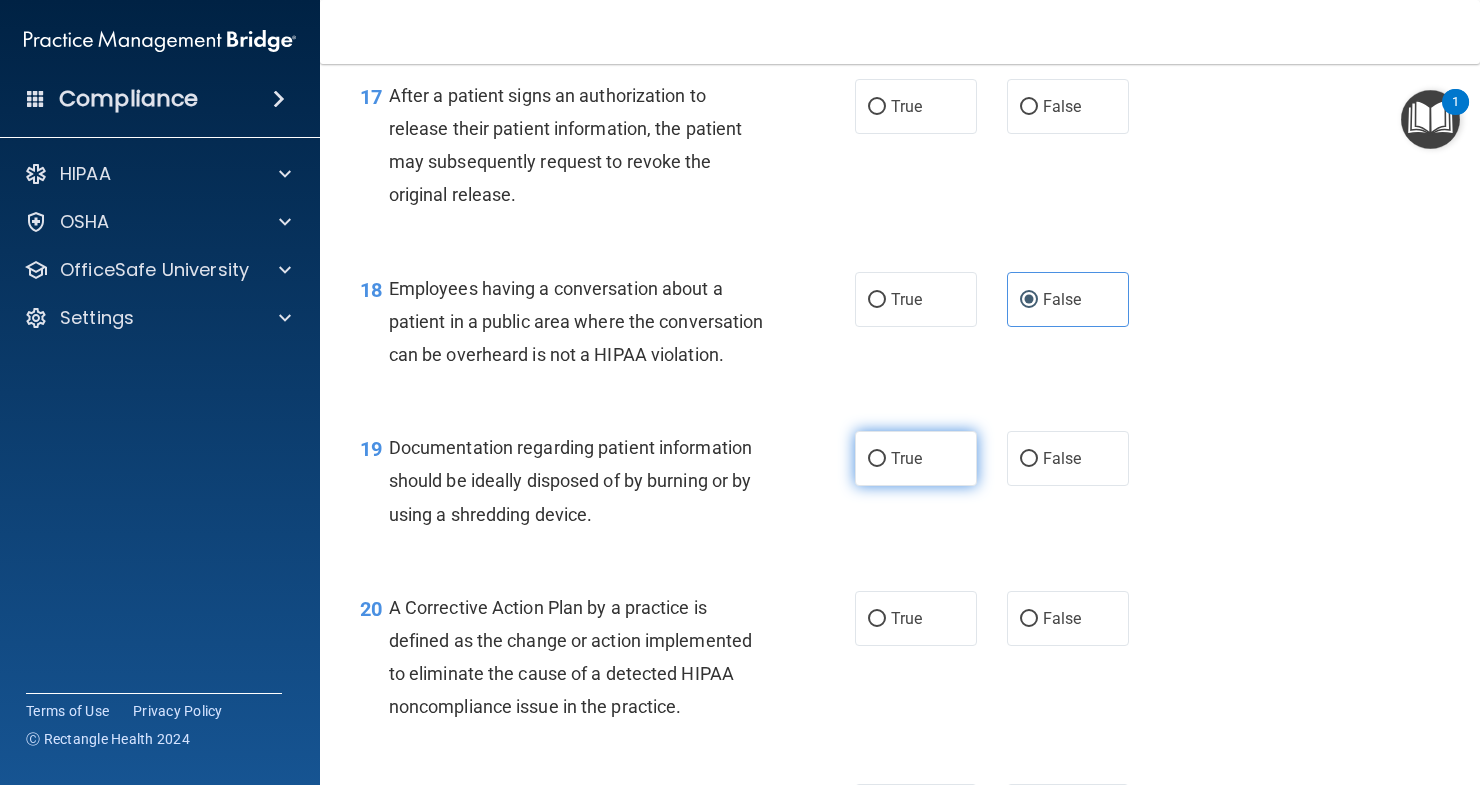 click on "True" at bounding box center [916, 458] 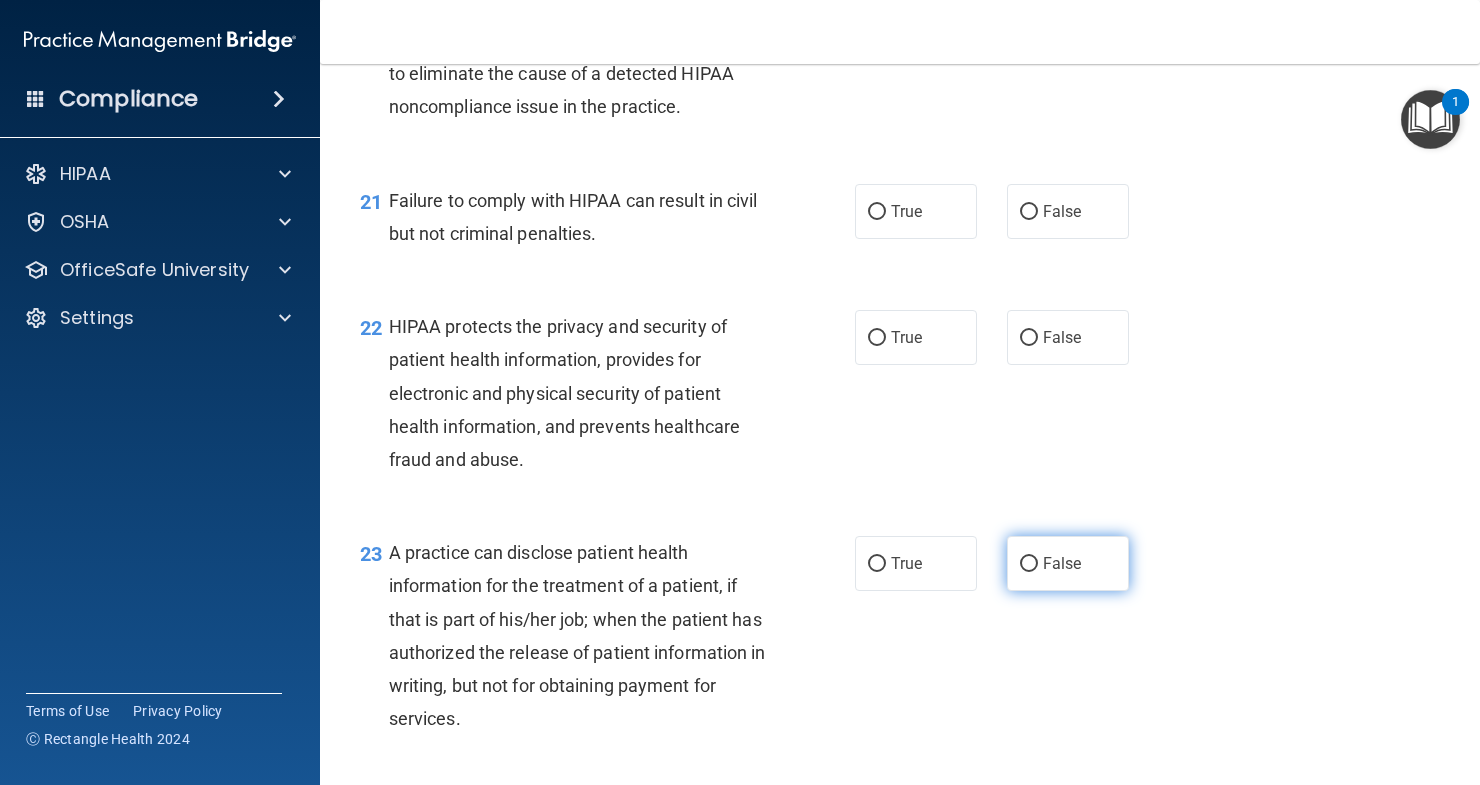 scroll, scrollTop: 3400, scrollLeft: 0, axis: vertical 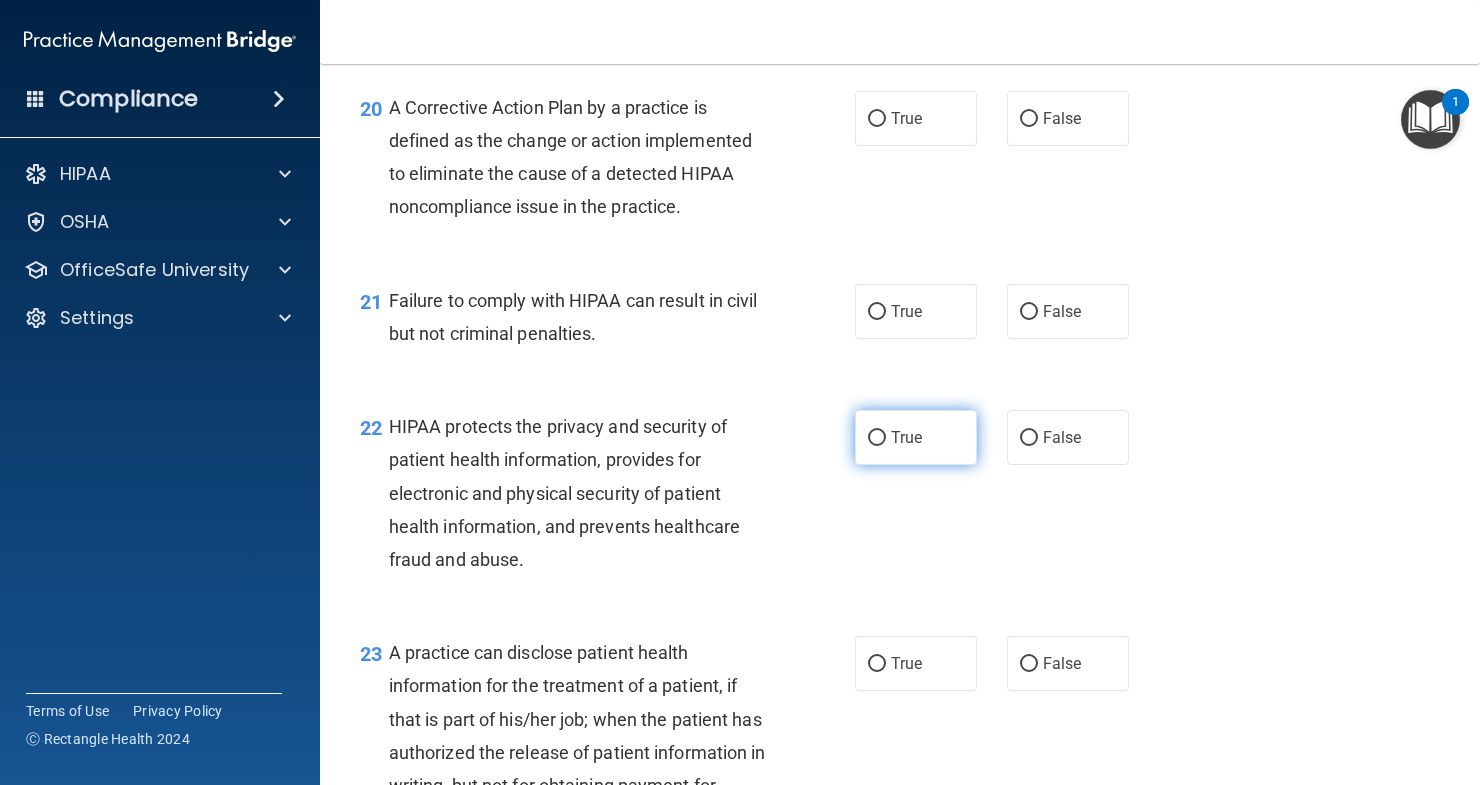 click on "True" at bounding box center (916, 437) 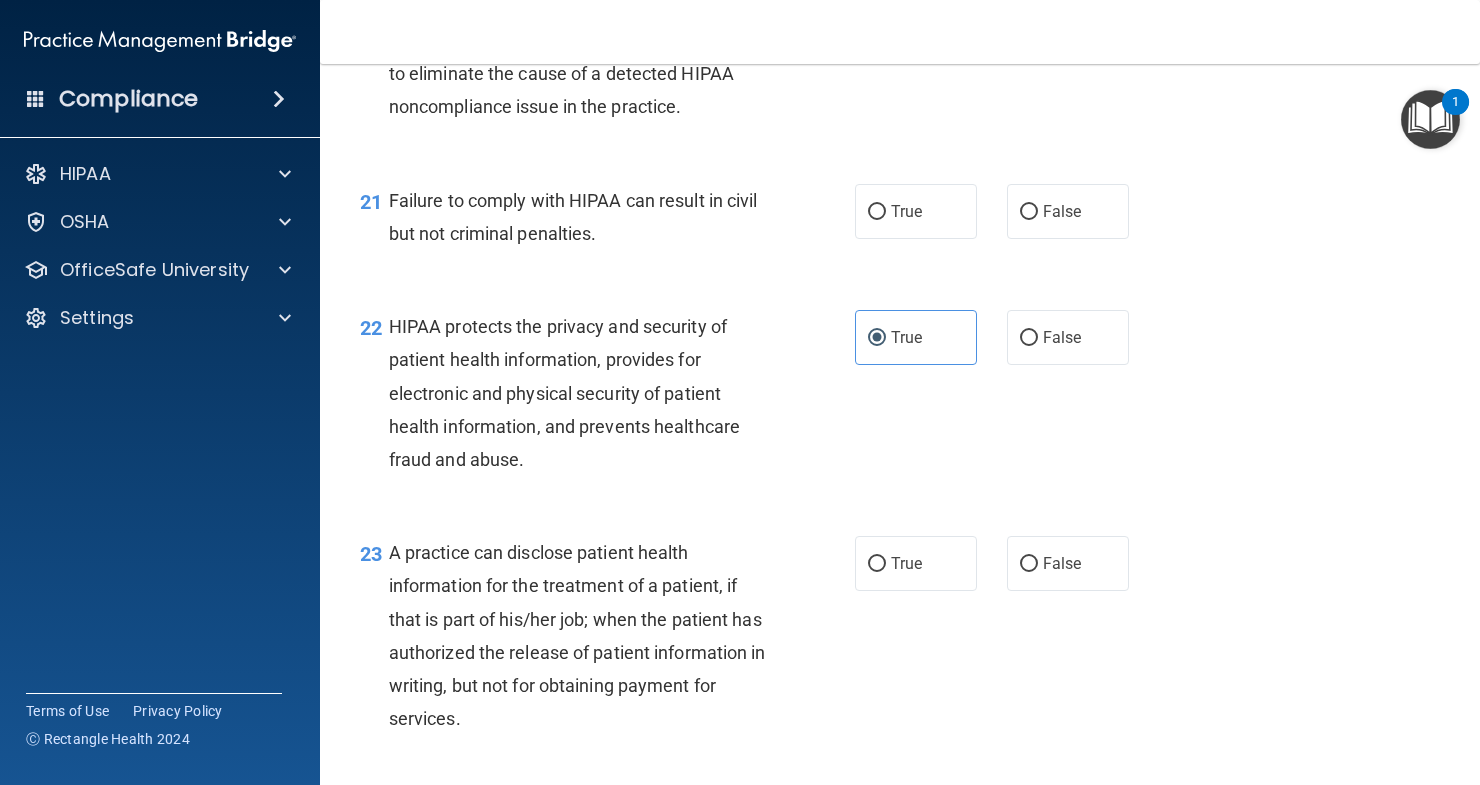 scroll, scrollTop: 3600, scrollLeft: 0, axis: vertical 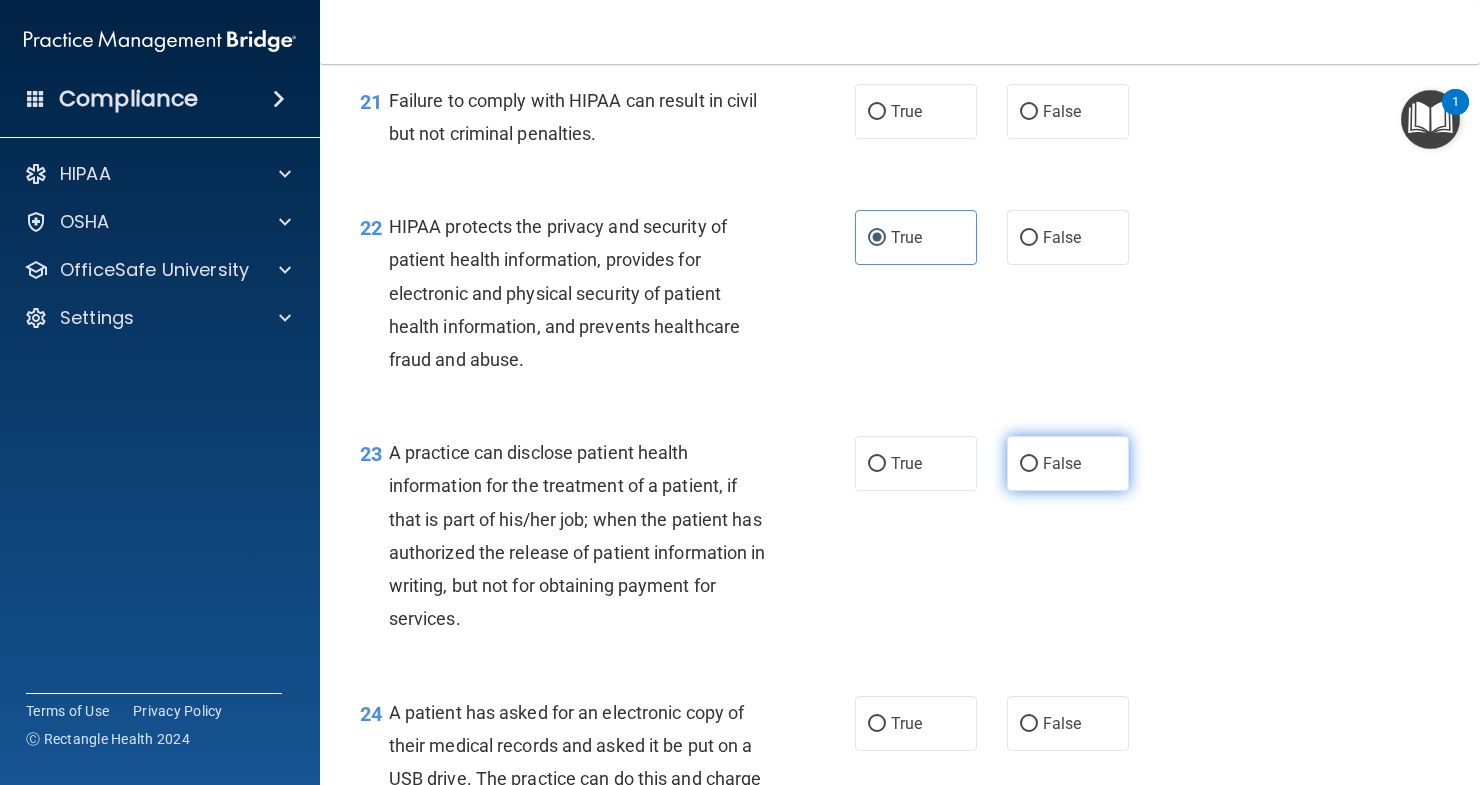 click on "False" at bounding box center [1029, 464] 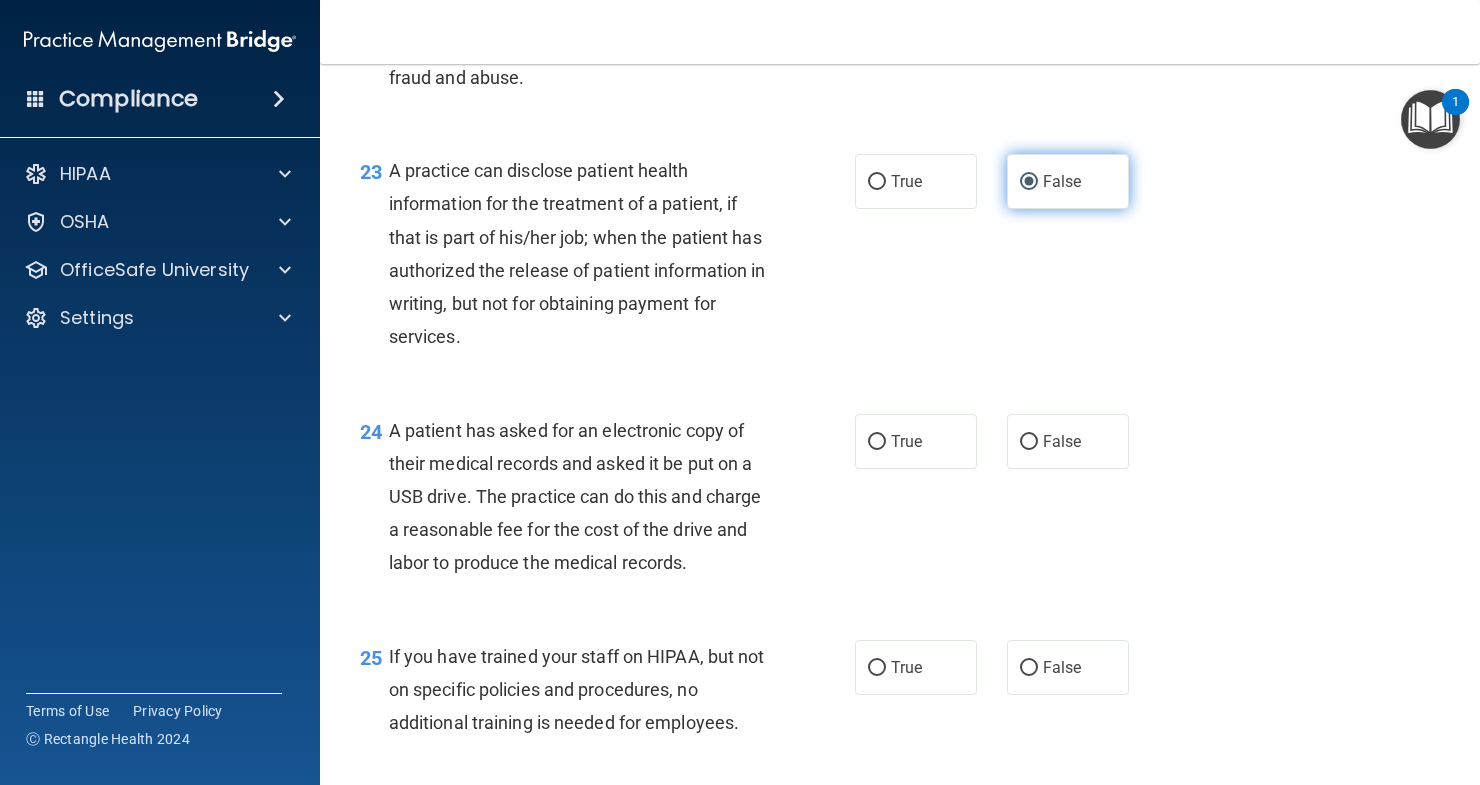 scroll, scrollTop: 3900, scrollLeft: 0, axis: vertical 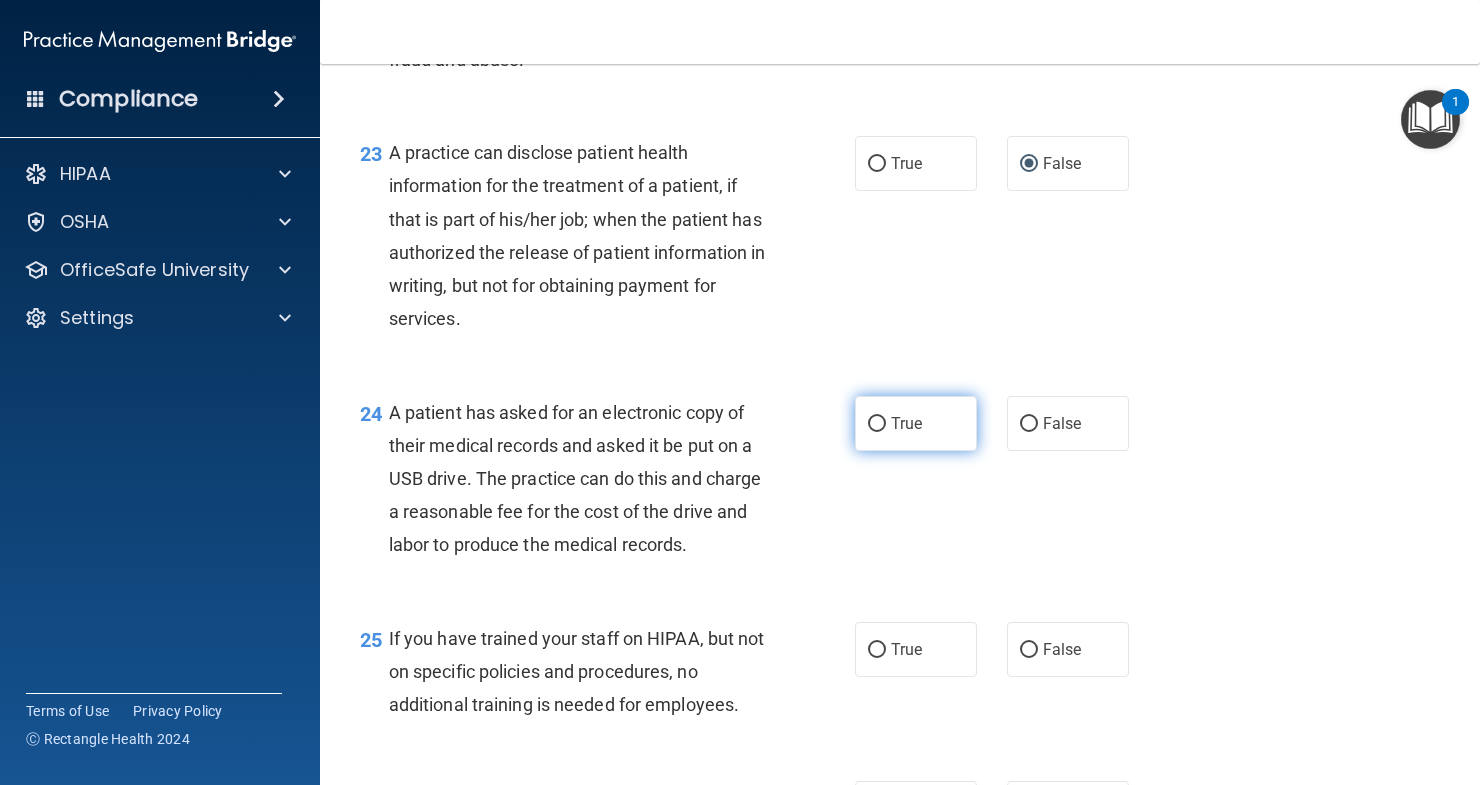 click on "True" at bounding box center (906, 423) 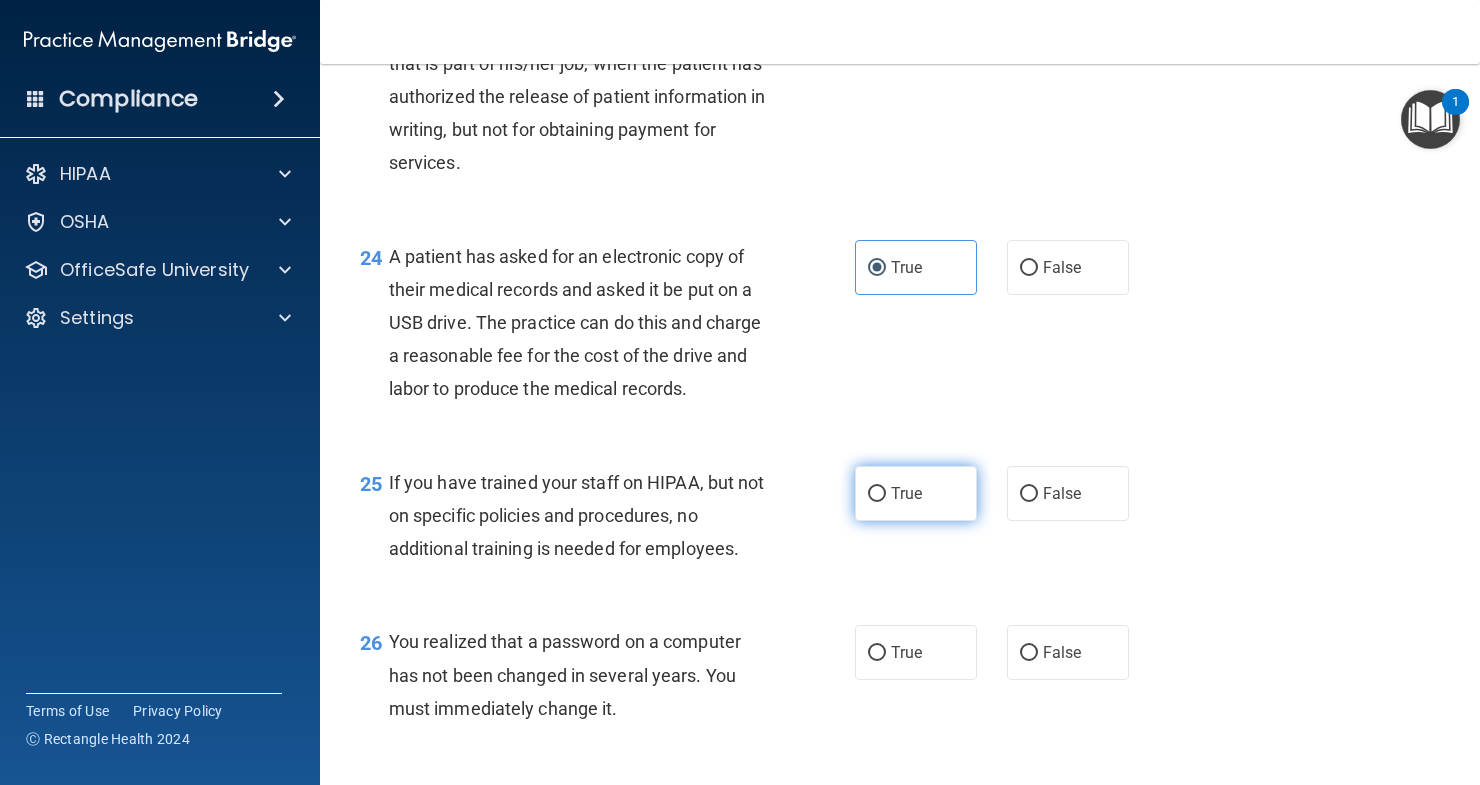 scroll, scrollTop: 4100, scrollLeft: 0, axis: vertical 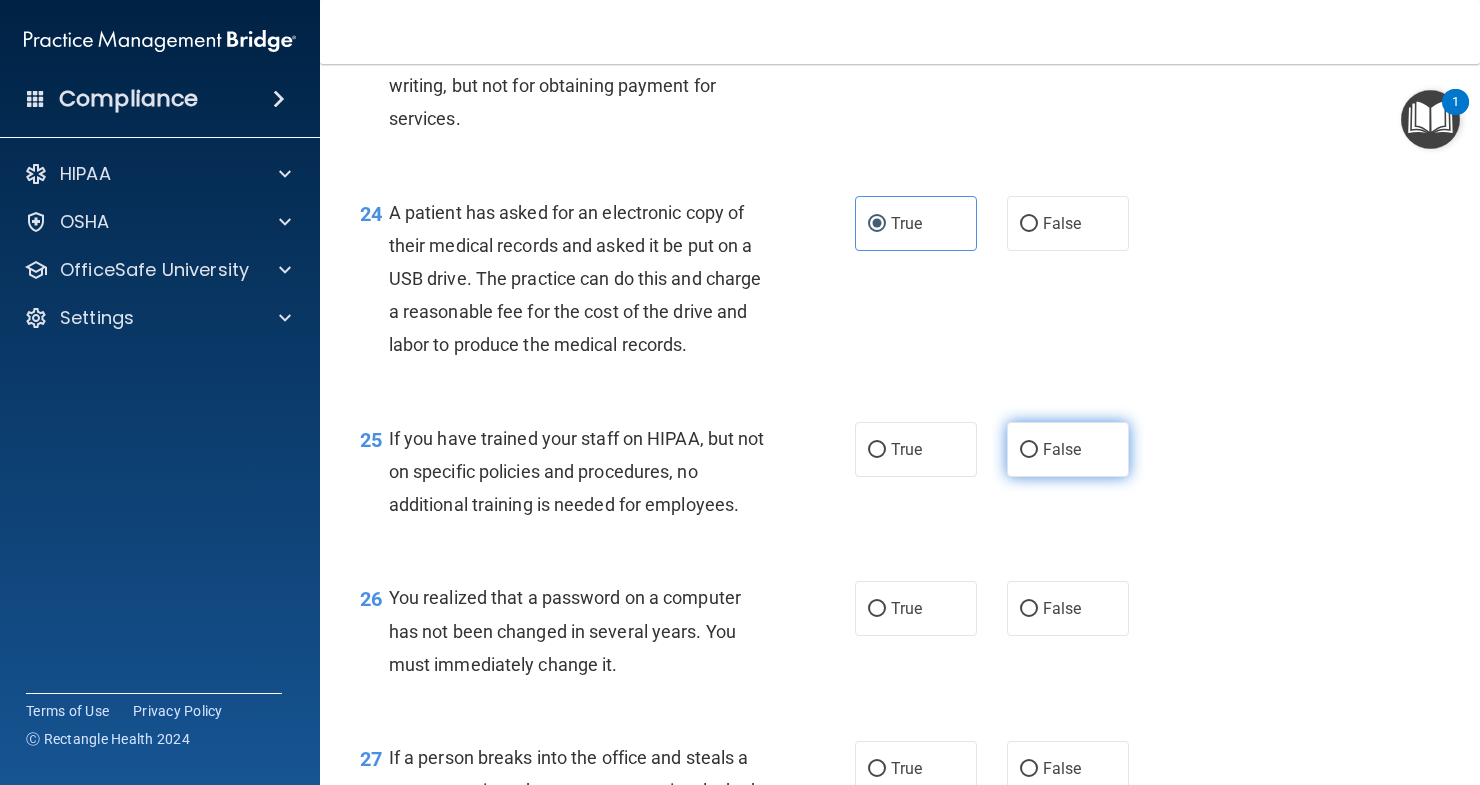 click on "False" at bounding box center [1062, 449] 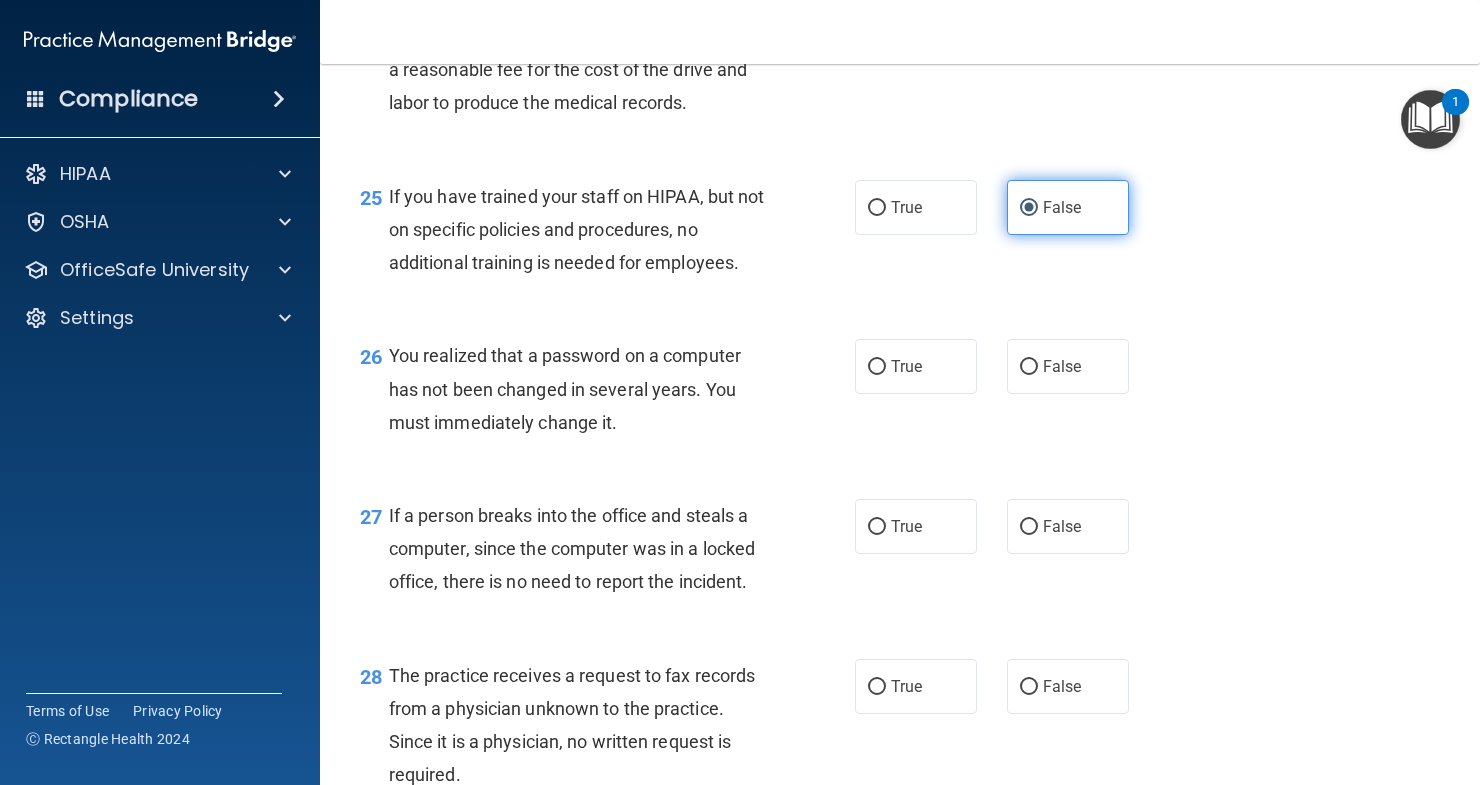 scroll, scrollTop: 4400, scrollLeft: 0, axis: vertical 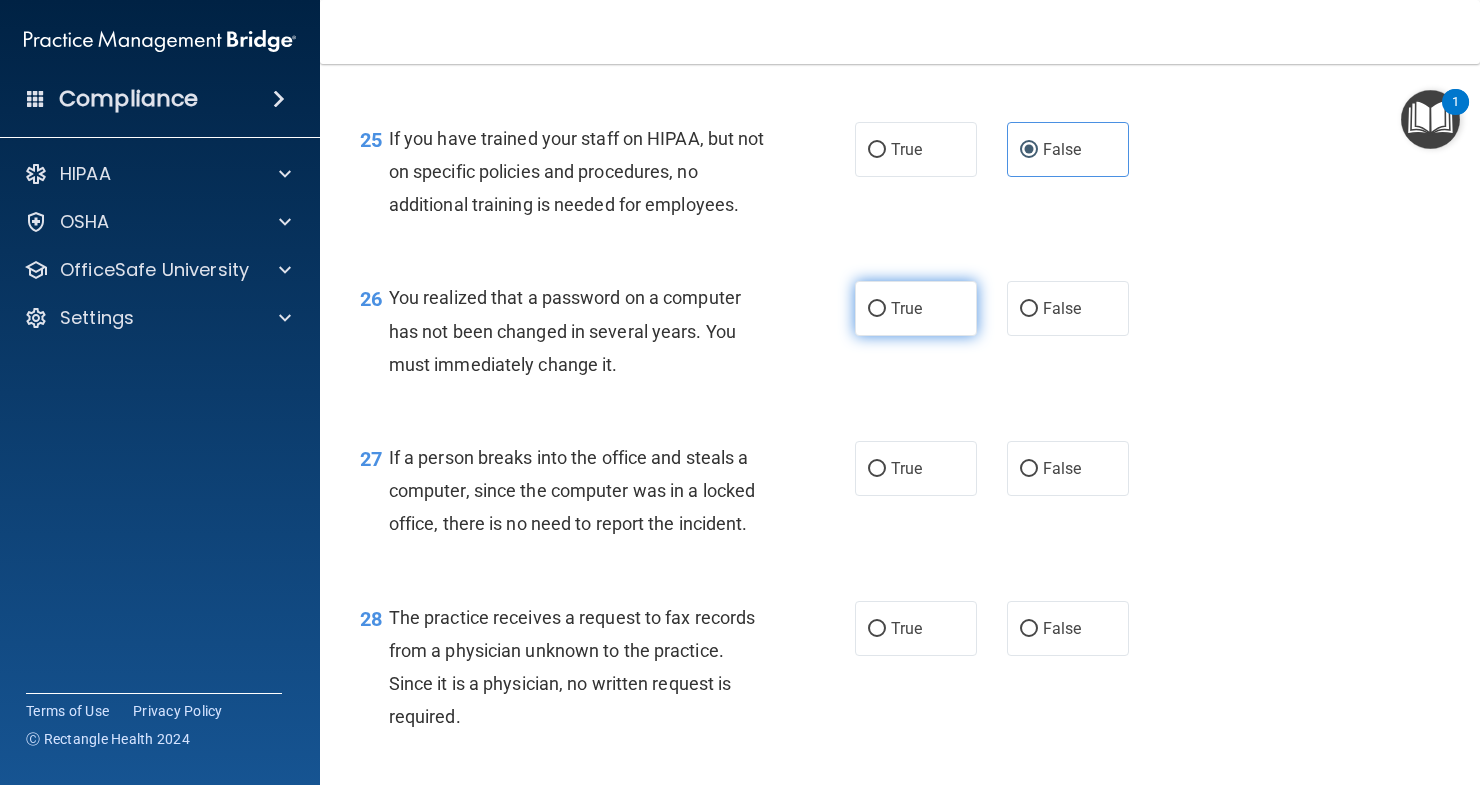 click on "True" at bounding box center (906, 308) 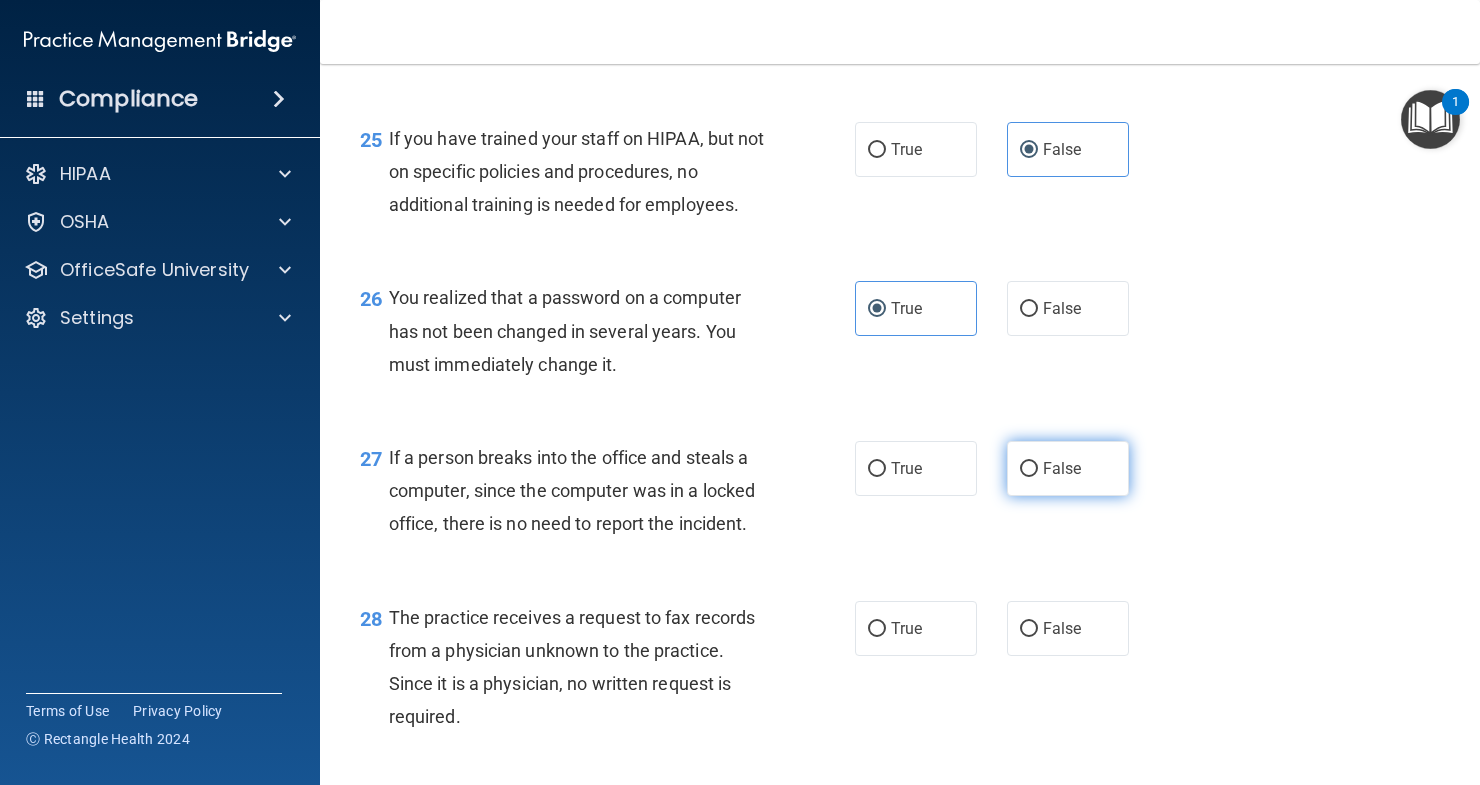 click on "False" at bounding box center (1062, 468) 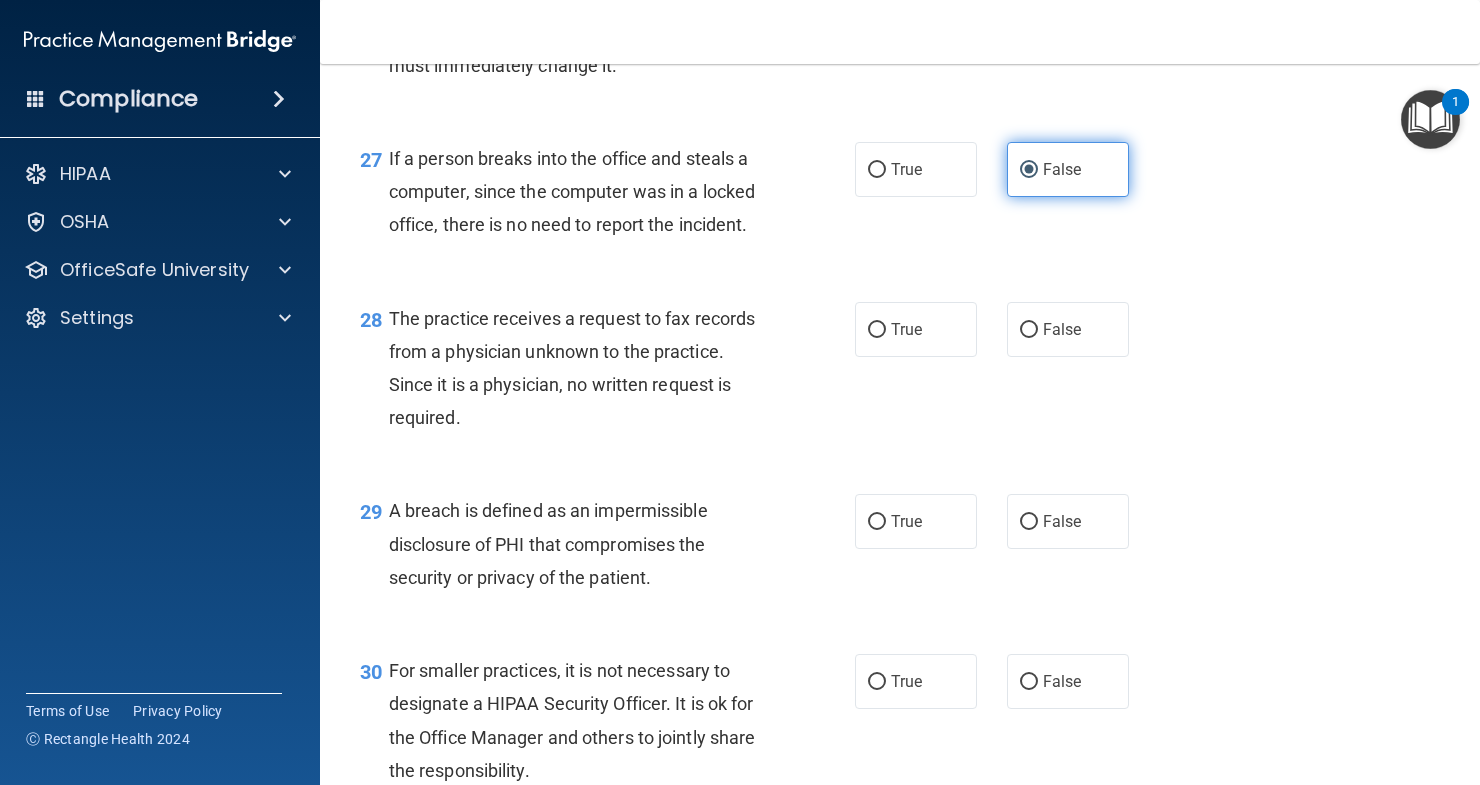 scroll, scrollTop: 4700, scrollLeft: 0, axis: vertical 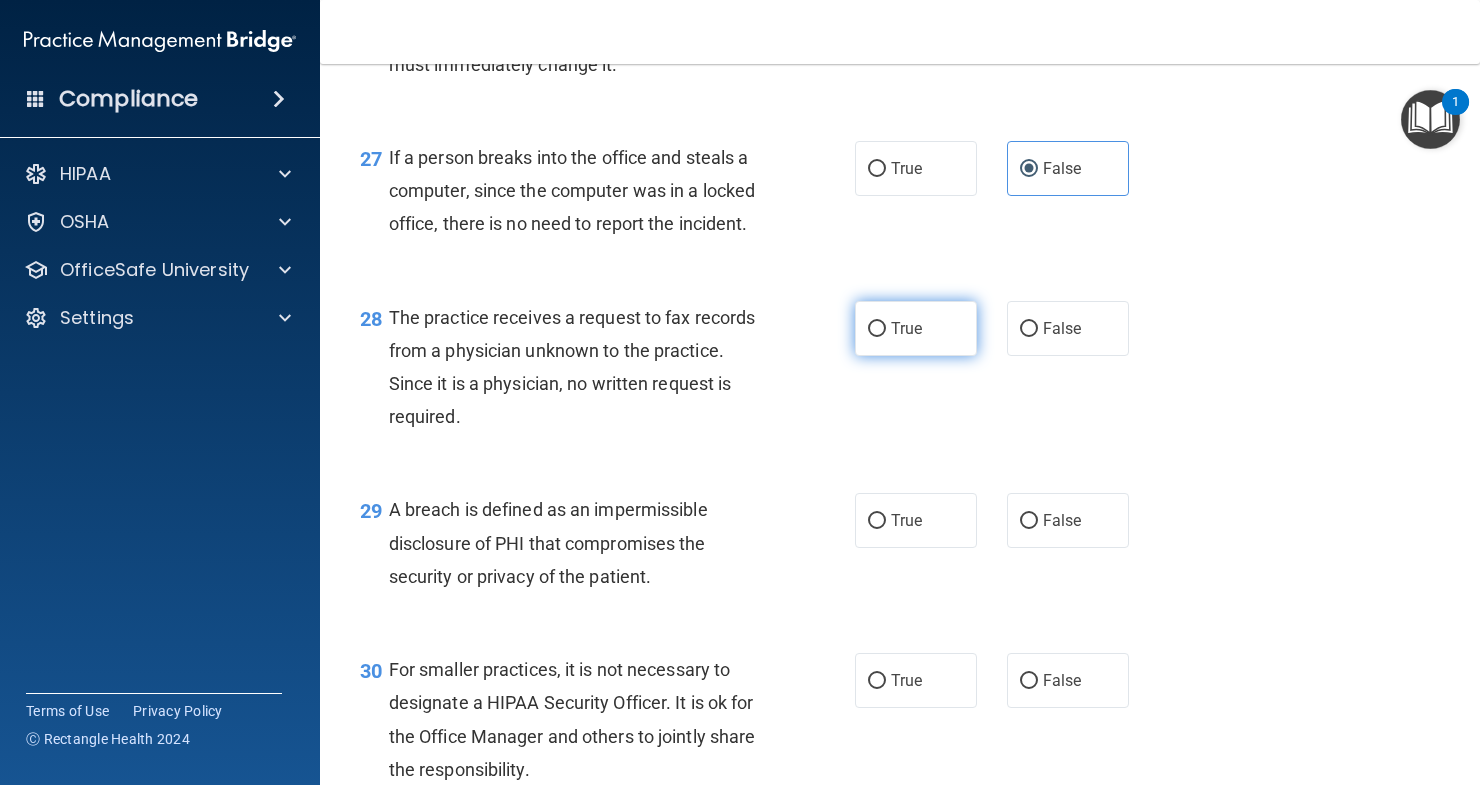 click on "True" at bounding box center [916, 328] 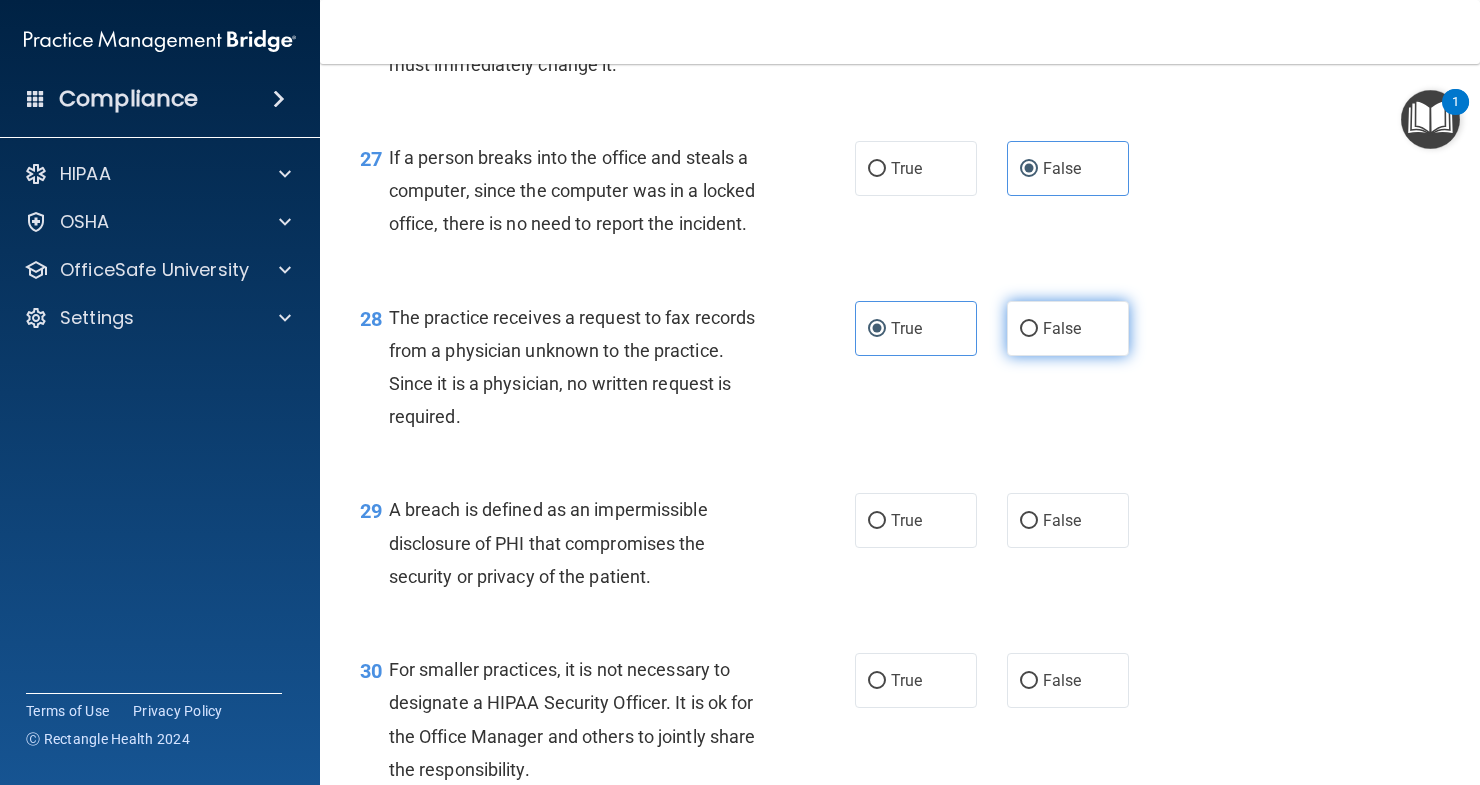click on "False" at bounding box center (1029, 329) 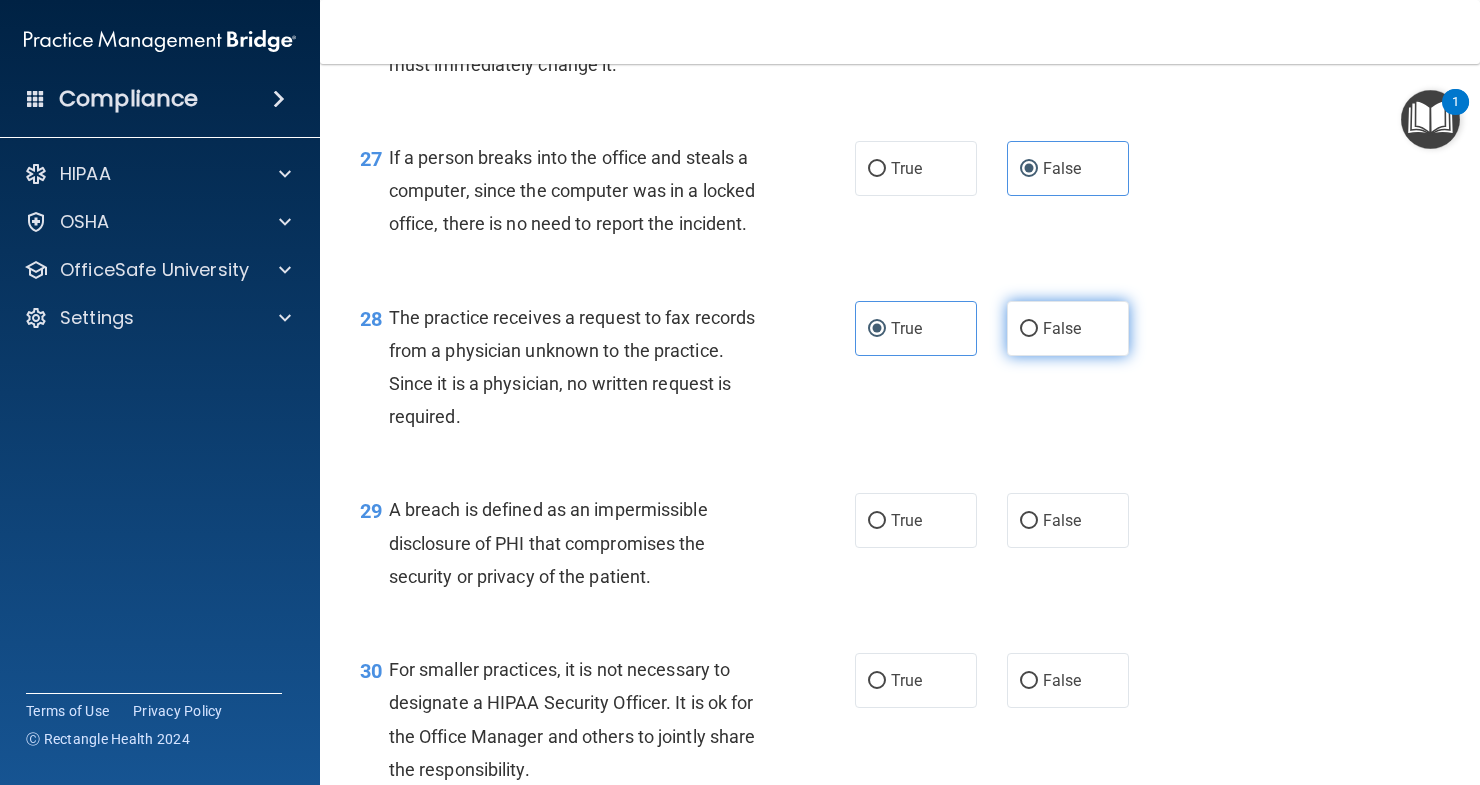 radio on "true" 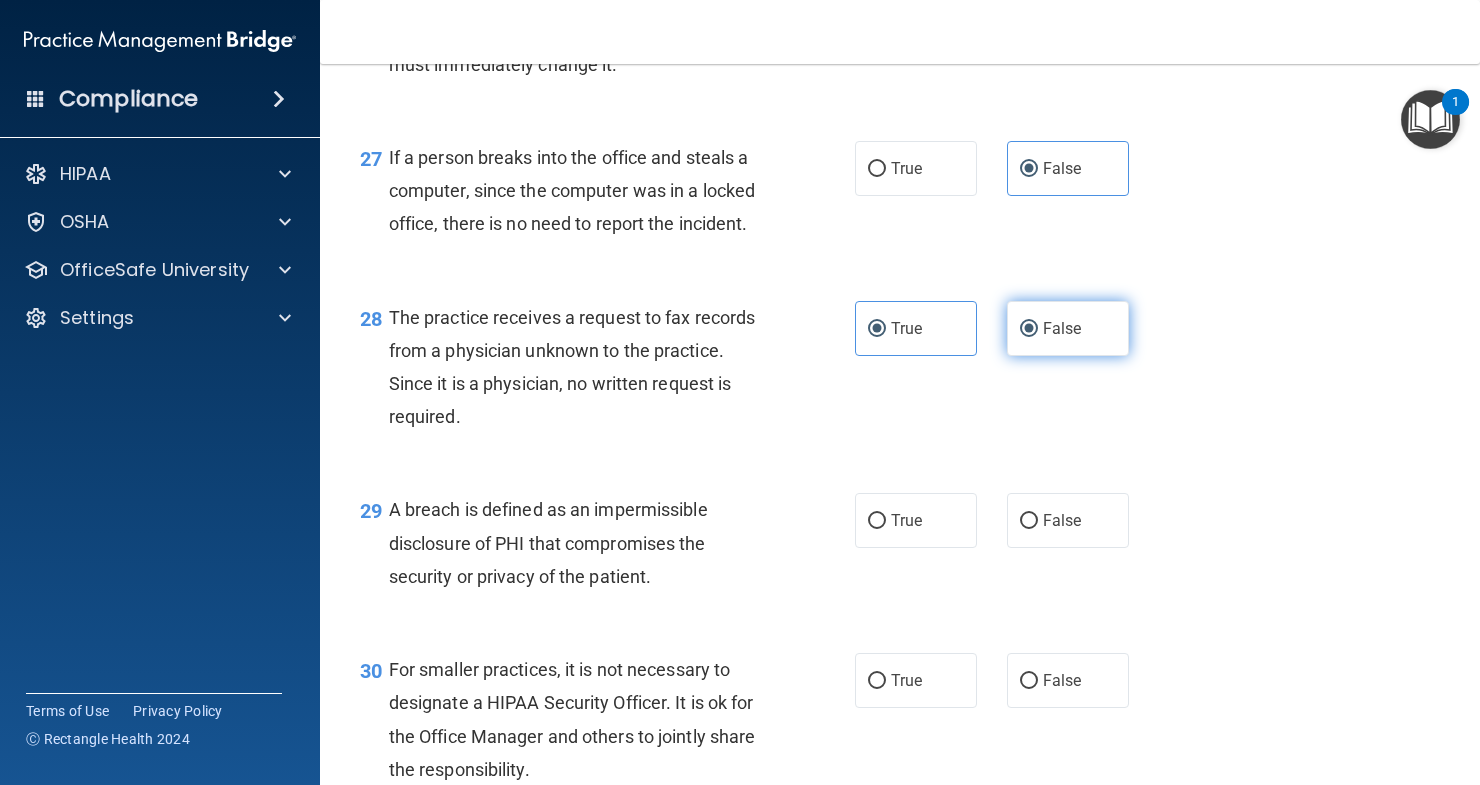 radio on "false" 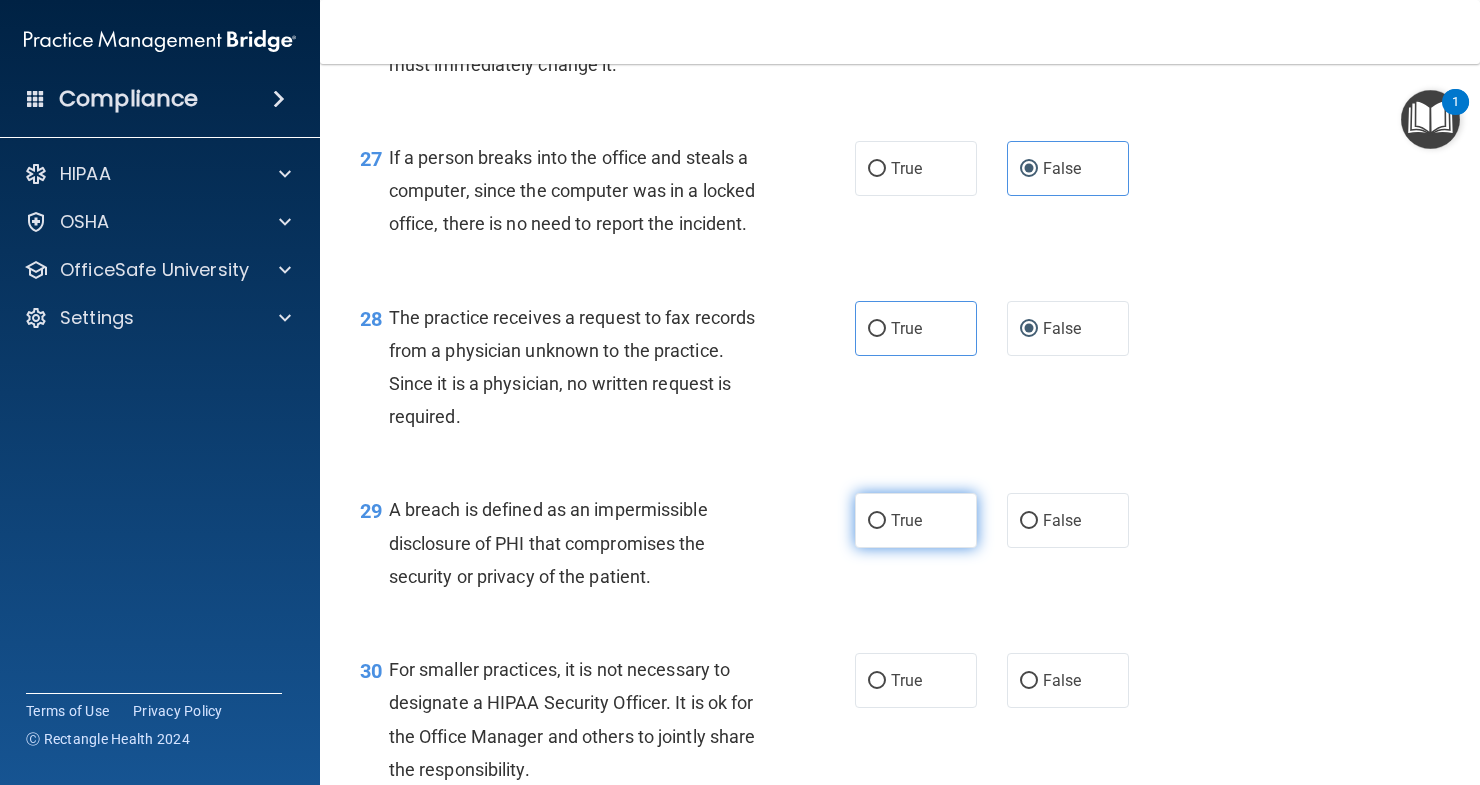 click on "True" at bounding box center (906, 520) 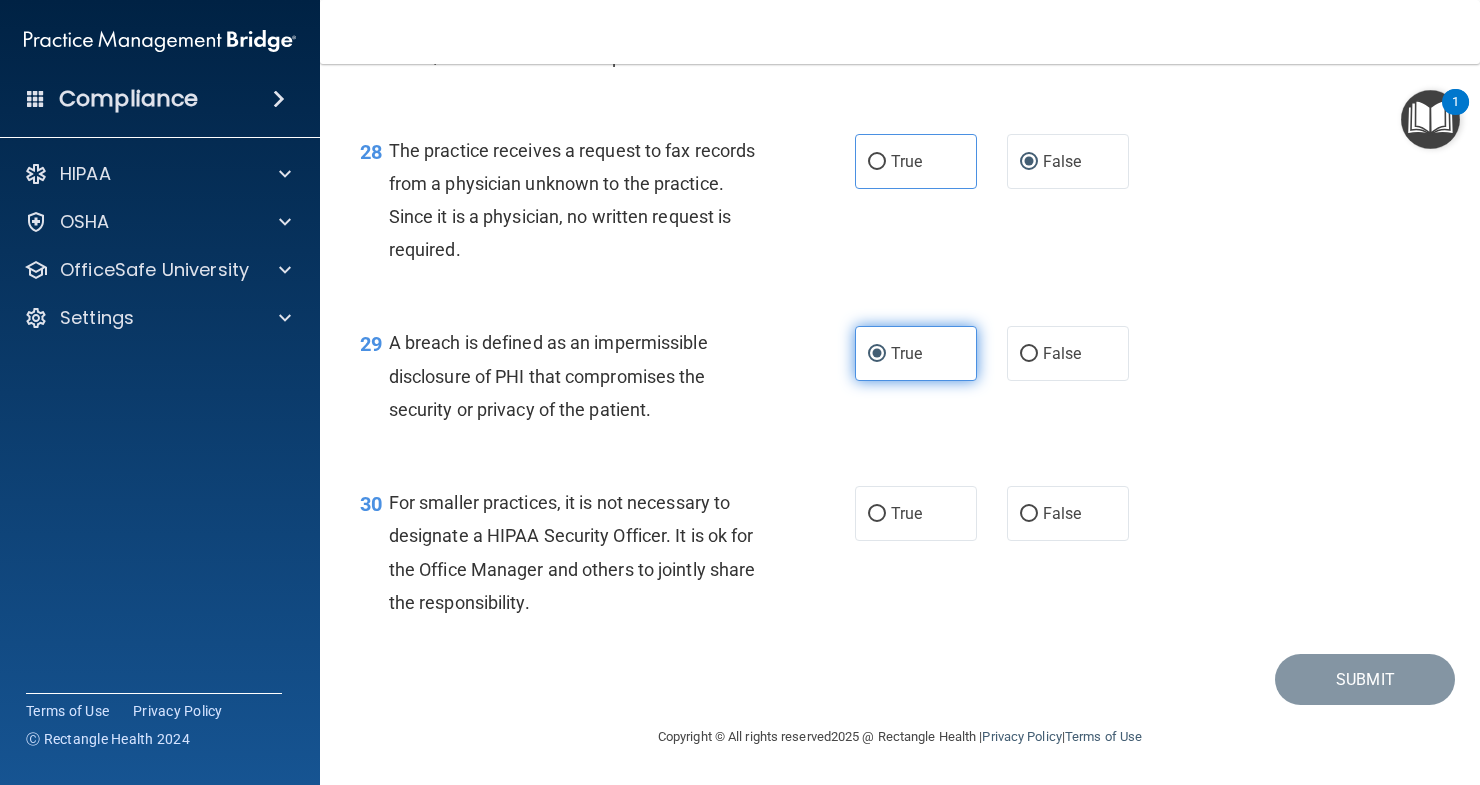 scroll, scrollTop: 4966, scrollLeft: 0, axis: vertical 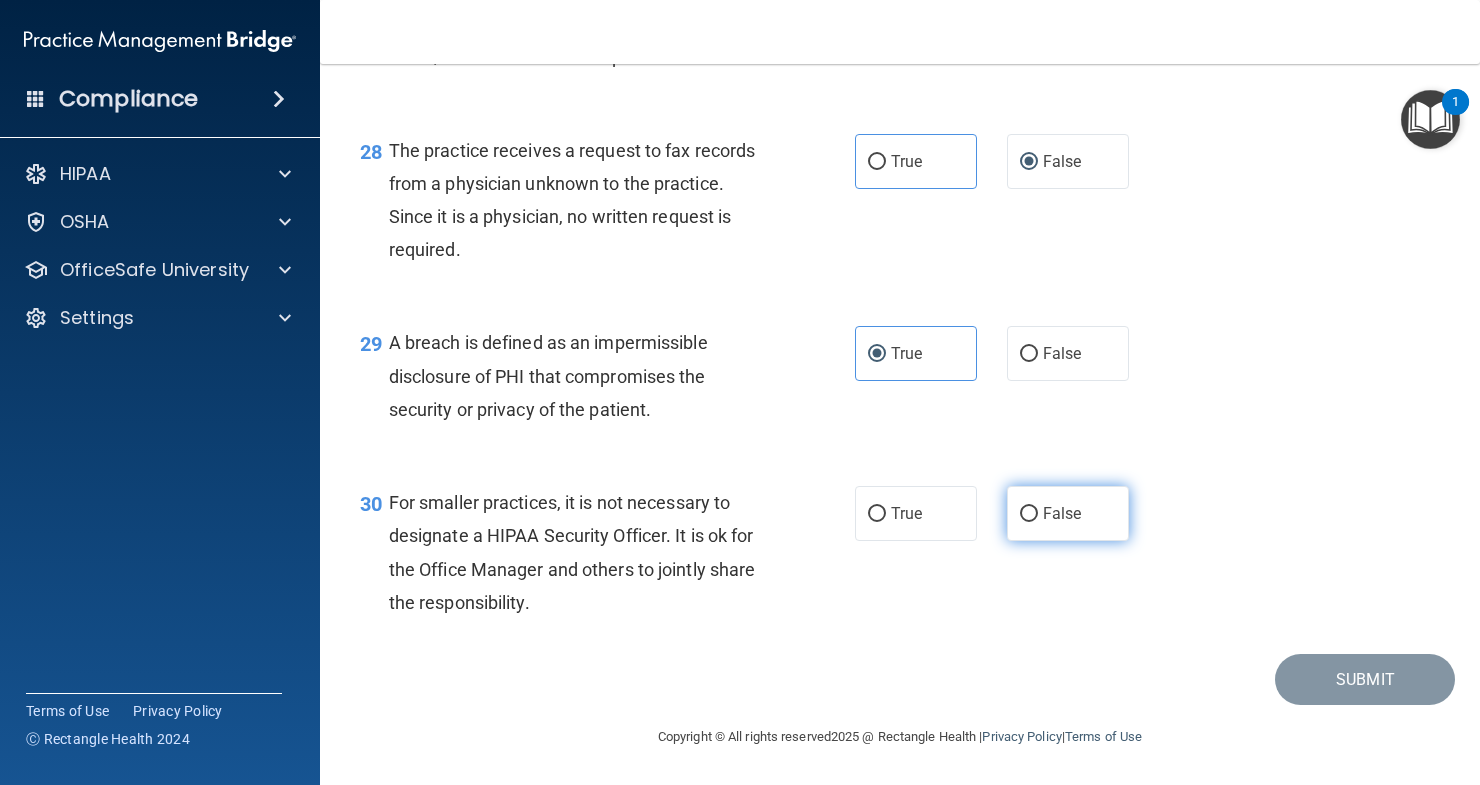 click on "False" at bounding box center (1068, 513) 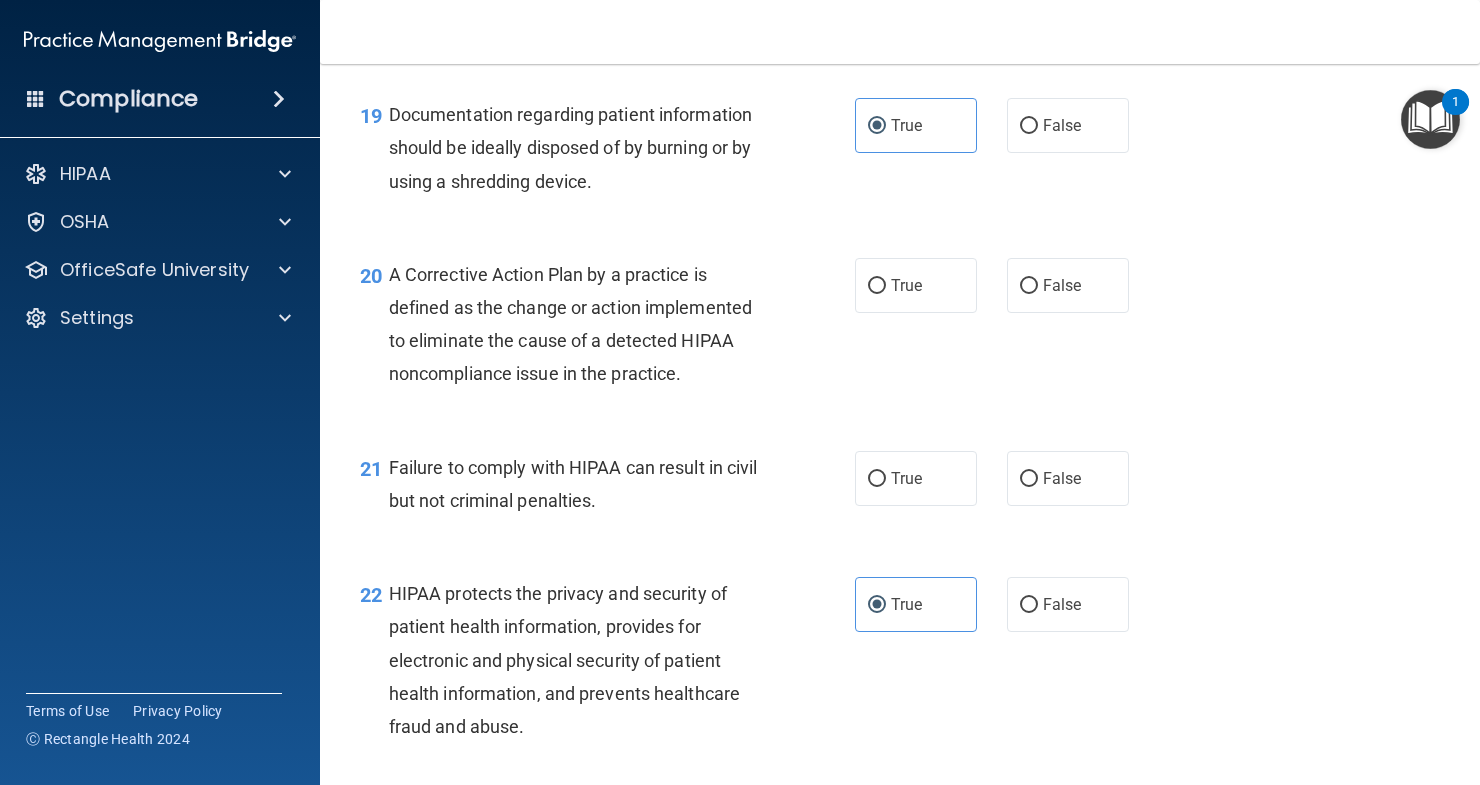 scroll, scrollTop: 3166, scrollLeft: 0, axis: vertical 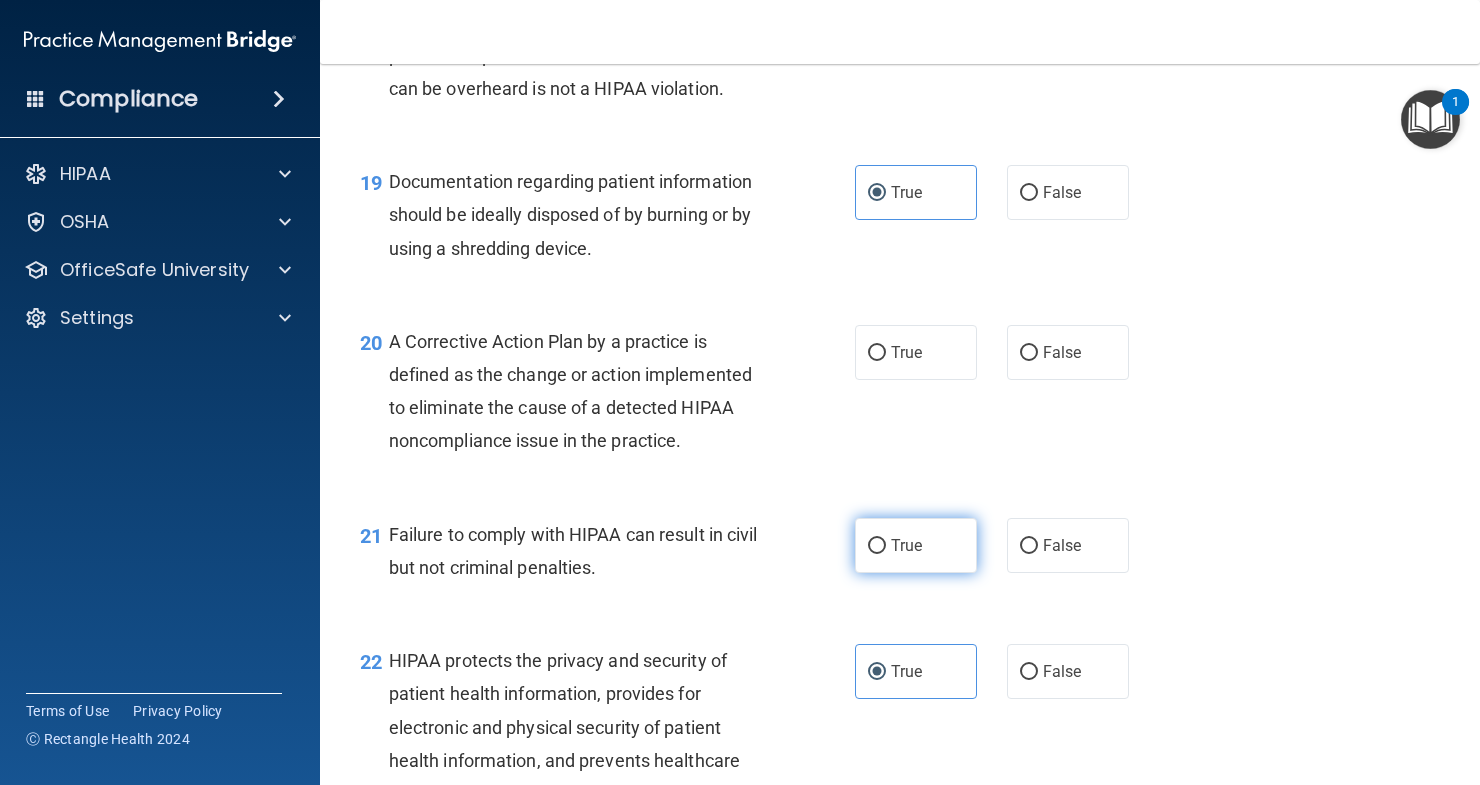 click on "True" at bounding box center (916, 545) 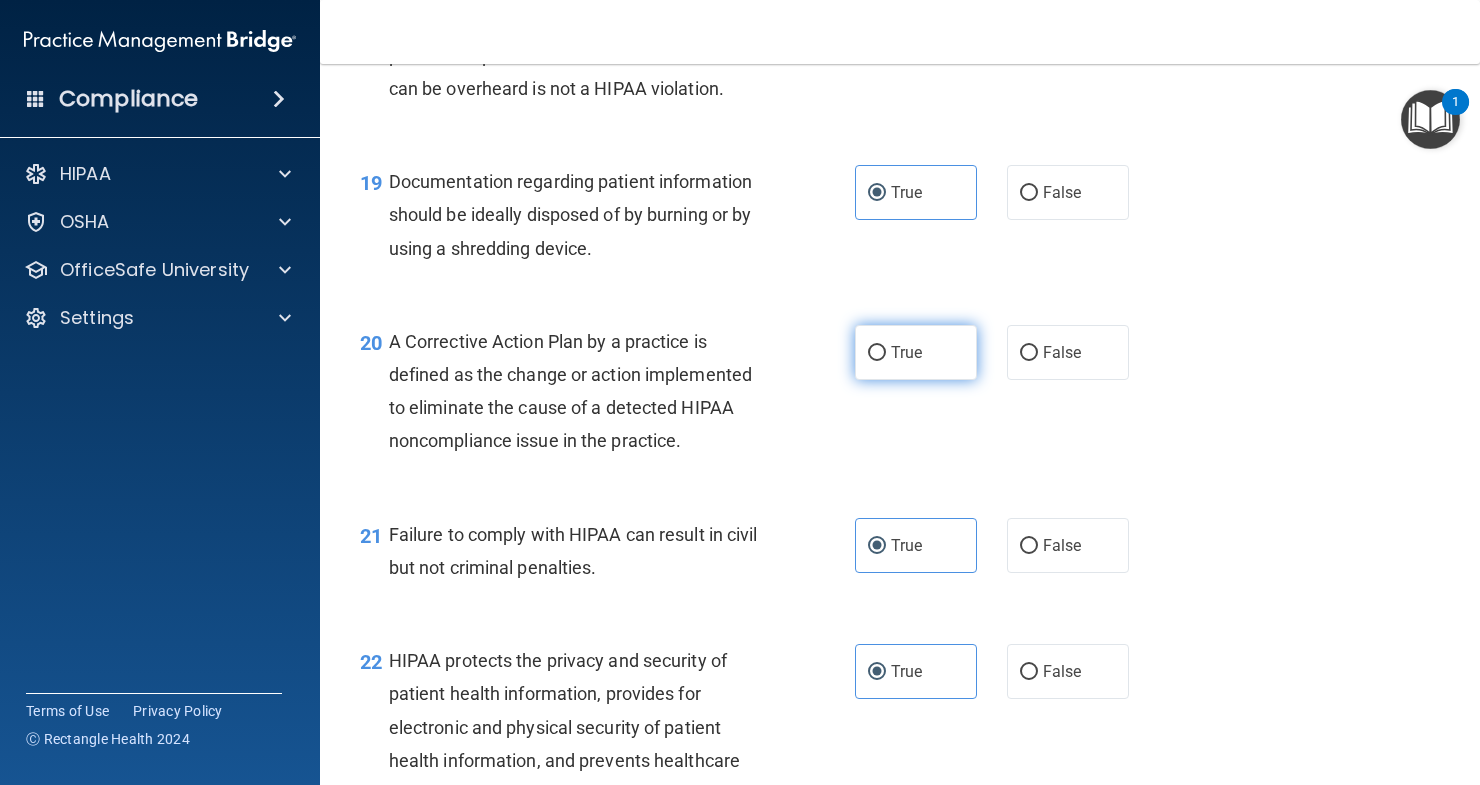 click on "True" at bounding box center (916, 352) 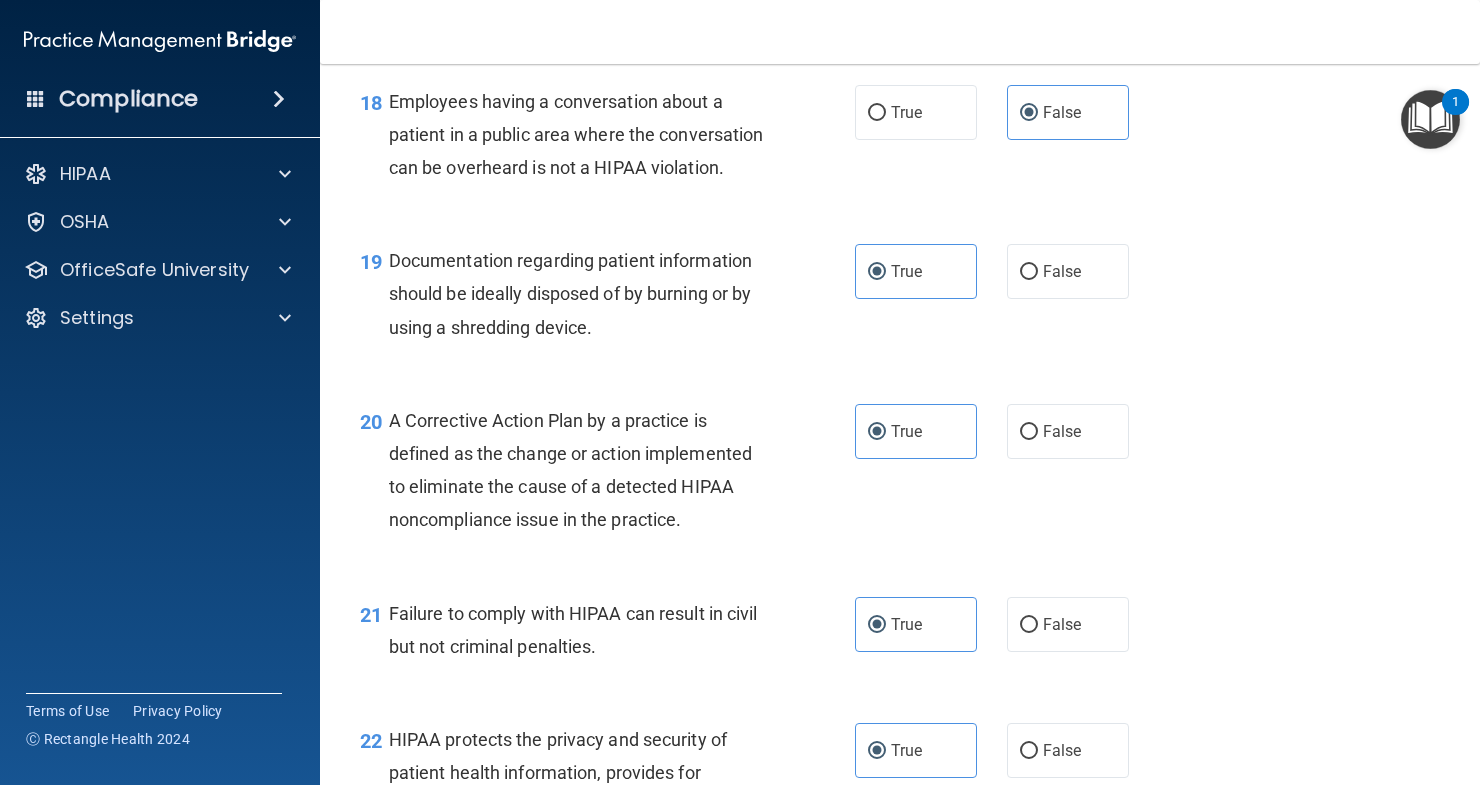 scroll, scrollTop: 2666, scrollLeft: 0, axis: vertical 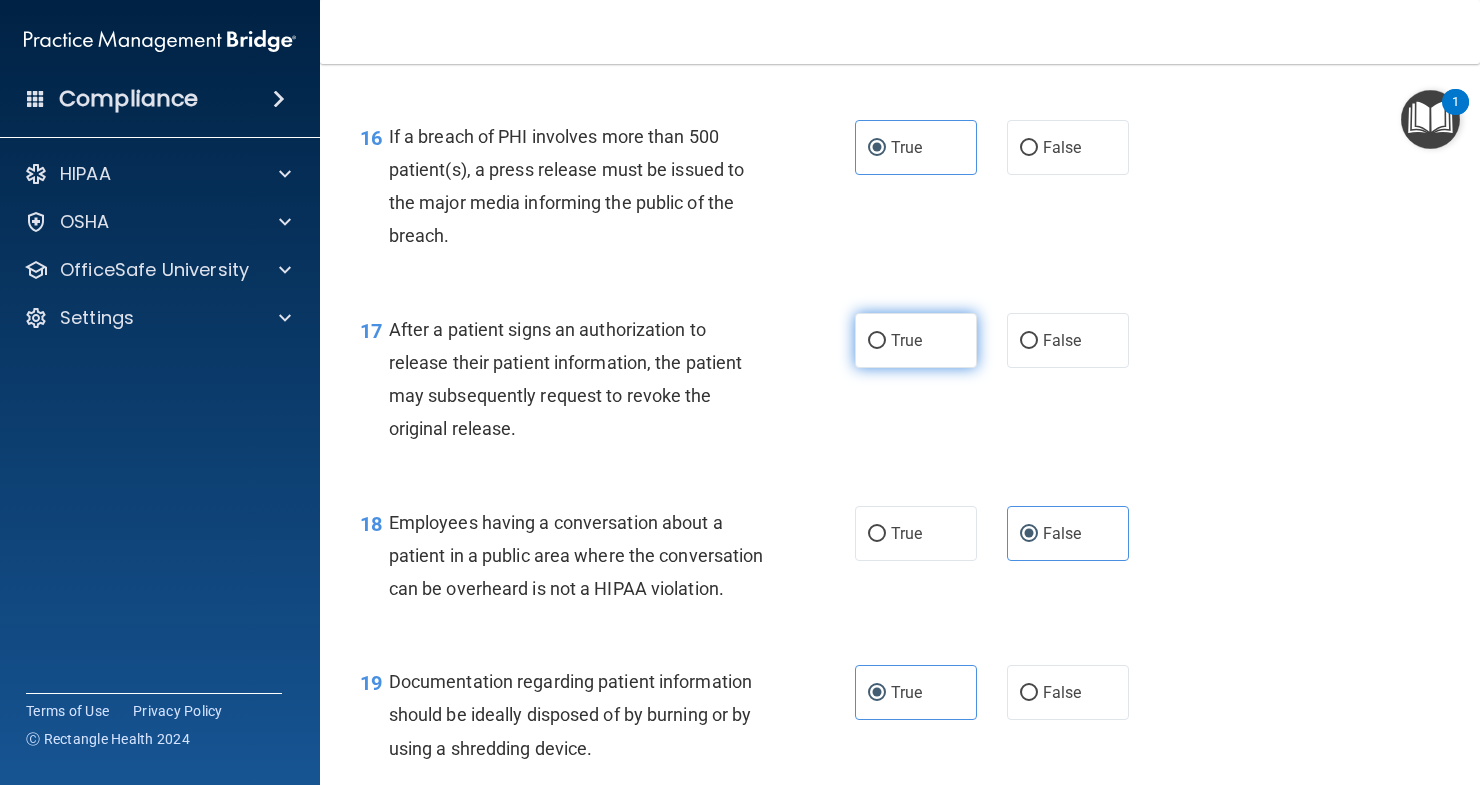 click on "True" at bounding box center (906, 340) 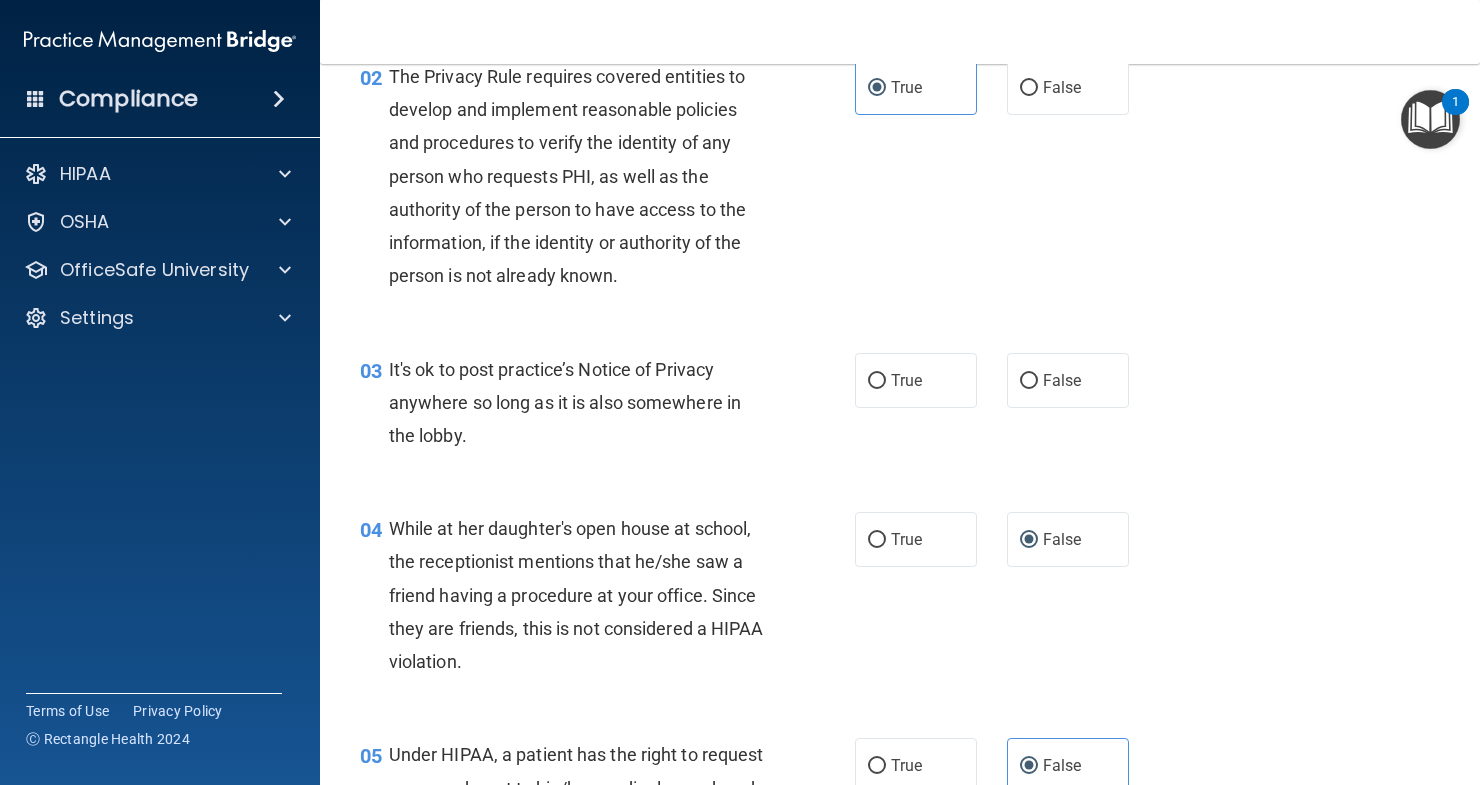 scroll, scrollTop: 166, scrollLeft: 0, axis: vertical 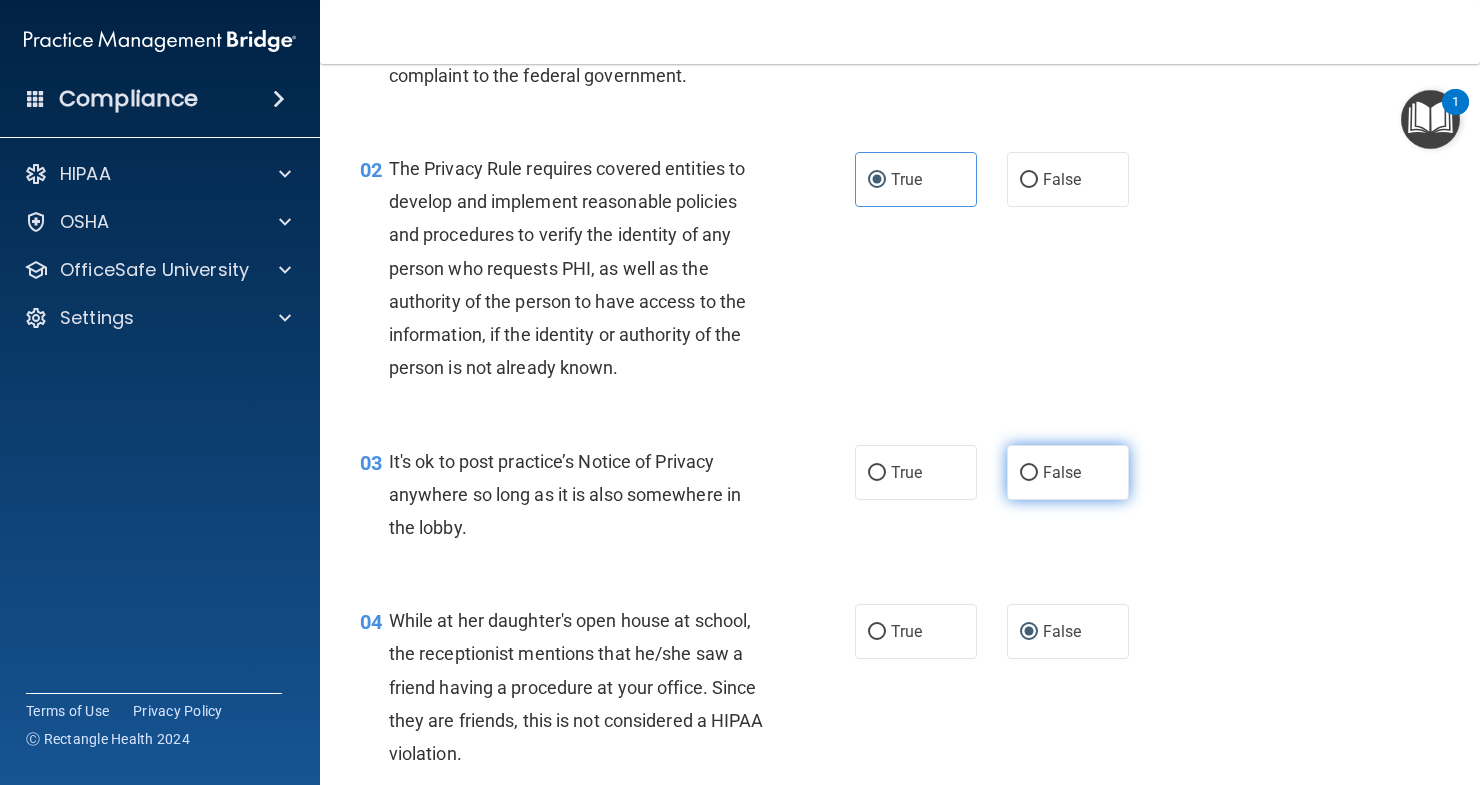 click on "False" at bounding box center [1029, 473] 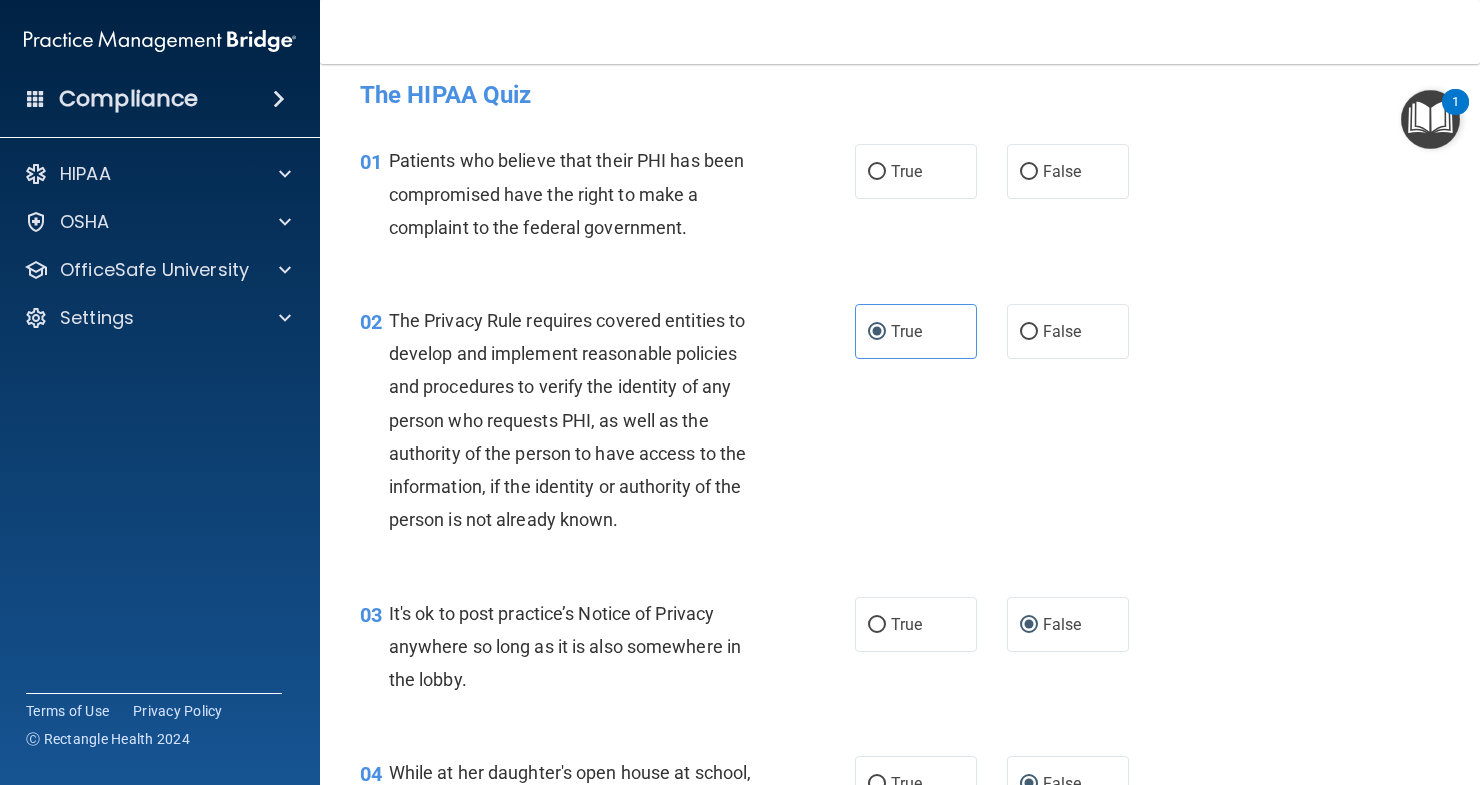 scroll, scrollTop: 0, scrollLeft: 0, axis: both 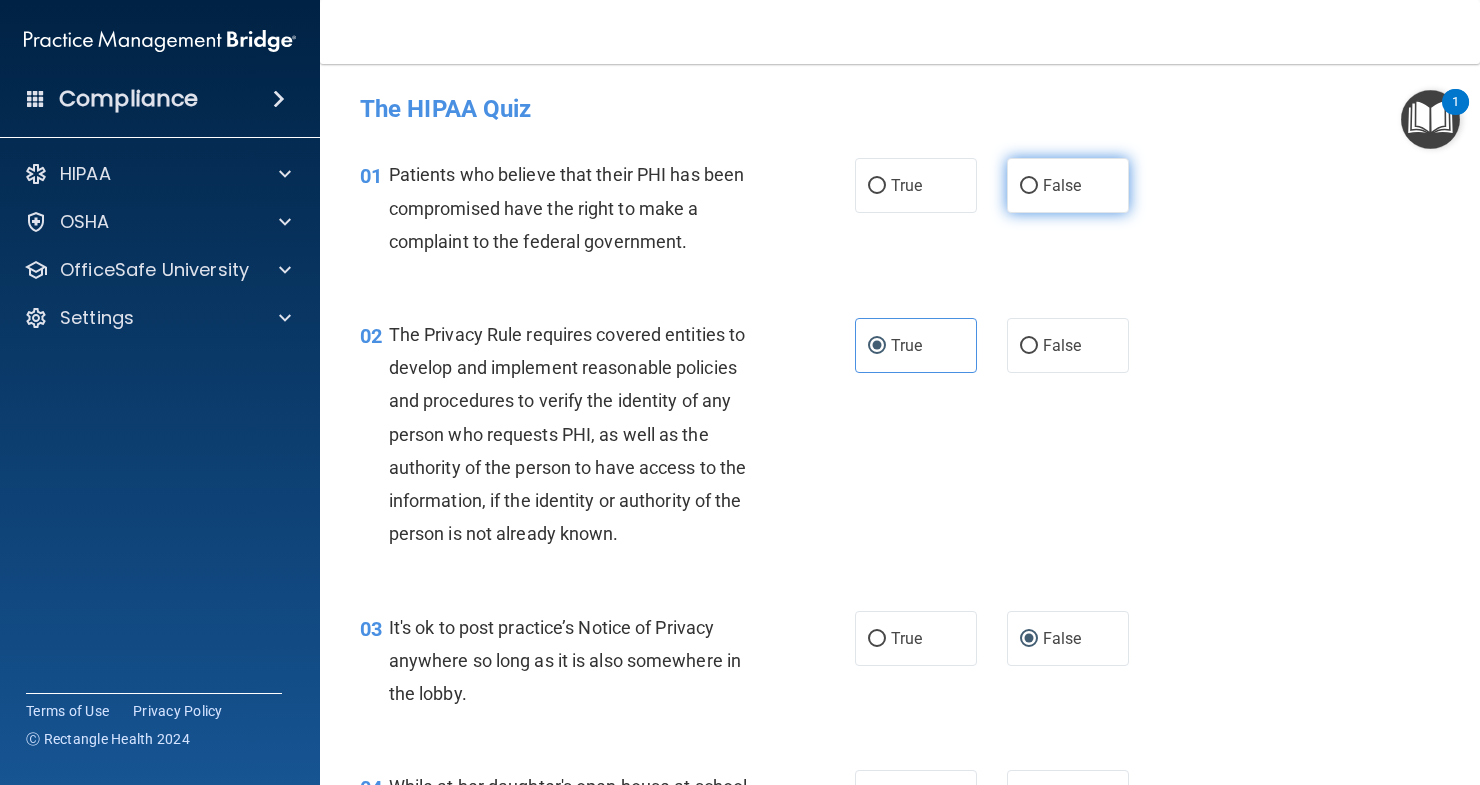 click on "False" at bounding box center (1062, 185) 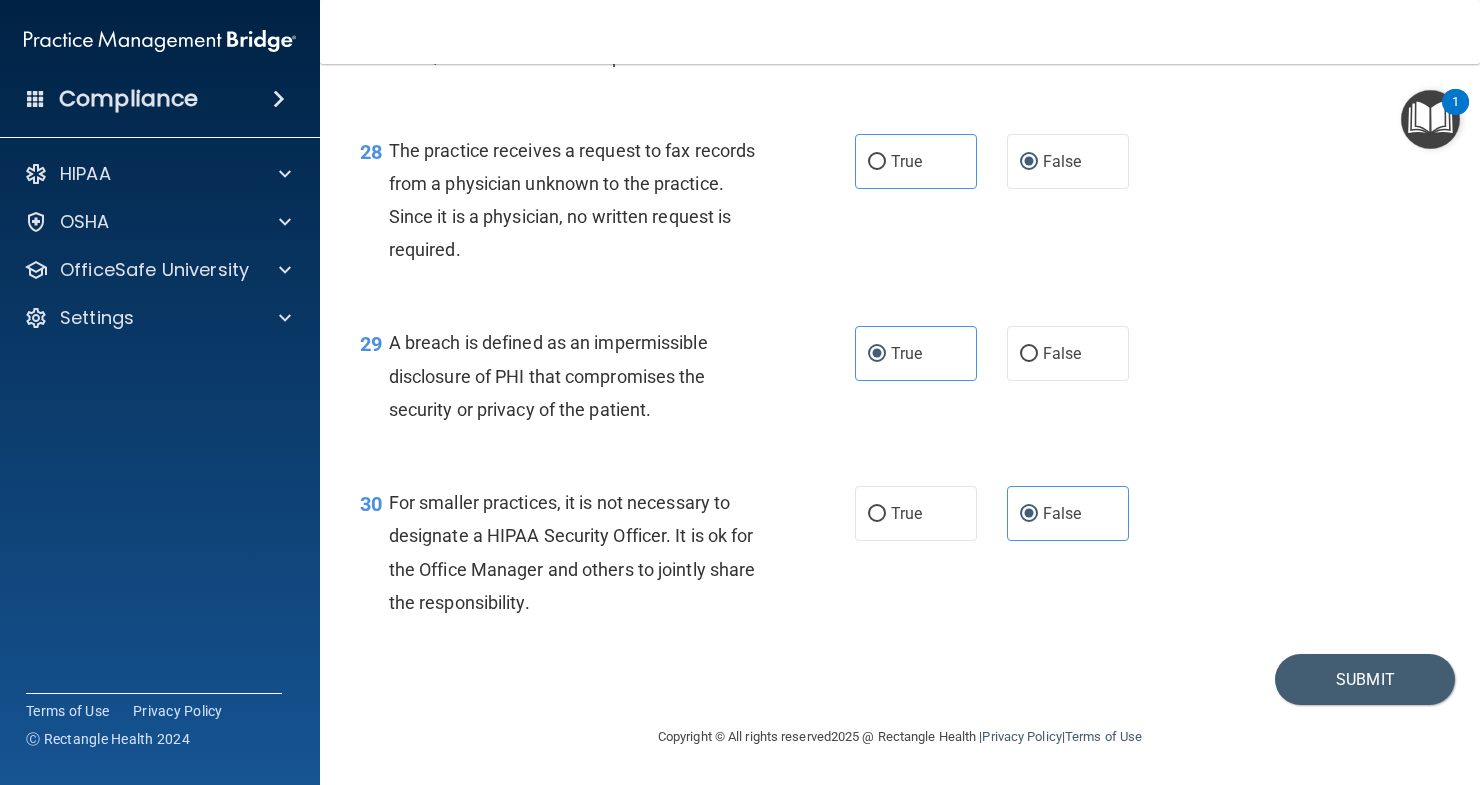 scroll, scrollTop: 4866, scrollLeft: 0, axis: vertical 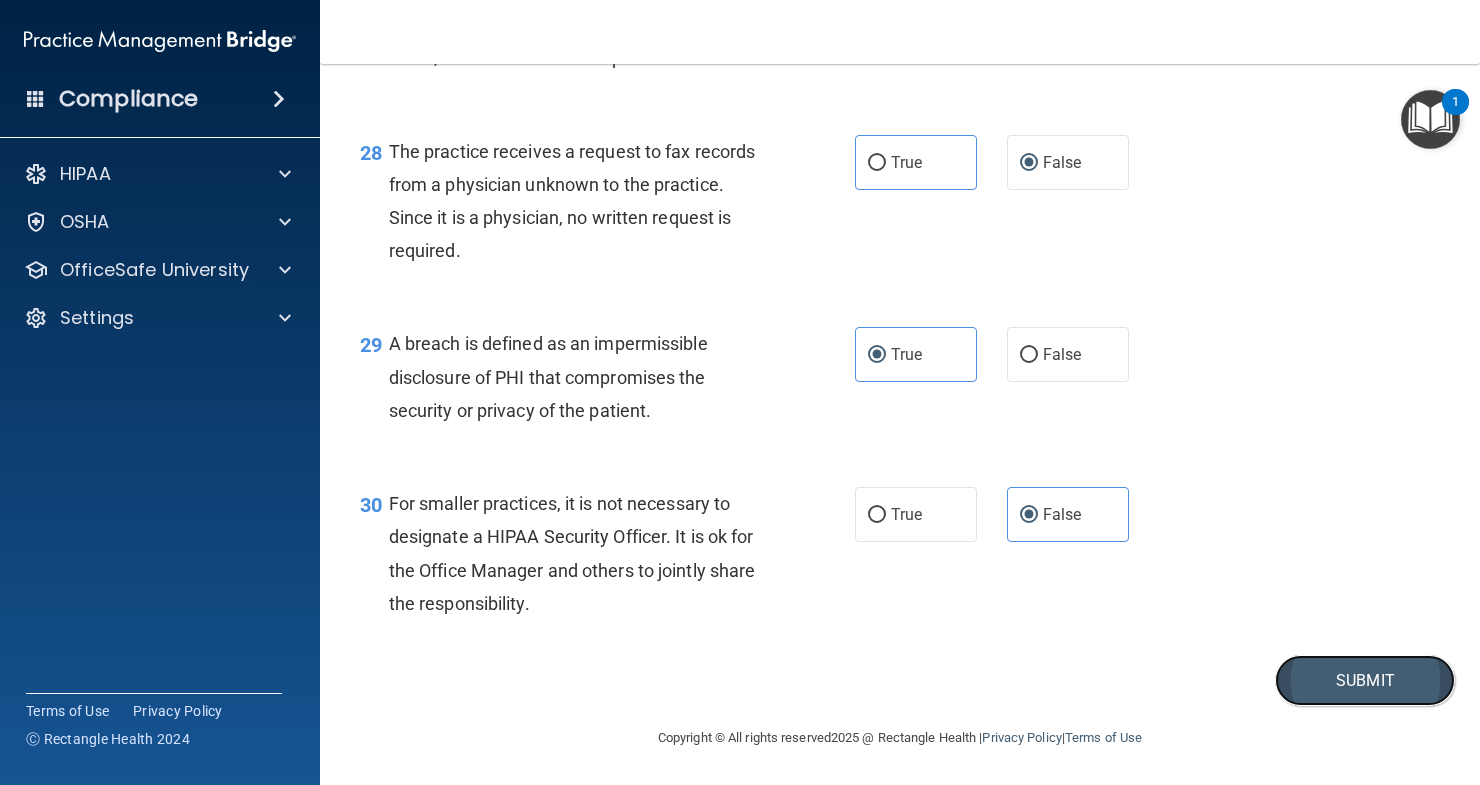 click on "Submit" at bounding box center (1365, 680) 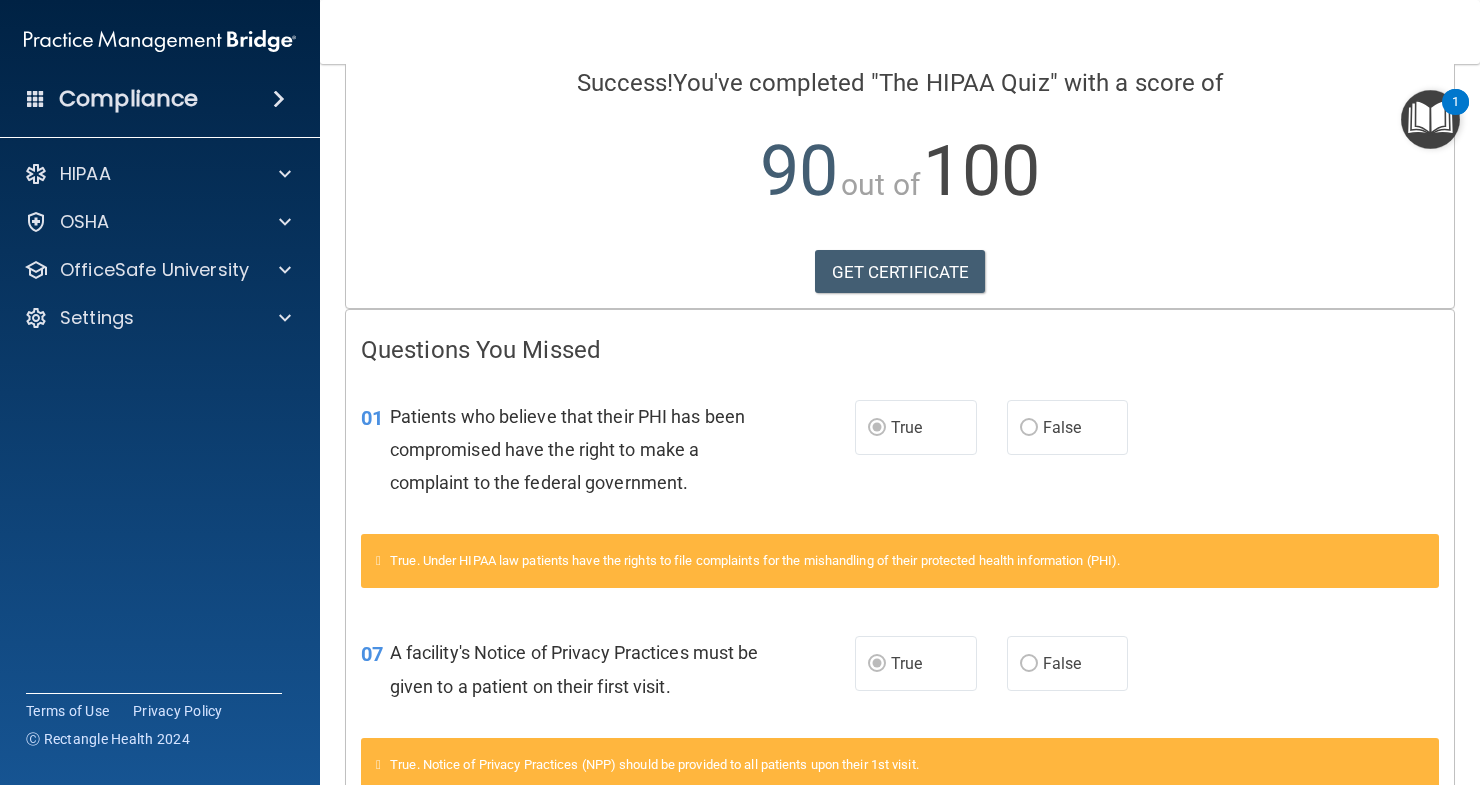 scroll, scrollTop: 0, scrollLeft: 0, axis: both 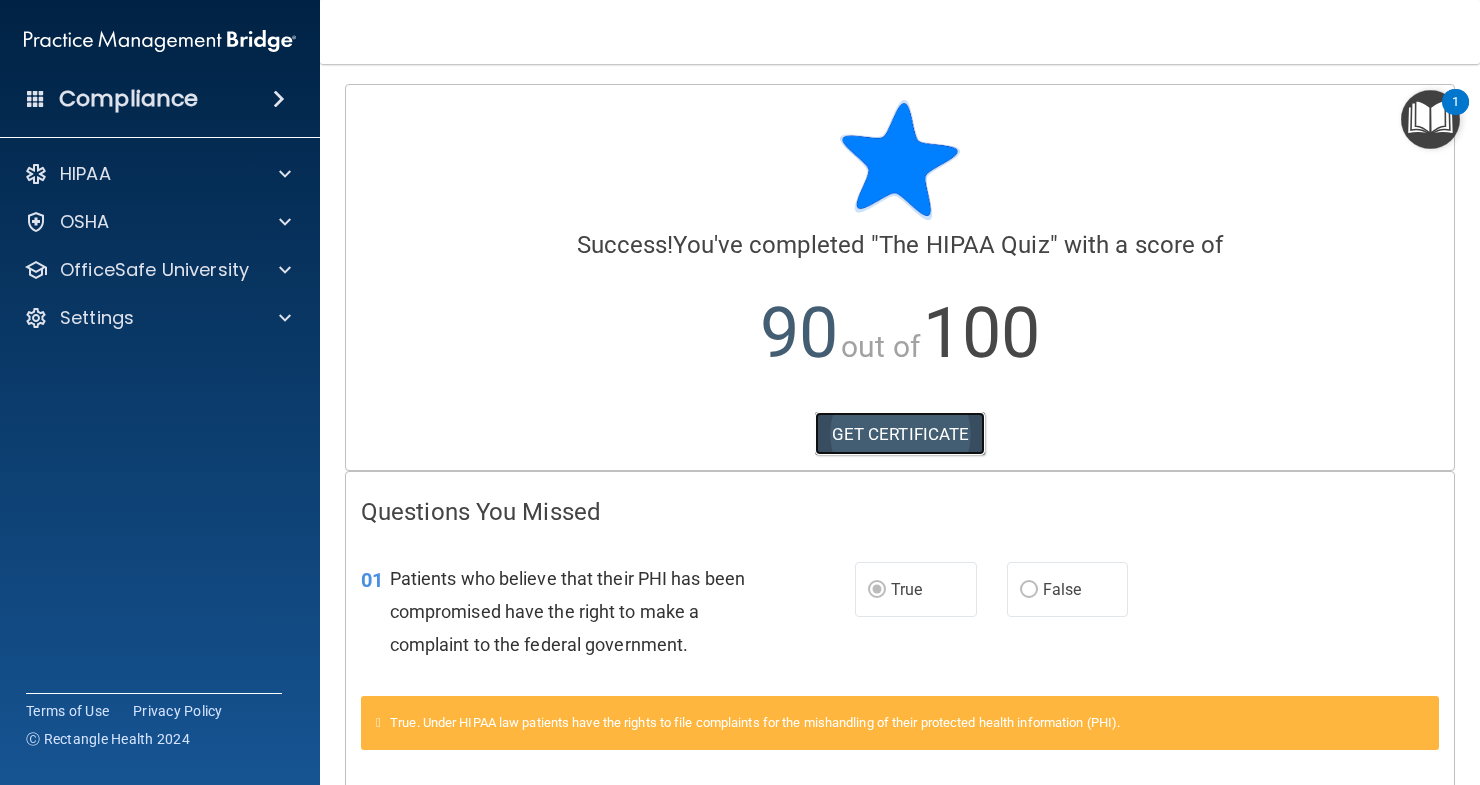 click on "GET CERTIFICATE" at bounding box center [900, 434] 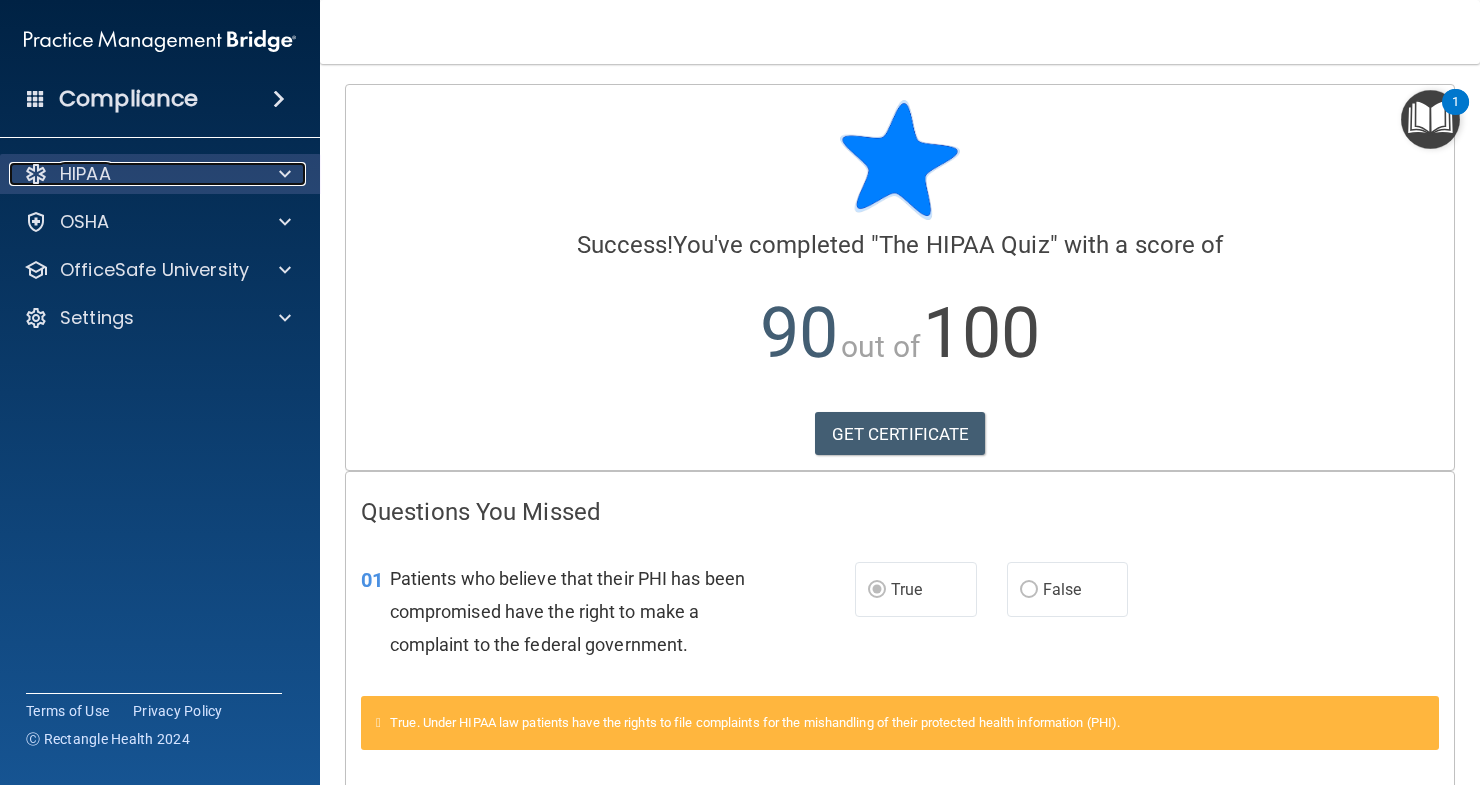 click on "HIPAA" at bounding box center [133, 174] 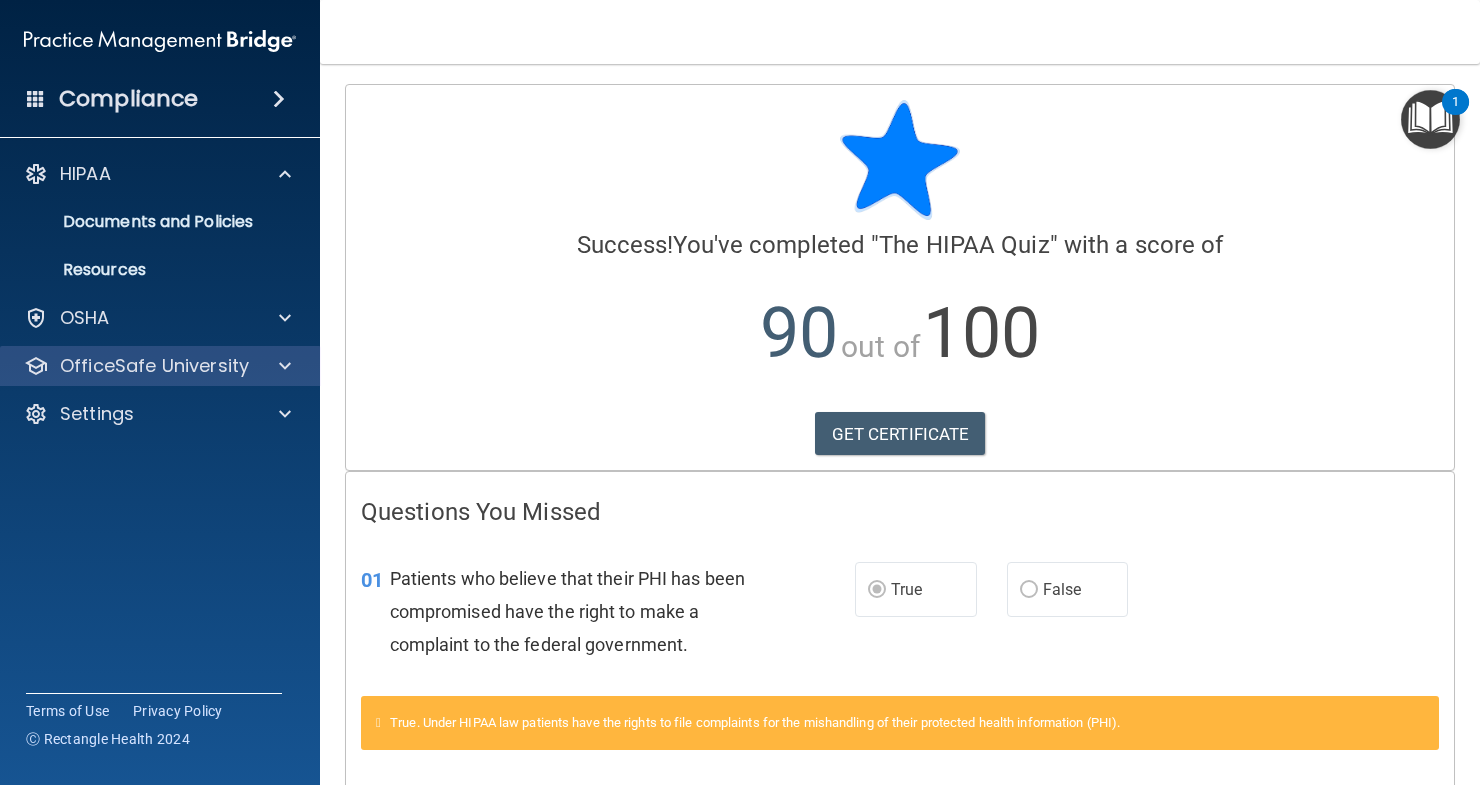 click on "OfficeSafe University" at bounding box center (160, 366) 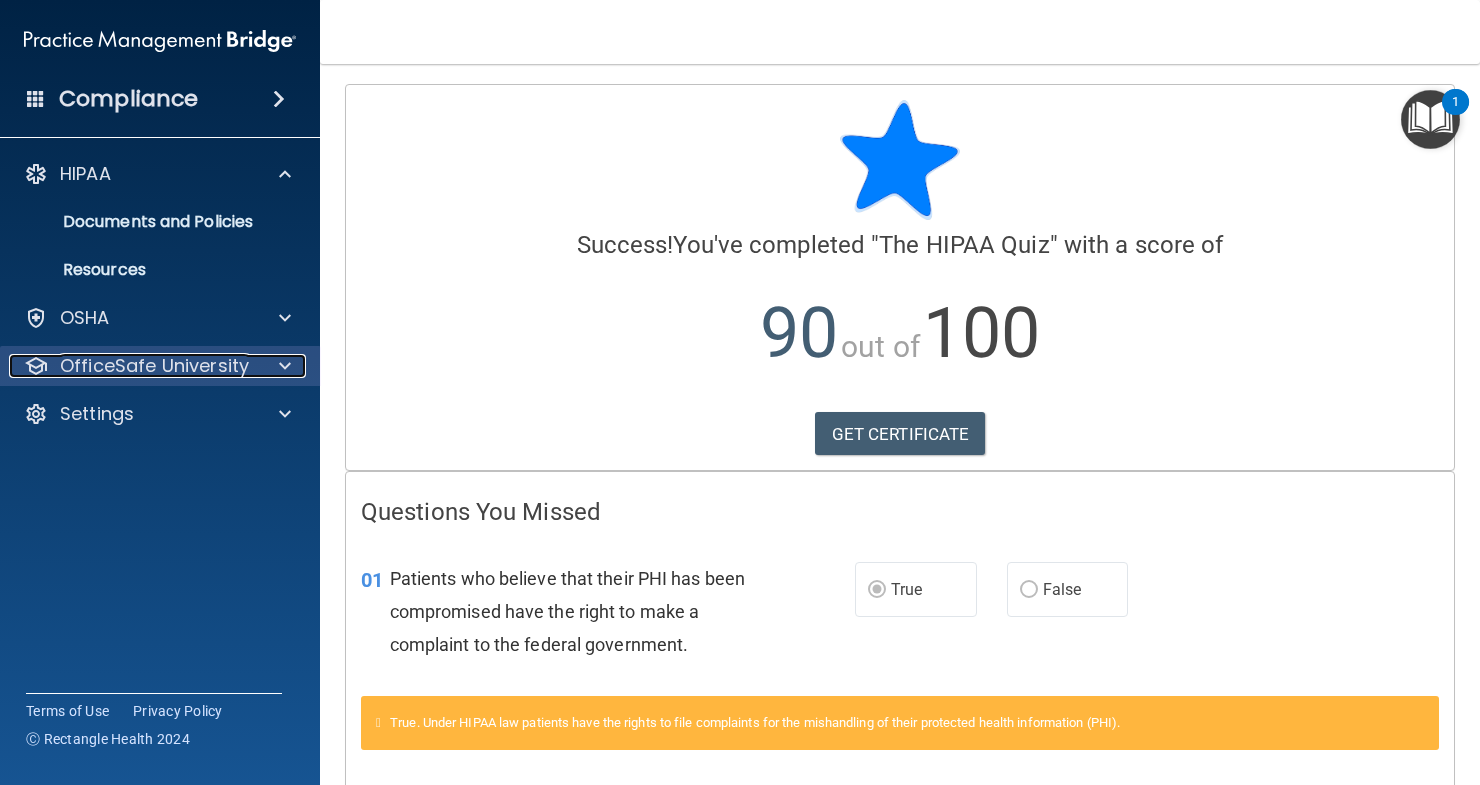 click at bounding box center (282, 366) 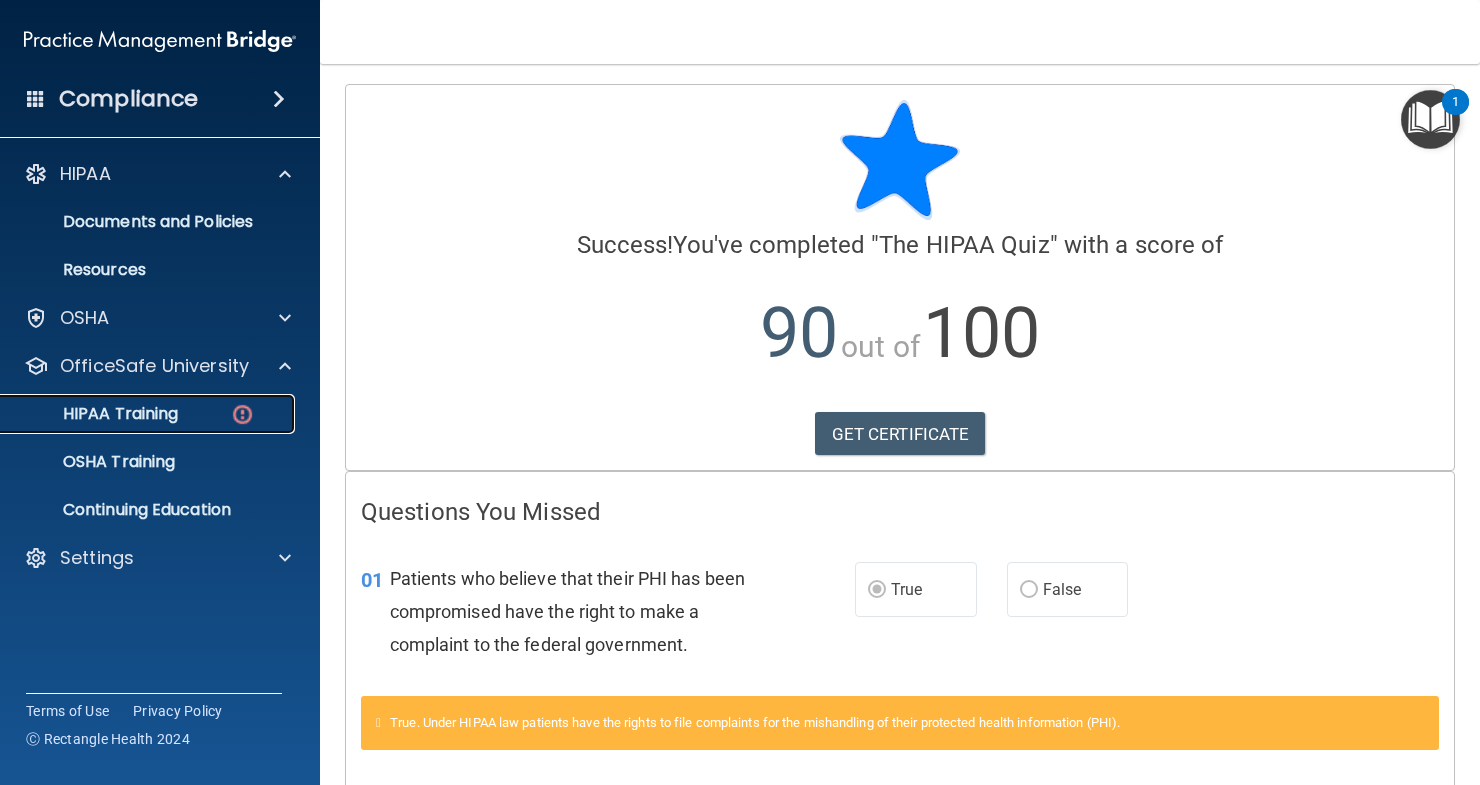 click at bounding box center (242, 414) 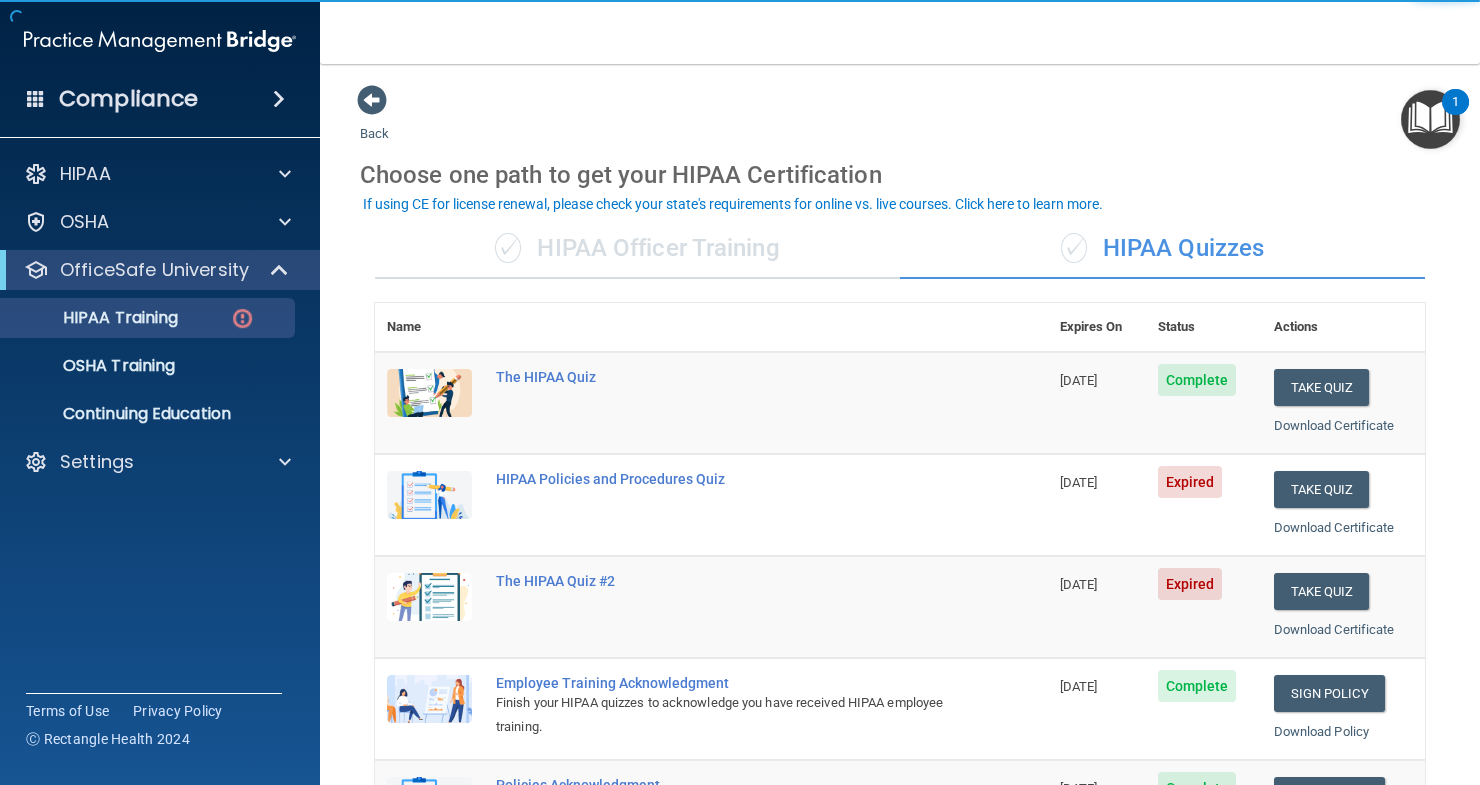click on "Expired" at bounding box center (1190, 482) 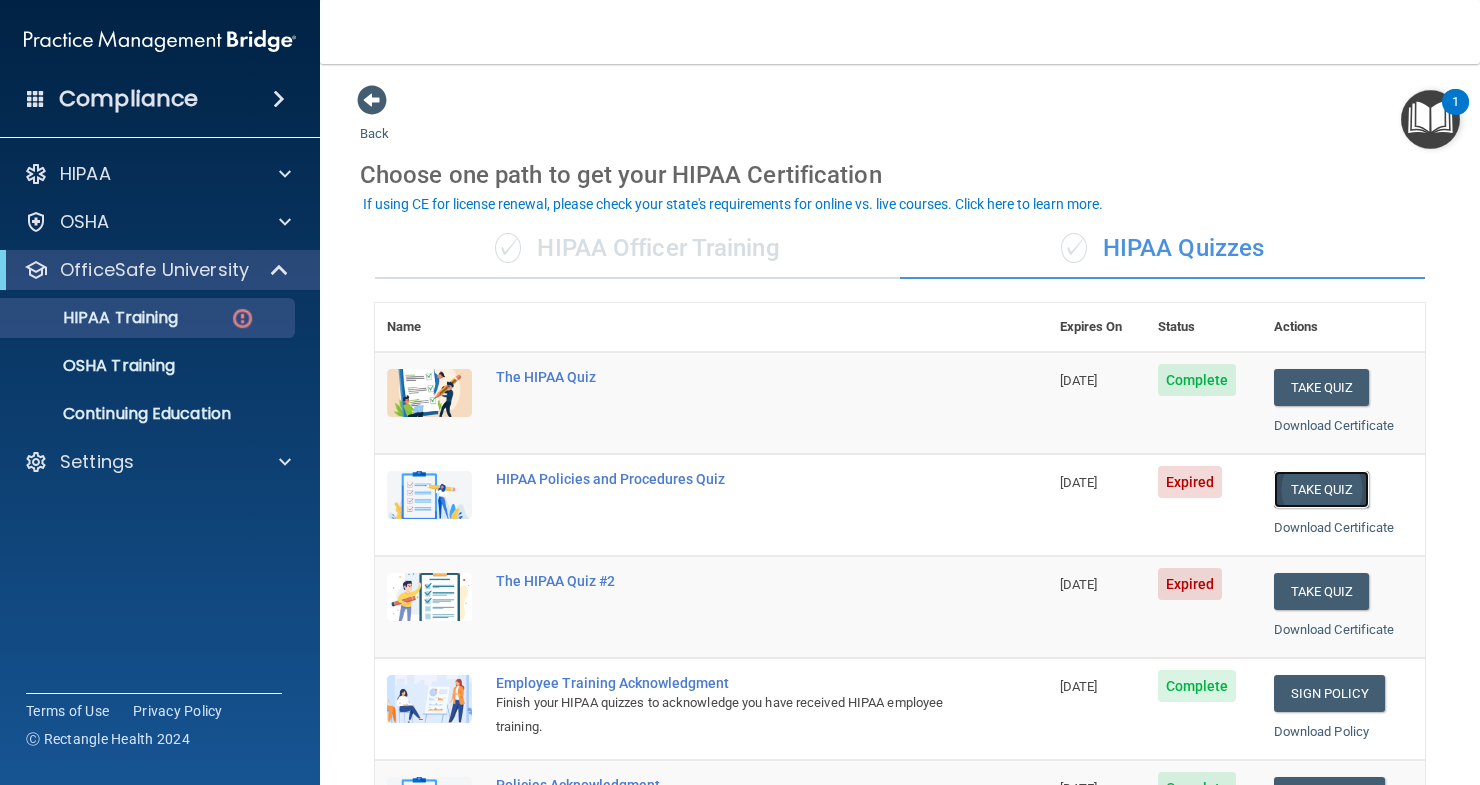 click on "Take Quiz" at bounding box center [1322, 489] 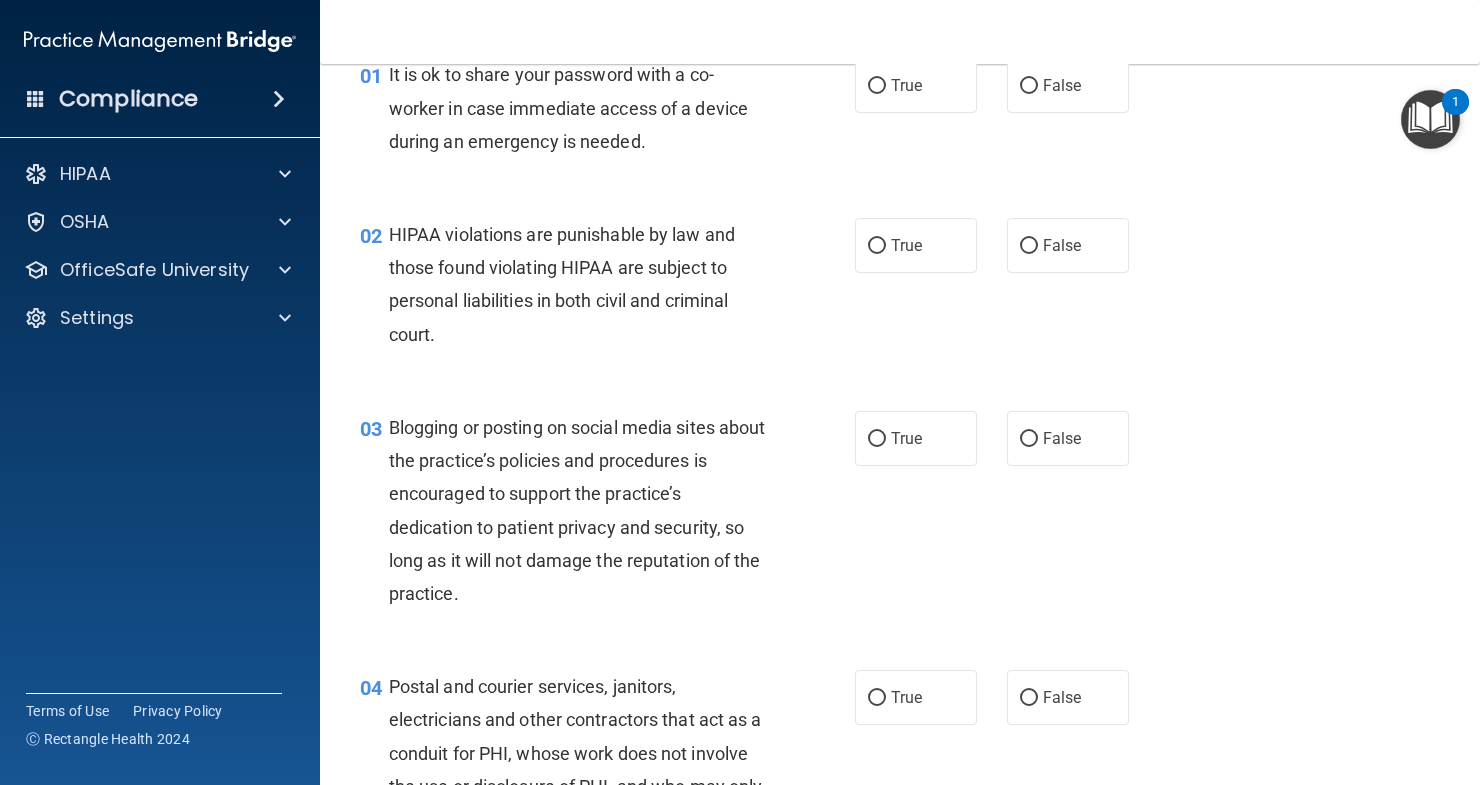 scroll, scrollTop: 0, scrollLeft: 0, axis: both 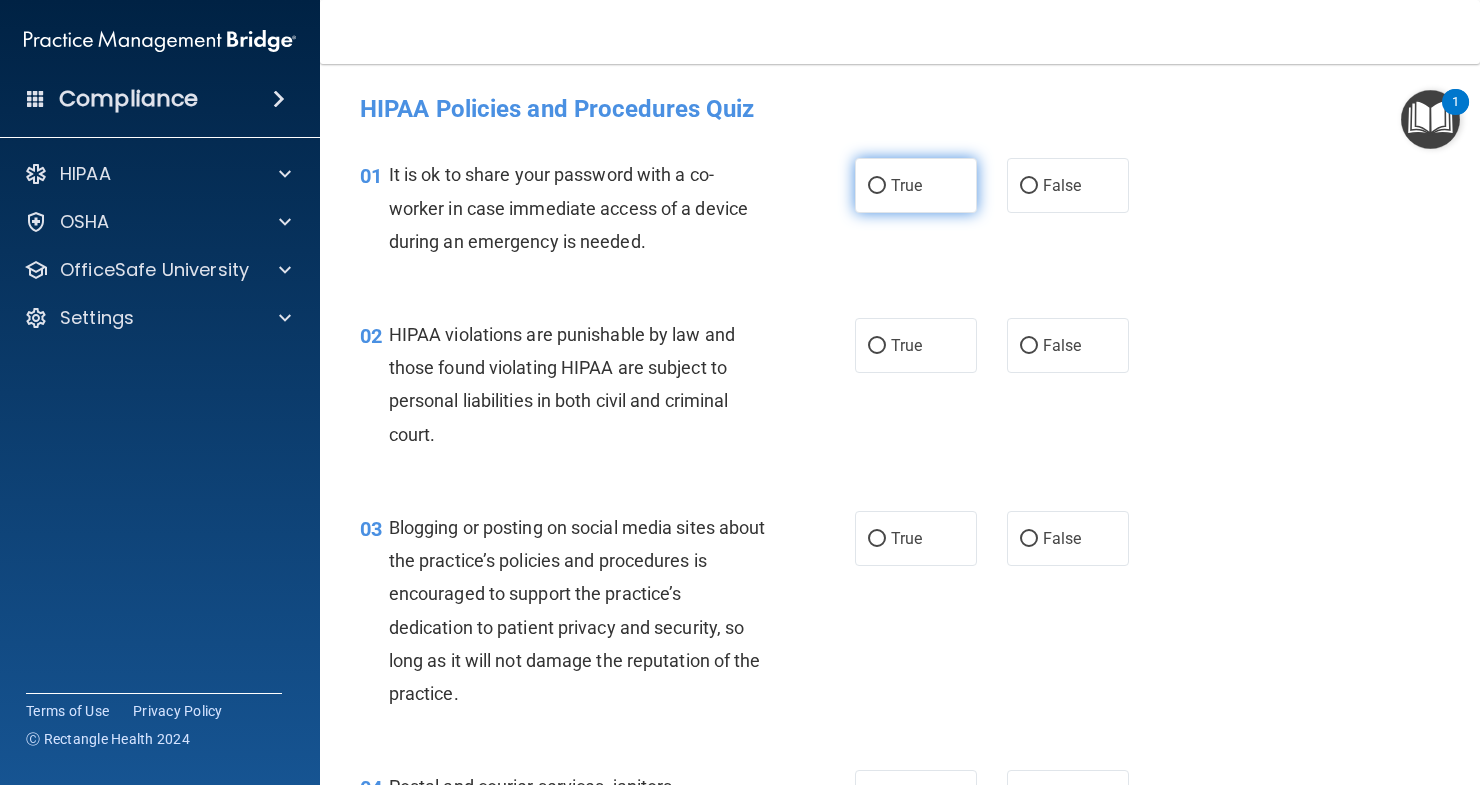 click on "True" at bounding box center (916, 185) 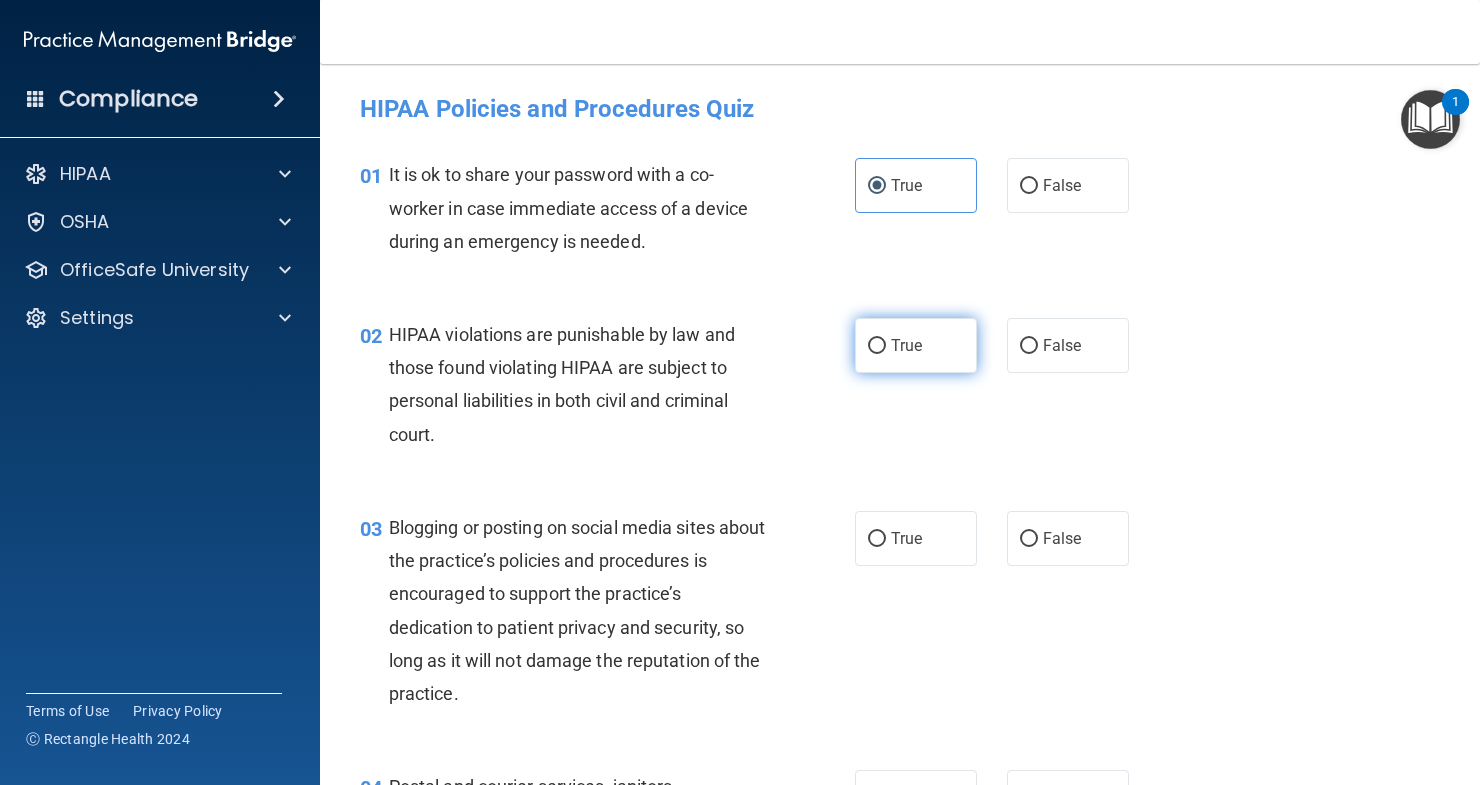 click on "True" at bounding box center [906, 345] 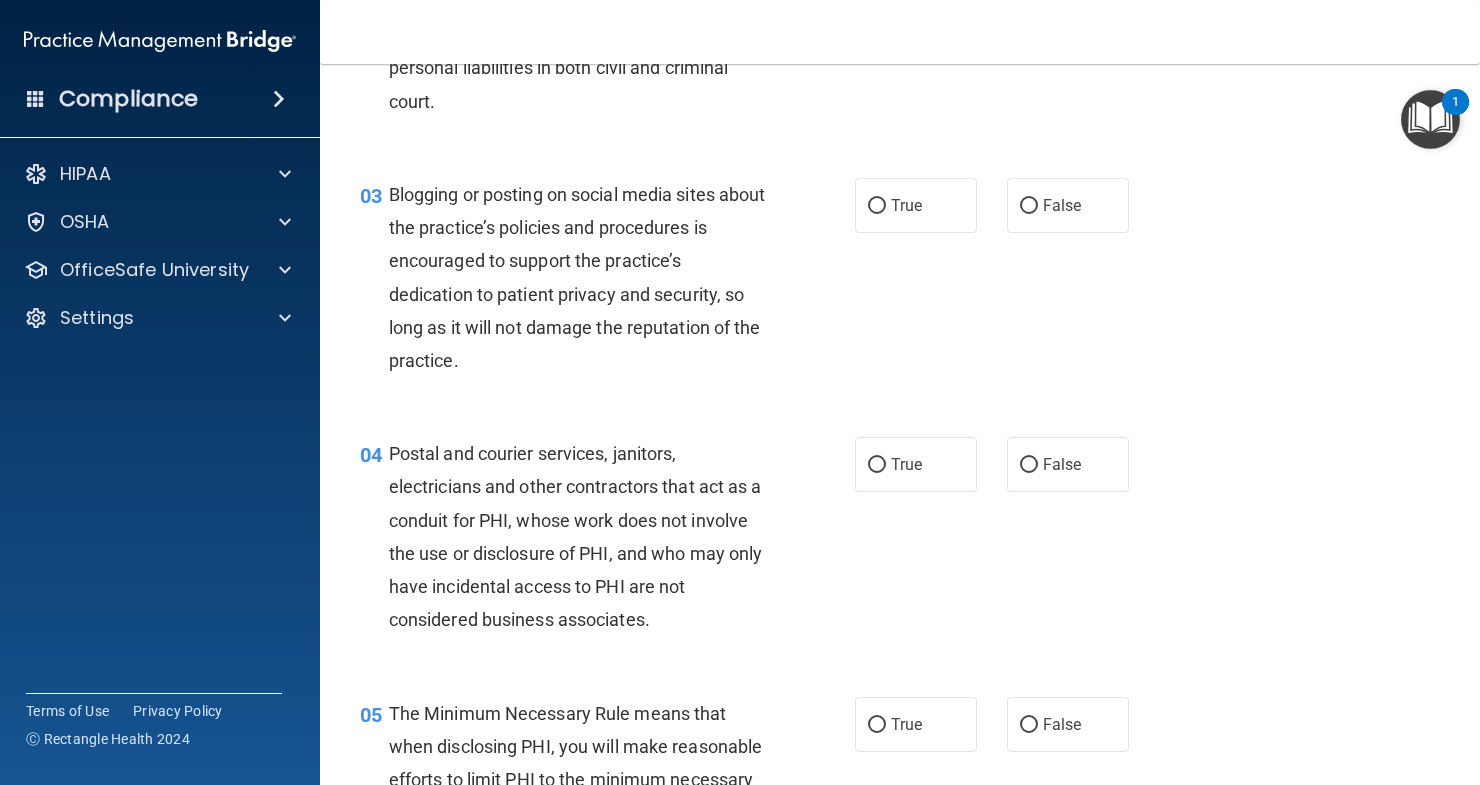scroll, scrollTop: 400, scrollLeft: 0, axis: vertical 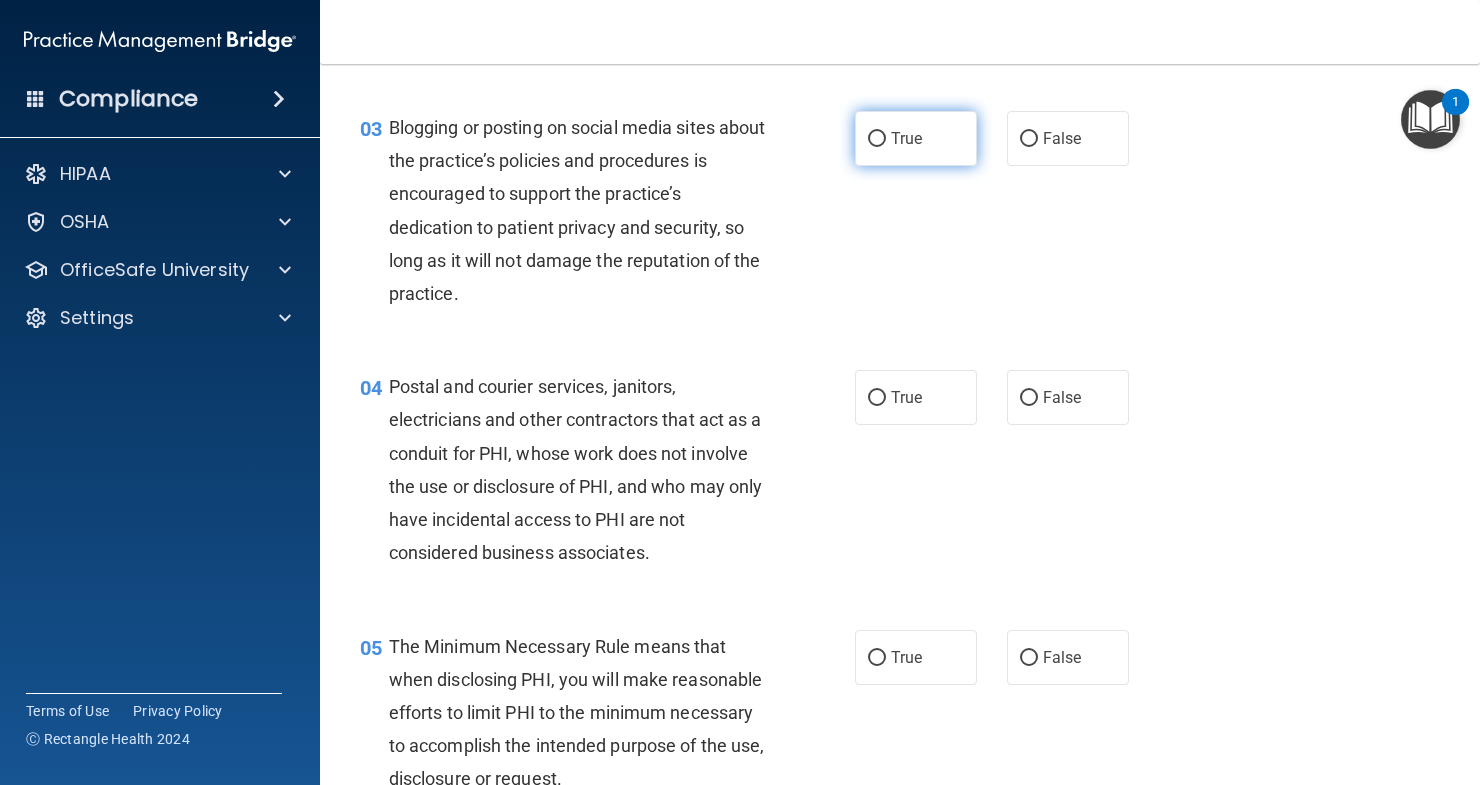 click on "True" at bounding box center (916, 138) 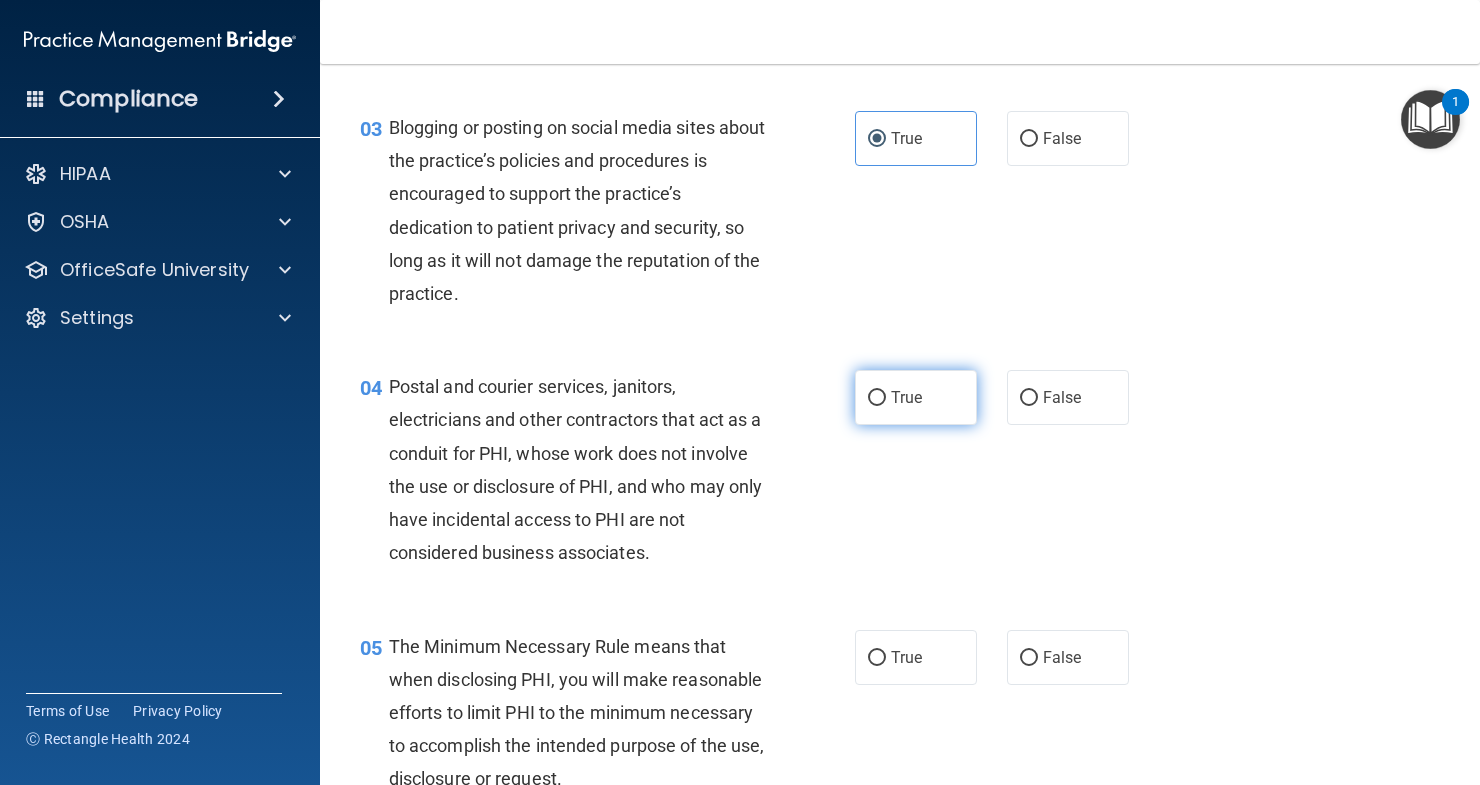 click on "True" at bounding box center (916, 397) 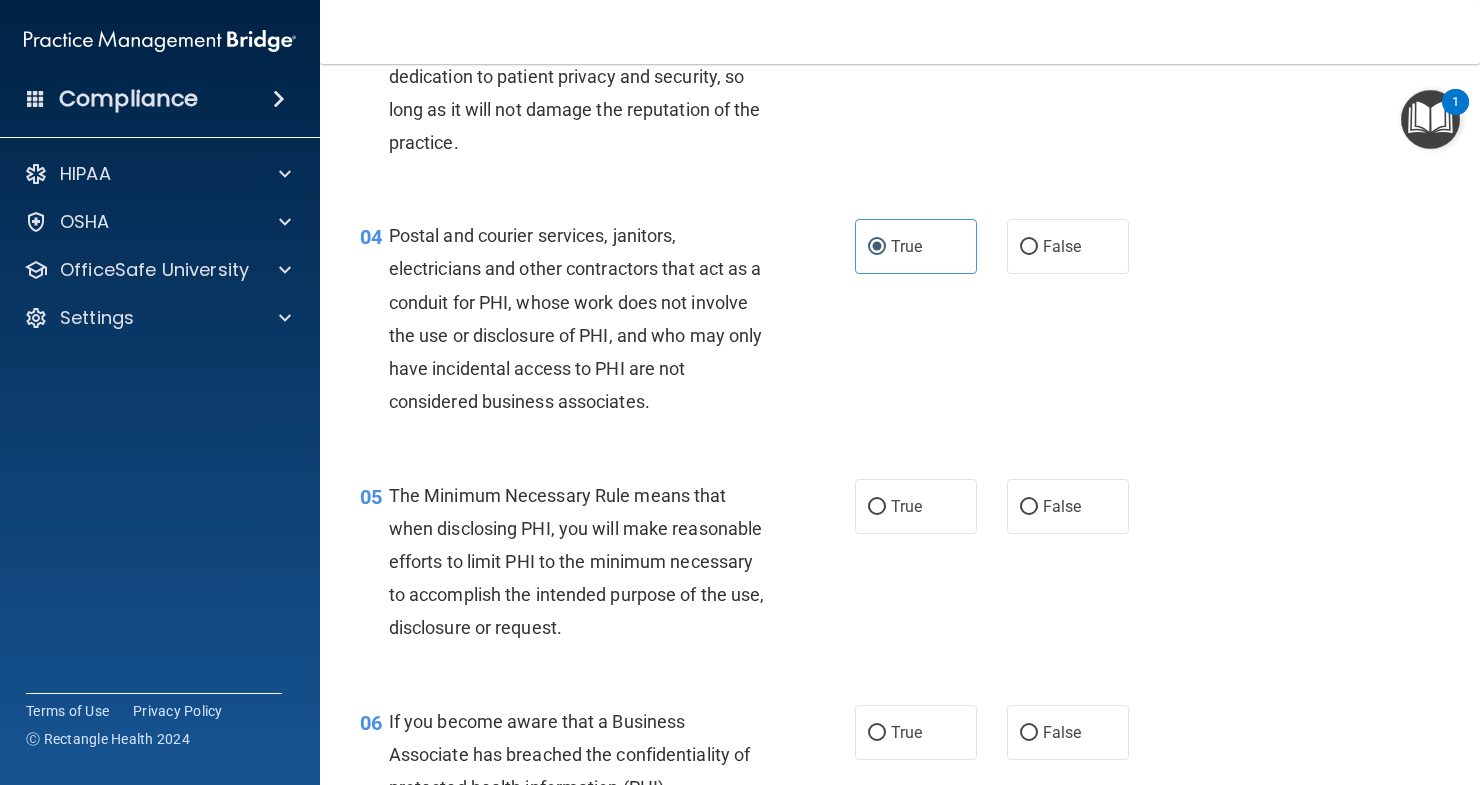scroll, scrollTop: 600, scrollLeft: 0, axis: vertical 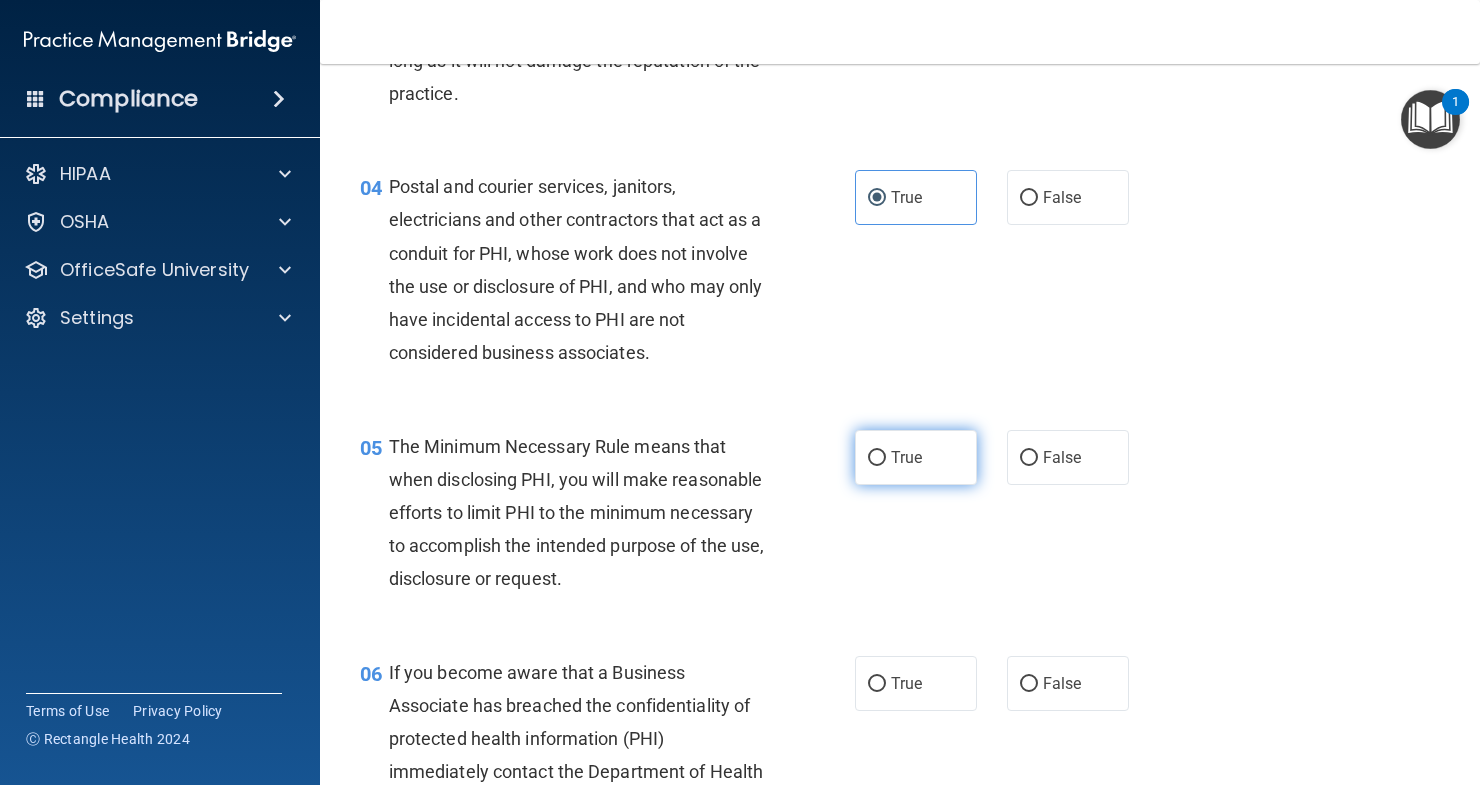 click on "True" at bounding box center [916, 457] 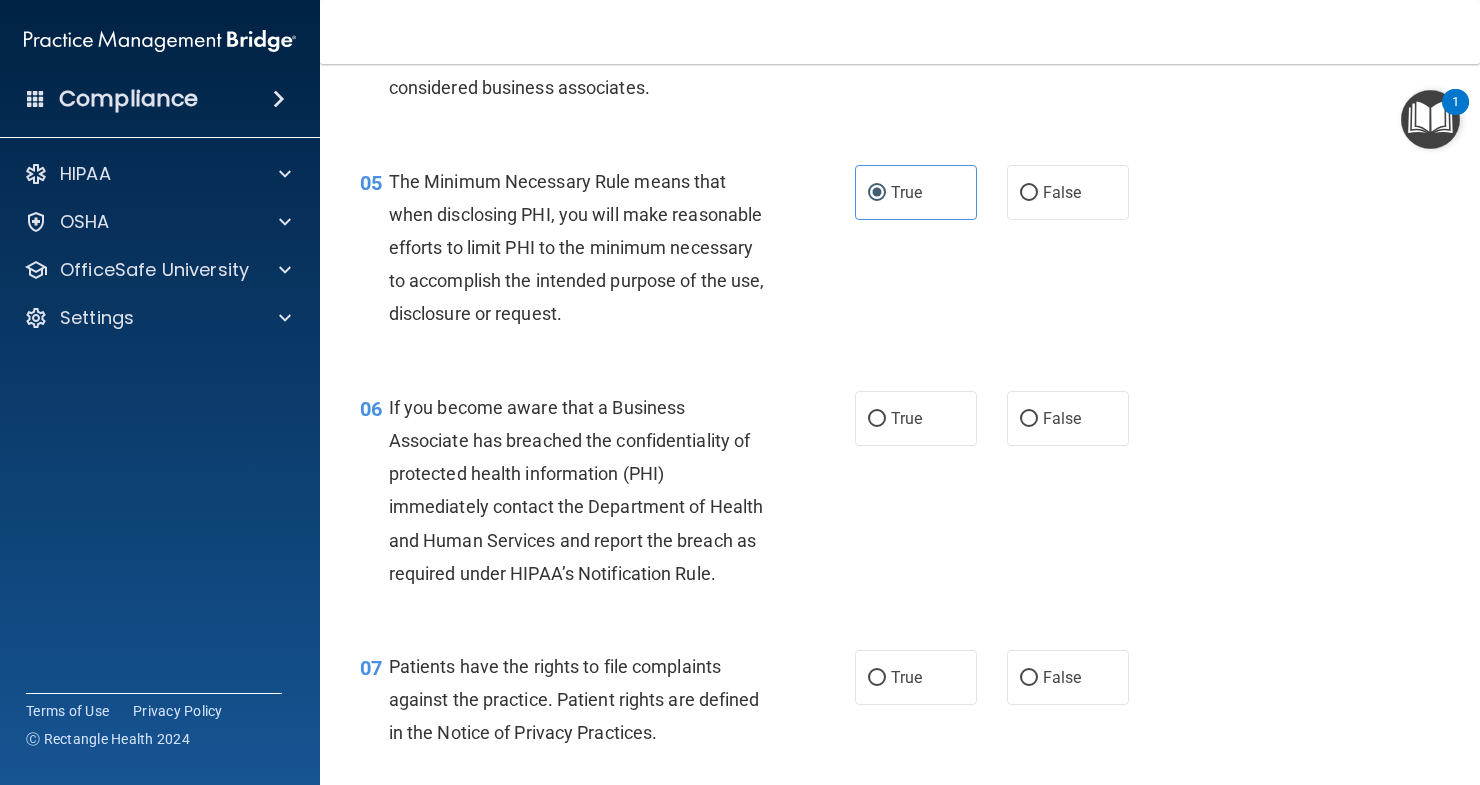 scroll, scrollTop: 900, scrollLeft: 0, axis: vertical 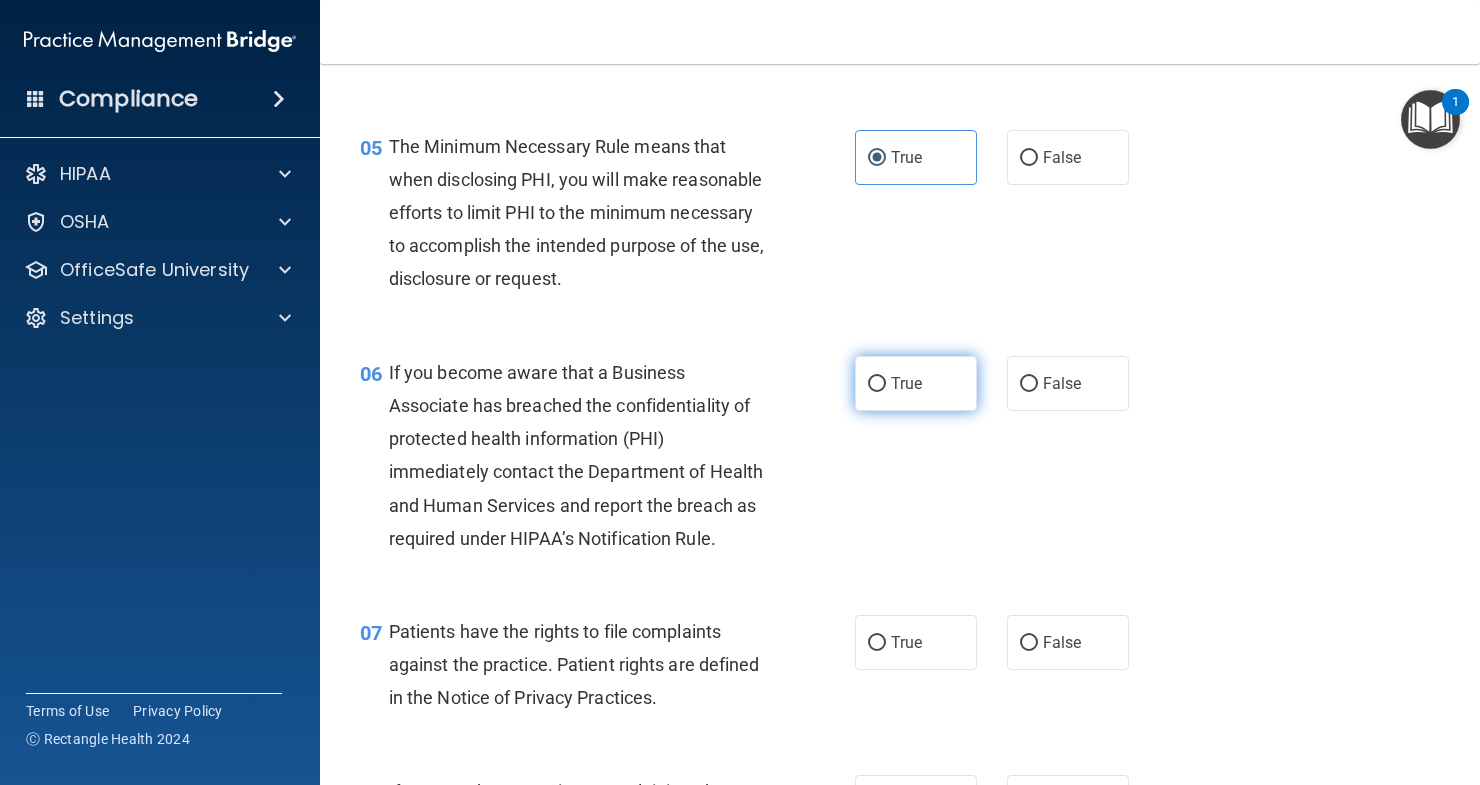 click on "True" at bounding box center [916, 383] 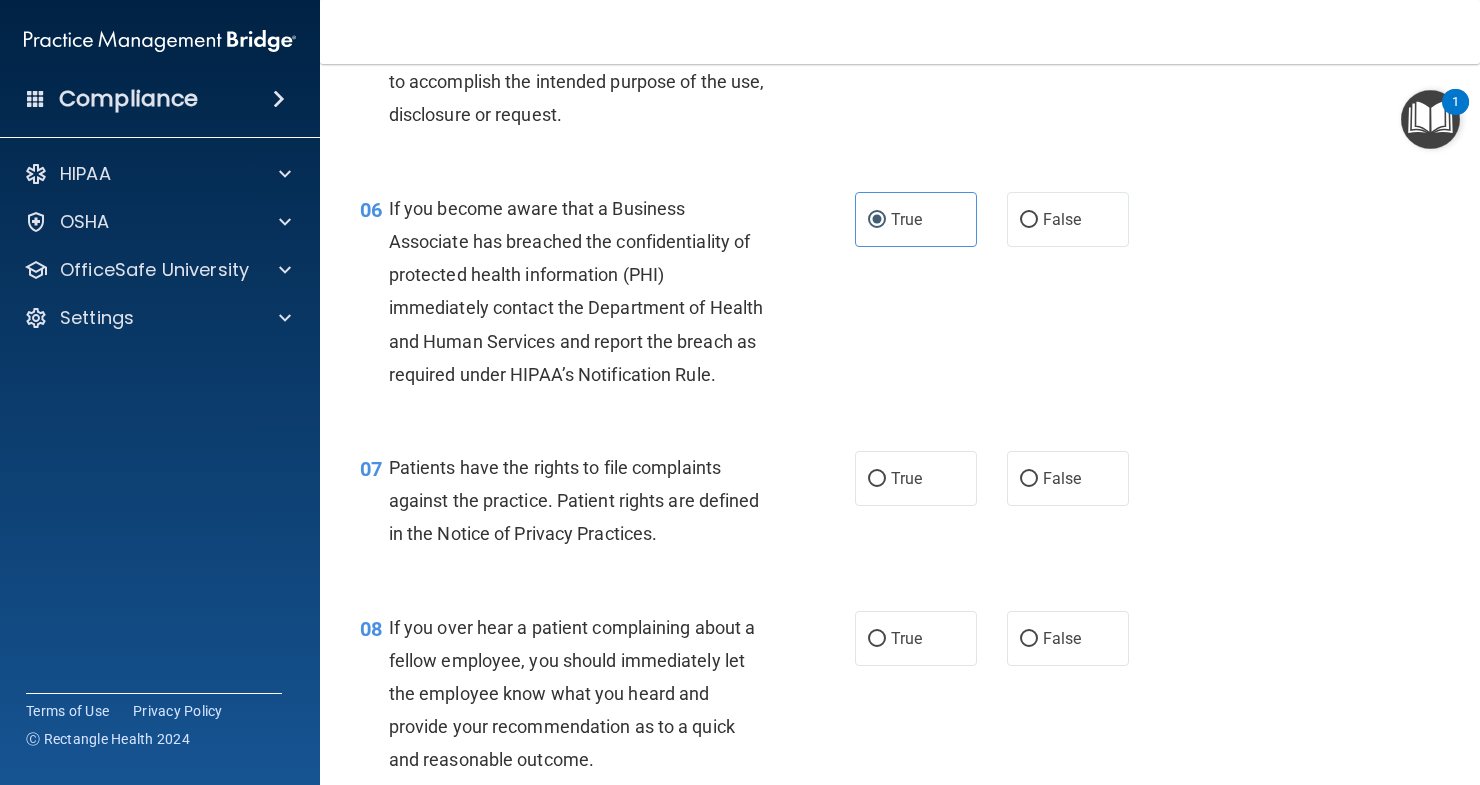 scroll, scrollTop: 1100, scrollLeft: 0, axis: vertical 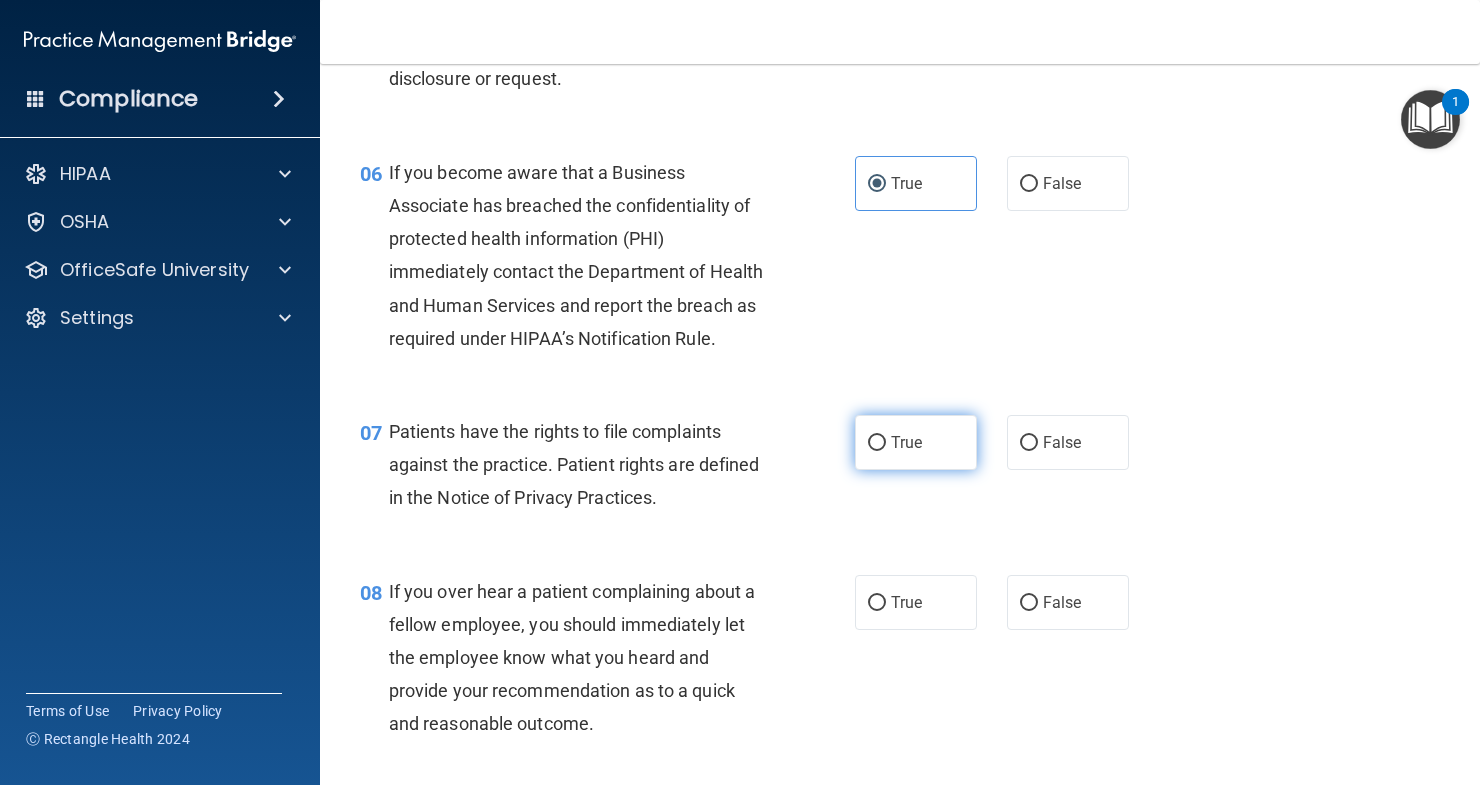 click on "True" at bounding box center (916, 442) 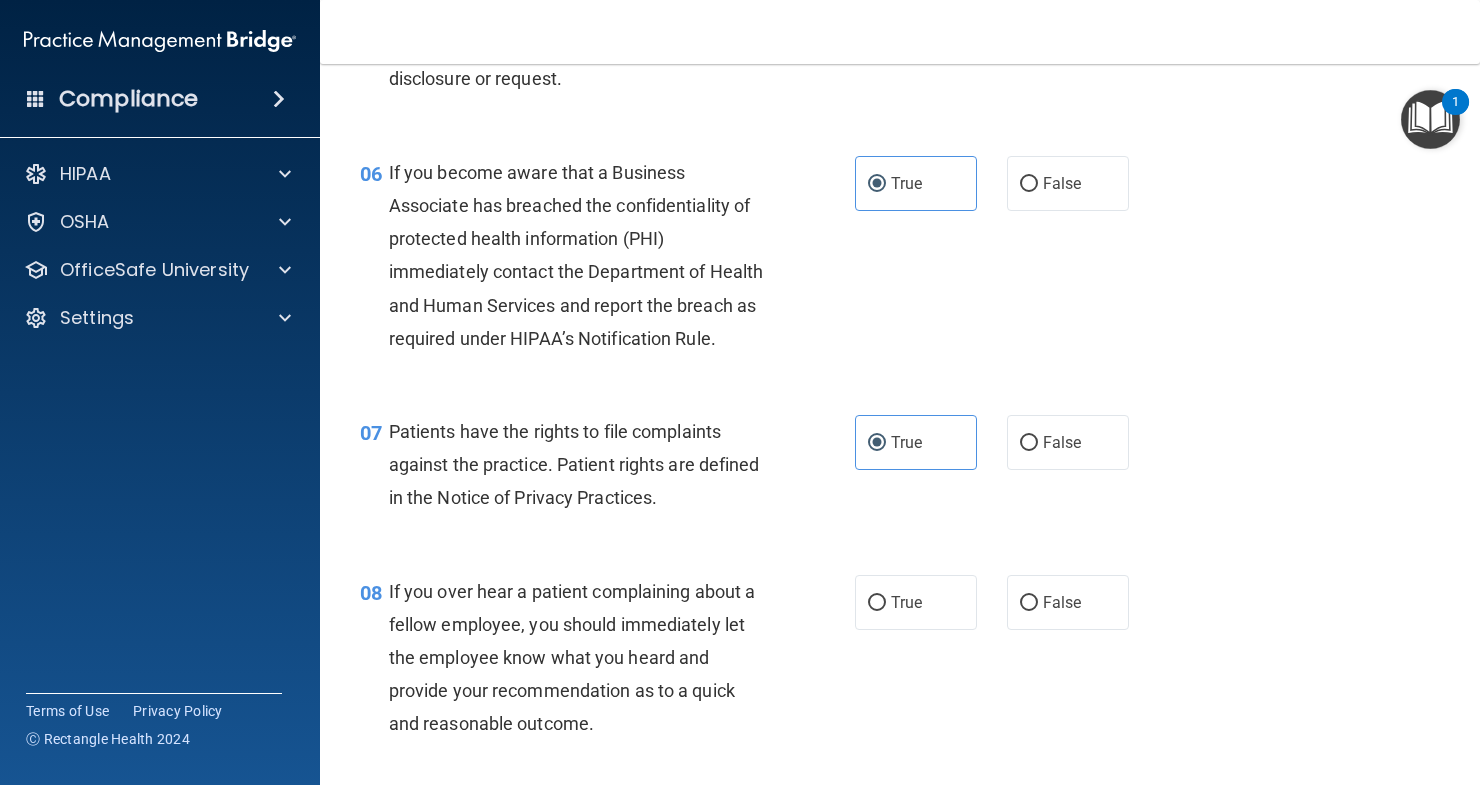 scroll, scrollTop: 1200, scrollLeft: 0, axis: vertical 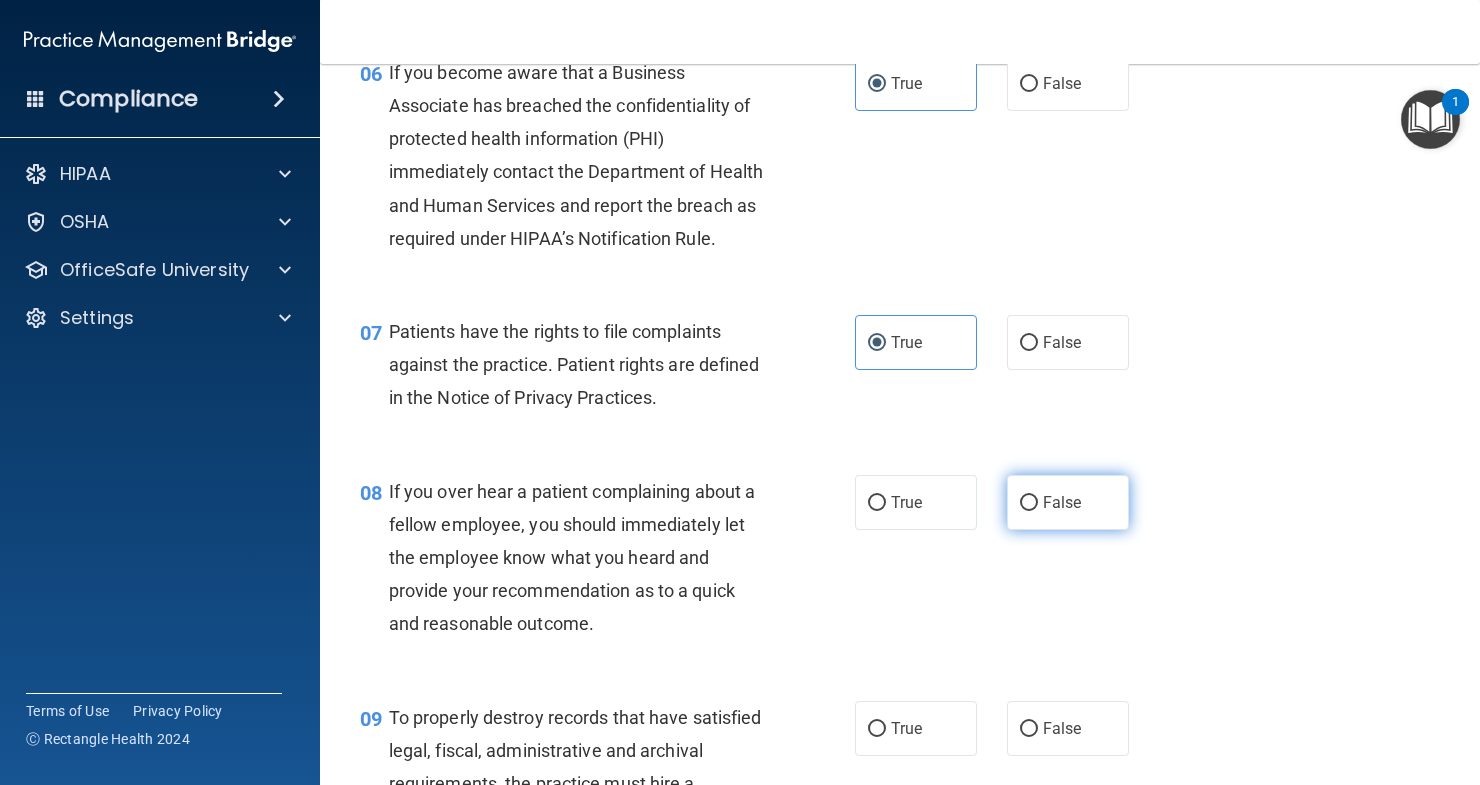 click on "False" at bounding box center [1062, 502] 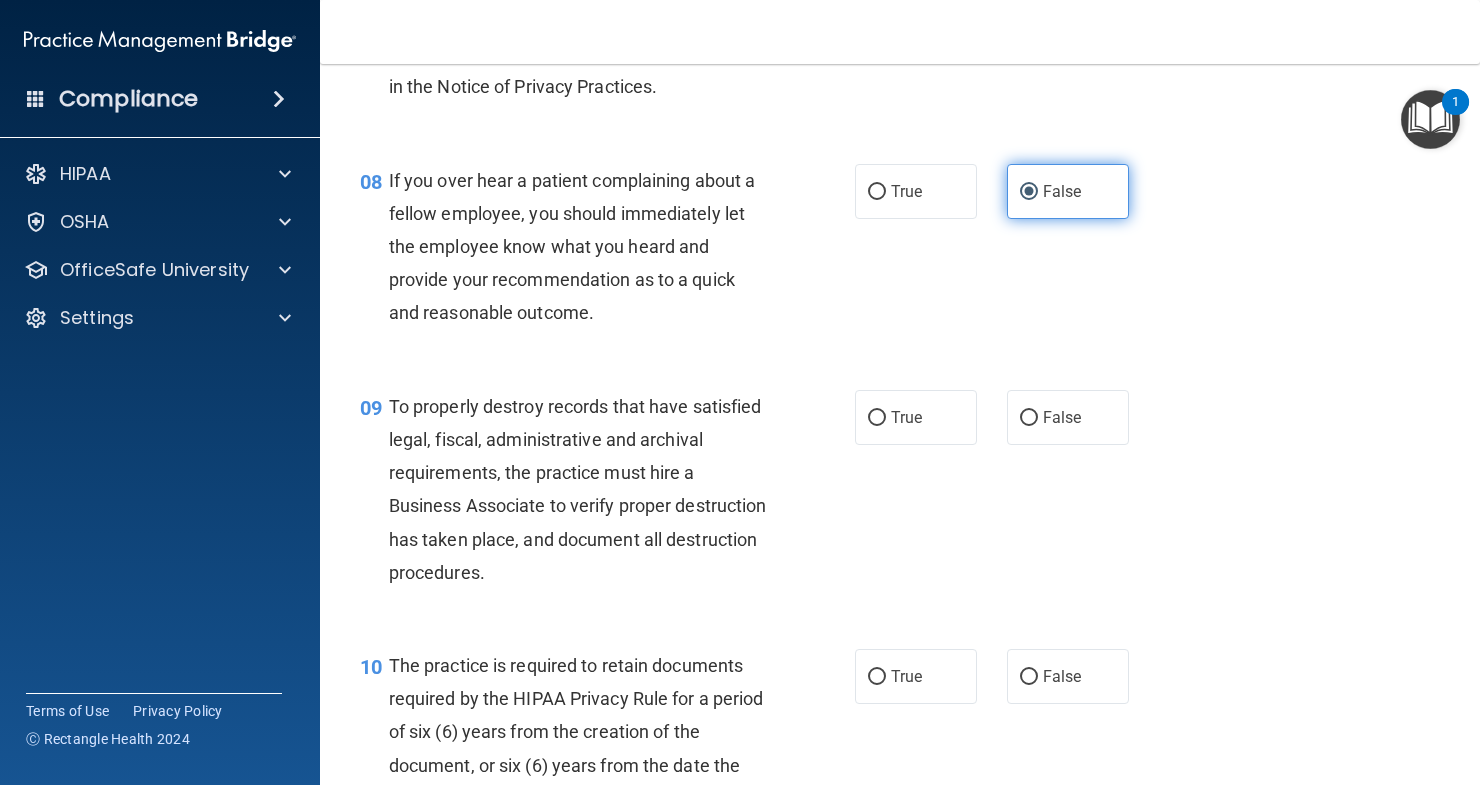 scroll, scrollTop: 1600, scrollLeft: 0, axis: vertical 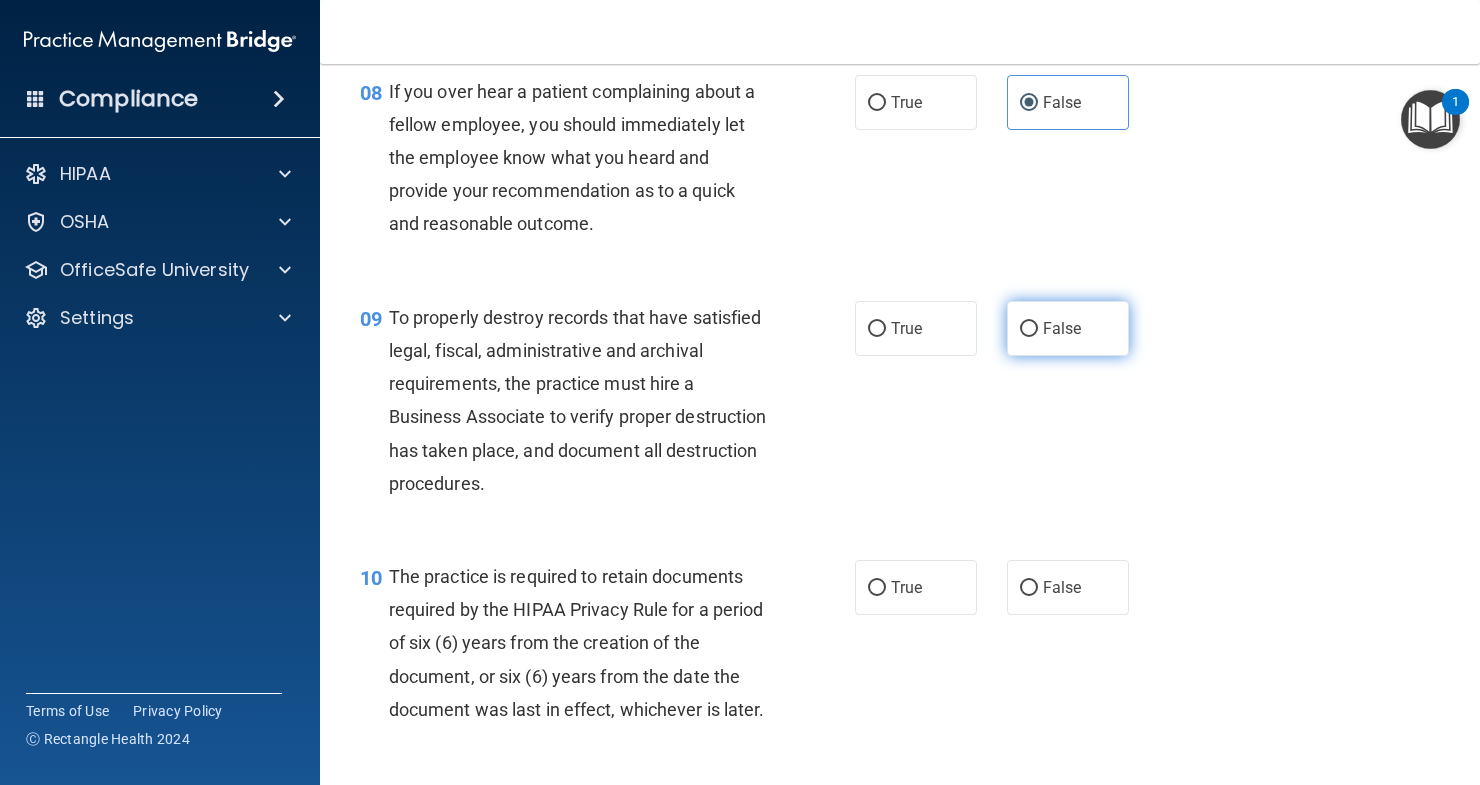 click on "False" at bounding box center (1062, 328) 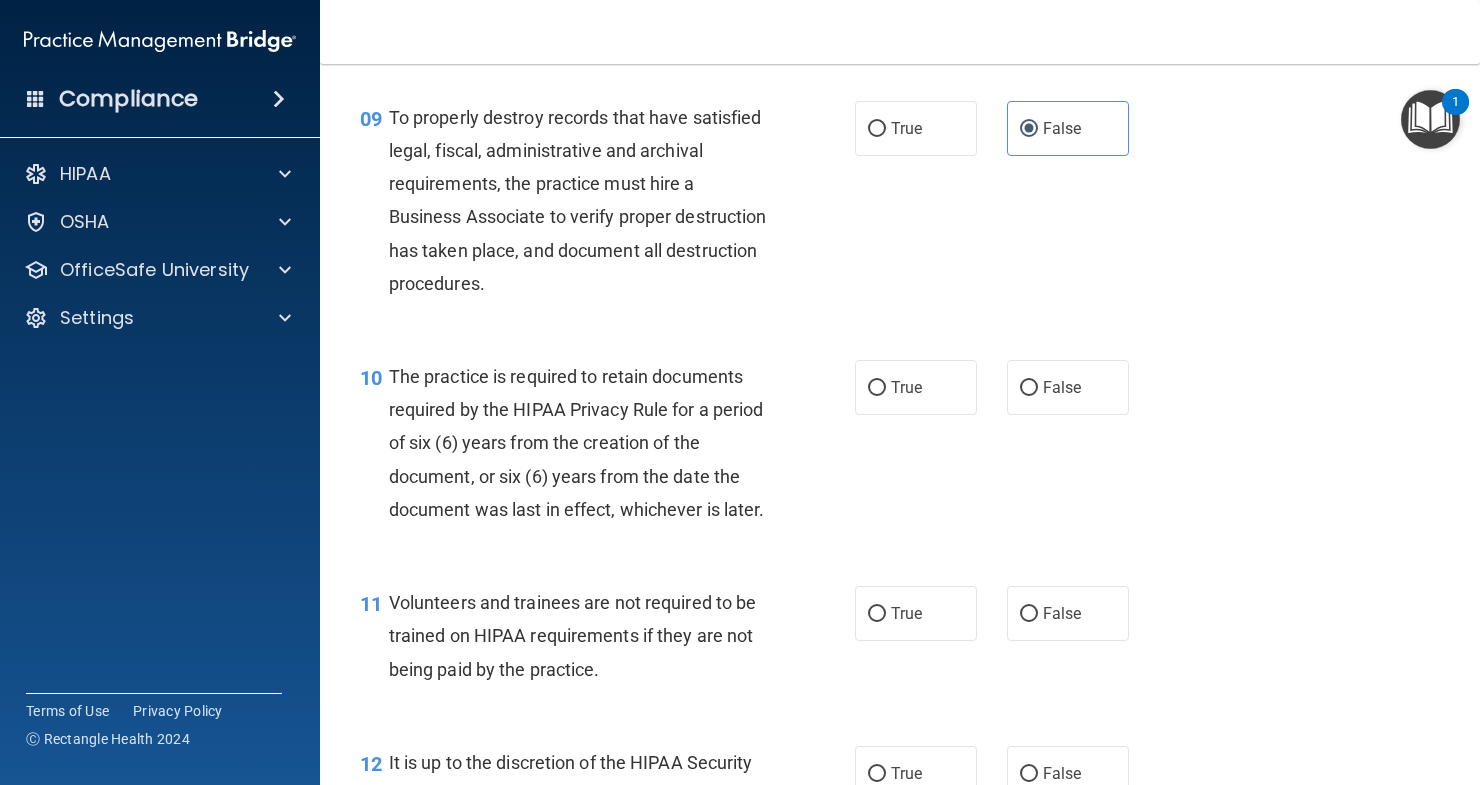scroll, scrollTop: 1900, scrollLeft: 0, axis: vertical 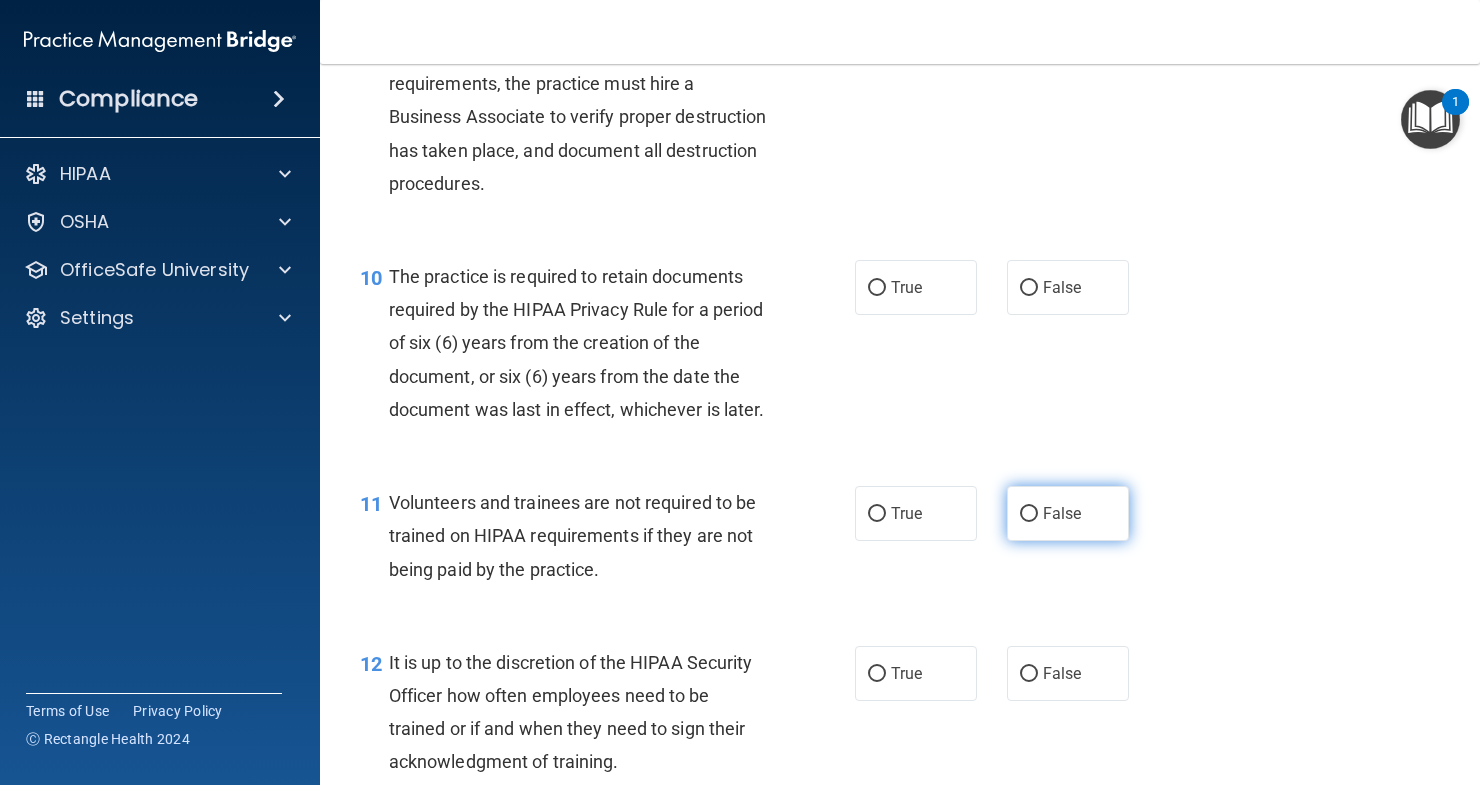 click on "False" at bounding box center [1068, 513] 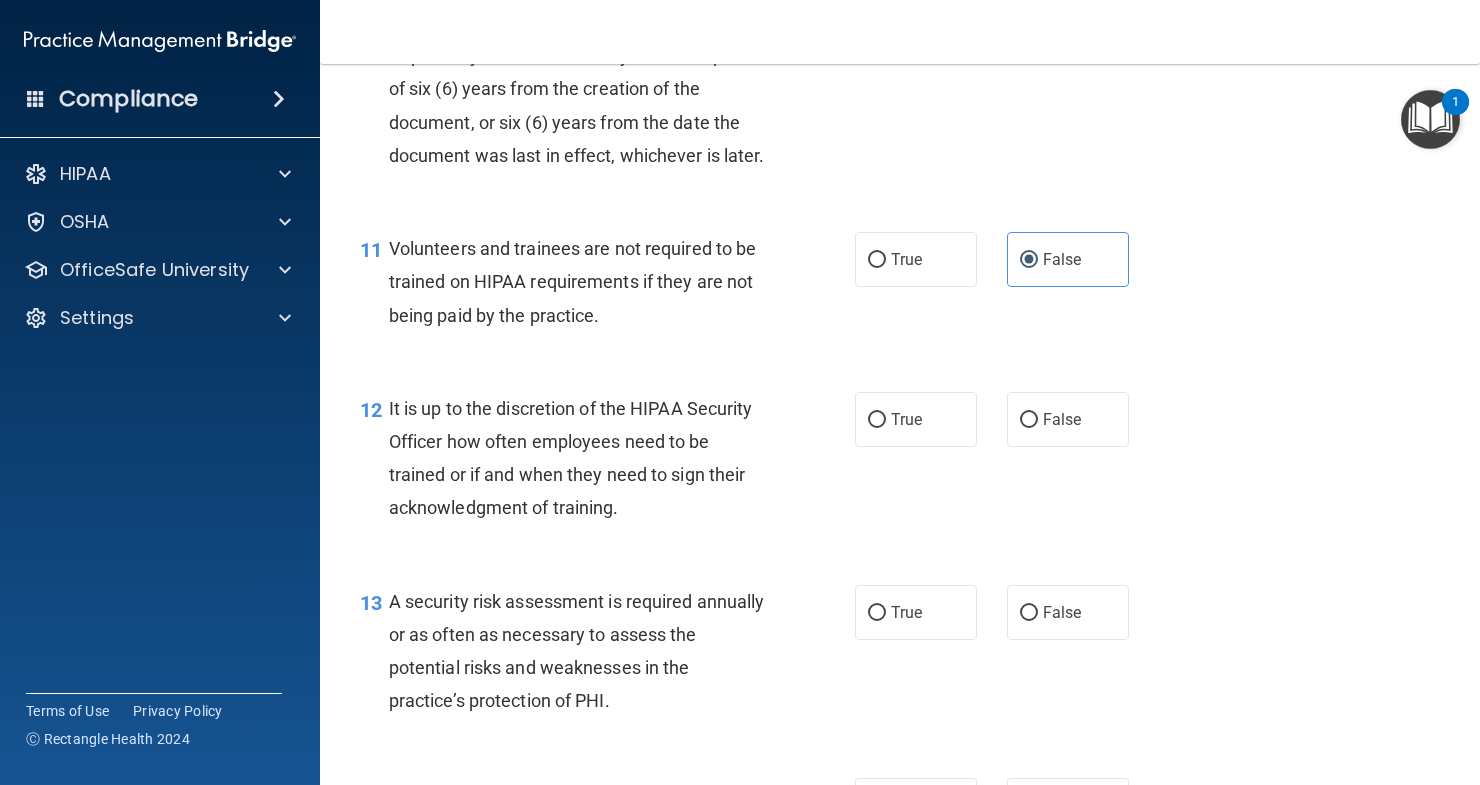 scroll, scrollTop: 2200, scrollLeft: 0, axis: vertical 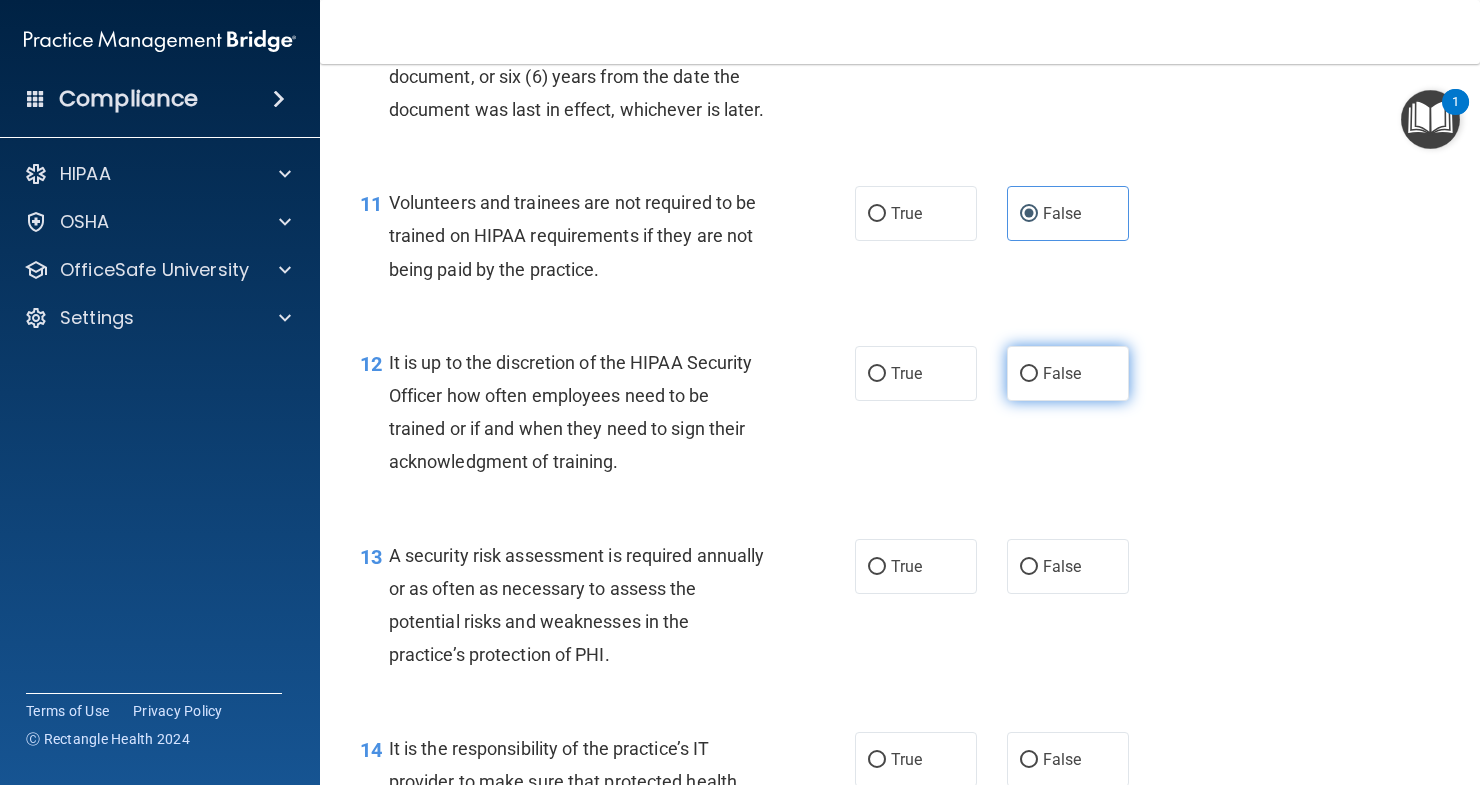 click on "False" at bounding box center (1062, 373) 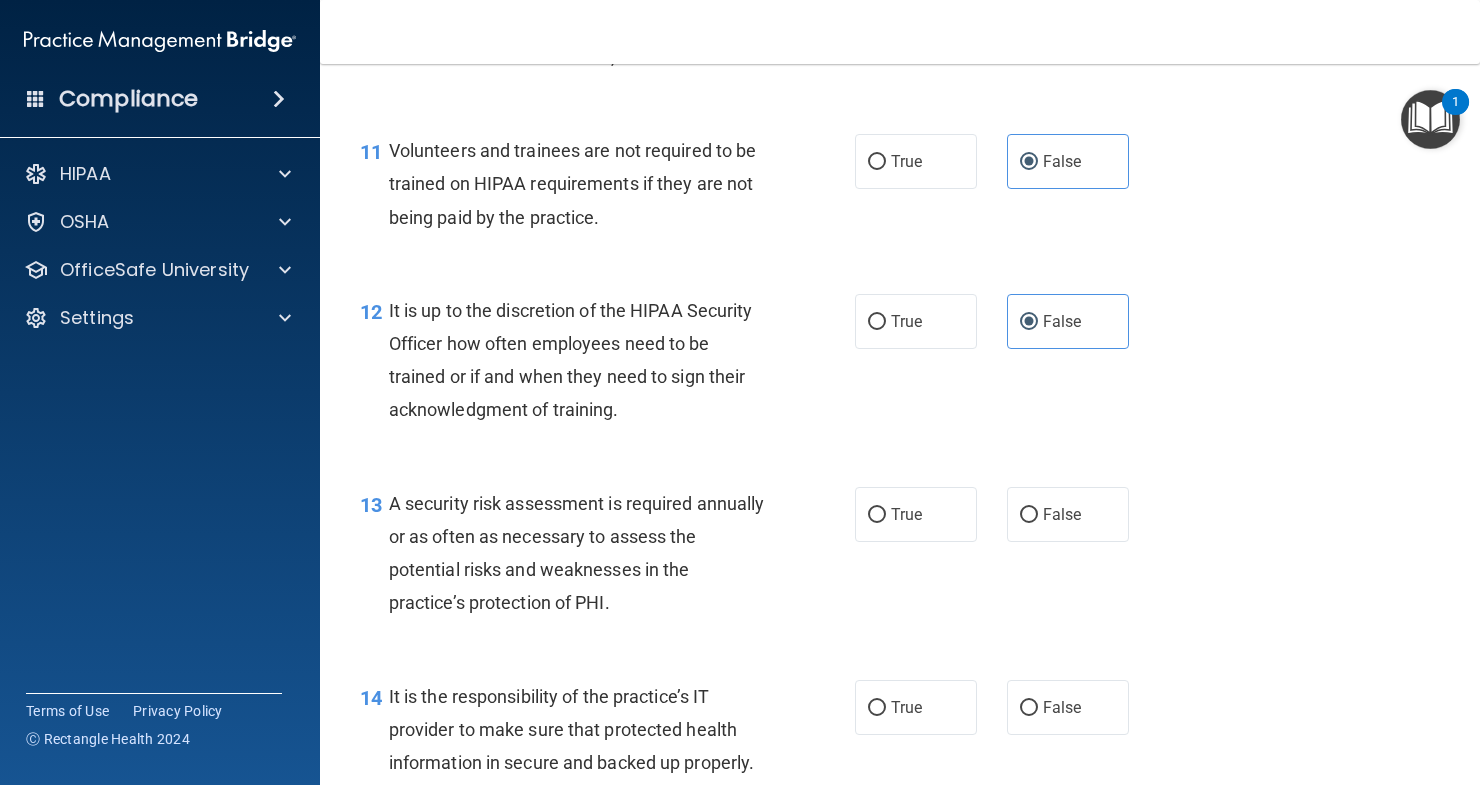 scroll, scrollTop: 2300, scrollLeft: 0, axis: vertical 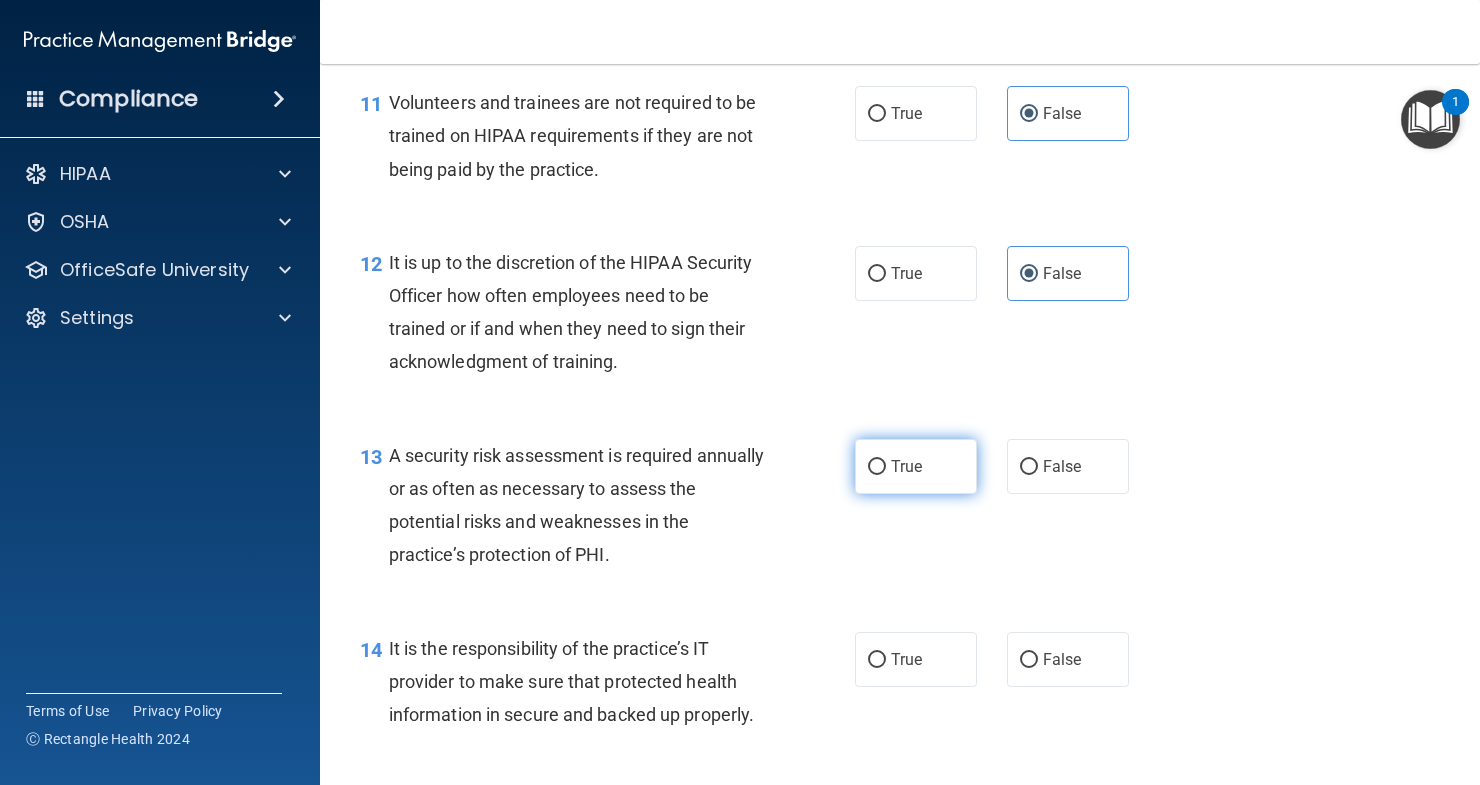 click on "True" at bounding box center [916, 466] 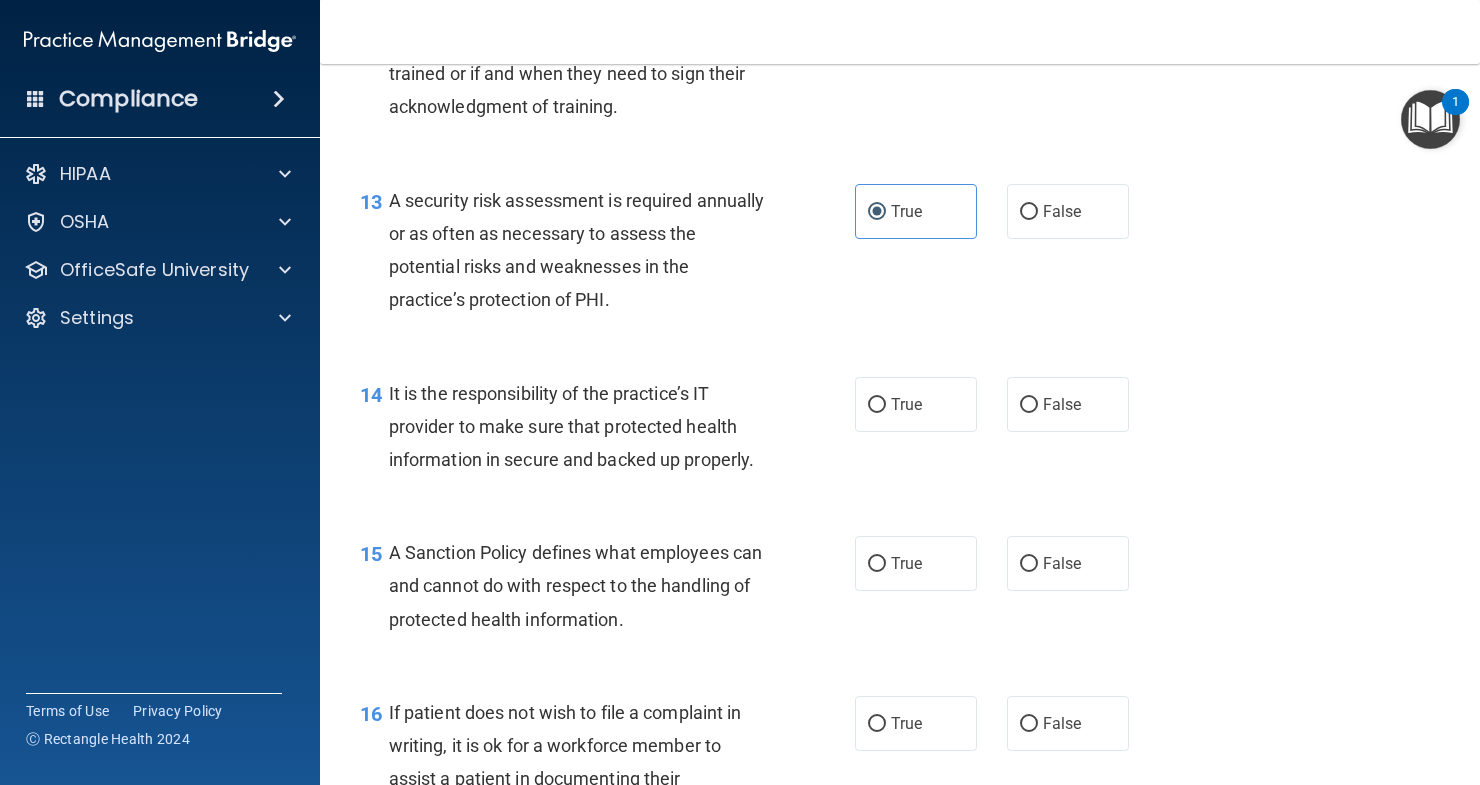 scroll, scrollTop: 2600, scrollLeft: 0, axis: vertical 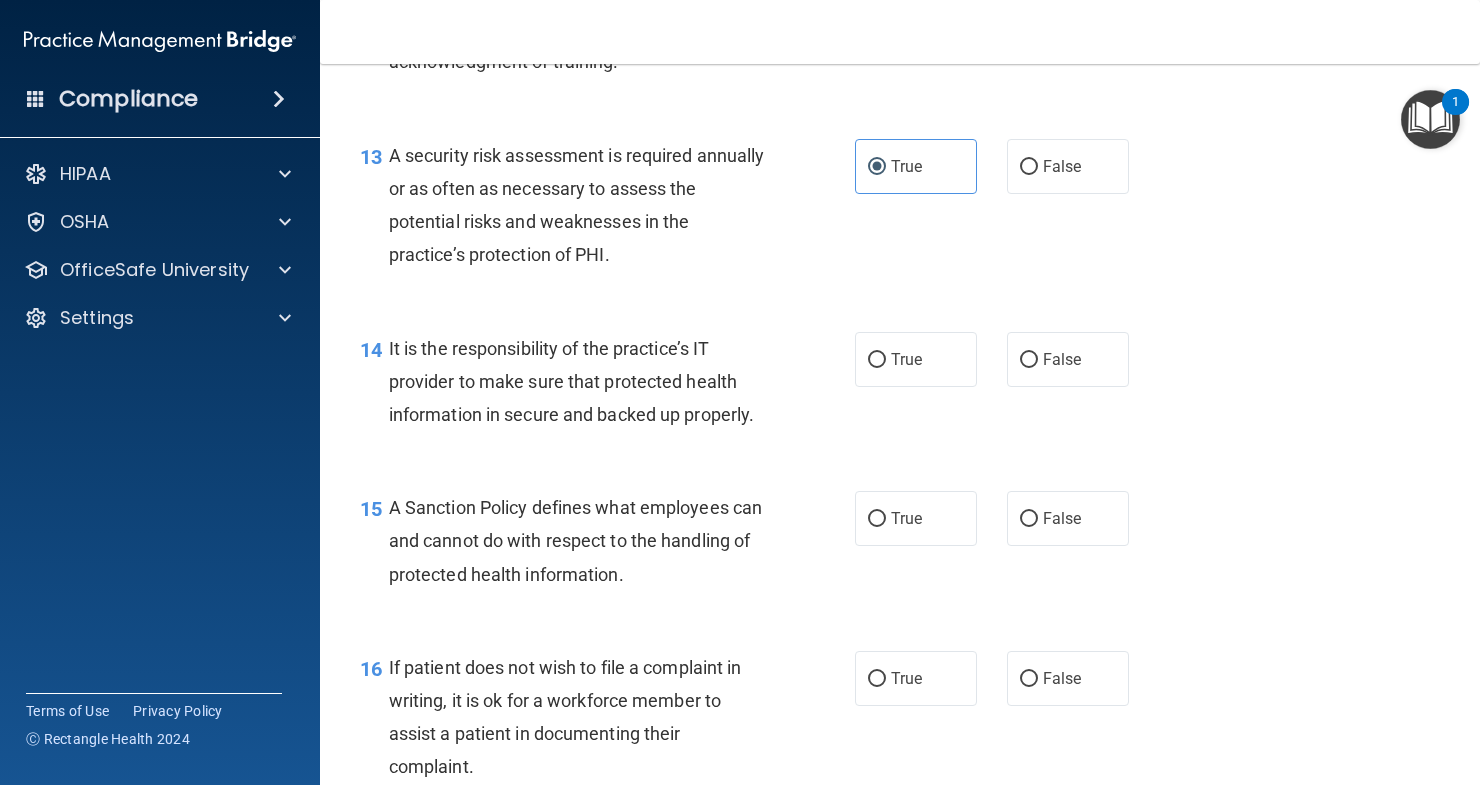 click on "True           False" at bounding box center (1001, 359) 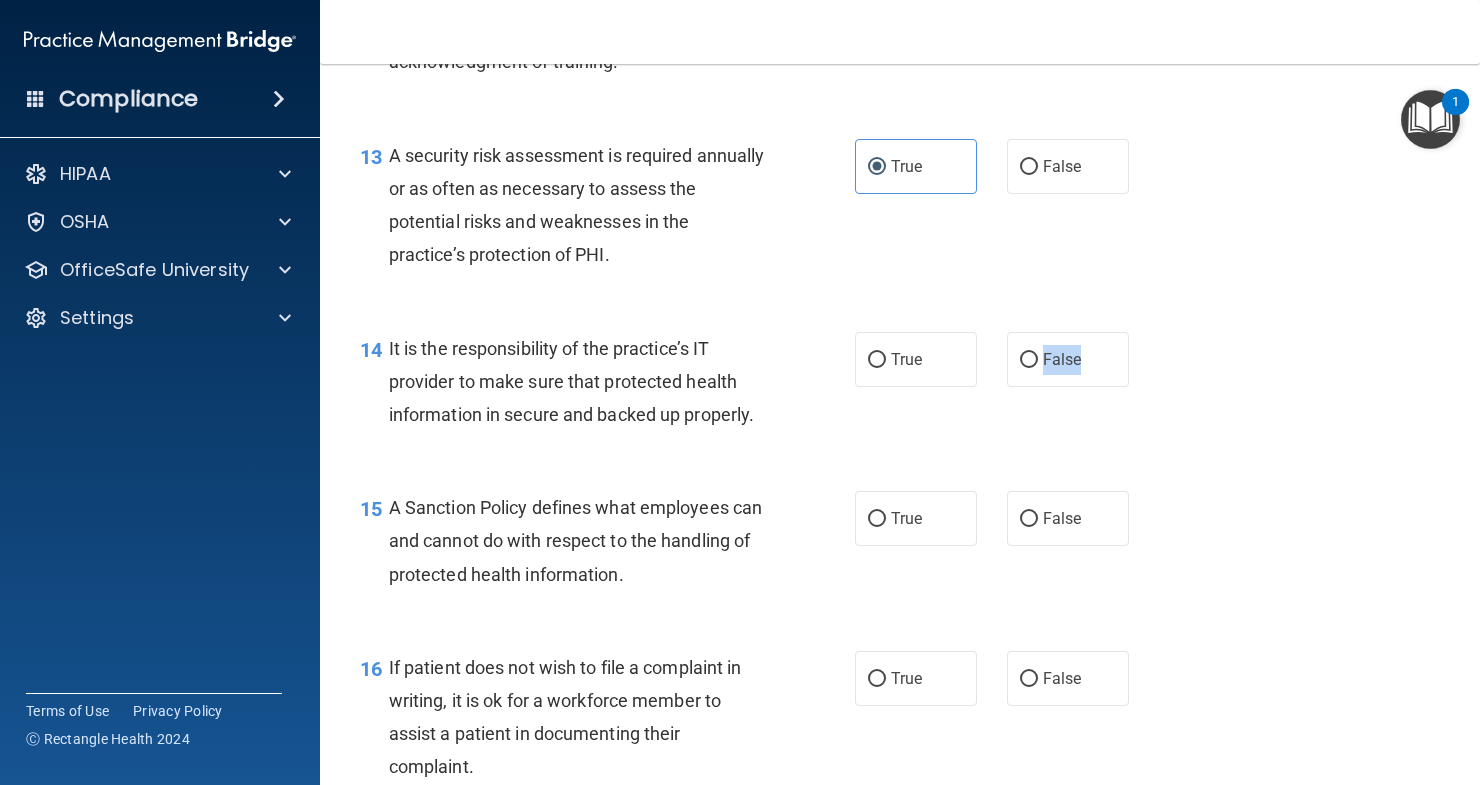 click on "True           False" at bounding box center [1001, 359] 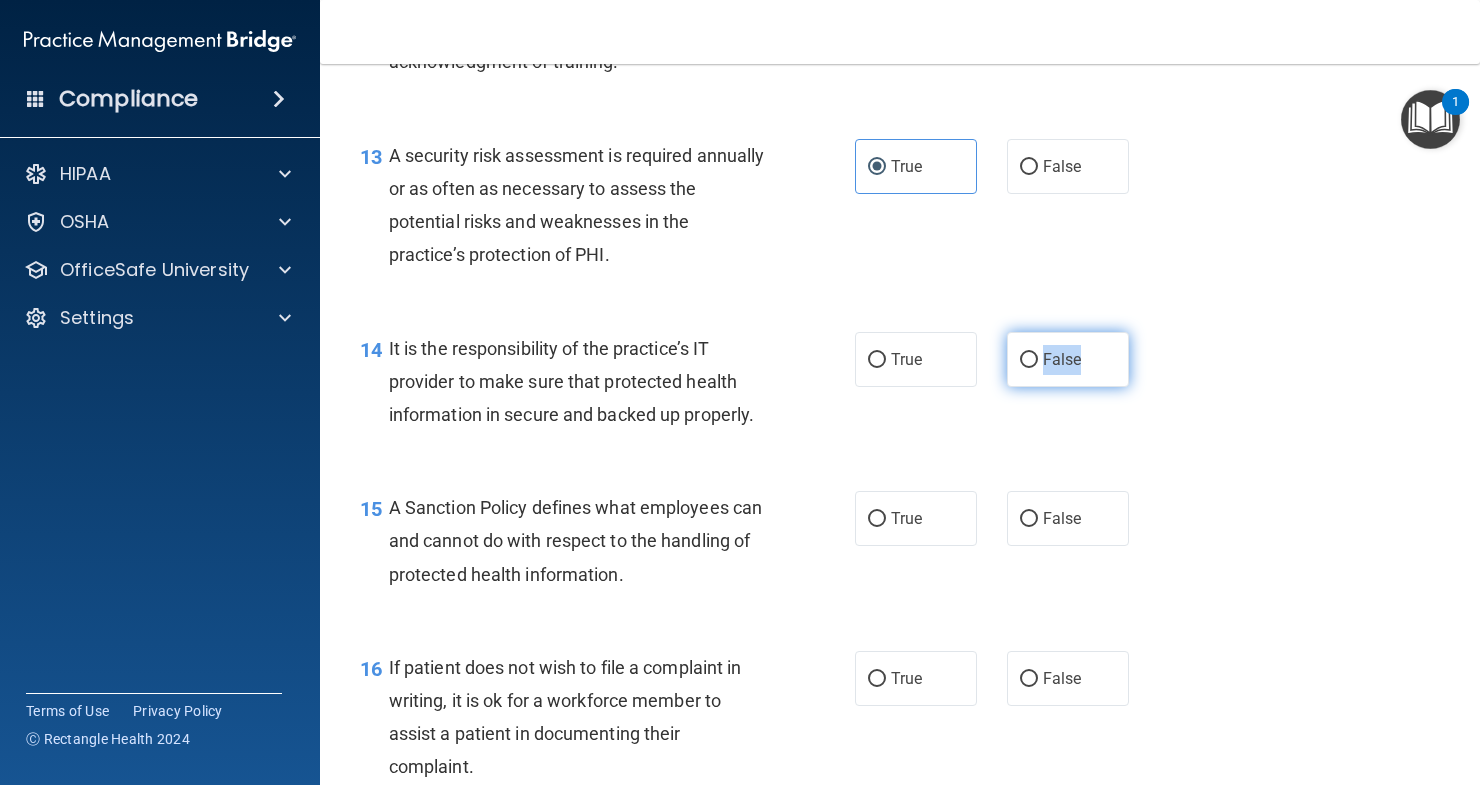 click on "False" at bounding box center [1068, 359] 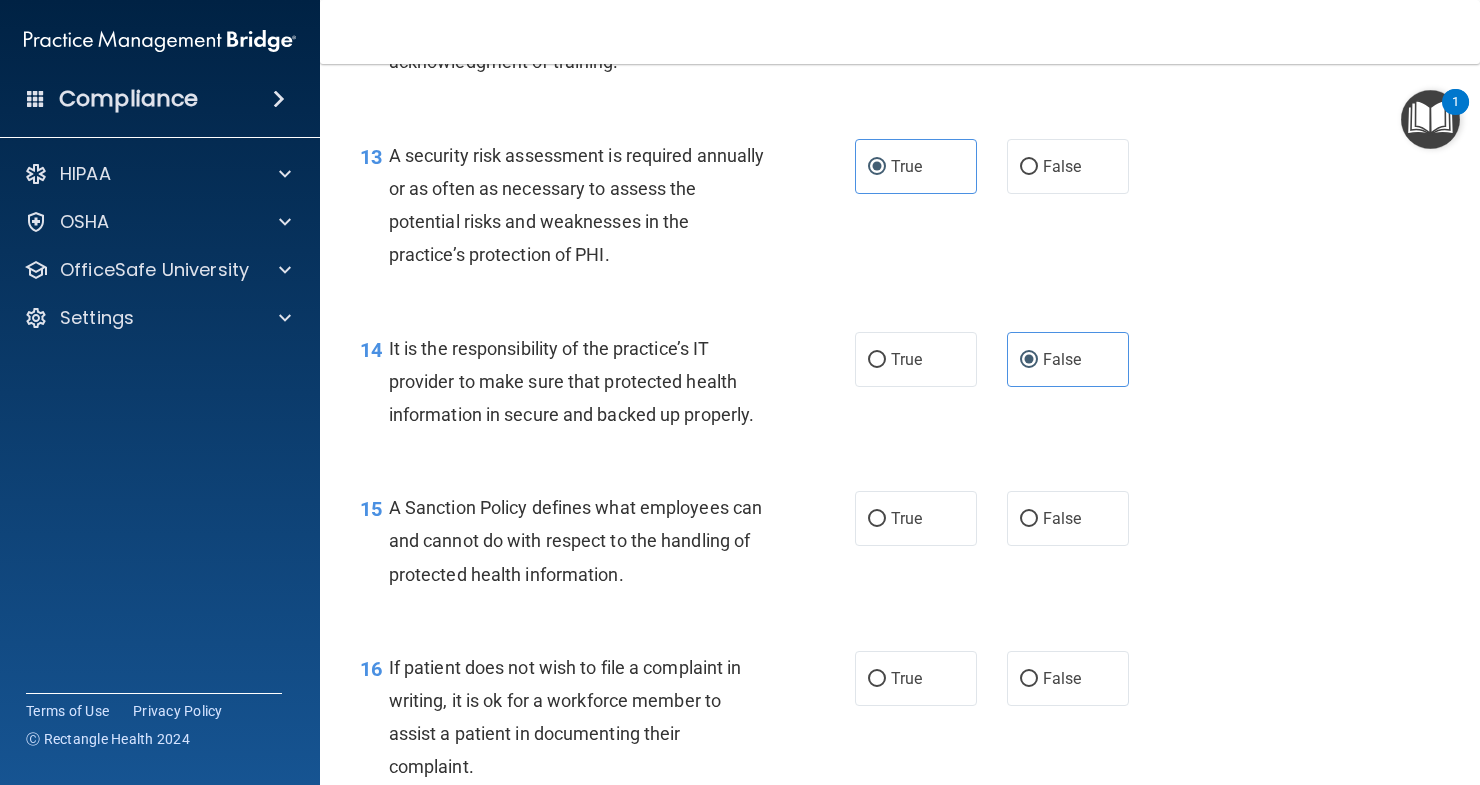 click on "14       It is the responsibility of the practice’s IT provider to make sure that protected health information in secure and backed up properly.                  True           False" at bounding box center [900, 387] 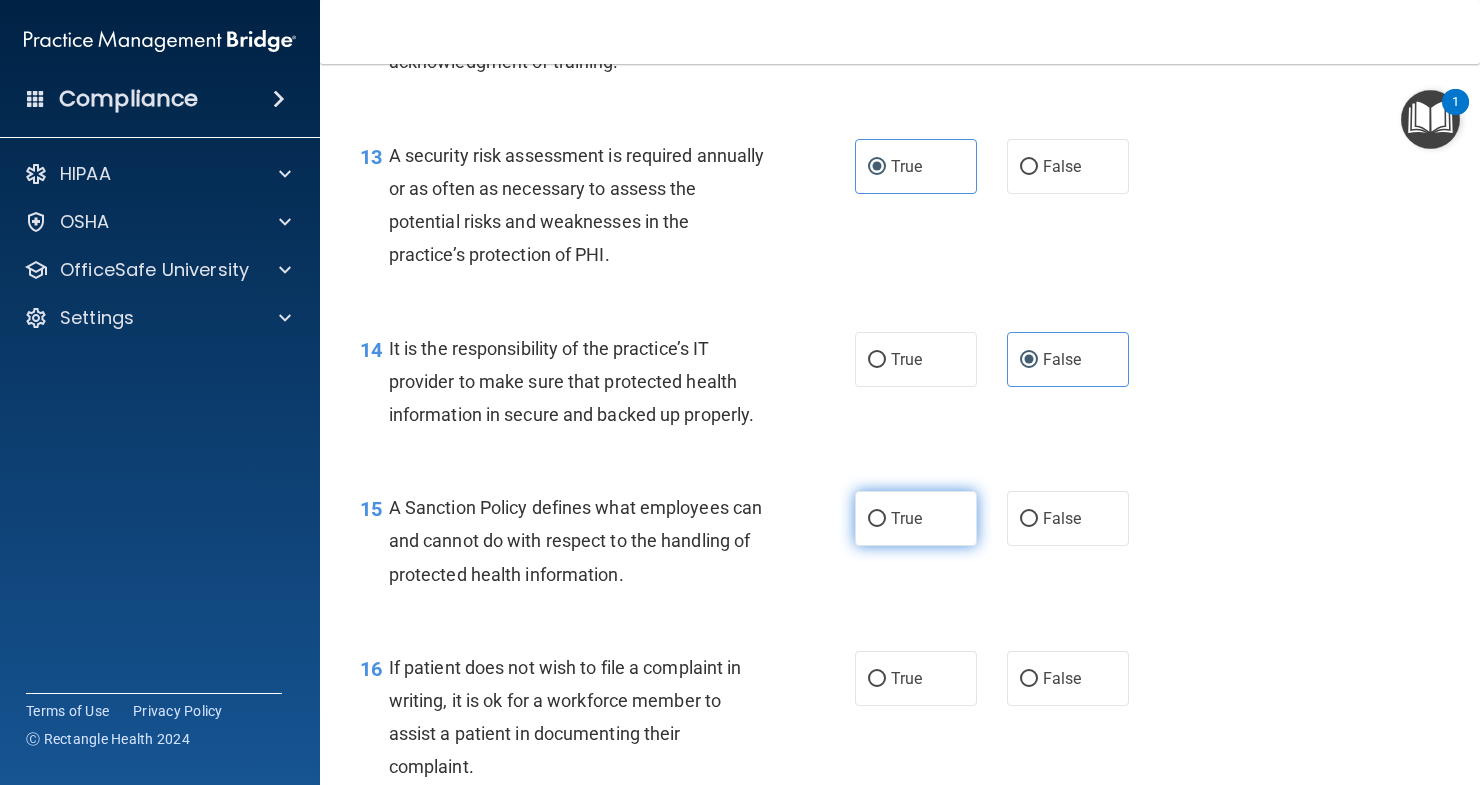 click on "True" at bounding box center [916, 518] 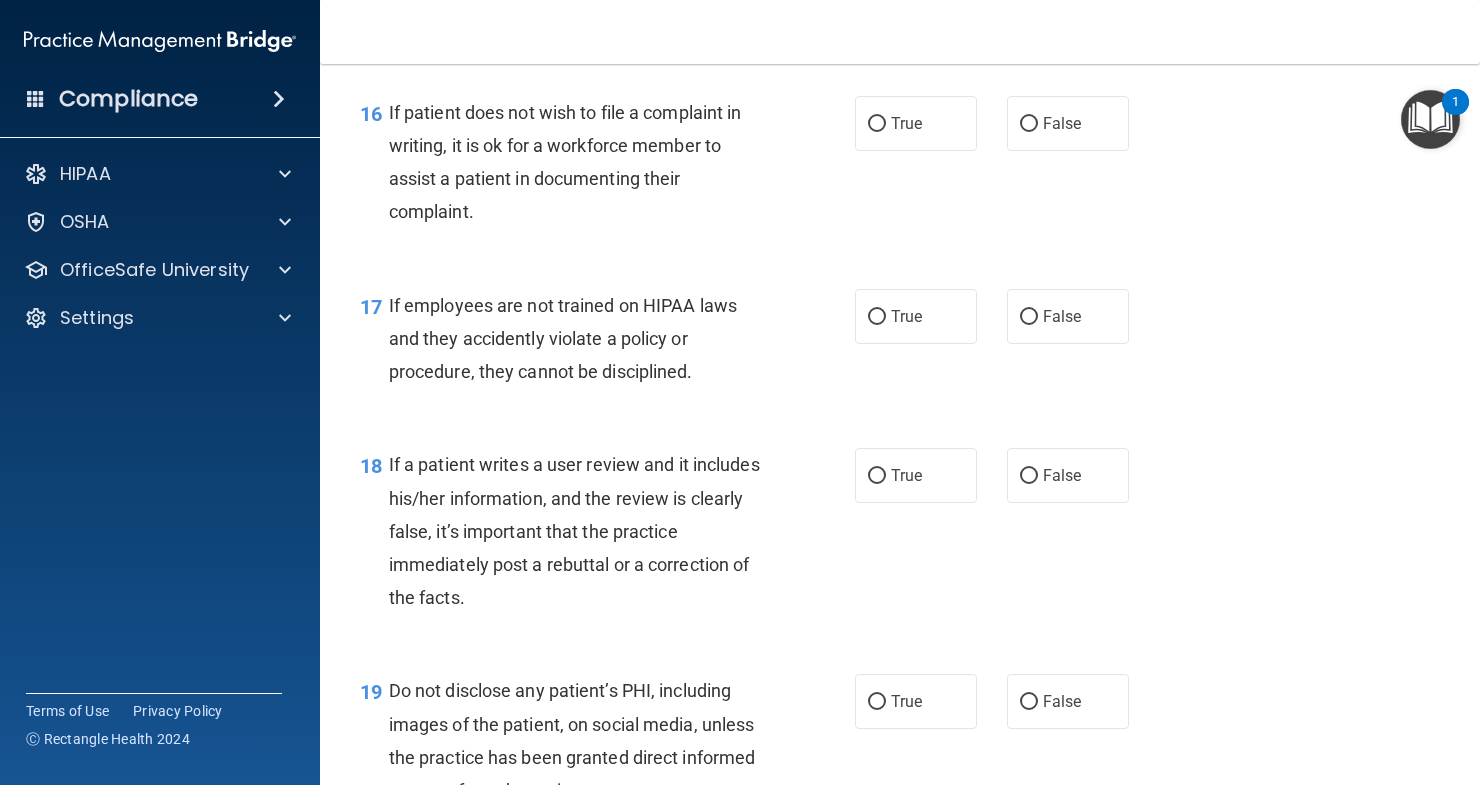 scroll, scrollTop: 3200, scrollLeft: 0, axis: vertical 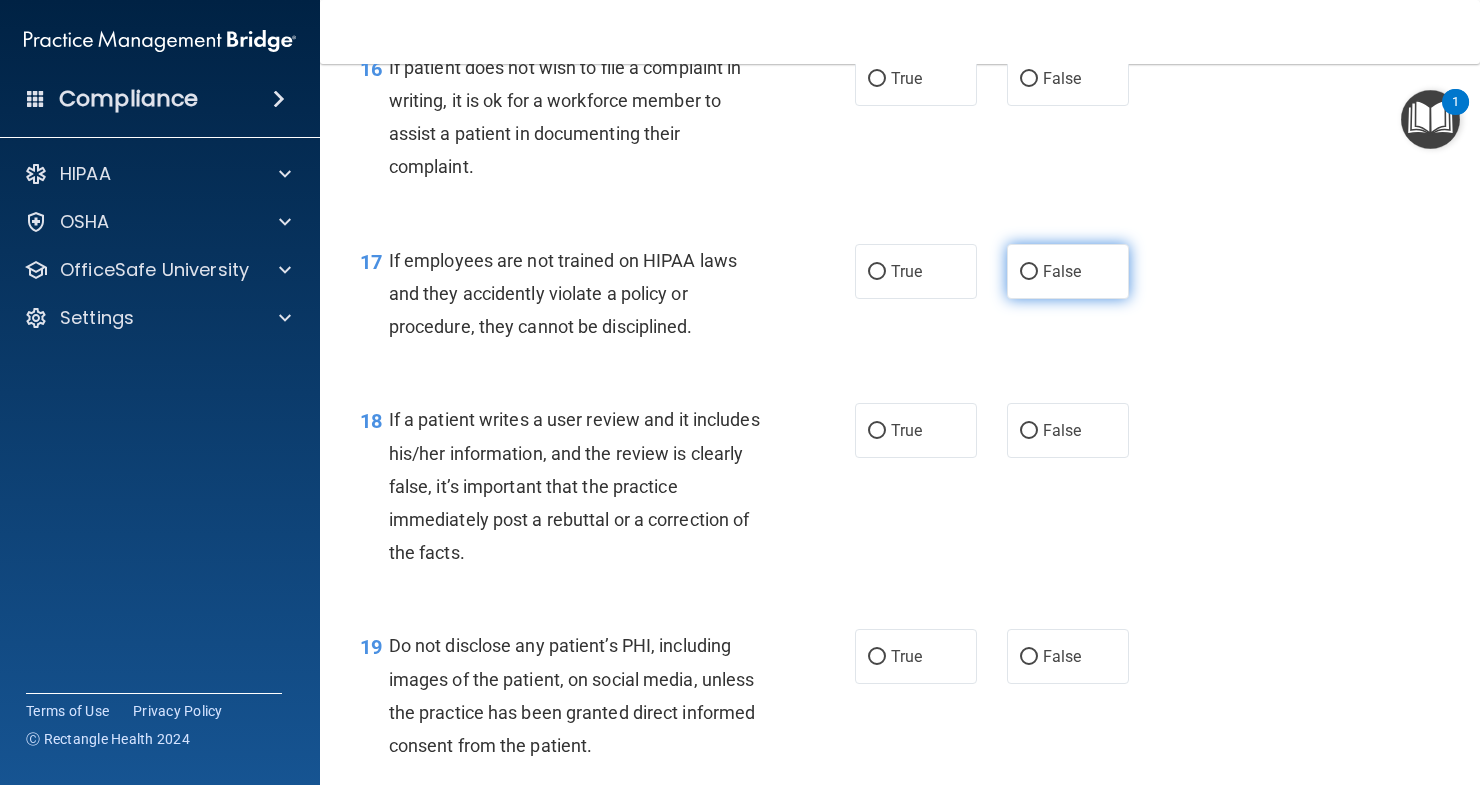 click on "False" at bounding box center (1062, 271) 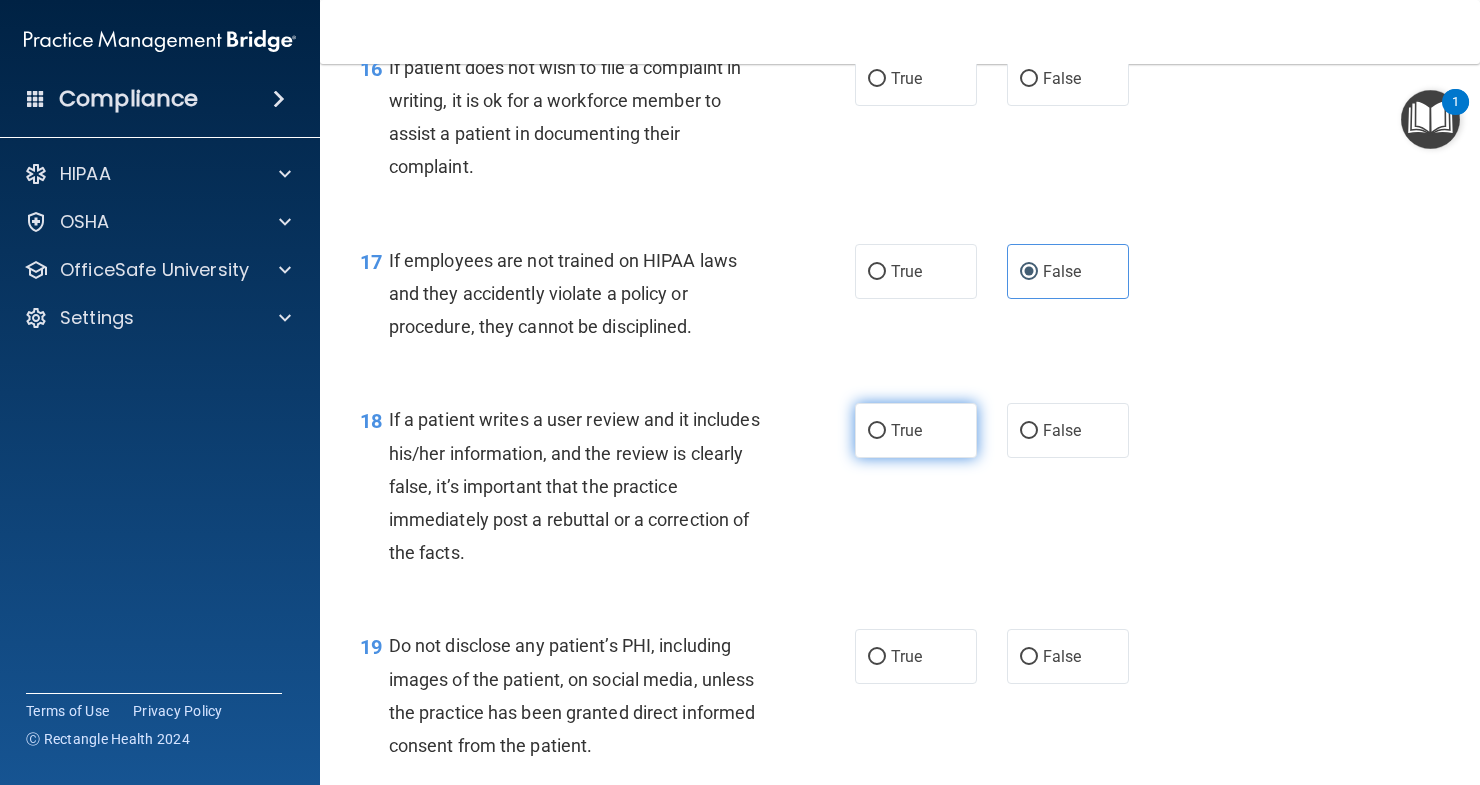 click on "True" at bounding box center (916, 430) 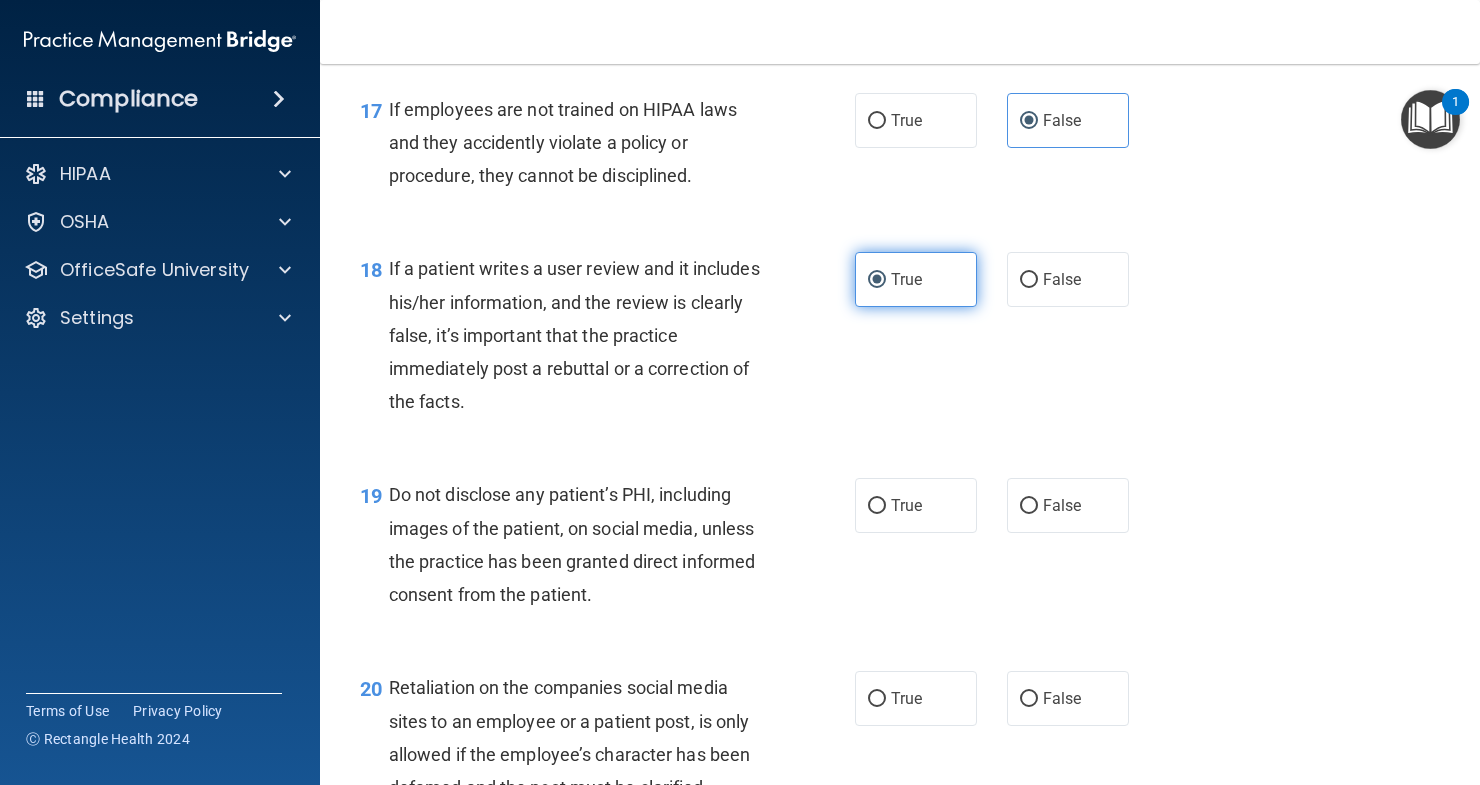 scroll, scrollTop: 3400, scrollLeft: 0, axis: vertical 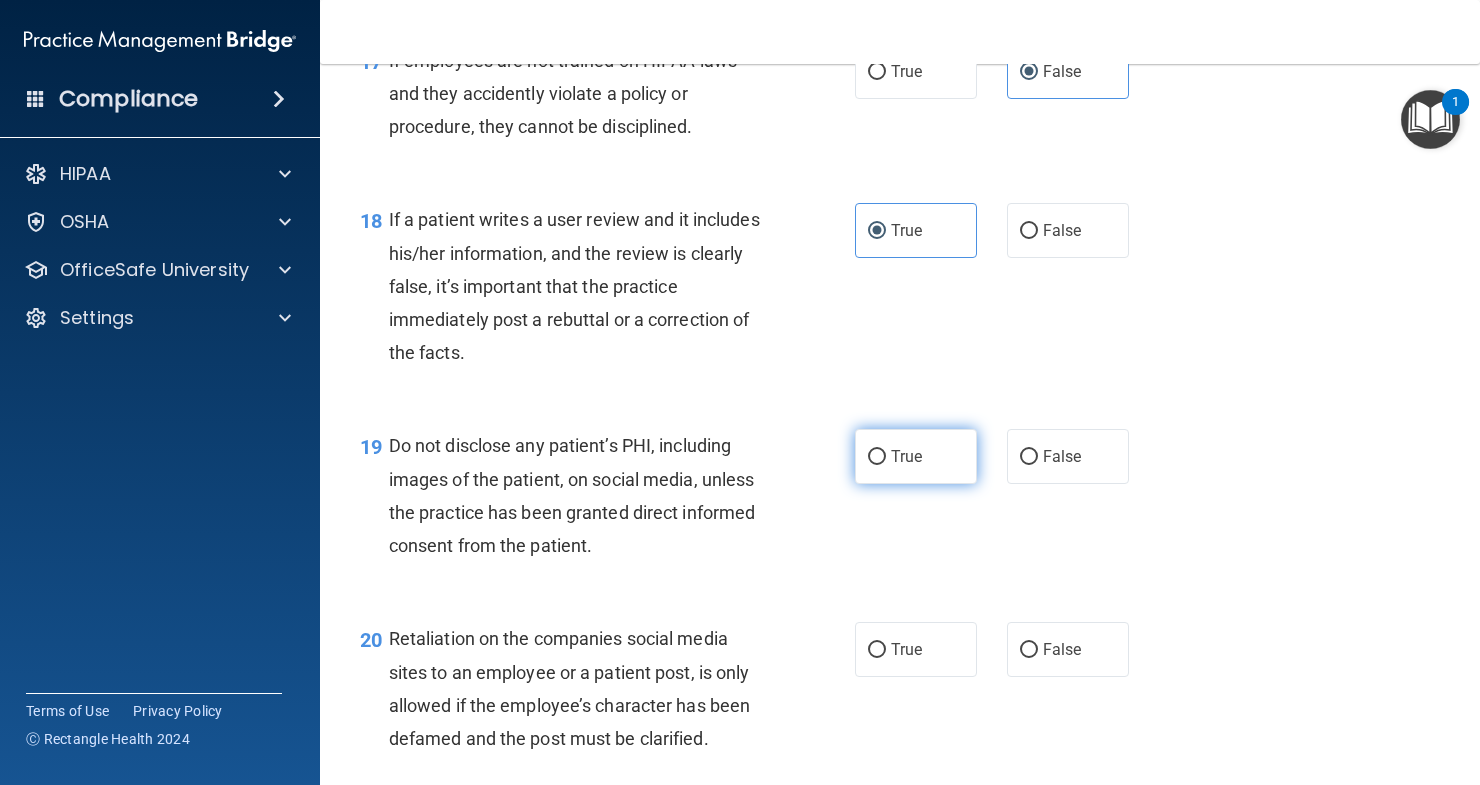 click on "True" at bounding box center (916, 456) 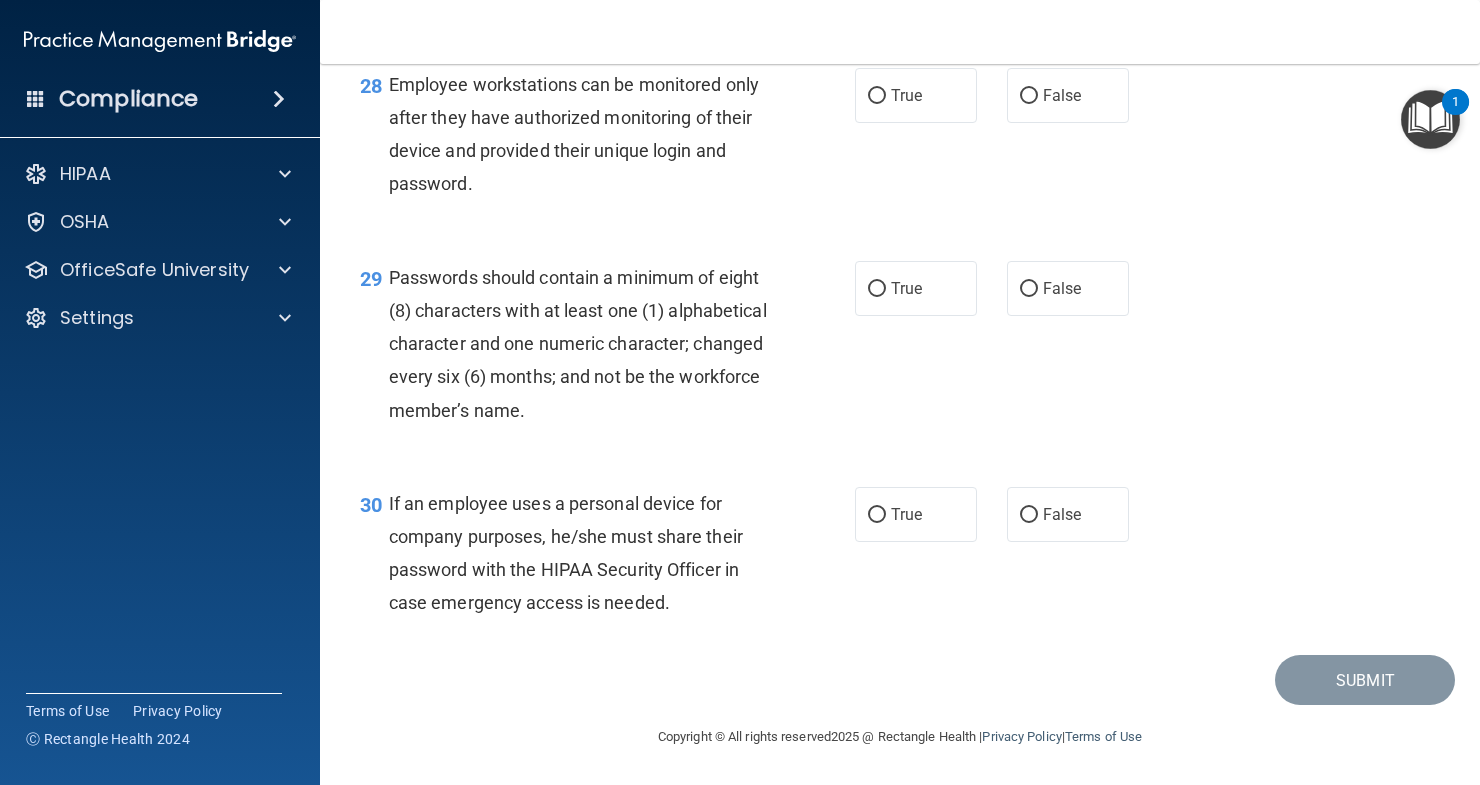 scroll, scrollTop: 5398, scrollLeft: 0, axis: vertical 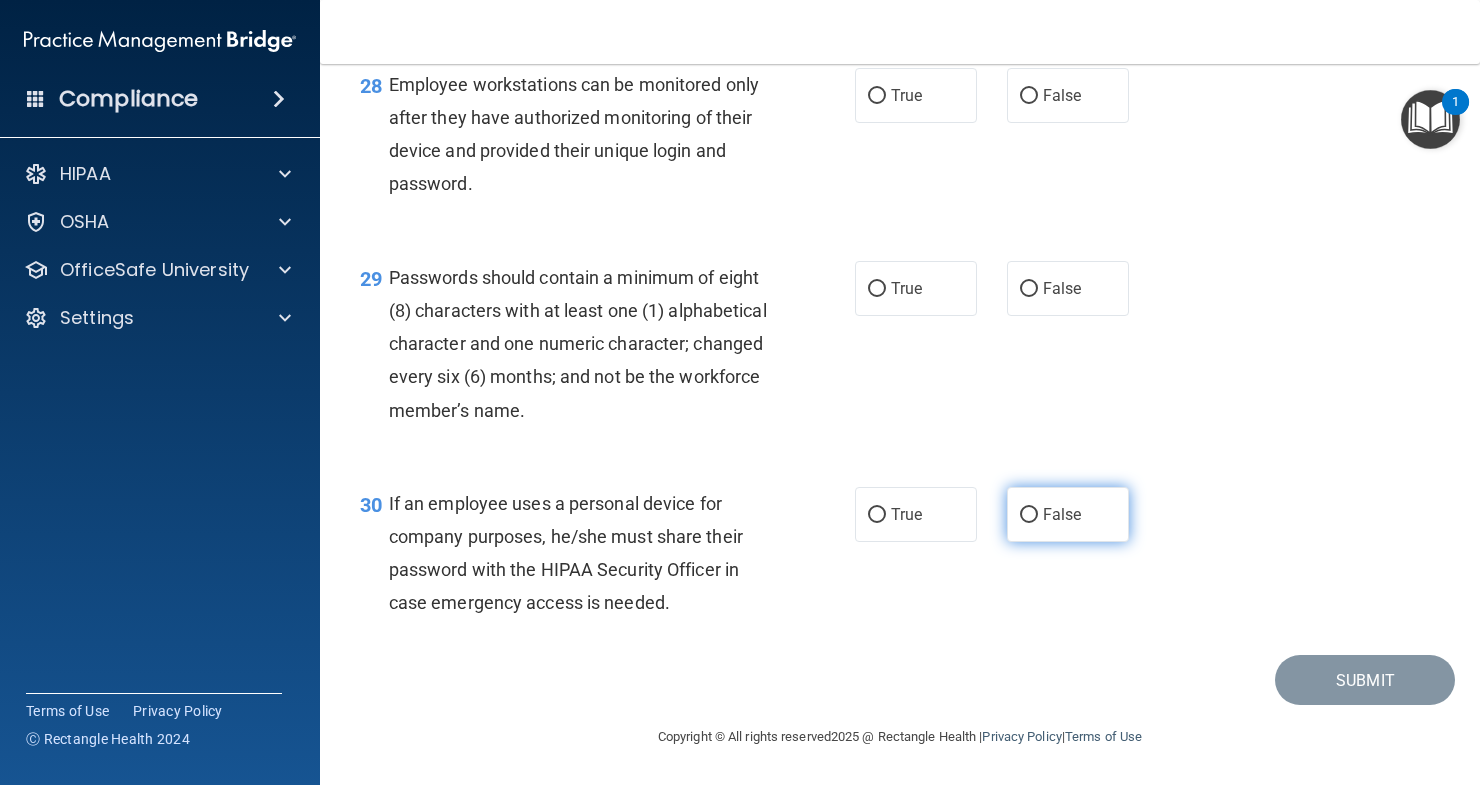click on "False" at bounding box center (1062, 514) 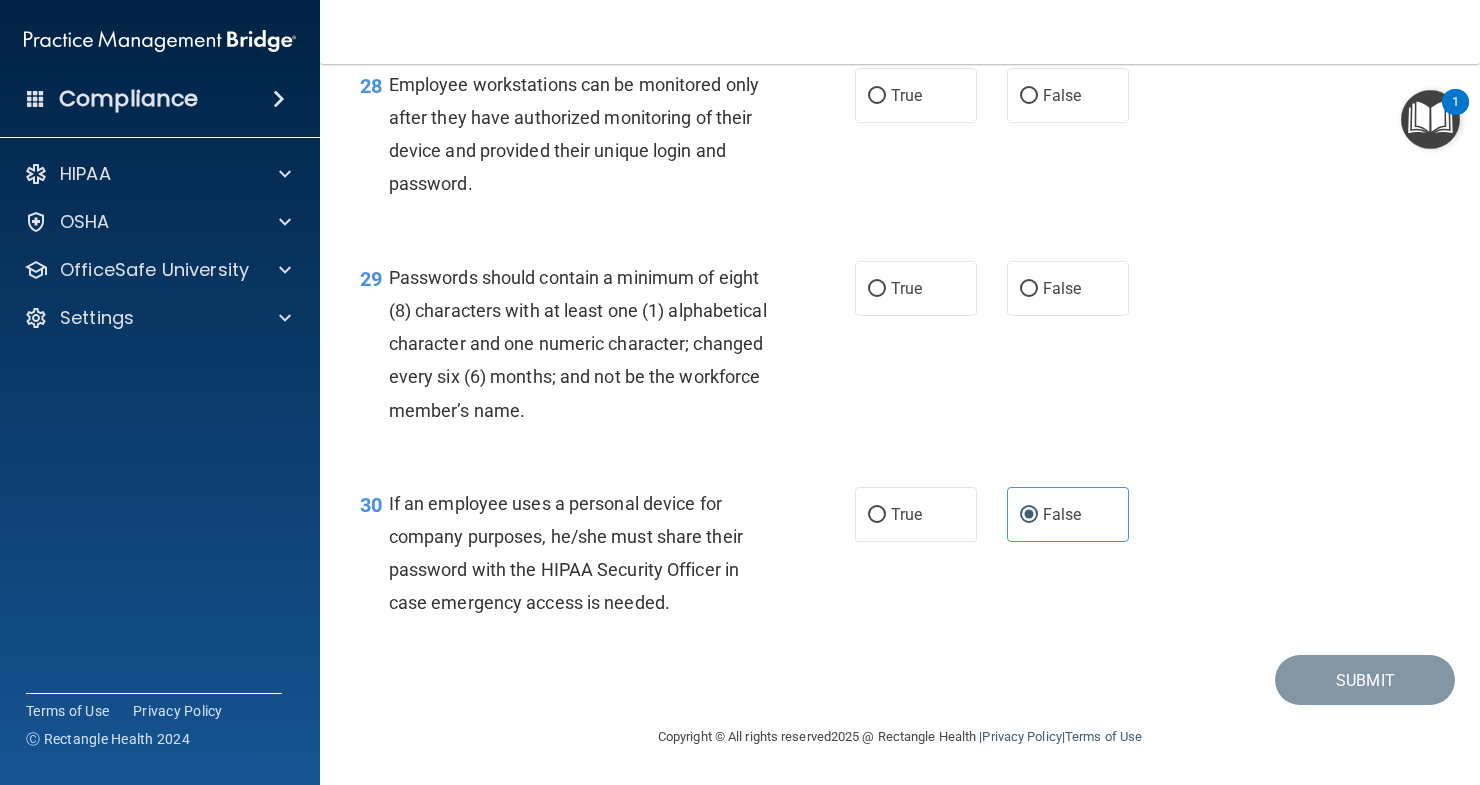scroll, scrollTop: 5298, scrollLeft: 0, axis: vertical 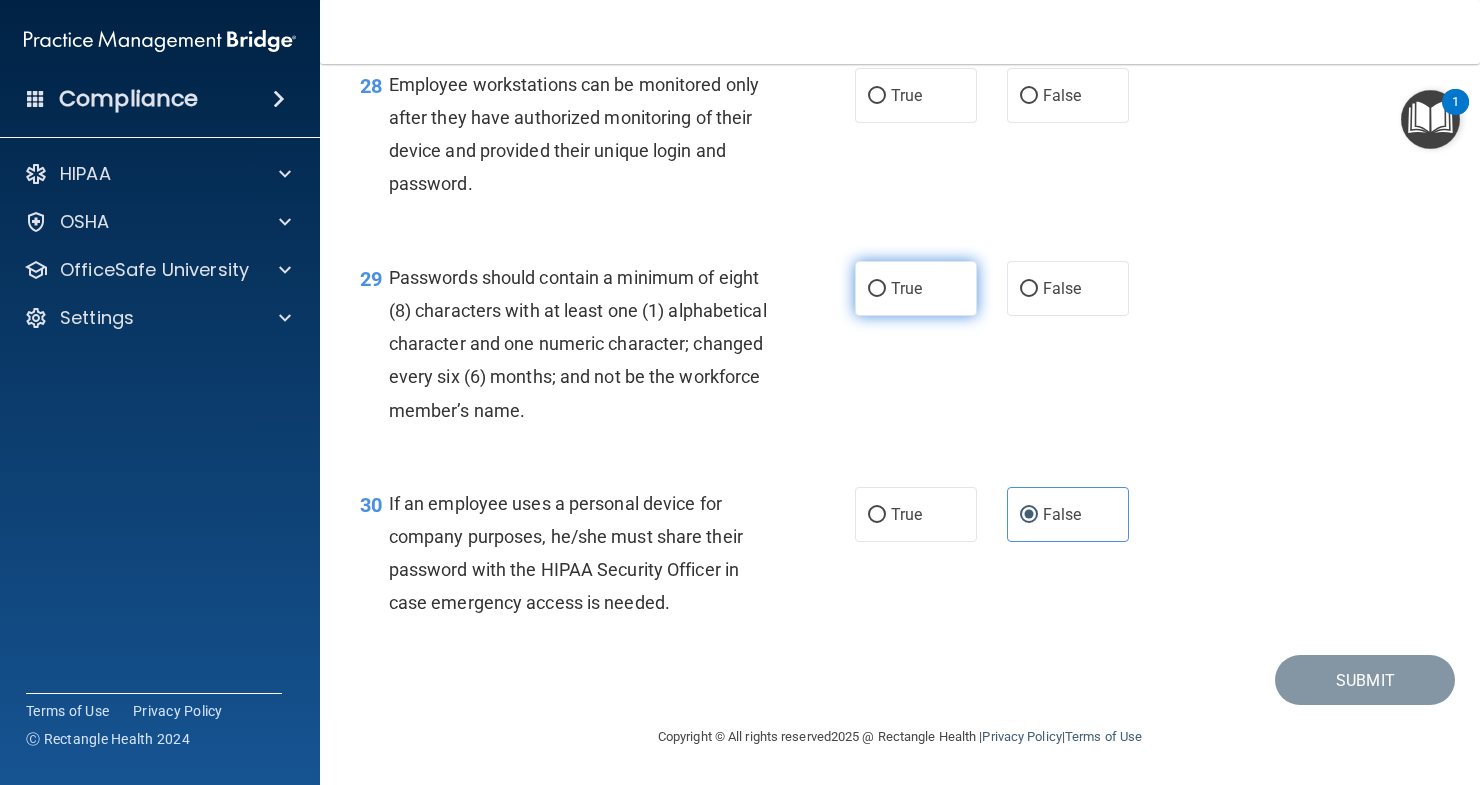 click on "True" at bounding box center [906, 288] 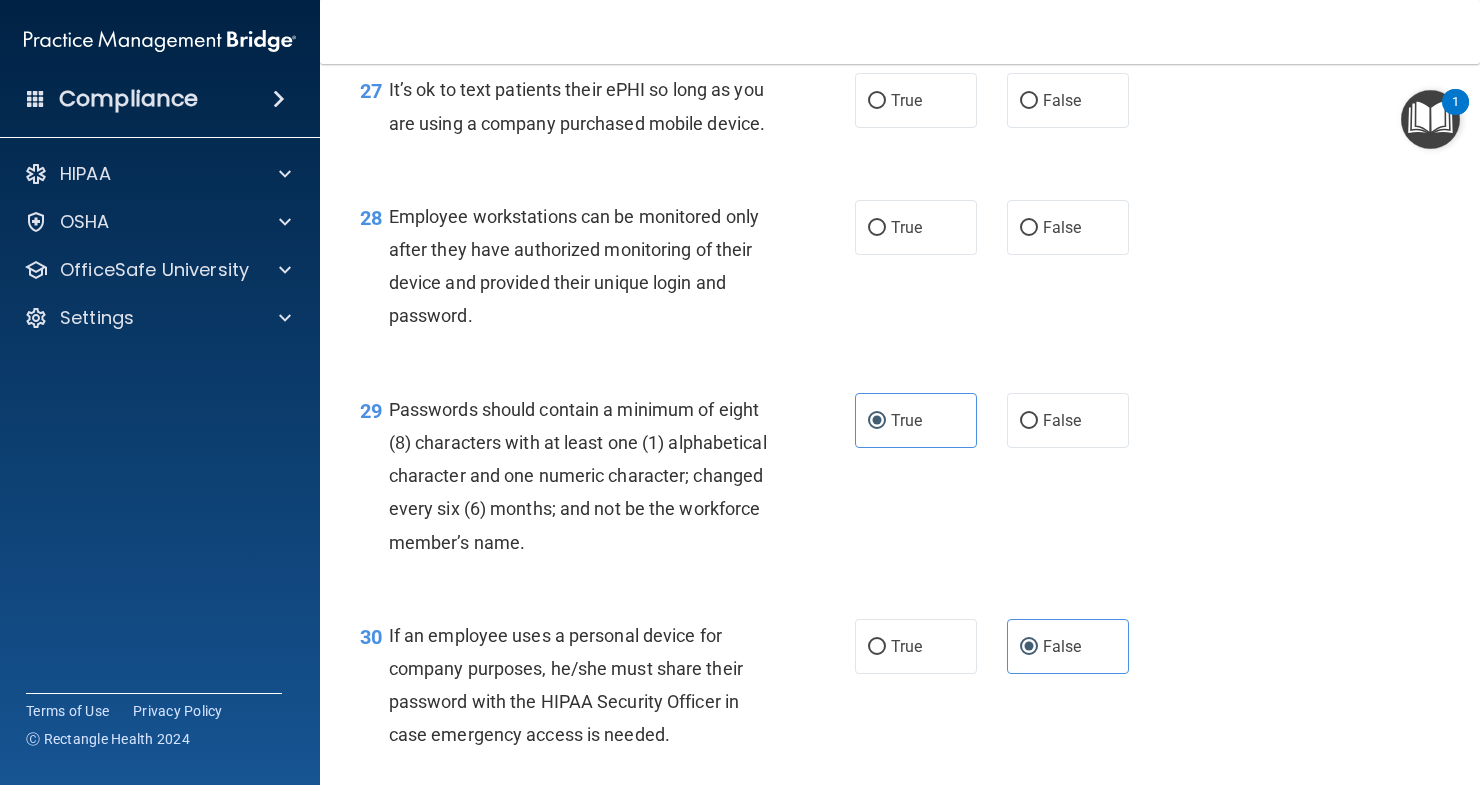 scroll, scrollTop: 5098, scrollLeft: 0, axis: vertical 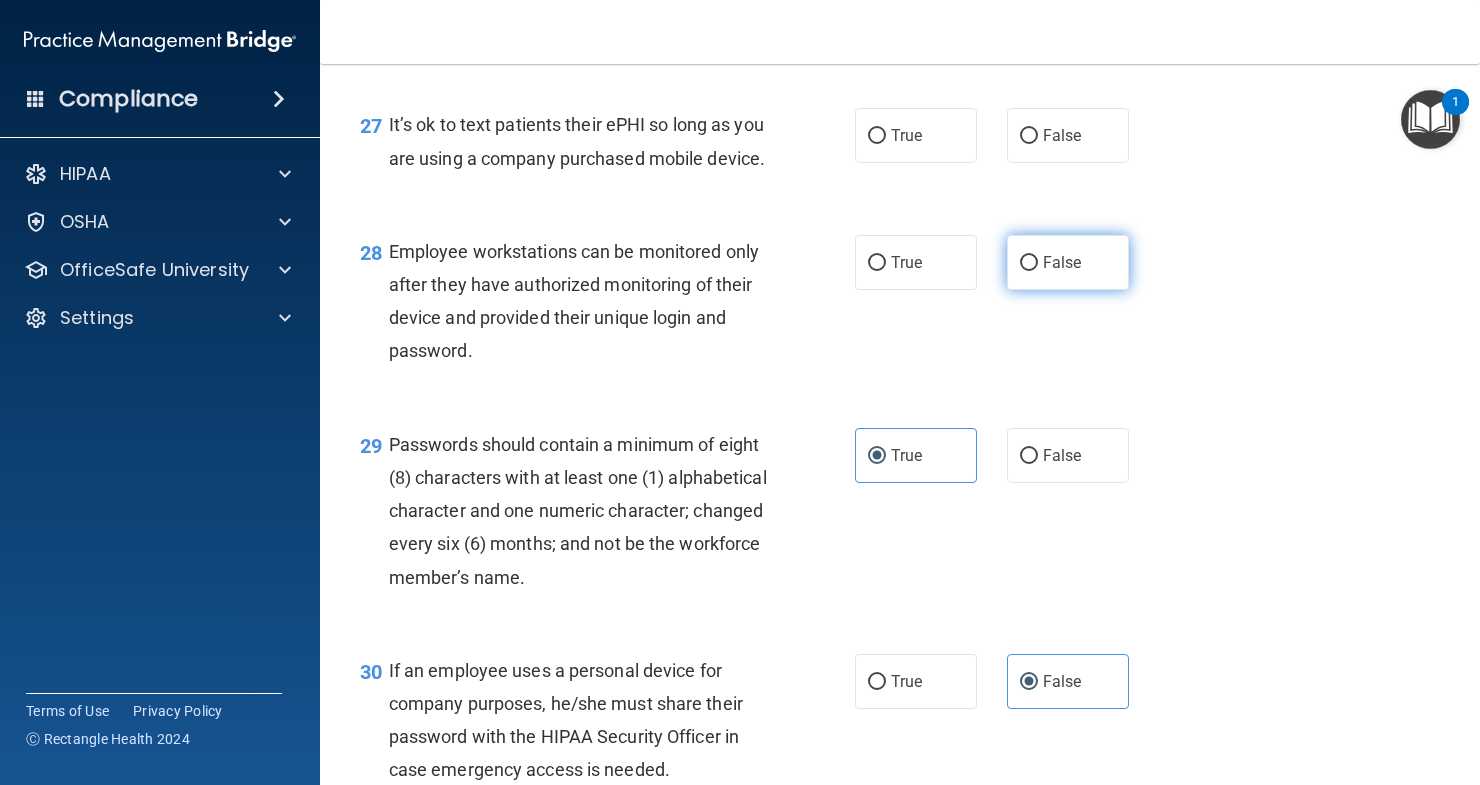 click on "False" at bounding box center [1062, 262] 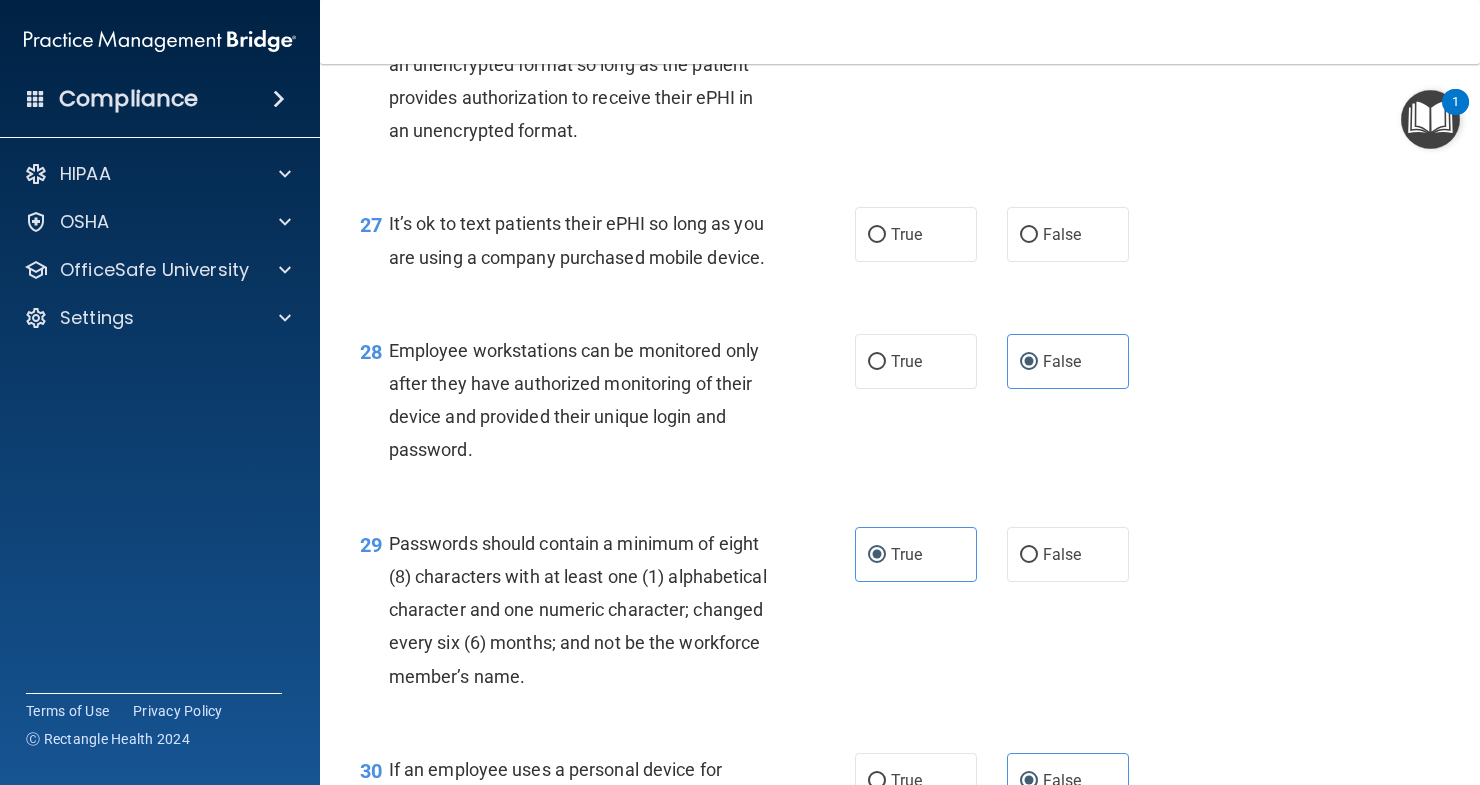 scroll, scrollTop: 4998, scrollLeft: 0, axis: vertical 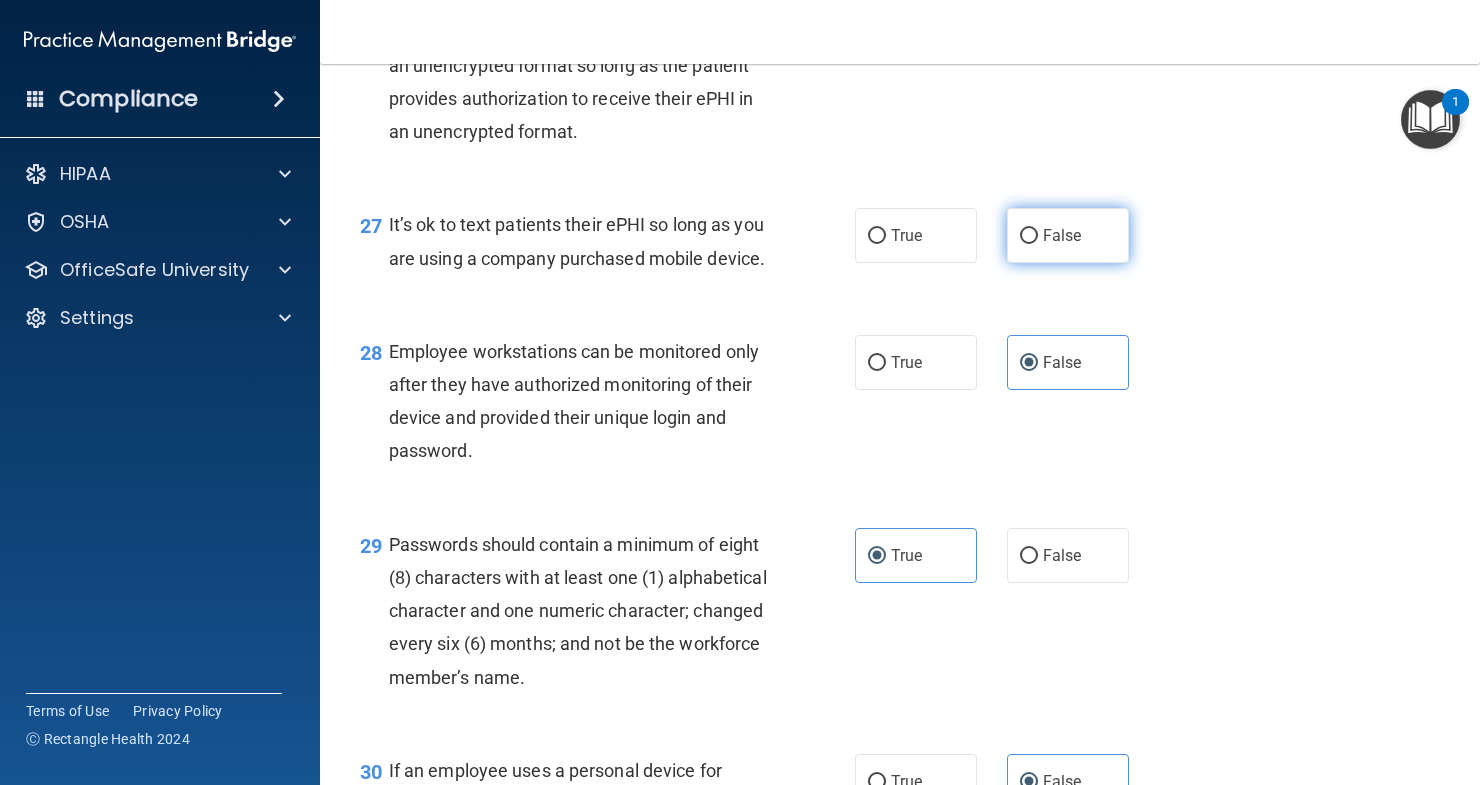 click on "False" at bounding box center (1062, 235) 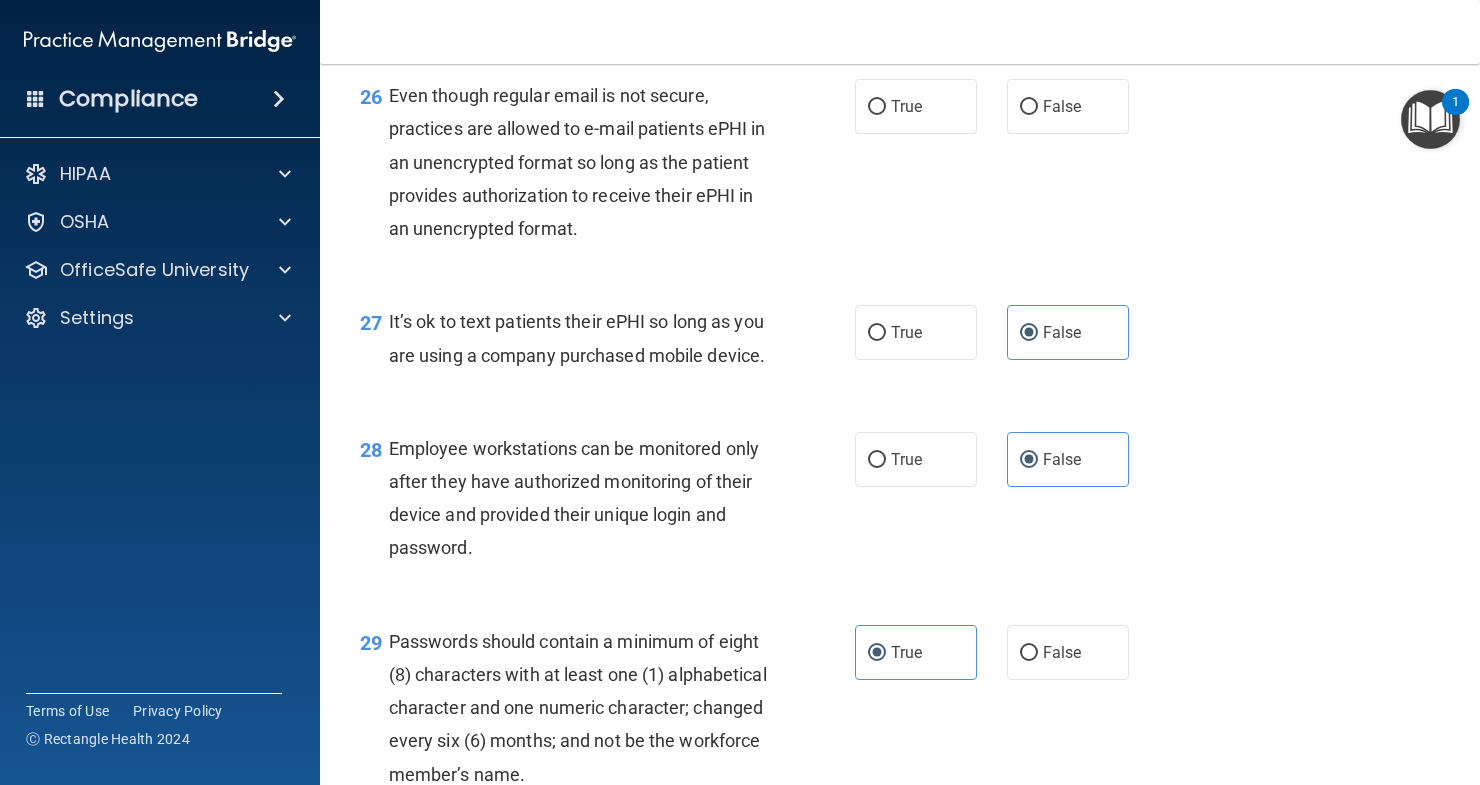 scroll, scrollTop: 4898, scrollLeft: 0, axis: vertical 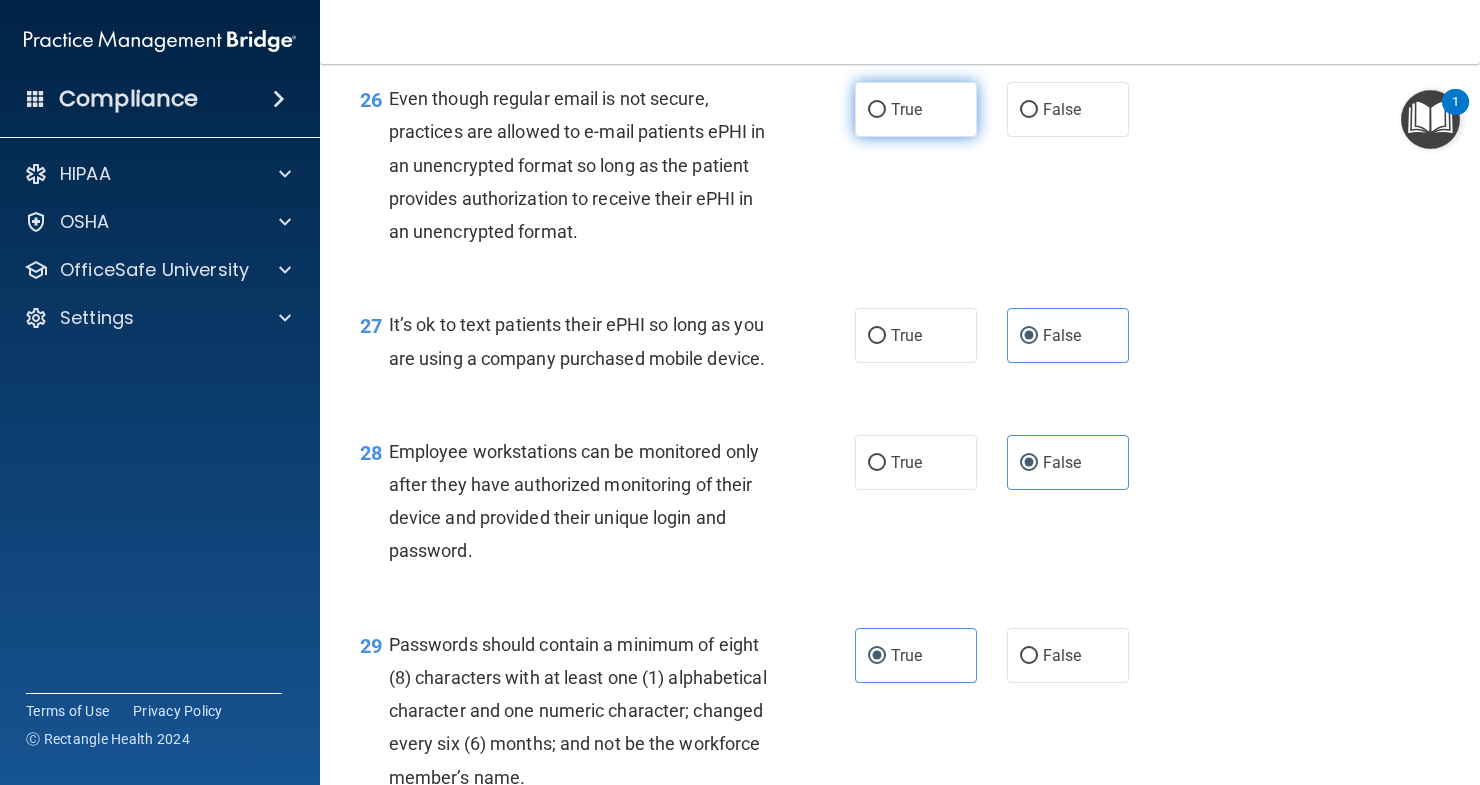 click on "True" at bounding box center (916, 109) 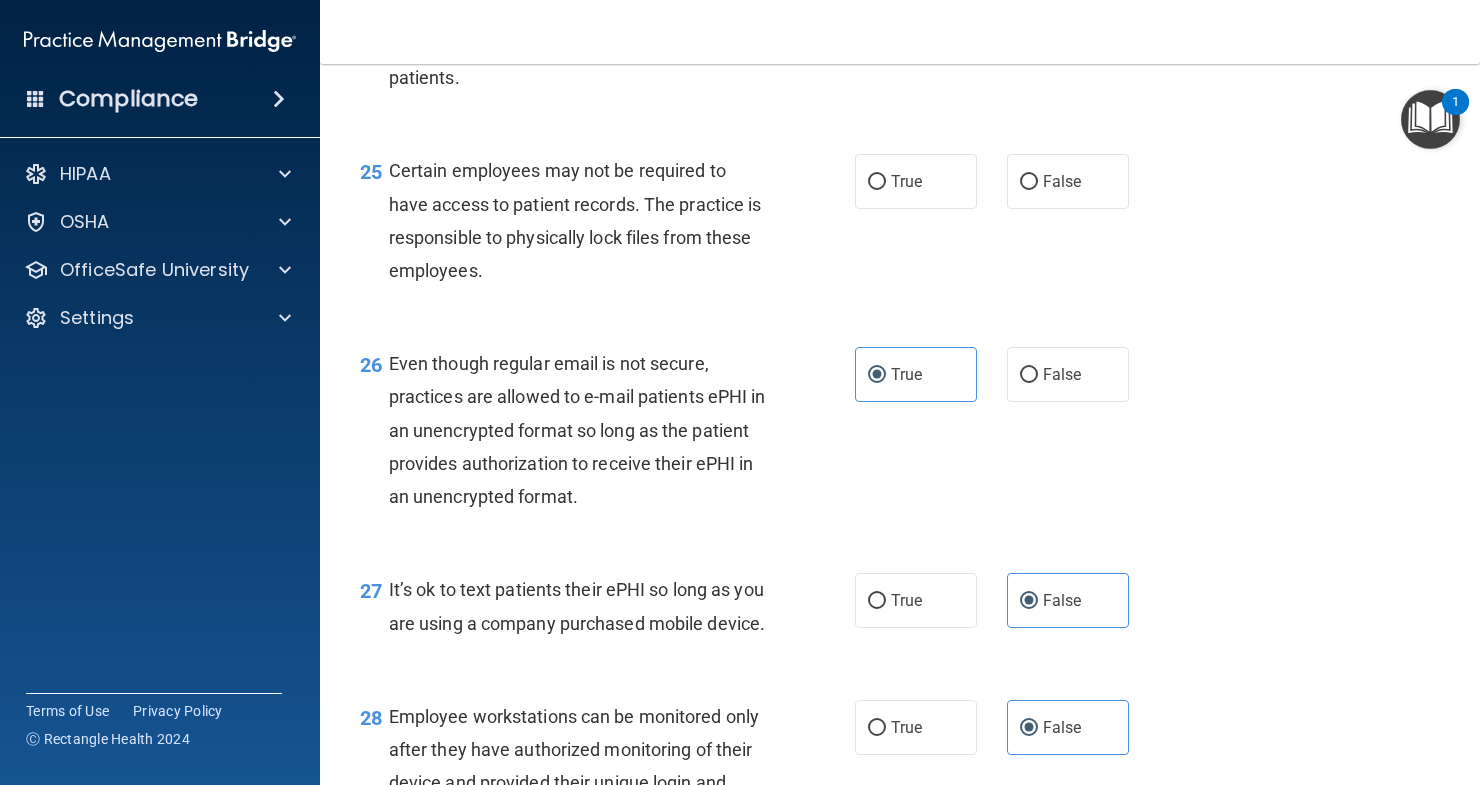 scroll, scrollTop: 4598, scrollLeft: 0, axis: vertical 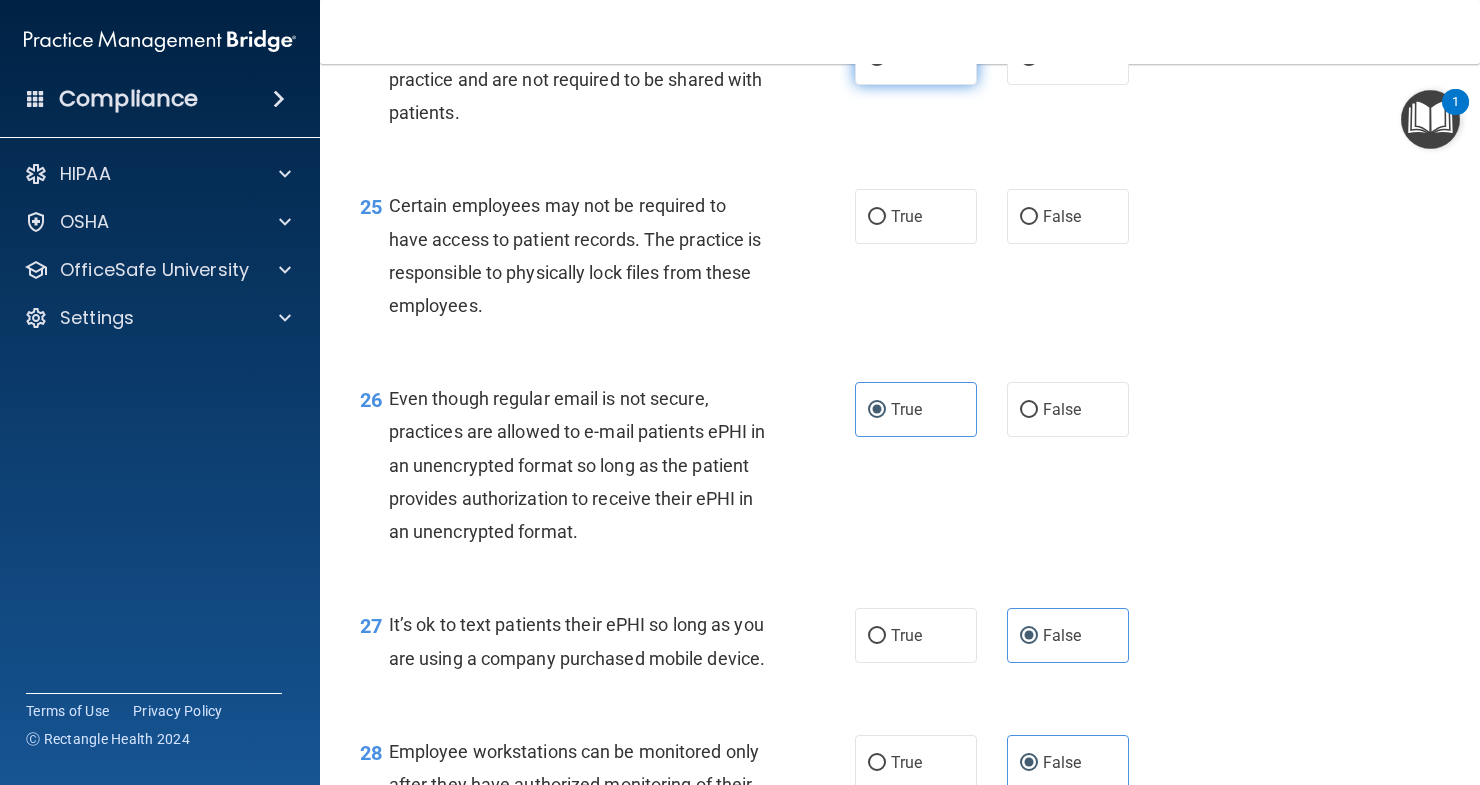 click on "True" at bounding box center (916, 57) 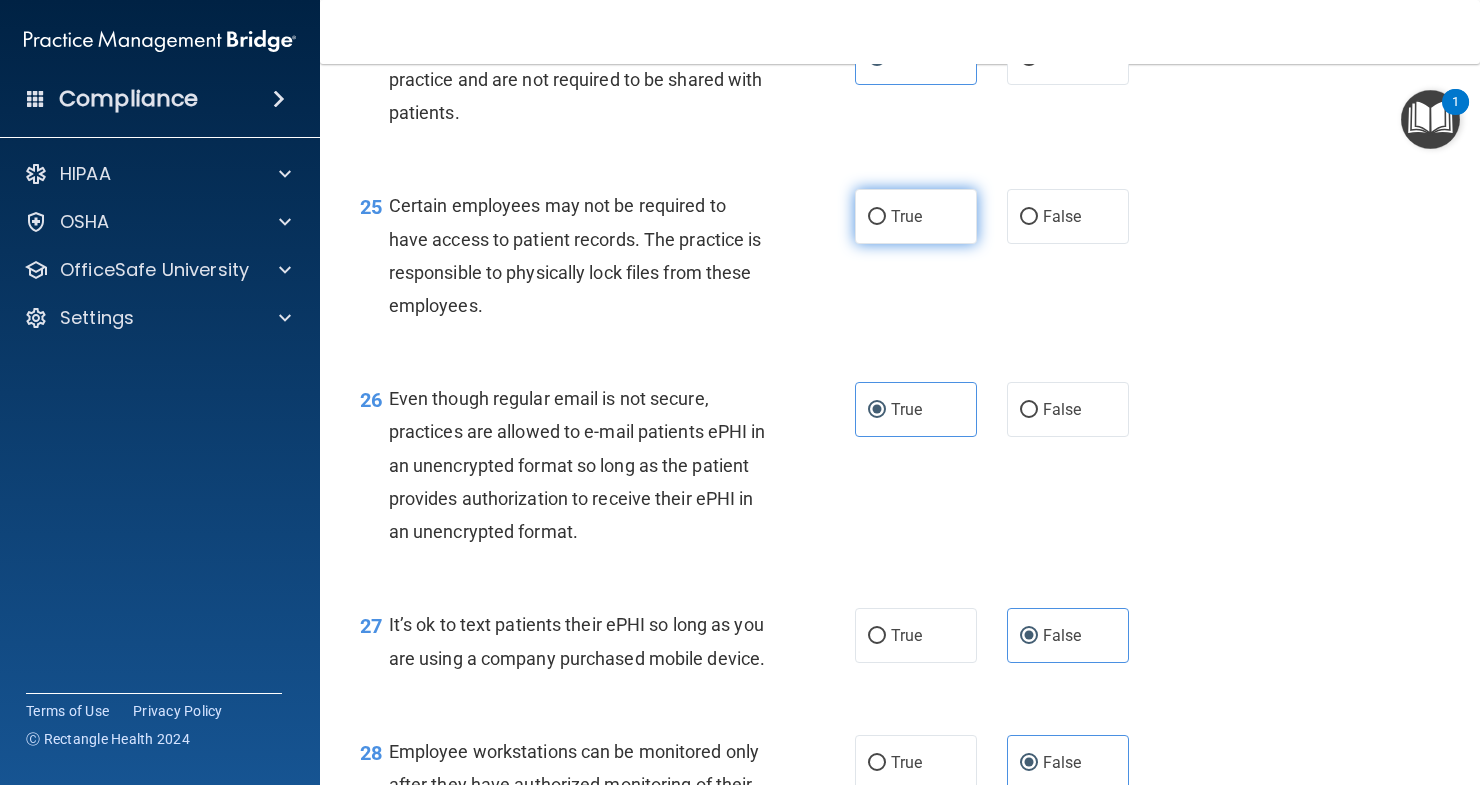 click on "True" at bounding box center [916, 216] 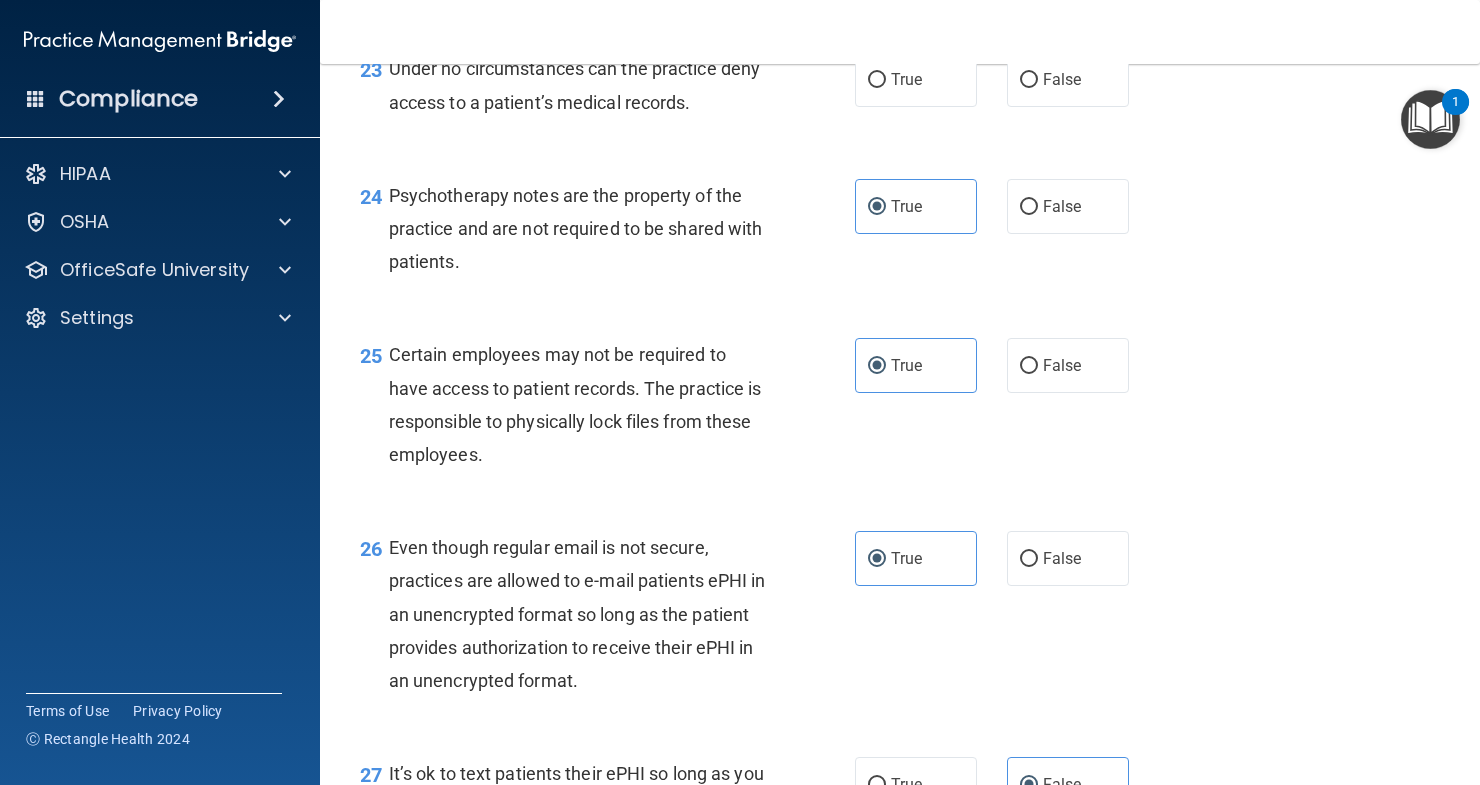scroll, scrollTop: 4398, scrollLeft: 0, axis: vertical 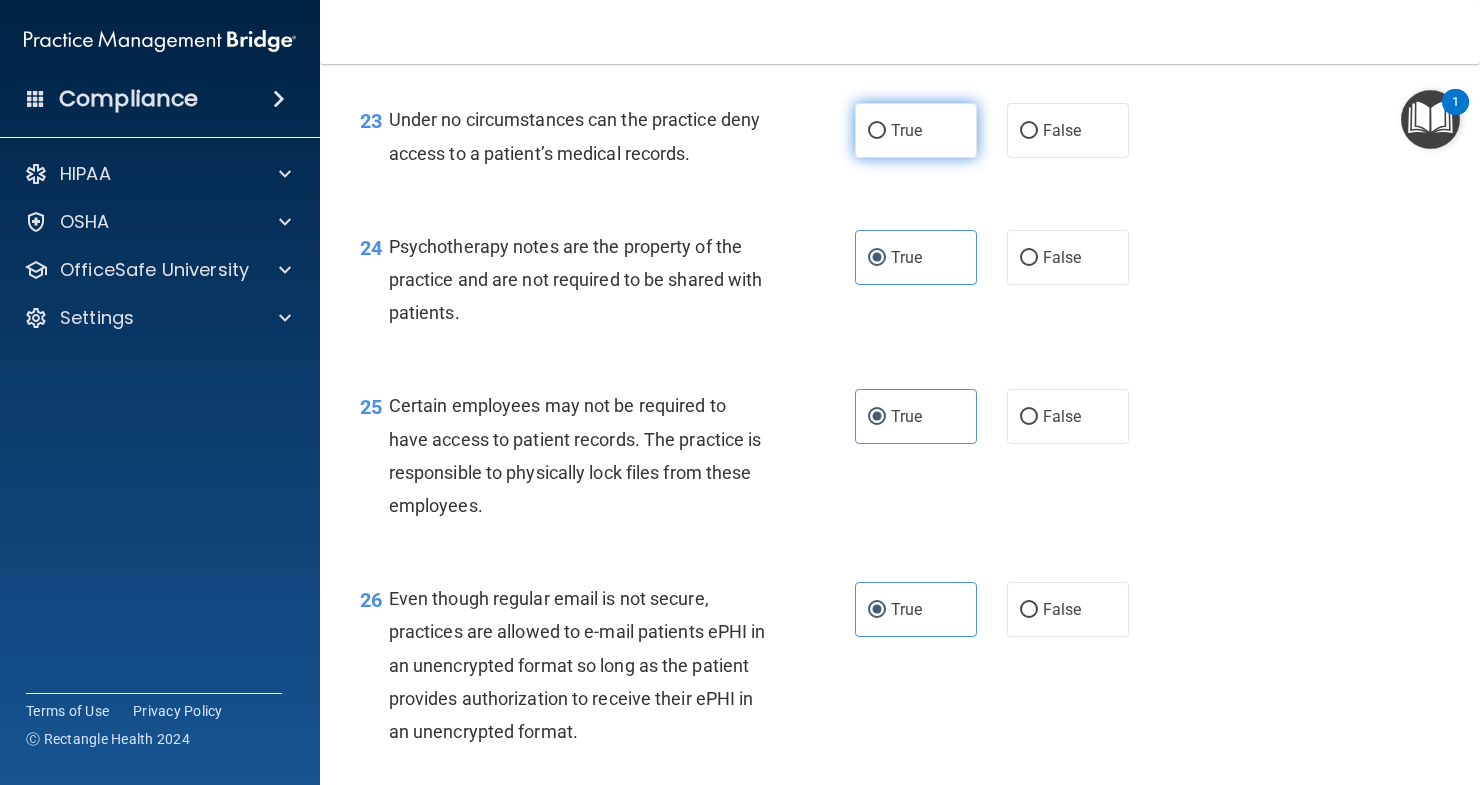 click on "True" at bounding box center [916, 130] 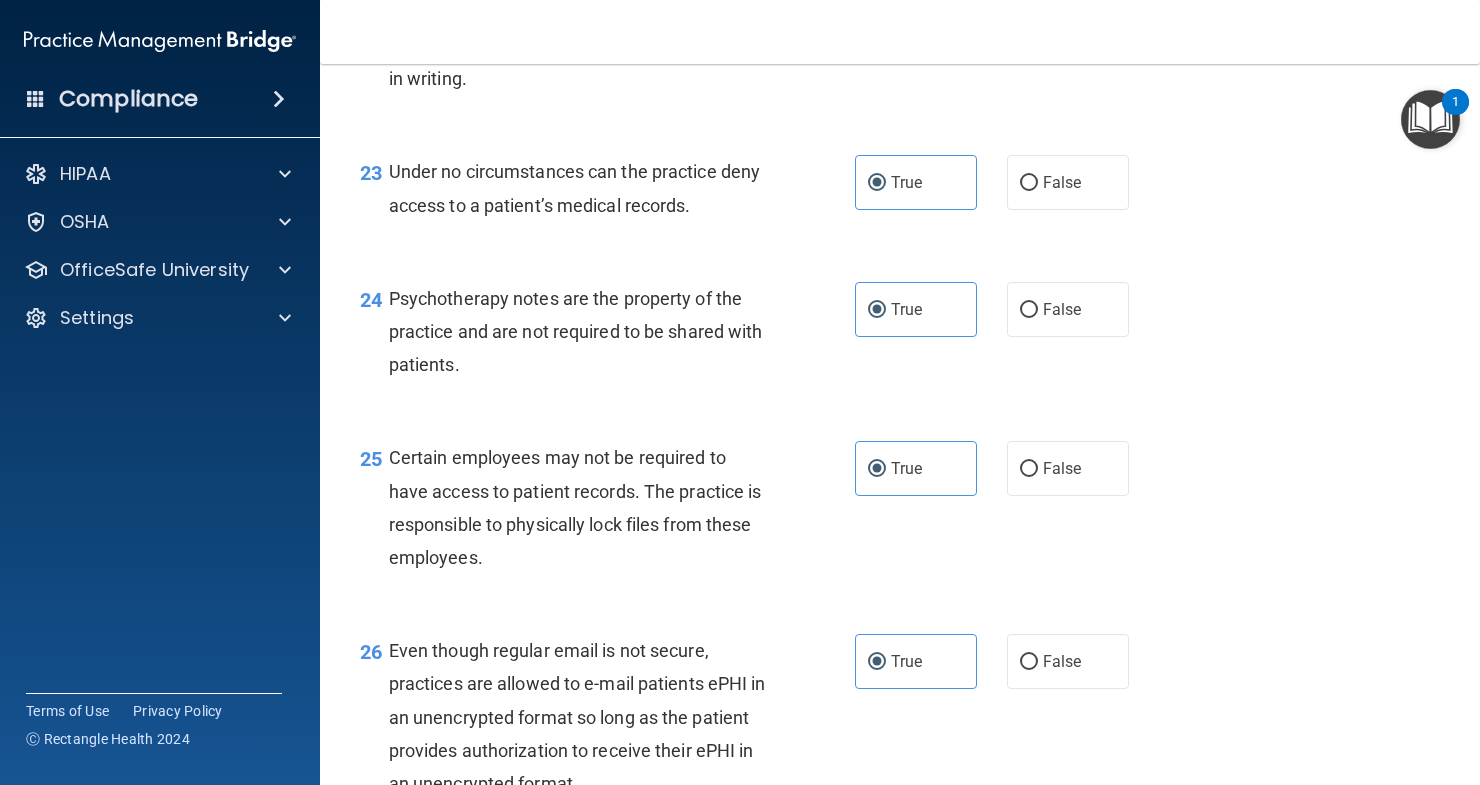 scroll, scrollTop: 4298, scrollLeft: 0, axis: vertical 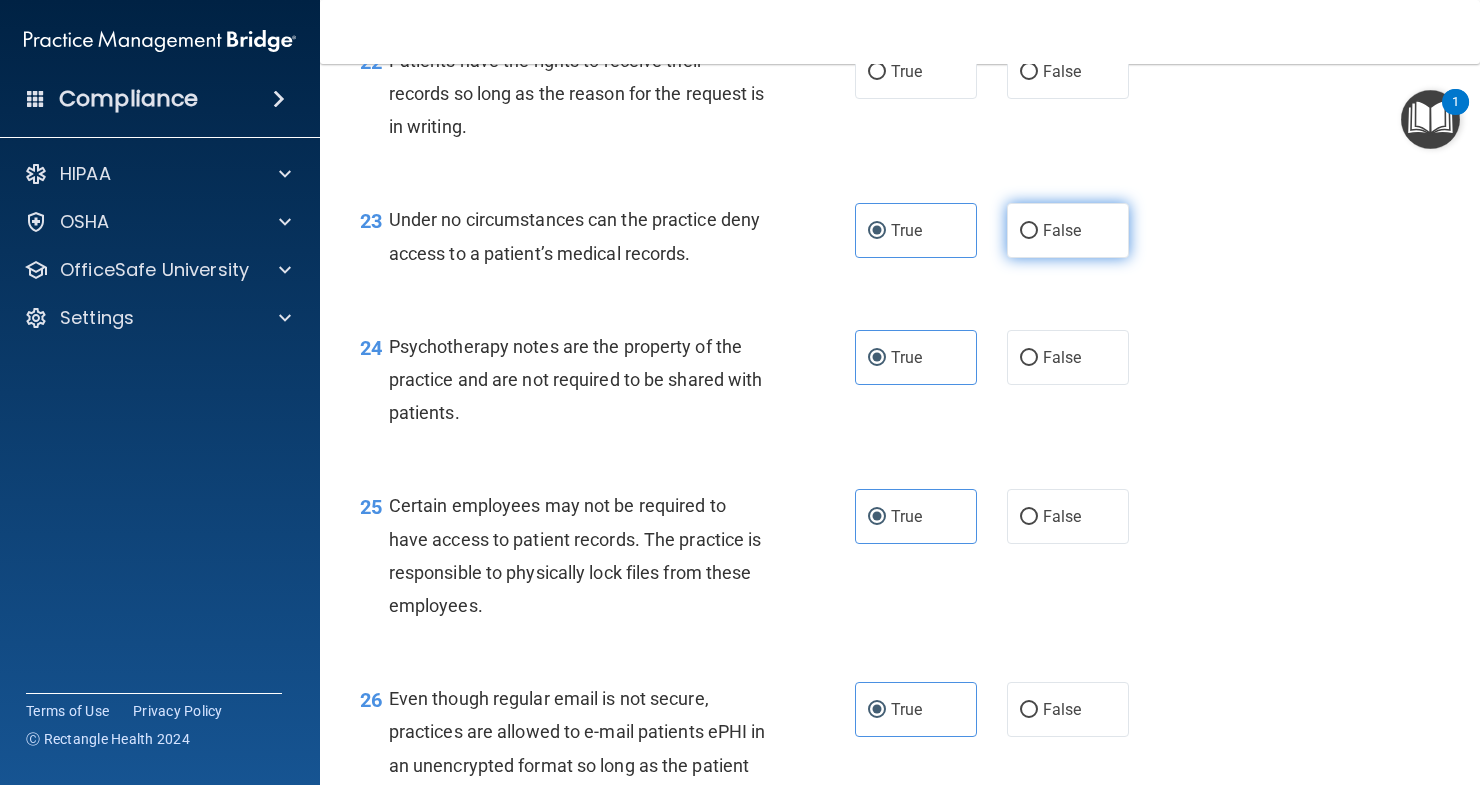 click on "False" at bounding box center (1029, 231) 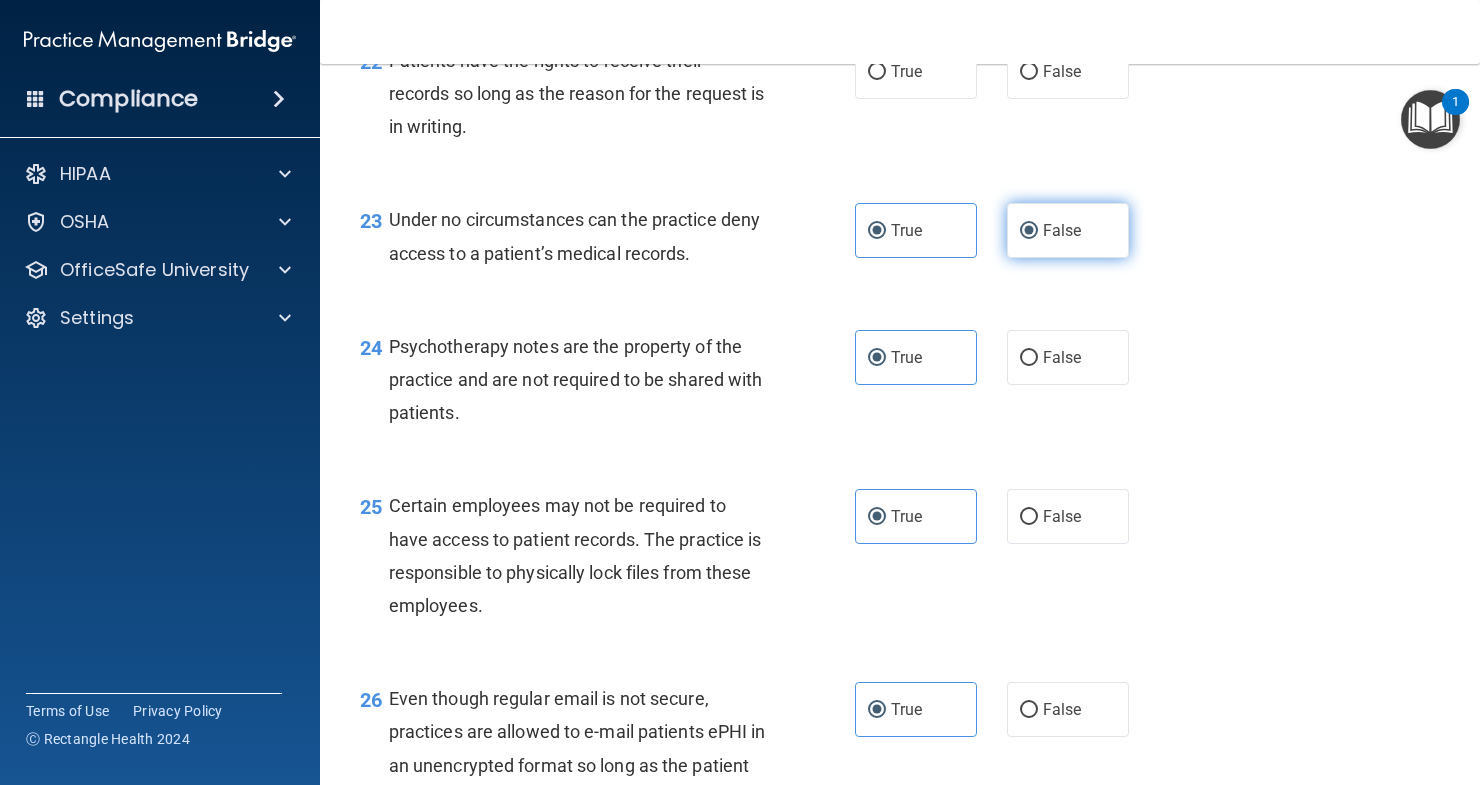 radio on "false" 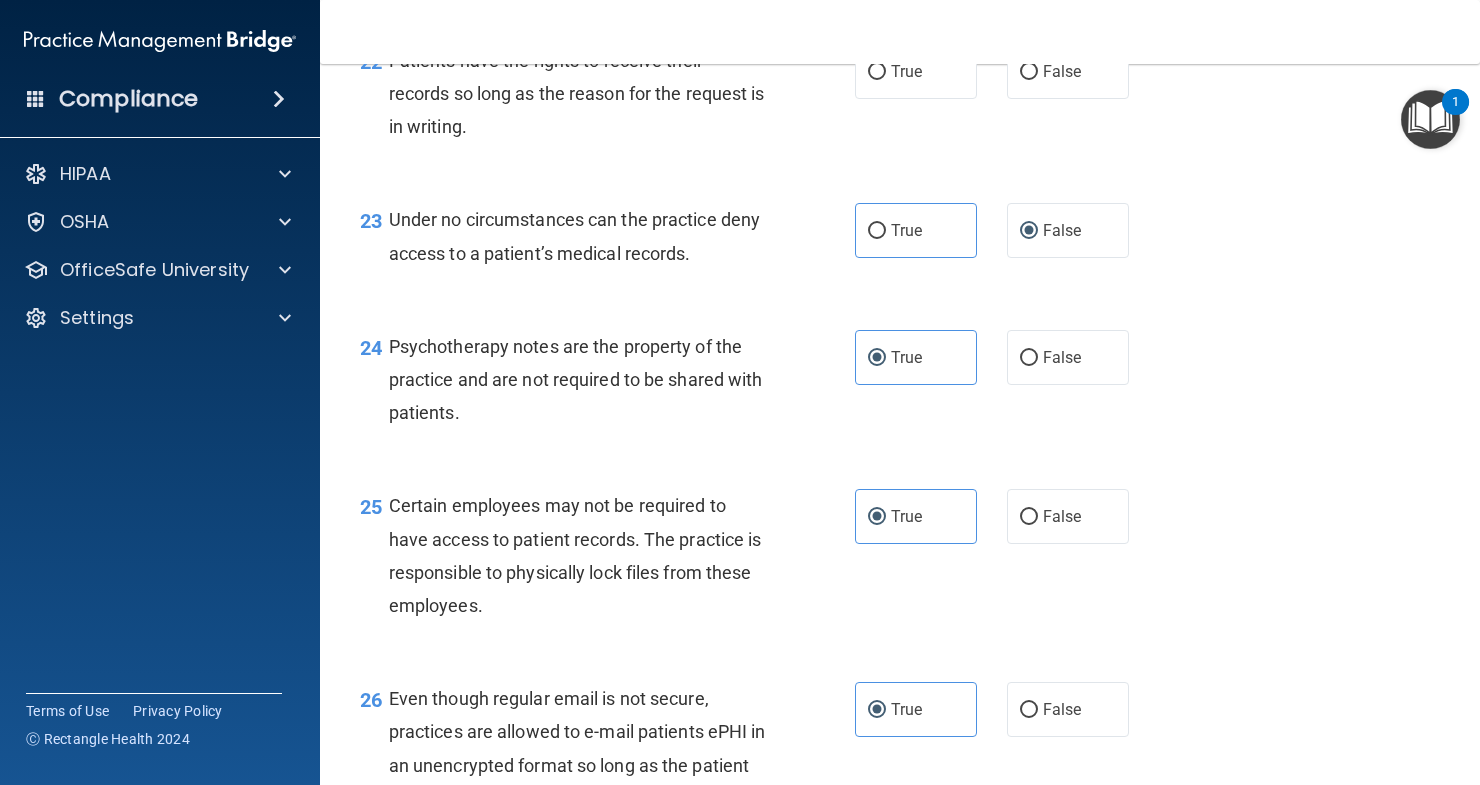 click on "22       Patients have the rights to receive their records so long as the reason for the request is in writing.                 True           False" at bounding box center (900, 99) 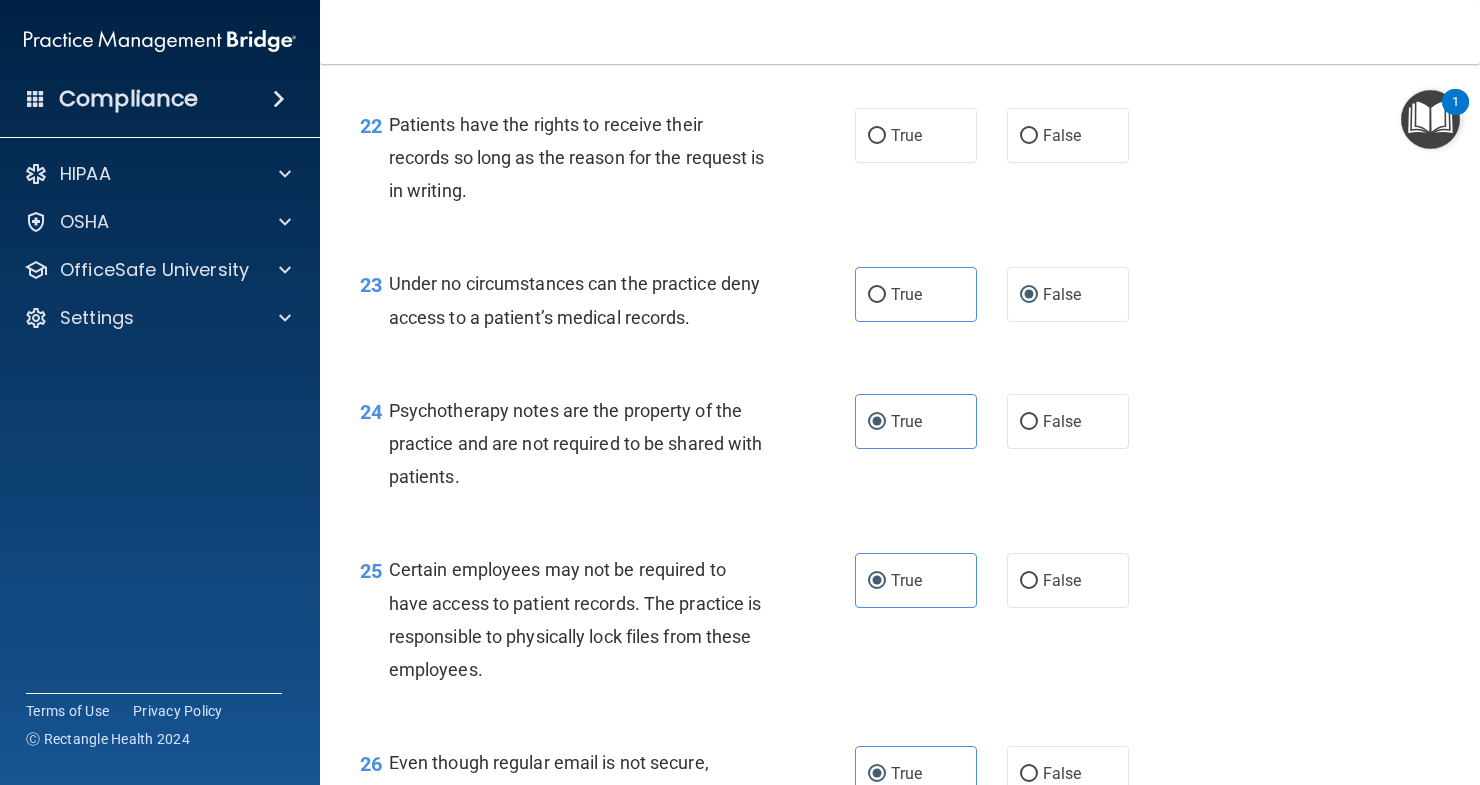 scroll, scrollTop: 4198, scrollLeft: 0, axis: vertical 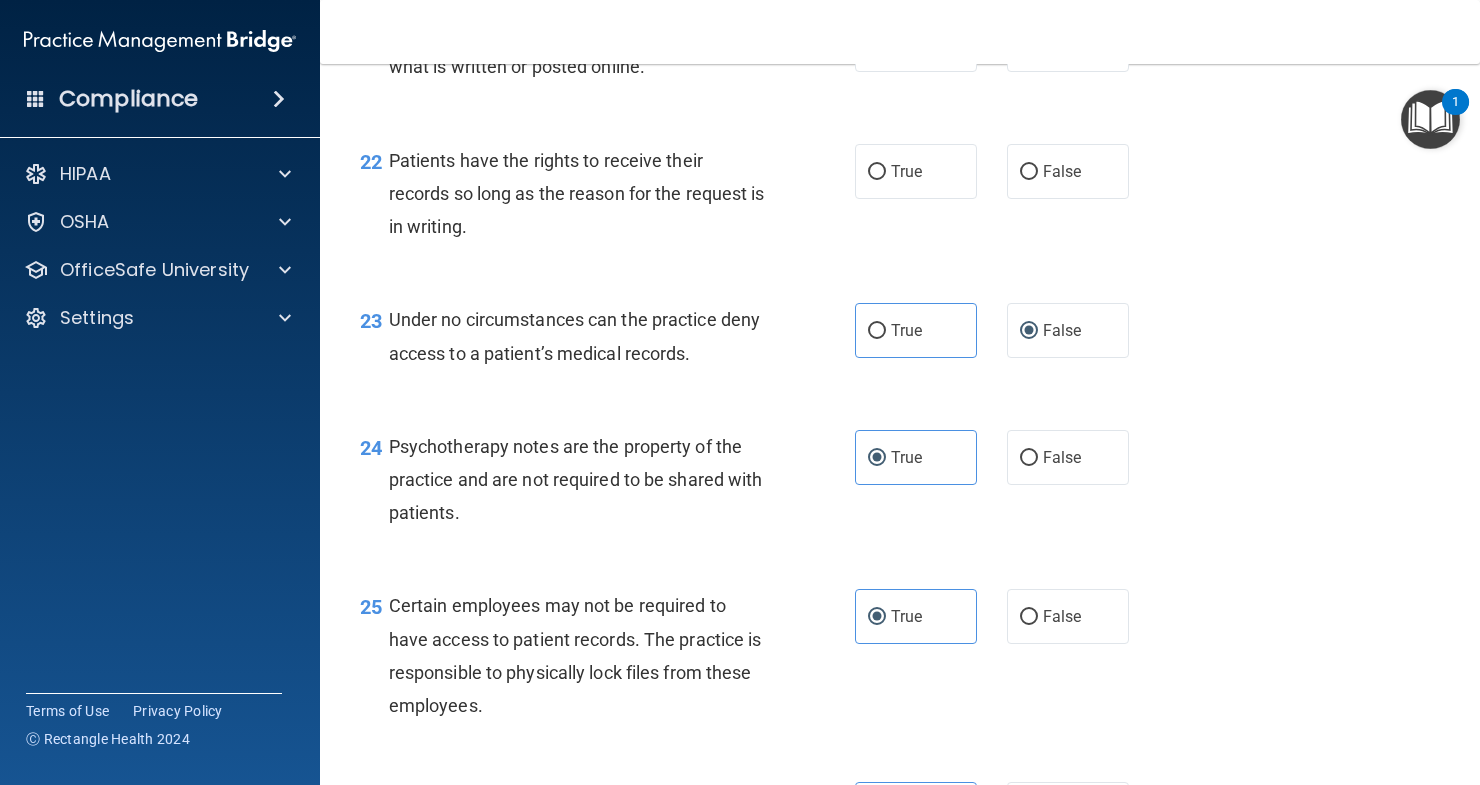 click on "21       Employees can be legally held responsible for what is written or posted online.                 True           False" at bounding box center (900, 55) 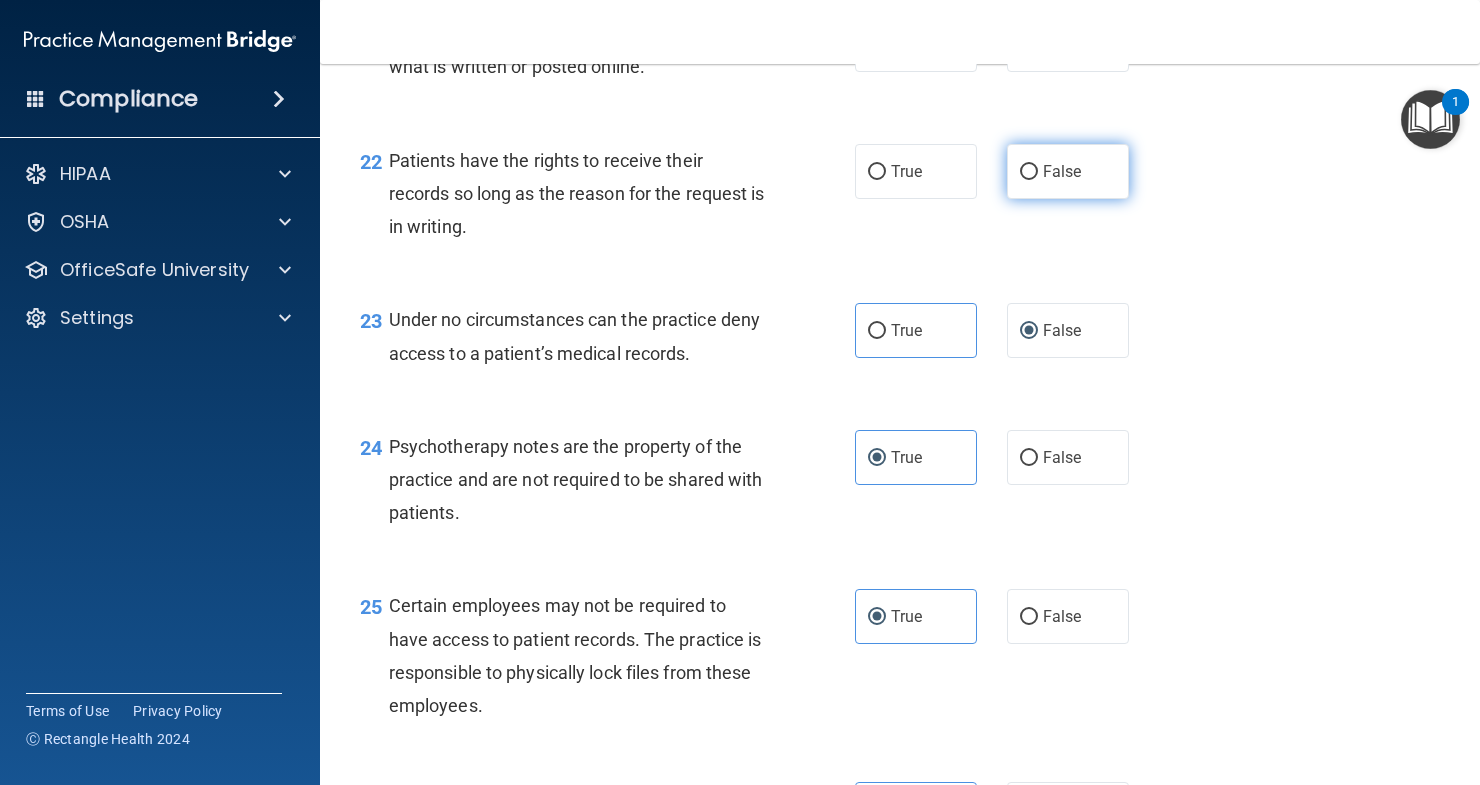 click on "False" at bounding box center [1062, 171] 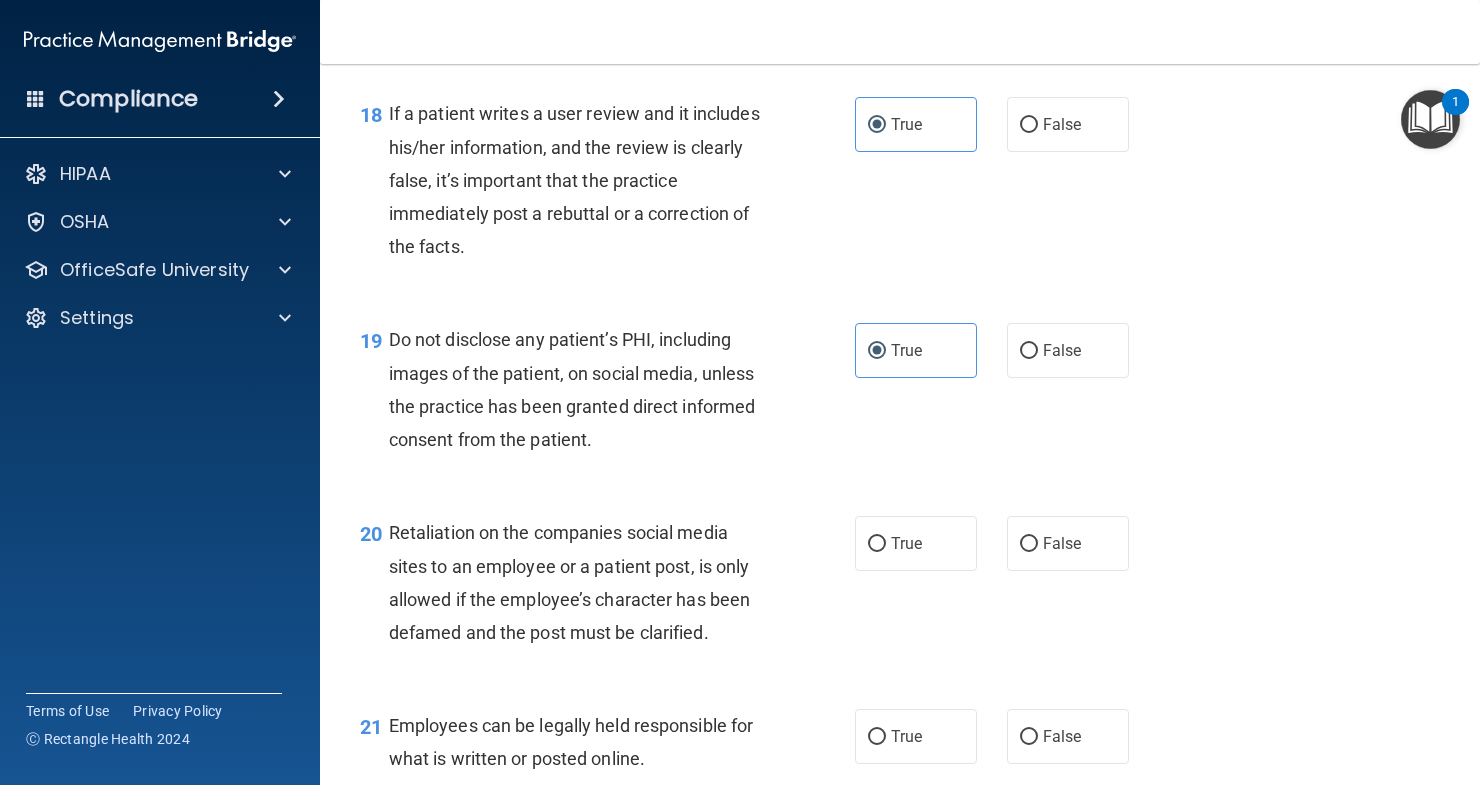 scroll, scrollTop: 3498, scrollLeft: 0, axis: vertical 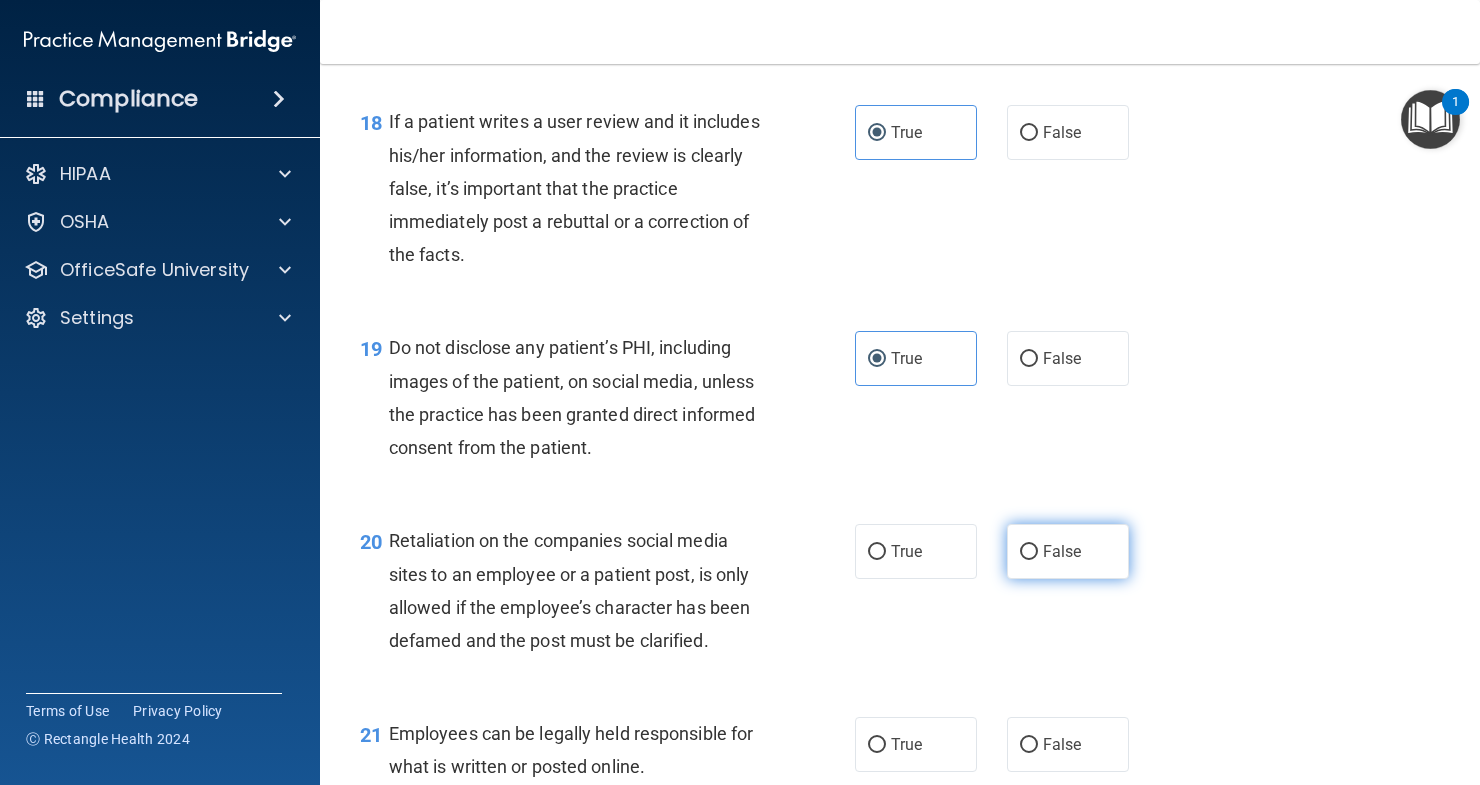click on "False" at bounding box center (1068, 551) 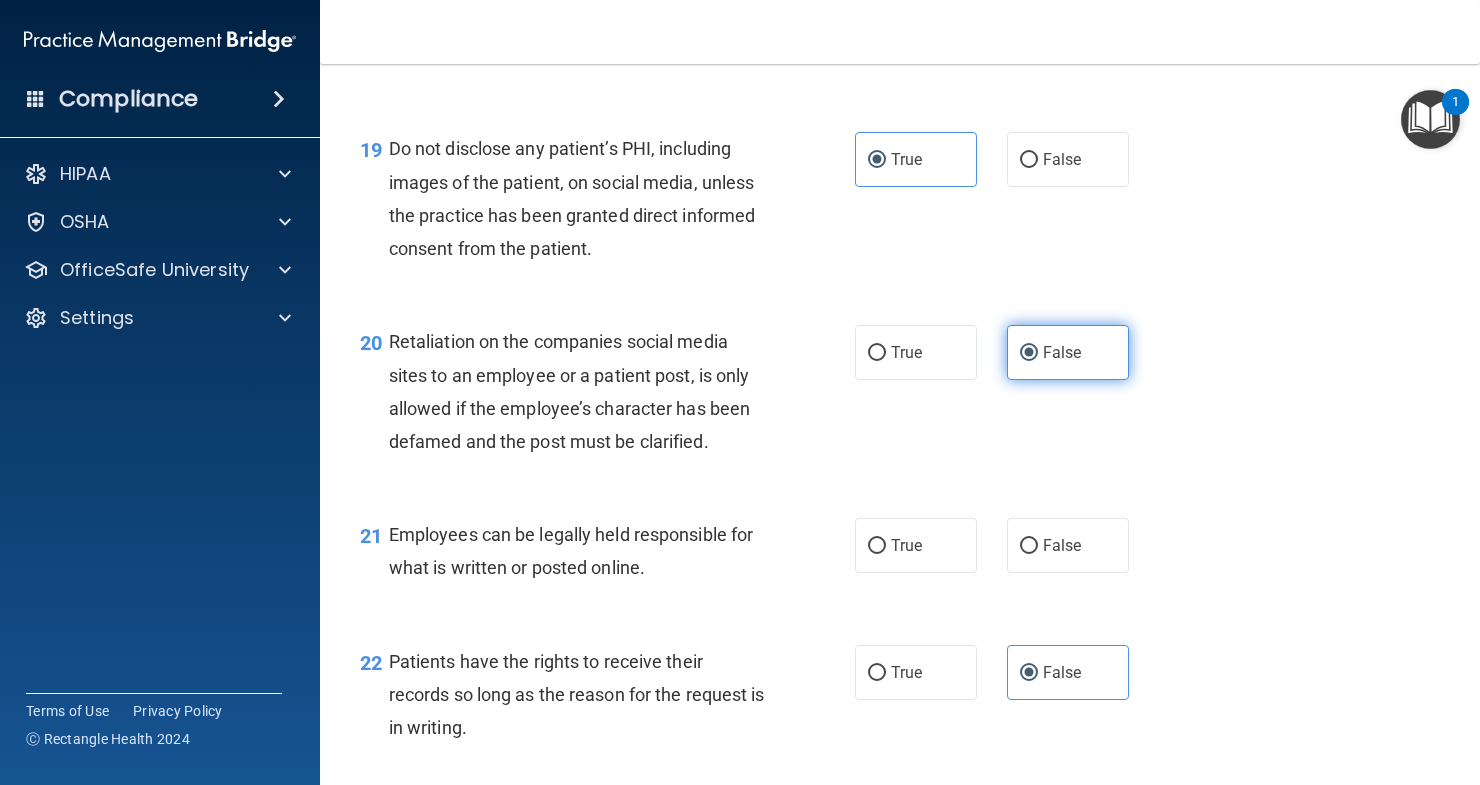 scroll, scrollTop: 3798, scrollLeft: 0, axis: vertical 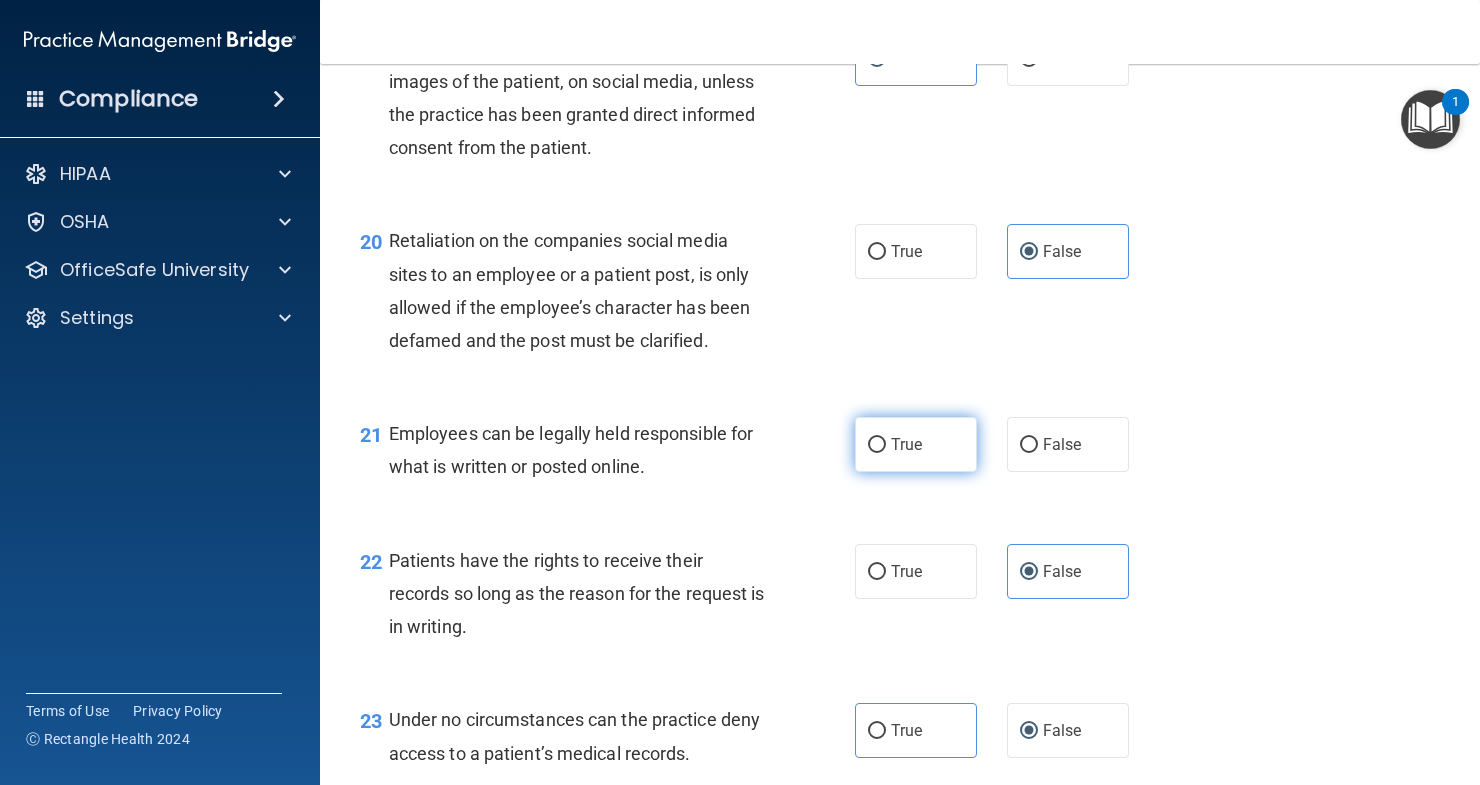 click on "True" at bounding box center [916, 444] 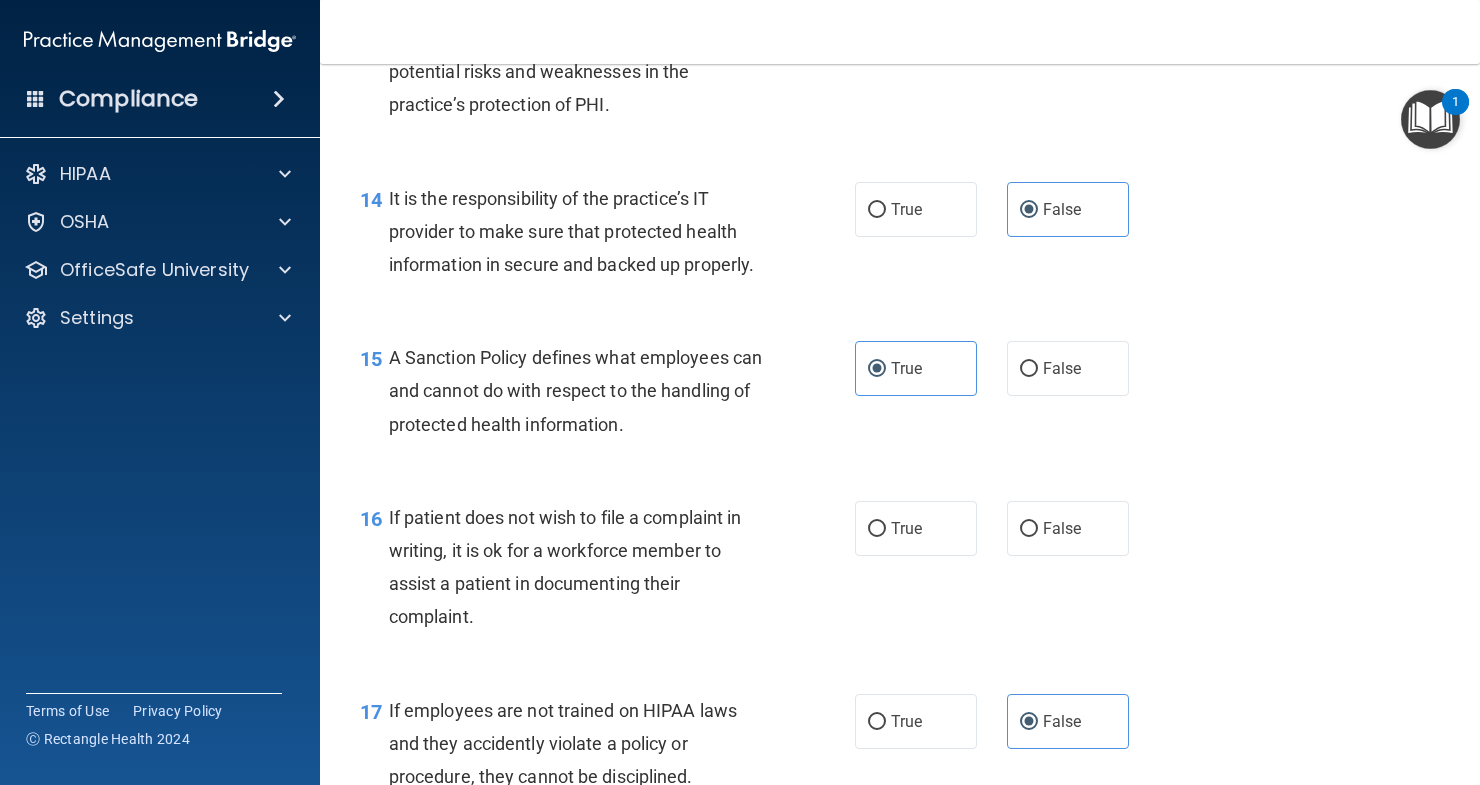 scroll, scrollTop: 2798, scrollLeft: 0, axis: vertical 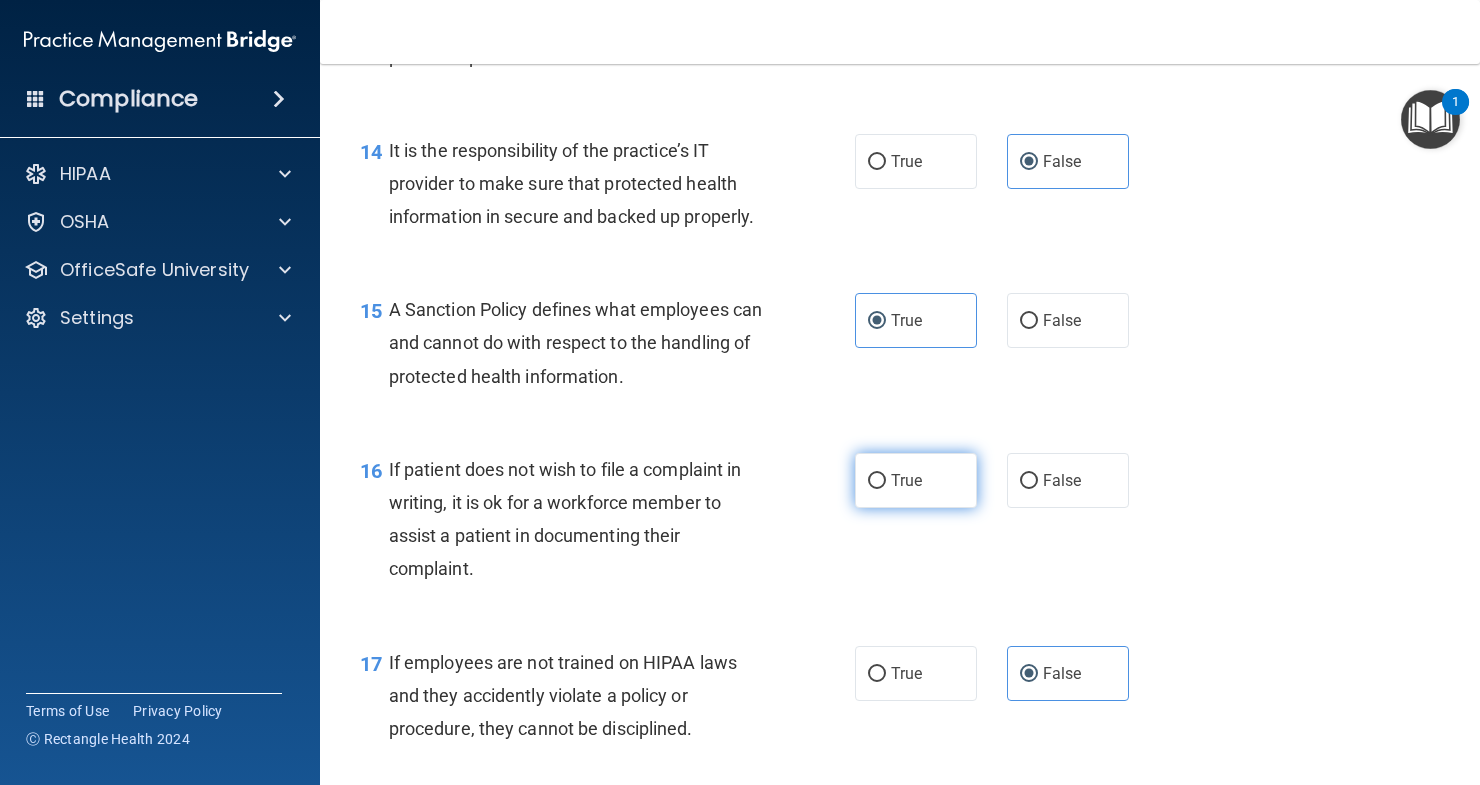 click on "True" at bounding box center (916, 480) 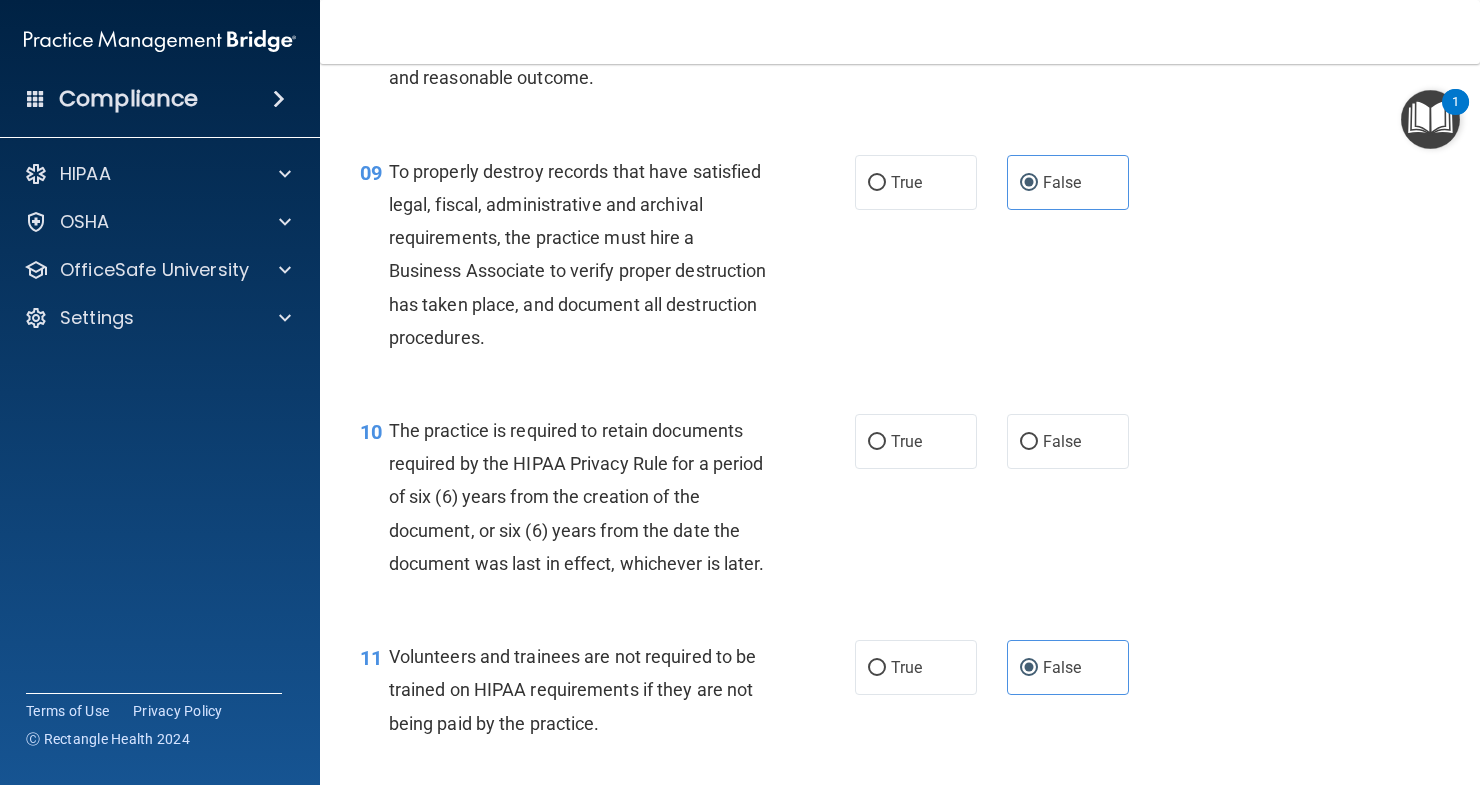 scroll, scrollTop: 1698, scrollLeft: 0, axis: vertical 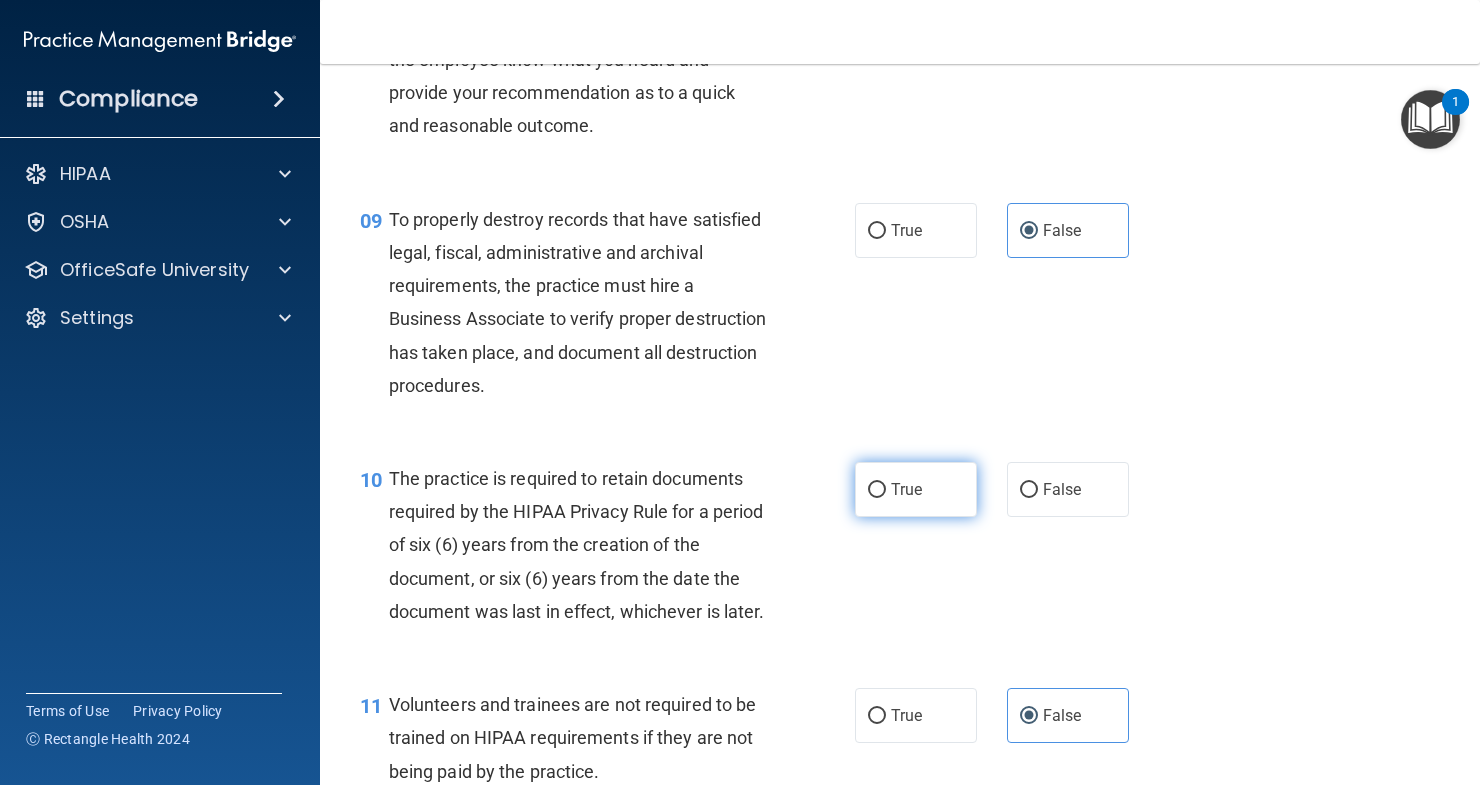 click on "True" at bounding box center (916, 489) 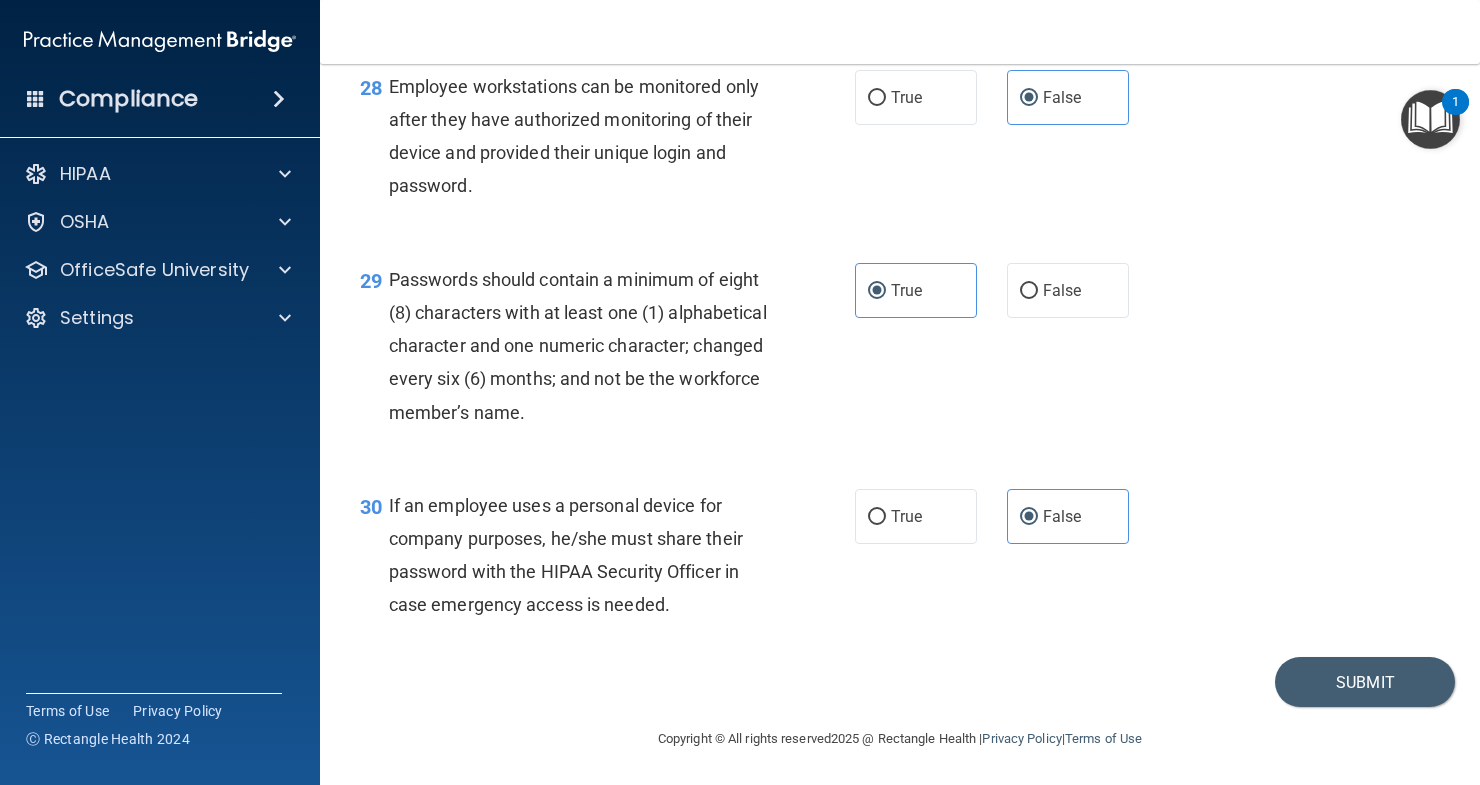 scroll, scrollTop: 5298, scrollLeft: 0, axis: vertical 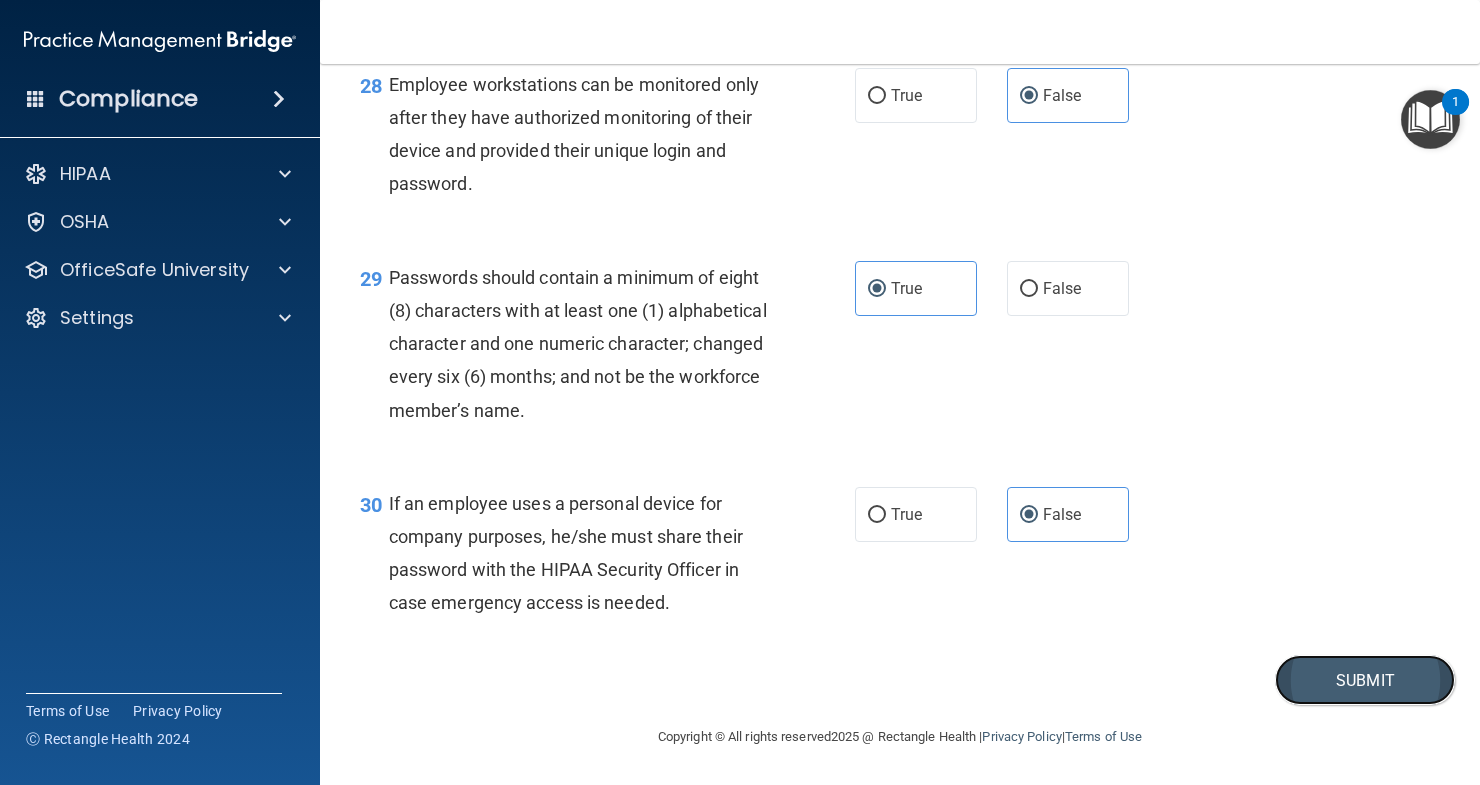 click on "Submit" at bounding box center (1365, 680) 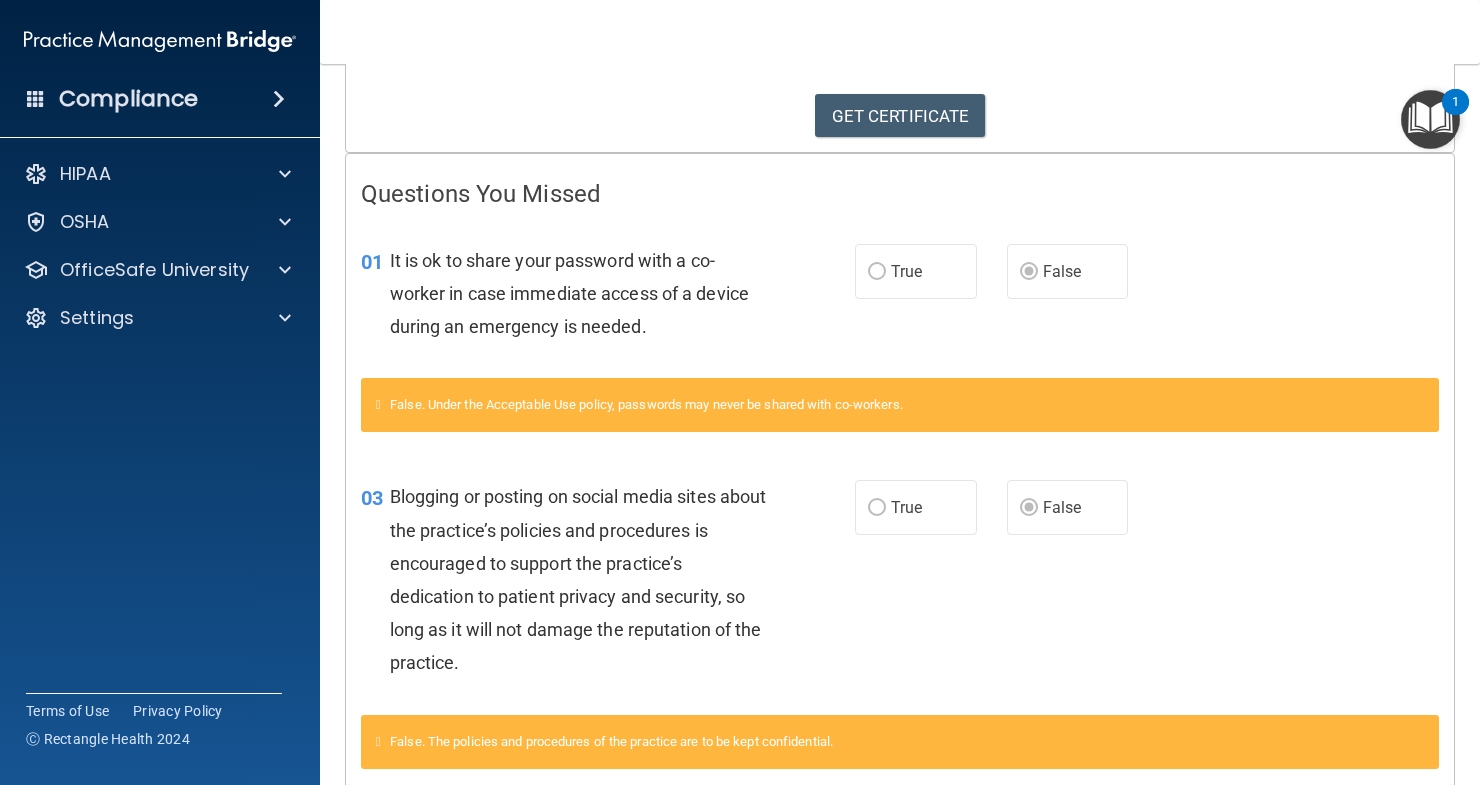 scroll, scrollTop: 0, scrollLeft: 0, axis: both 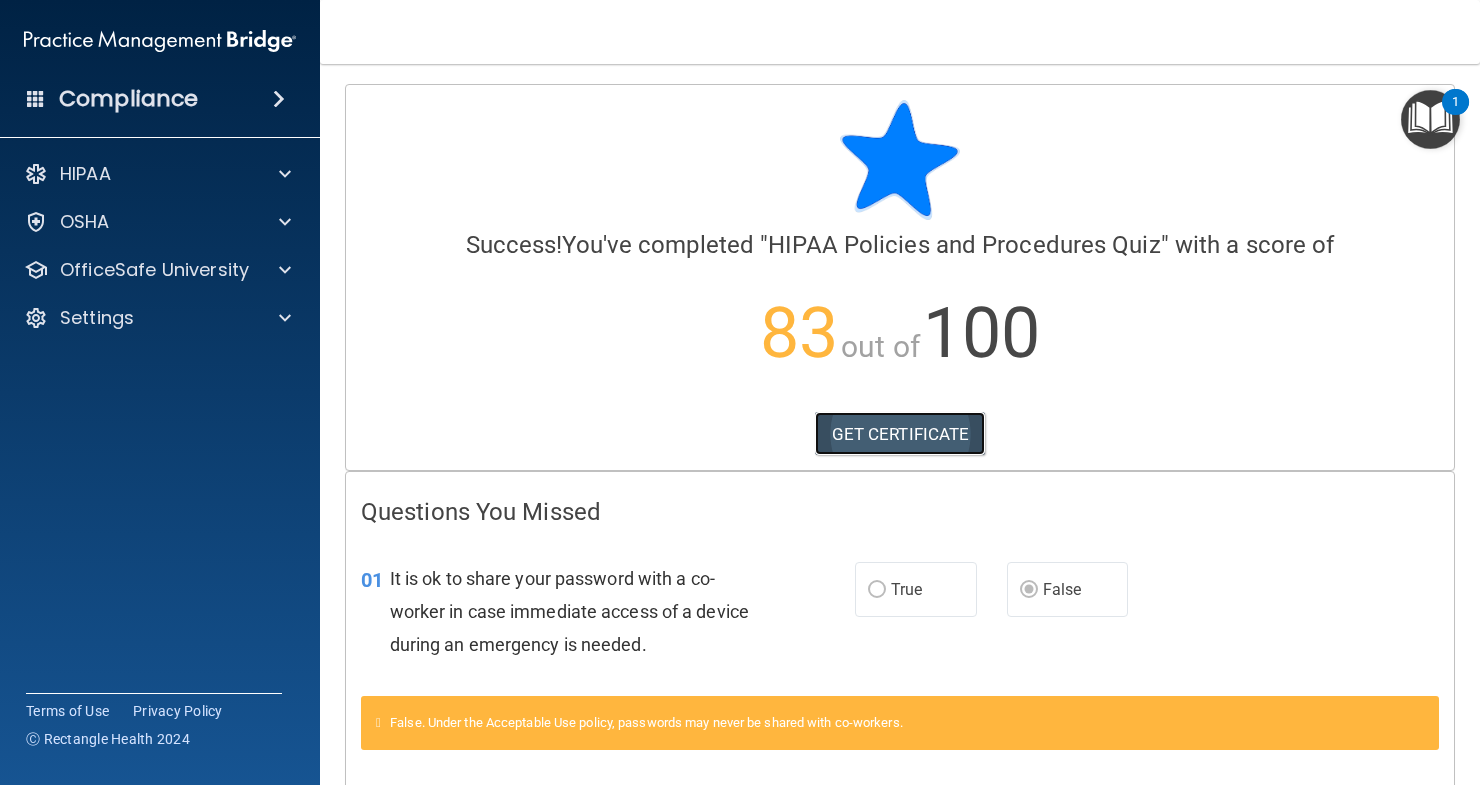 click on "GET CERTIFICATE" at bounding box center [900, 434] 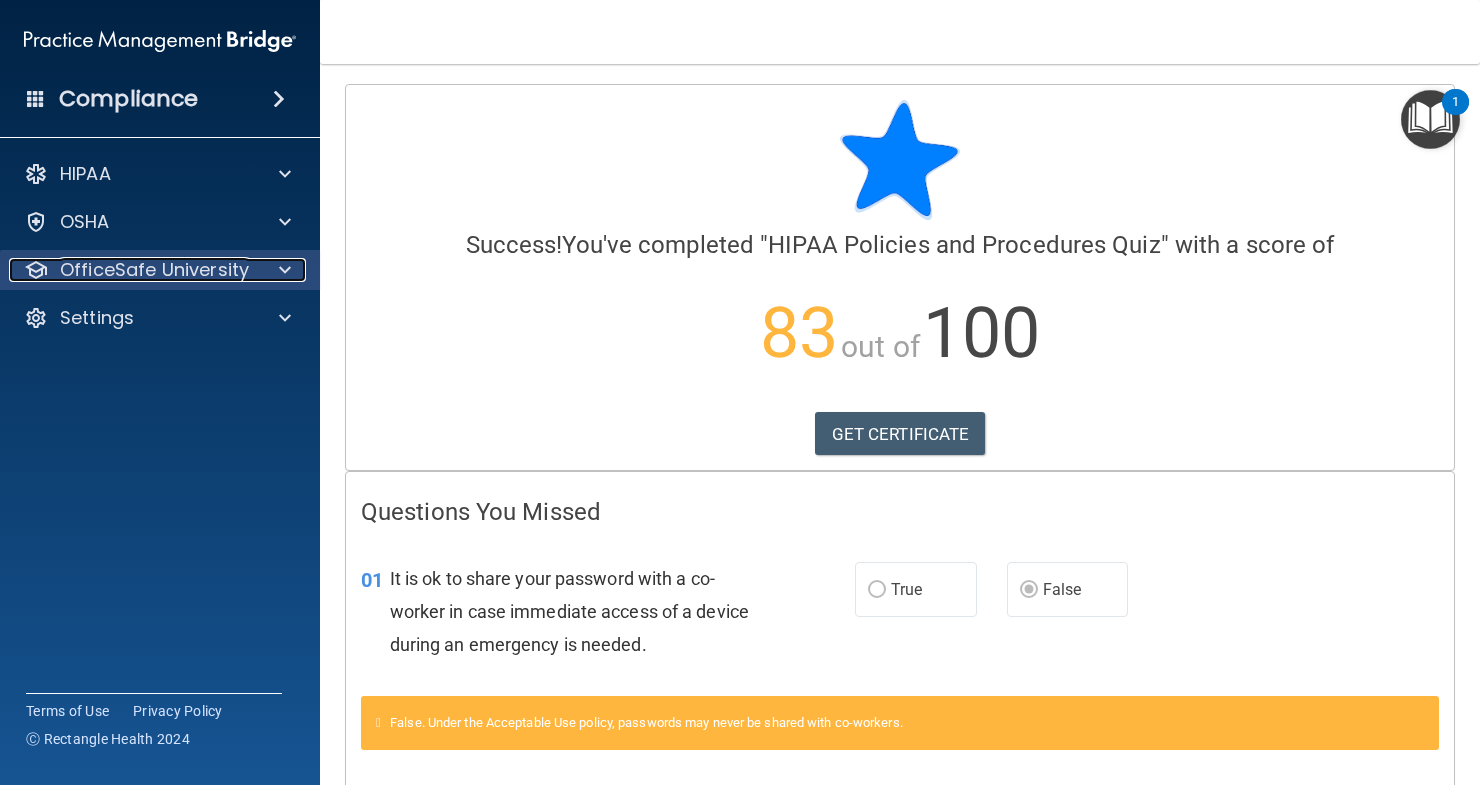 click at bounding box center (282, 270) 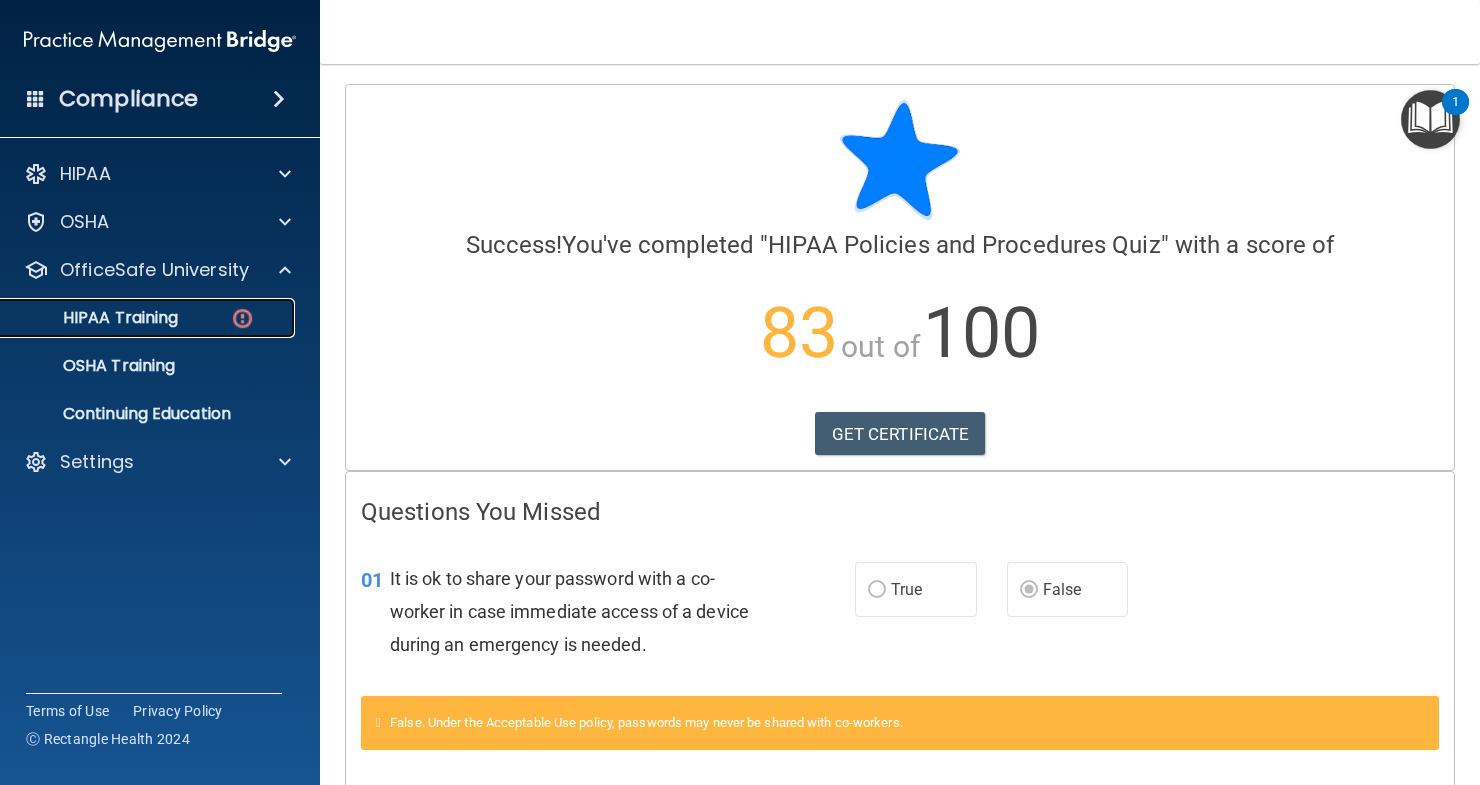 click at bounding box center (242, 318) 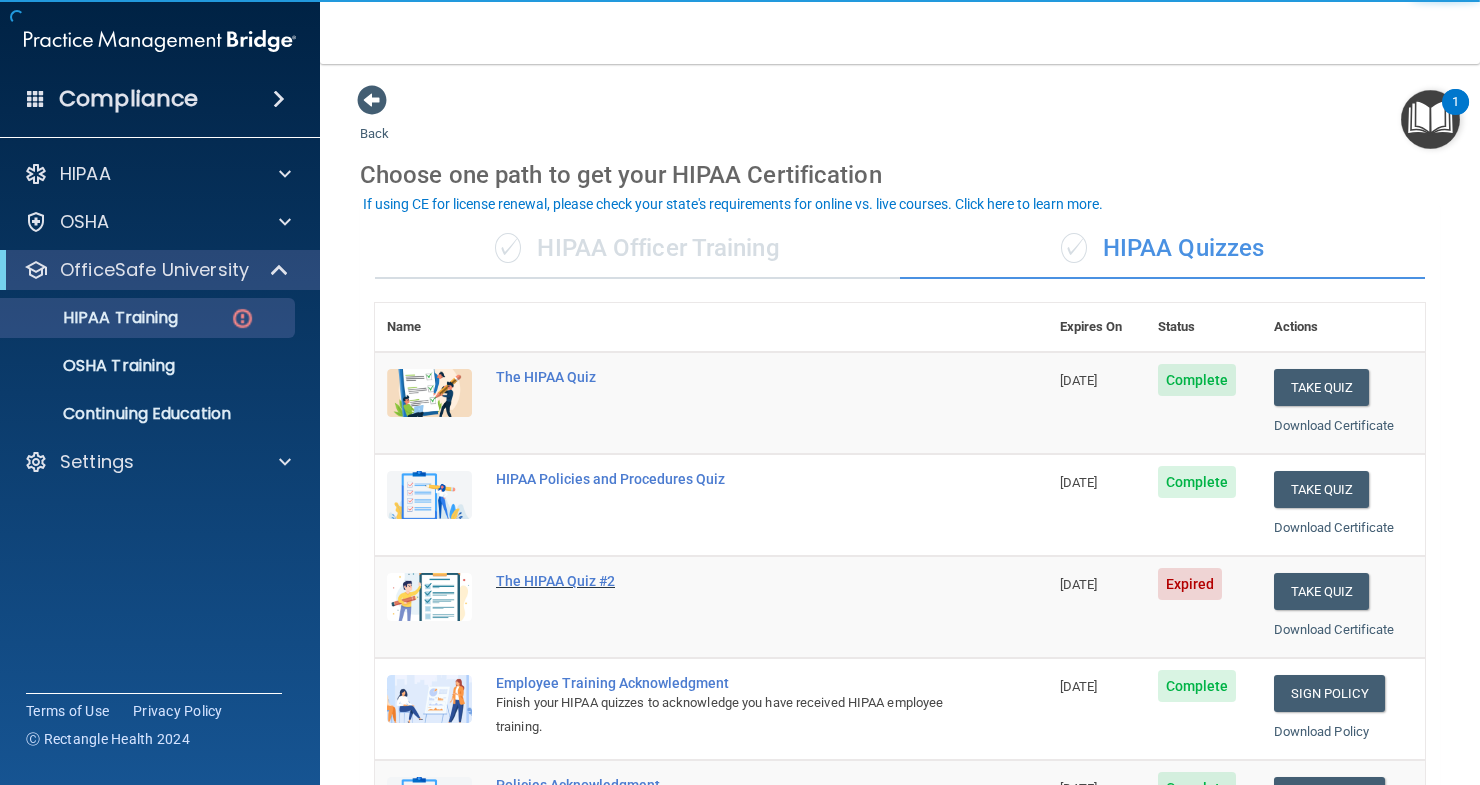 click on "The HIPAA Quiz #2" at bounding box center (722, 581) 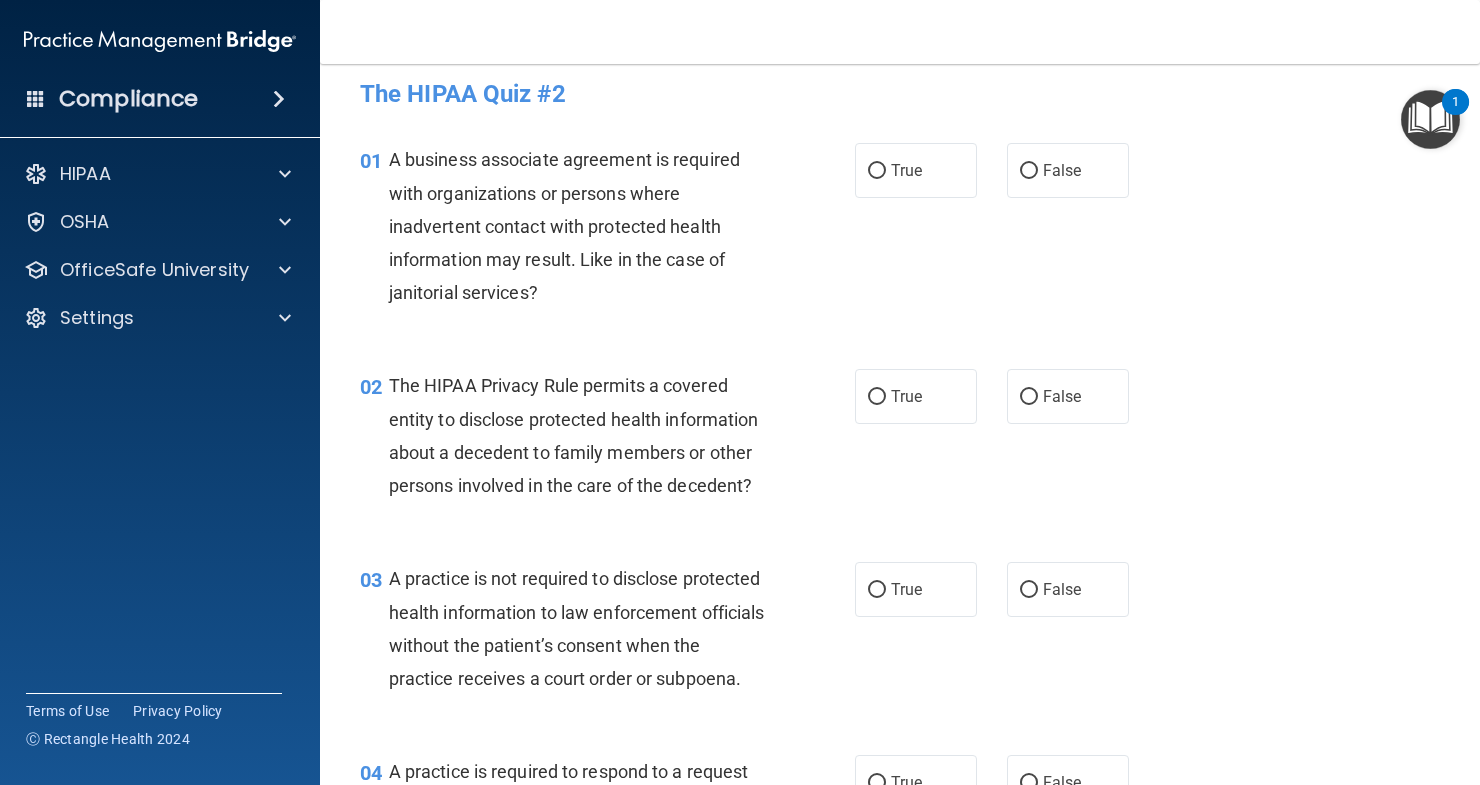 scroll, scrollTop: 0, scrollLeft: 0, axis: both 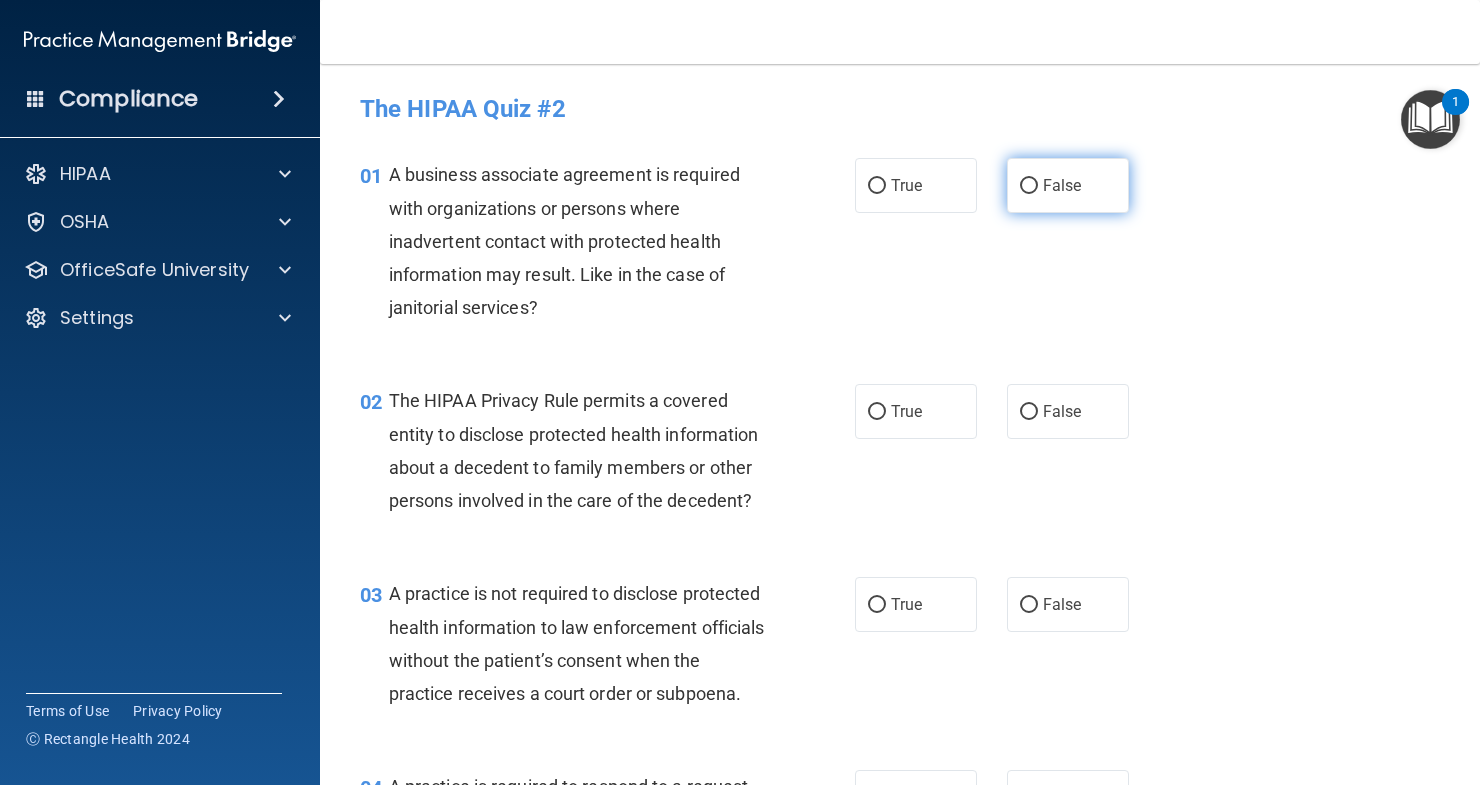 click on "False" at bounding box center [1062, 185] 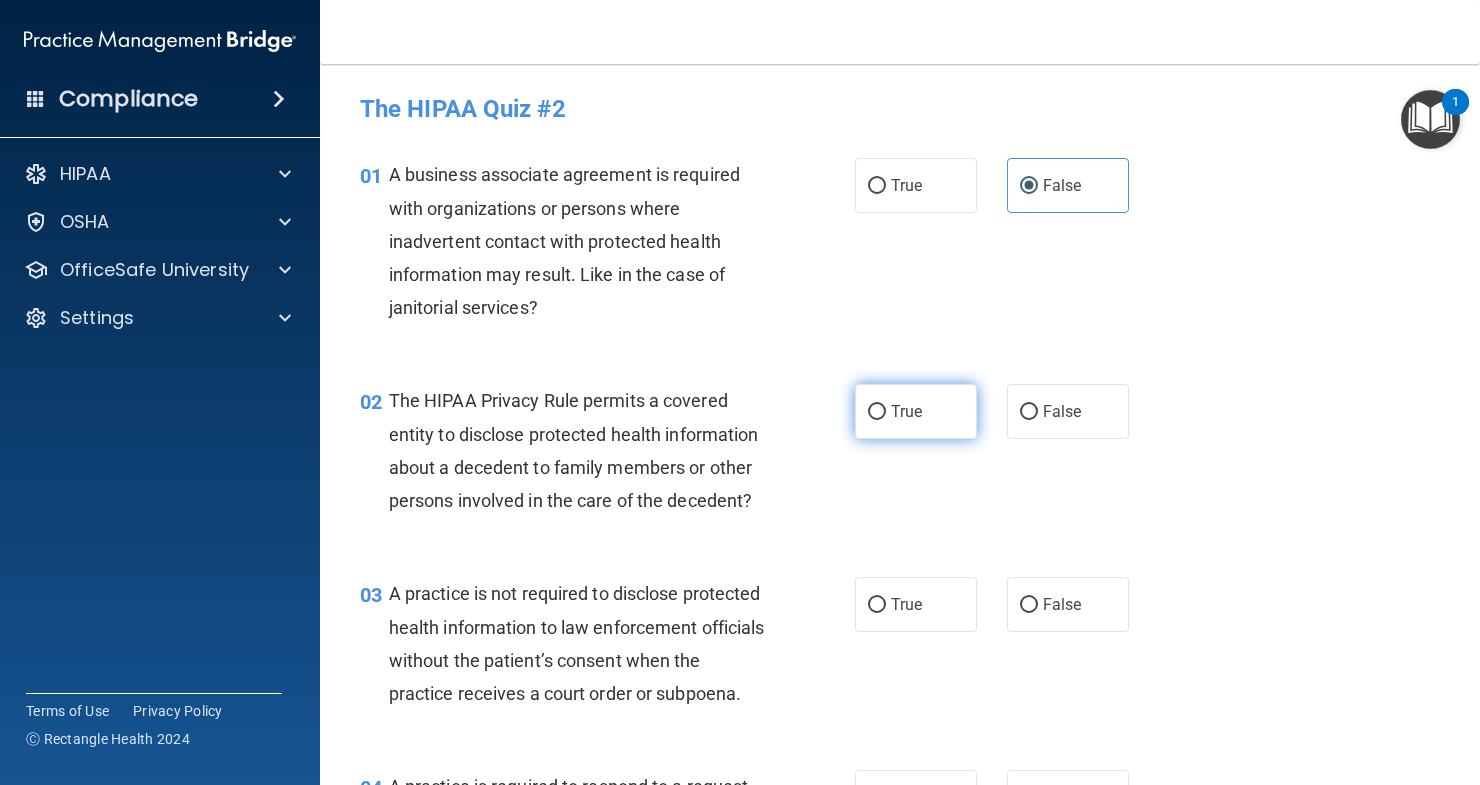 click on "True" at bounding box center (906, 411) 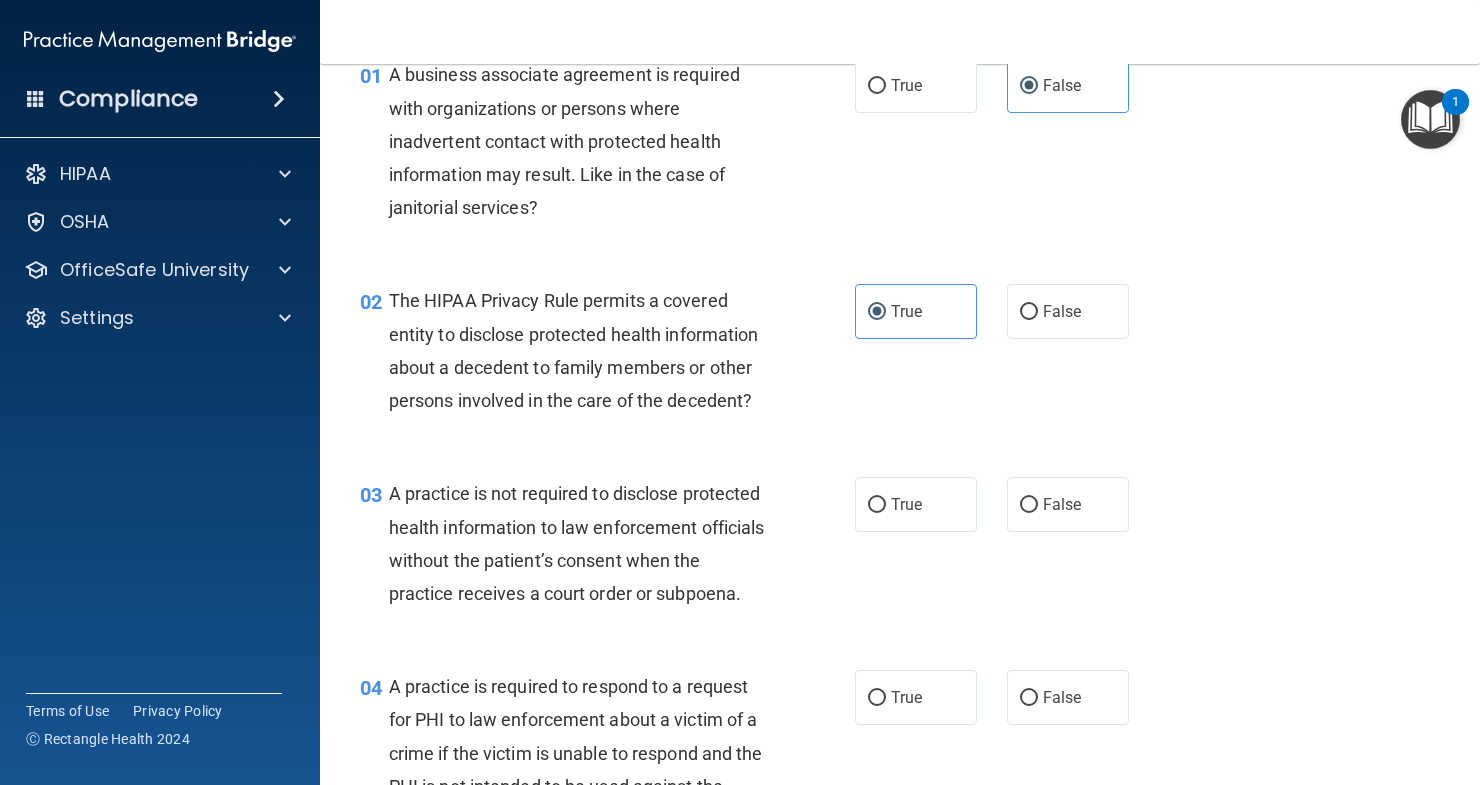 scroll, scrollTop: 200, scrollLeft: 0, axis: vertical 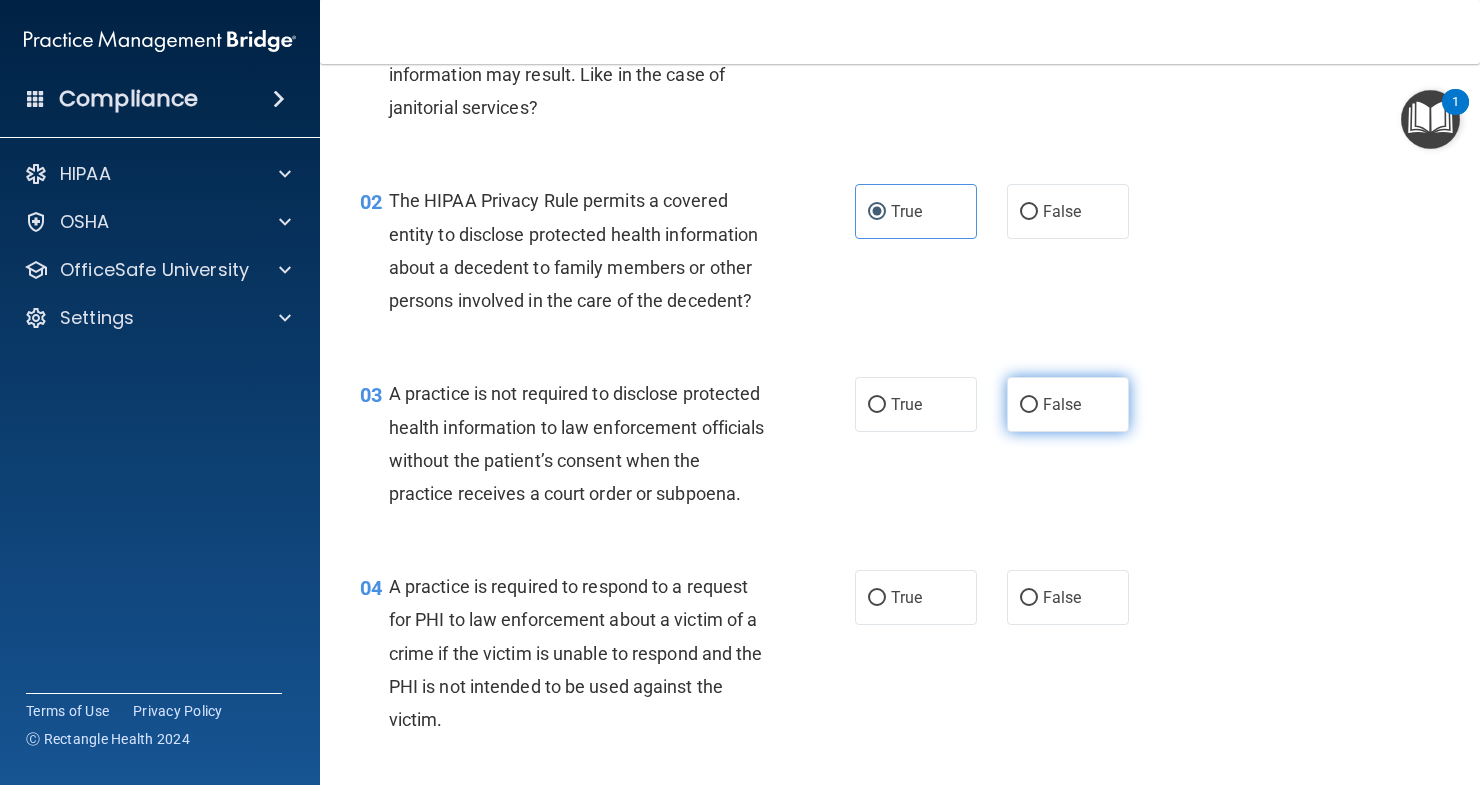click on "False" at bounding box center (1068, 404) 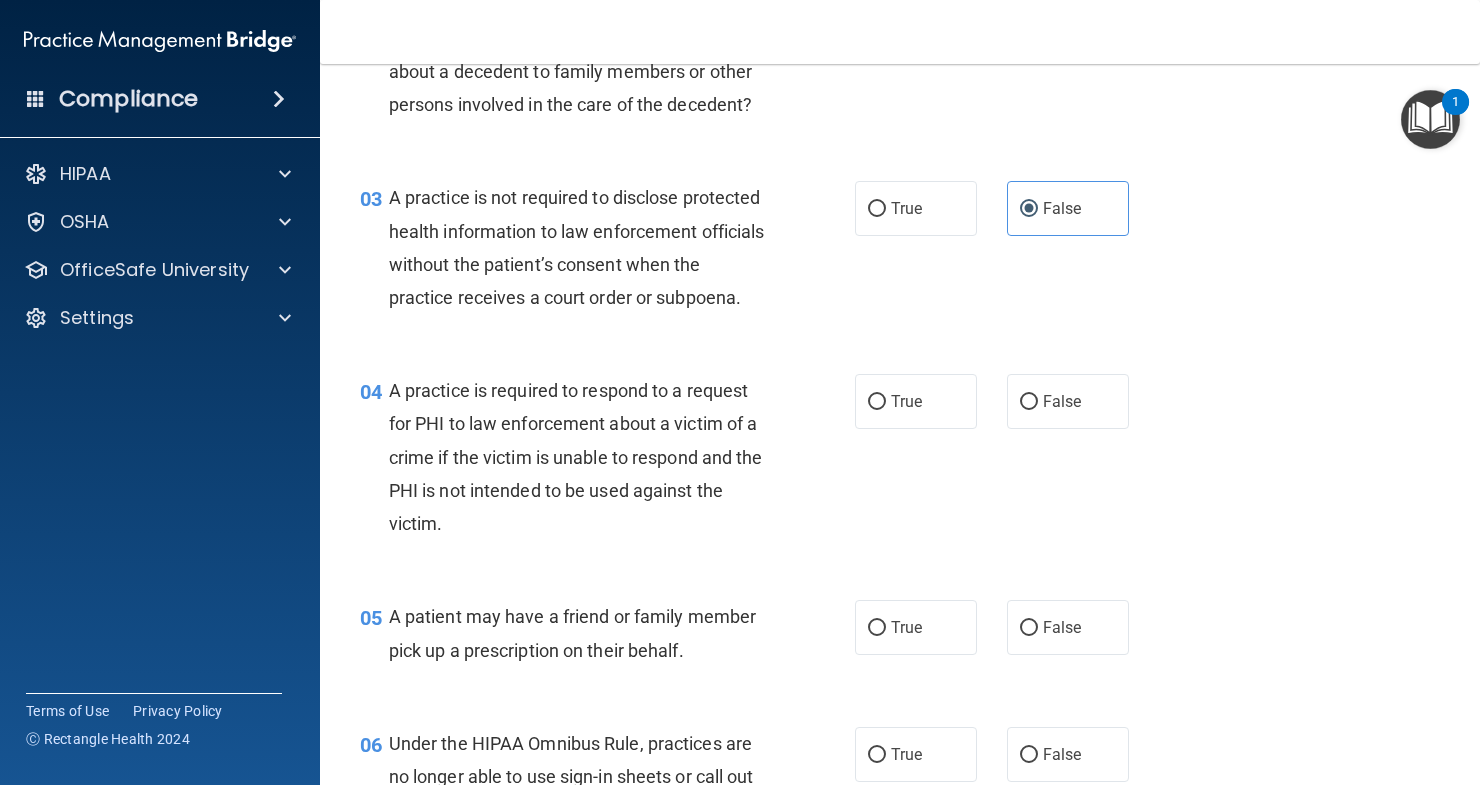 scroll, scrollTop: 400, scrollLeft: 0, axis: vertical 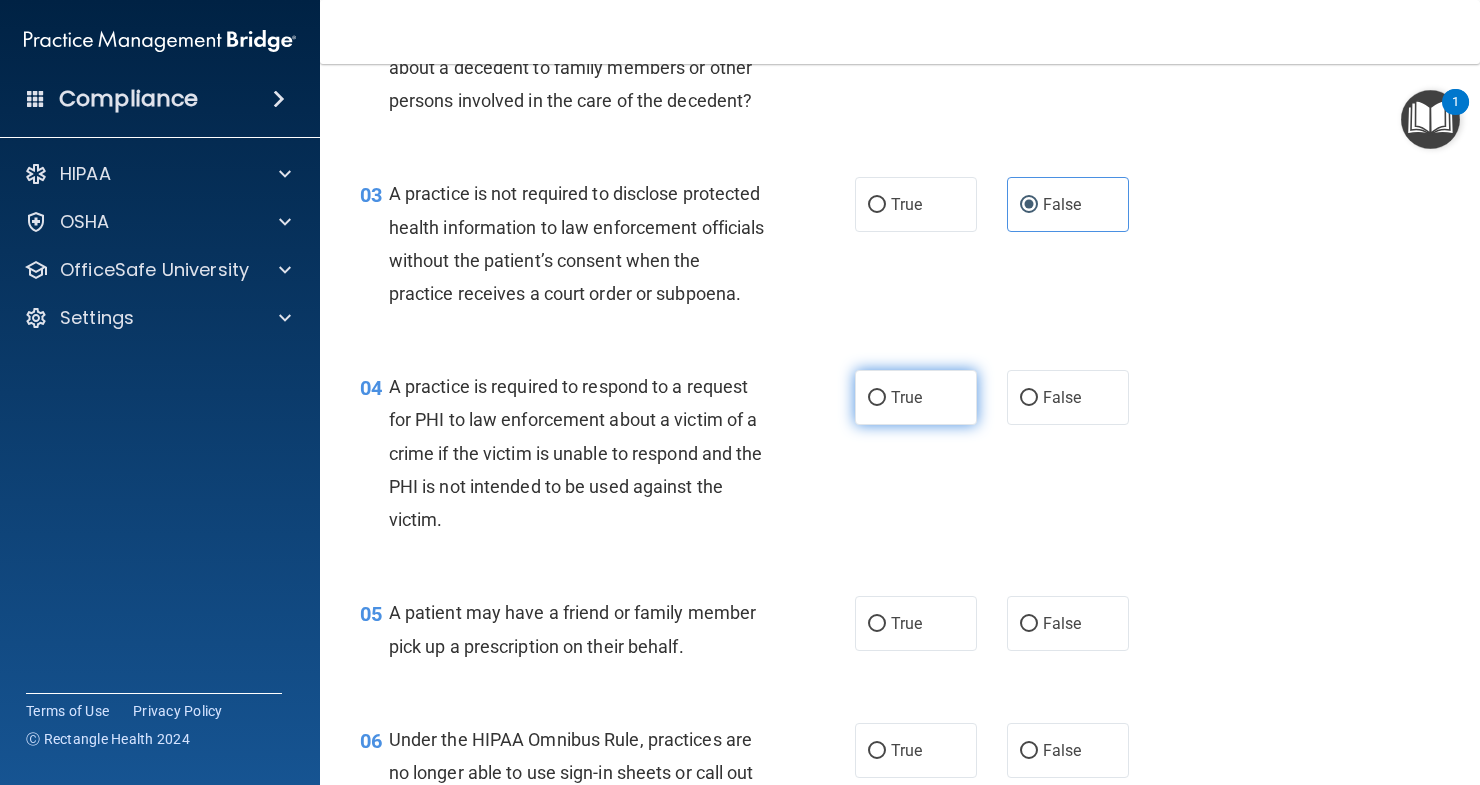 click on "True" at bounding box center (916, 397) 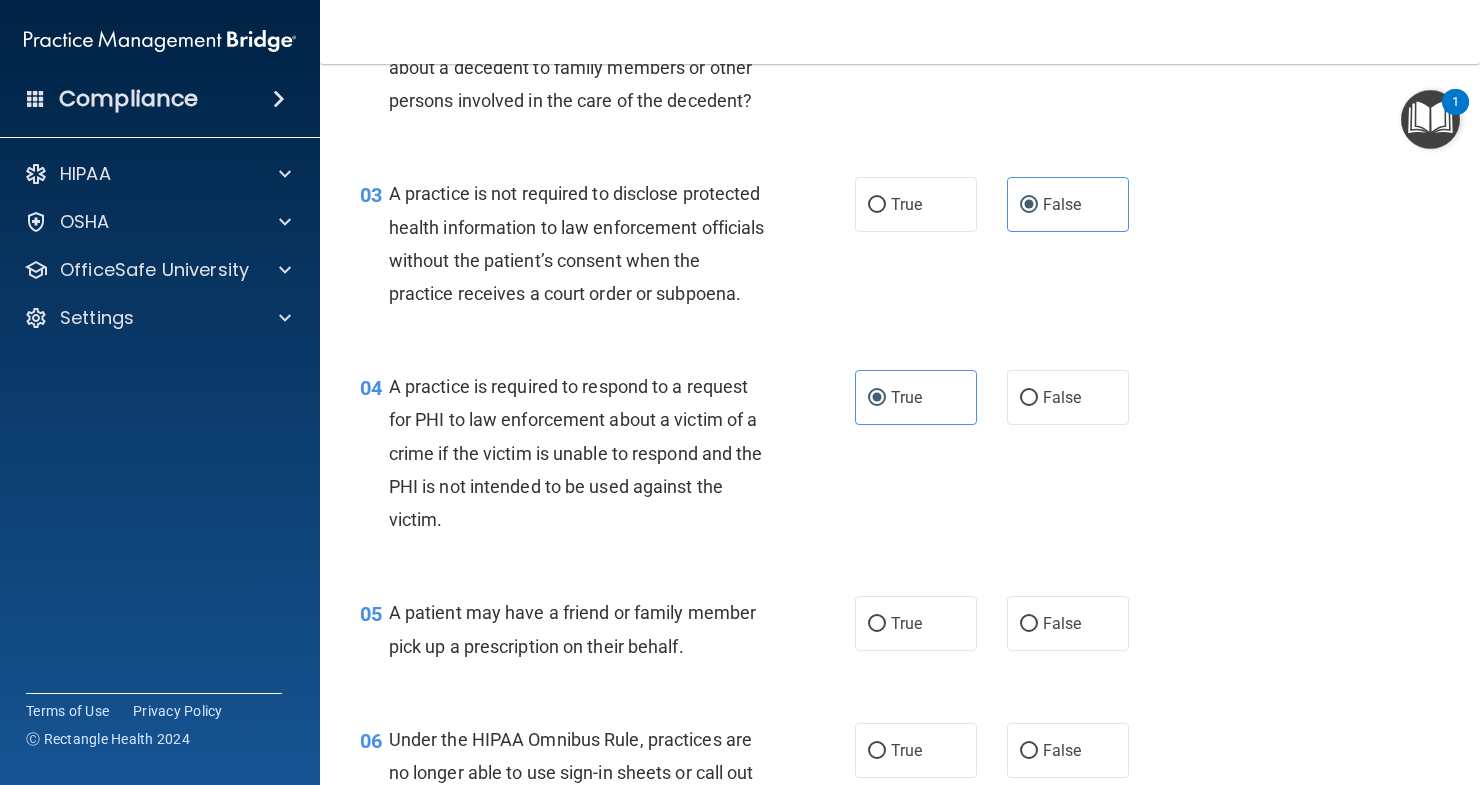scroll, scrollTop: 500, scrollLeft: 0, axis: vertical 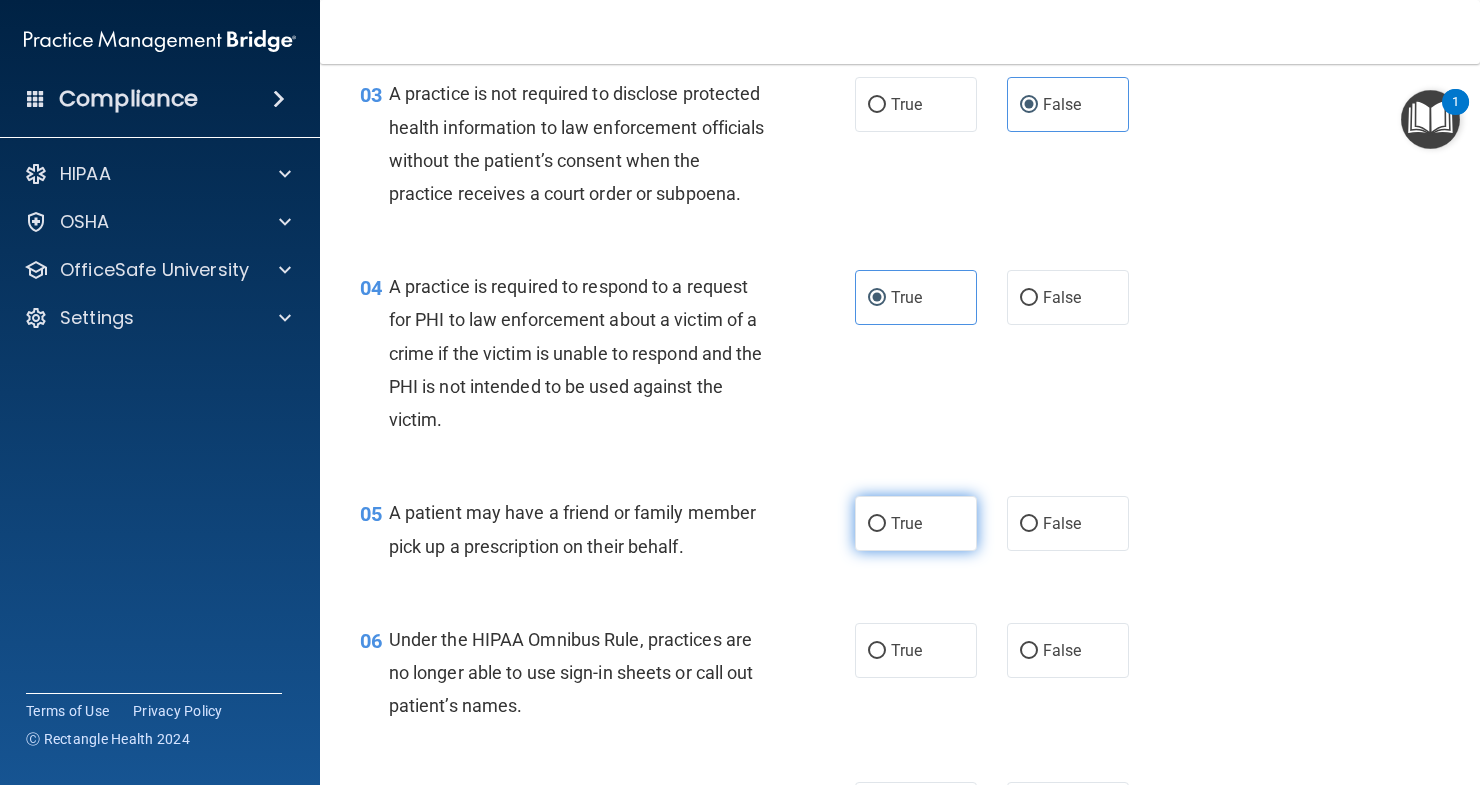 click on "True" at bounding box center (906, 523) 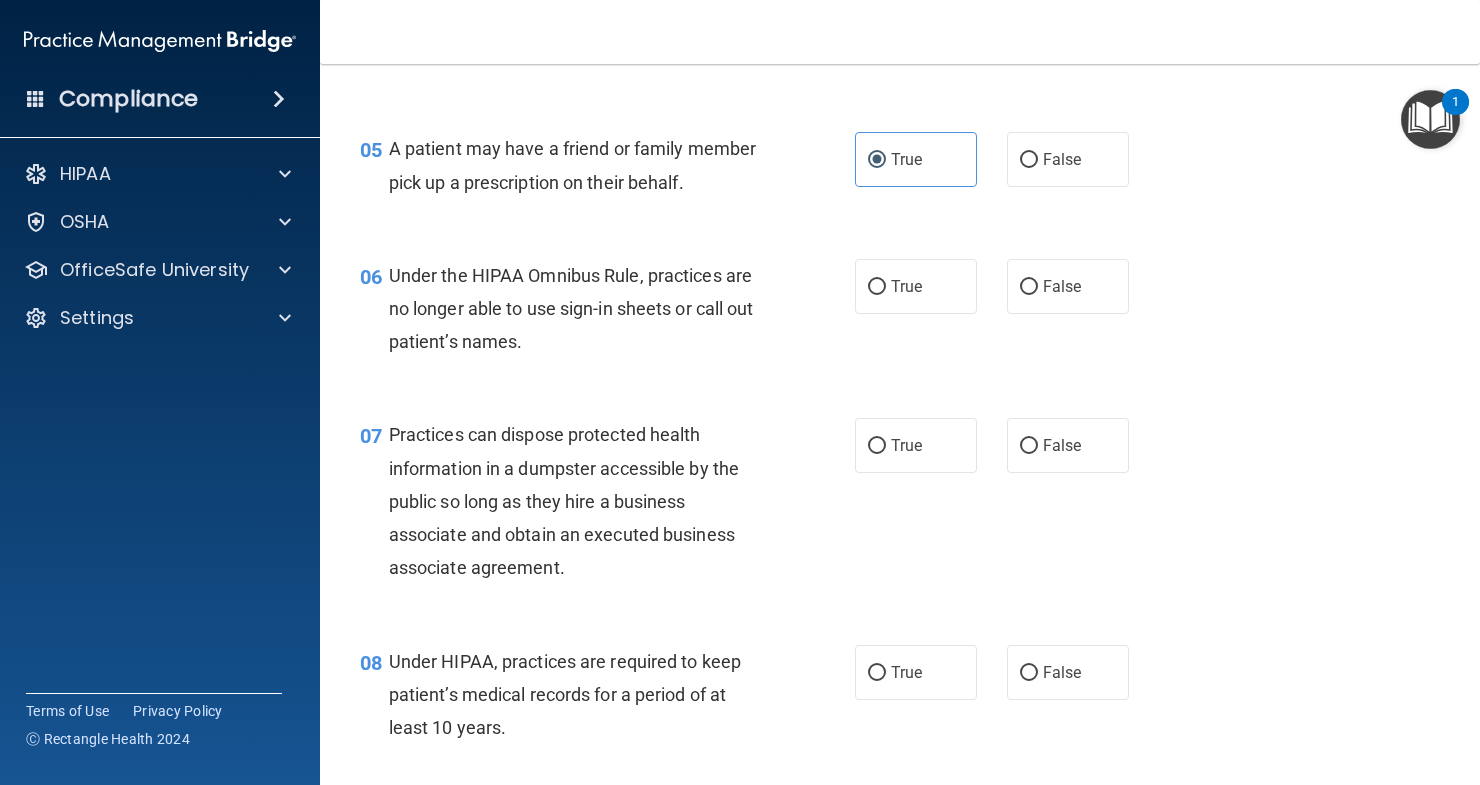 scroll, scrollTop: 900, scrollLeft: 0, axis: vertical 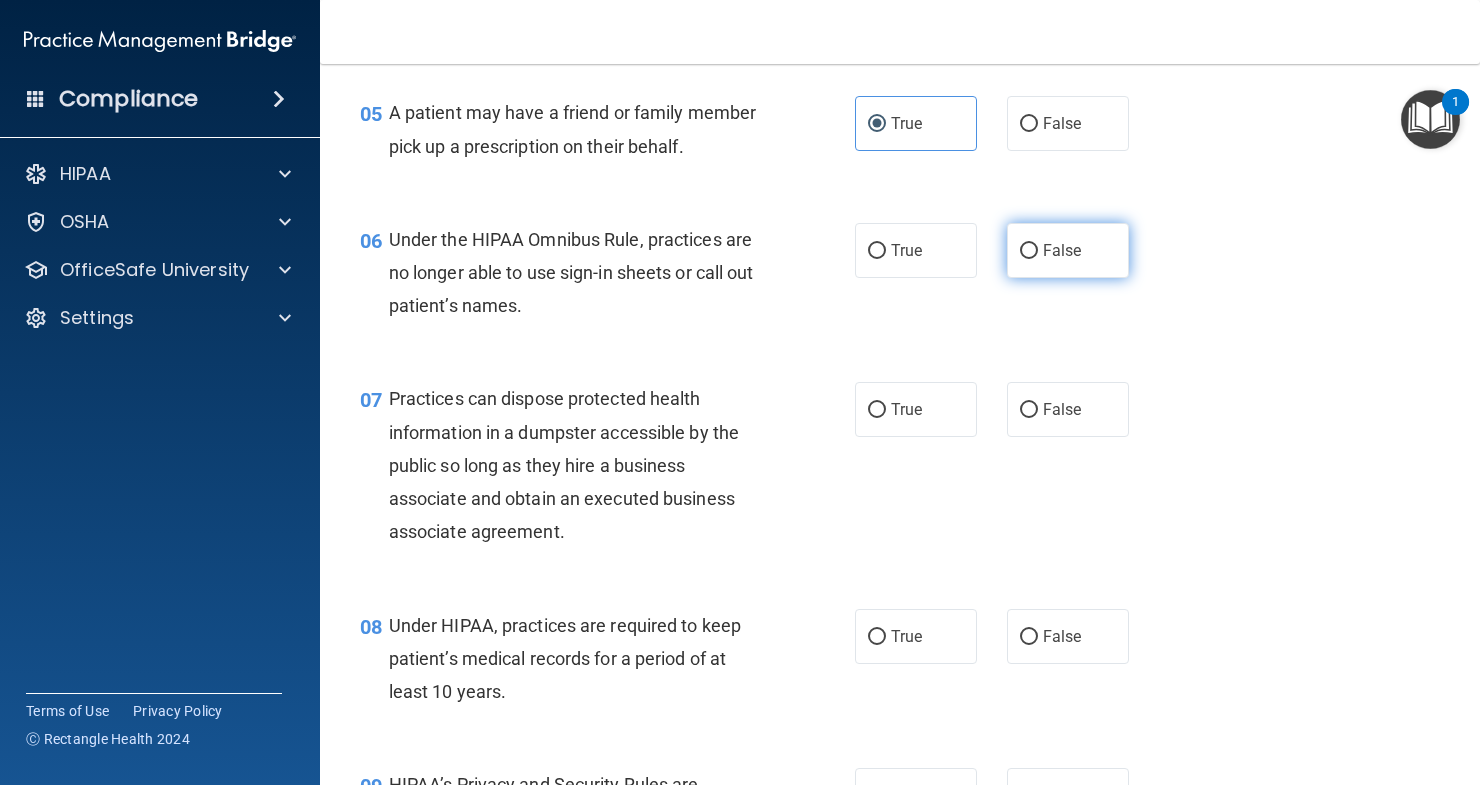 click on "False" at bounding box center (1068, 250) 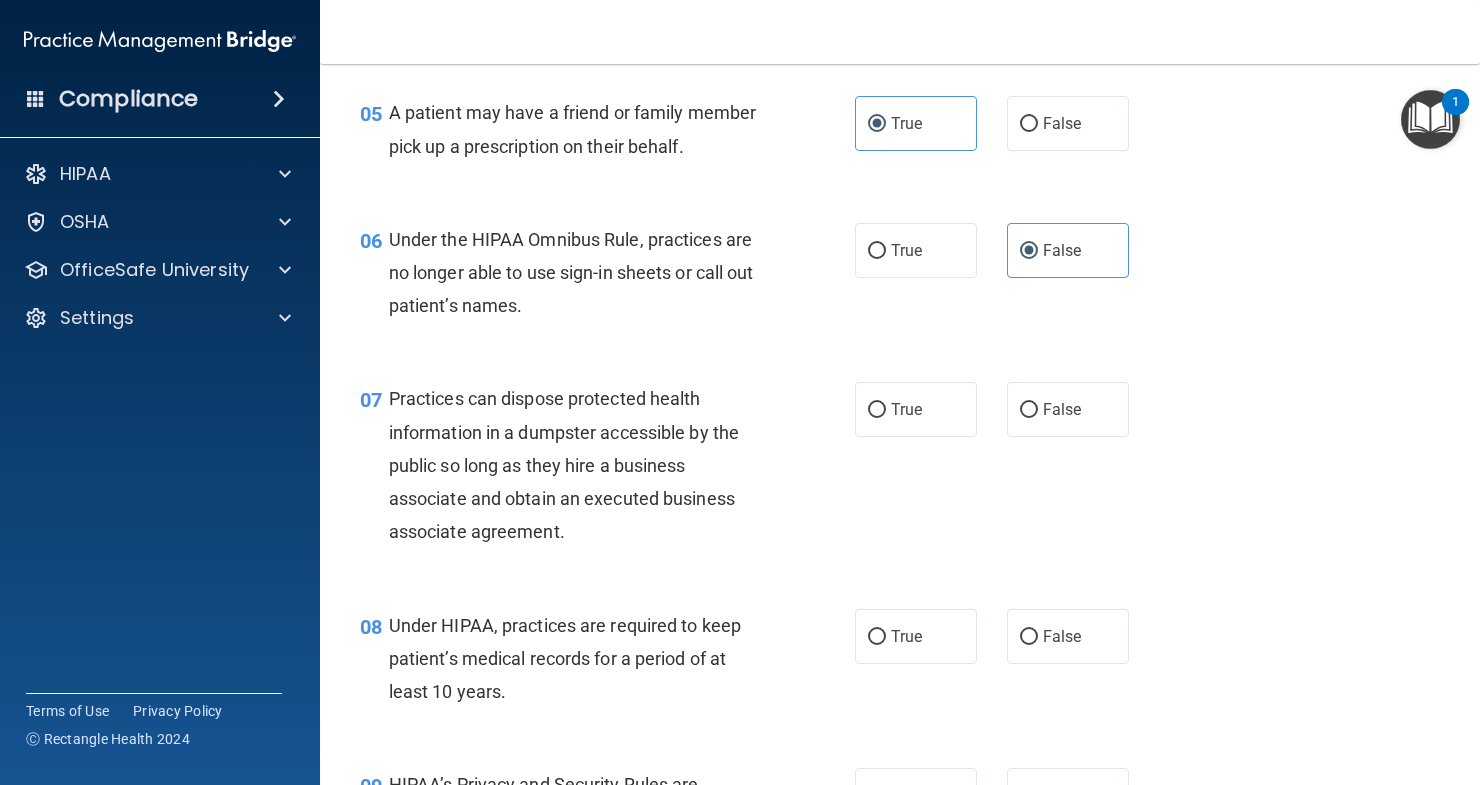 click on "07       Practices can dispose protected health information in a dumpster accessible by the public so long as they hire a business associate and obtain an executed business associate agreement.                 True           False" at bounding box center (900, 470) 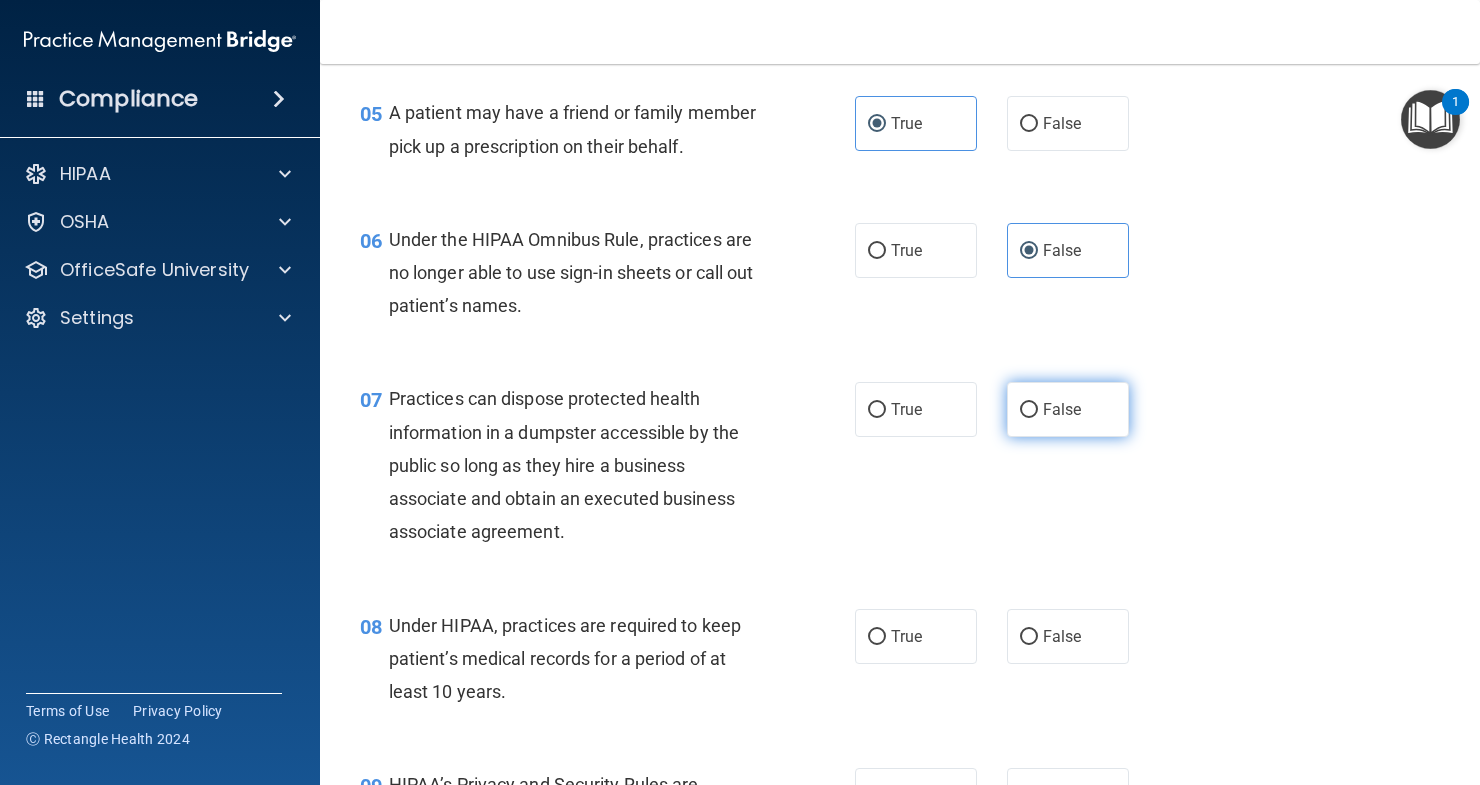 click on "False" at bounding box center [1068, 409] 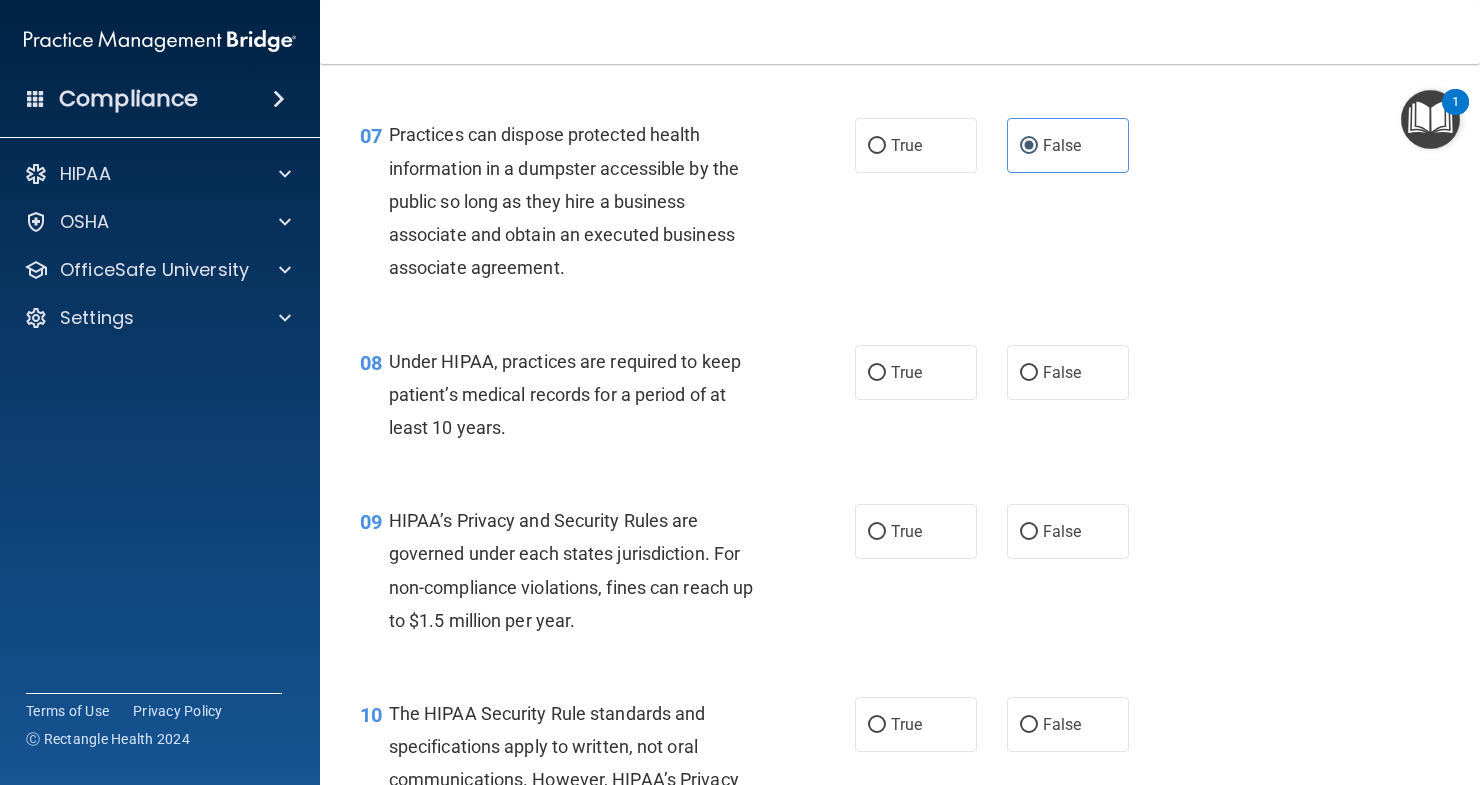 scroll, scrollTop: 1200, scrollLeft: 0, axis: vertical 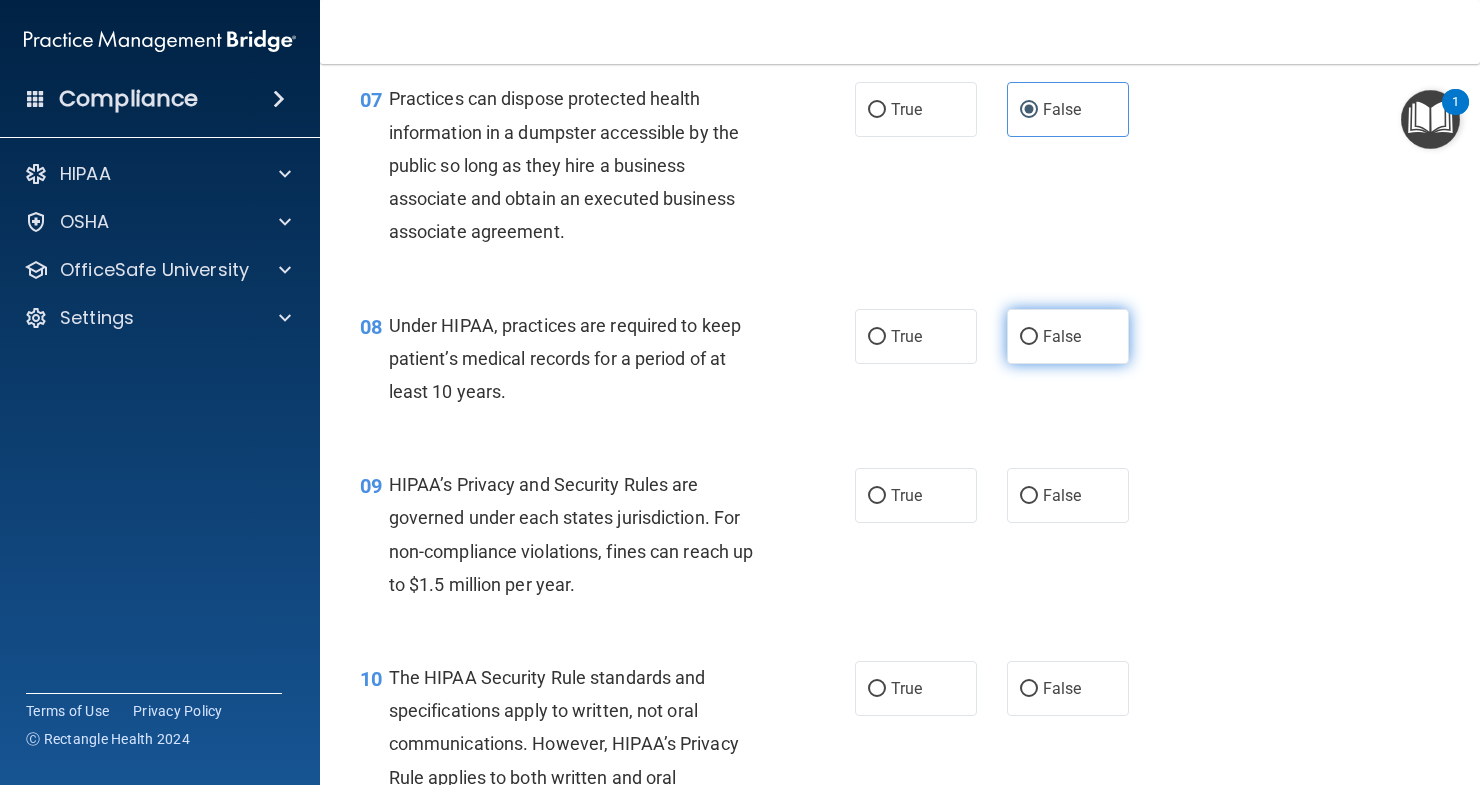 click on "False" at bounding box center (1068, 336) 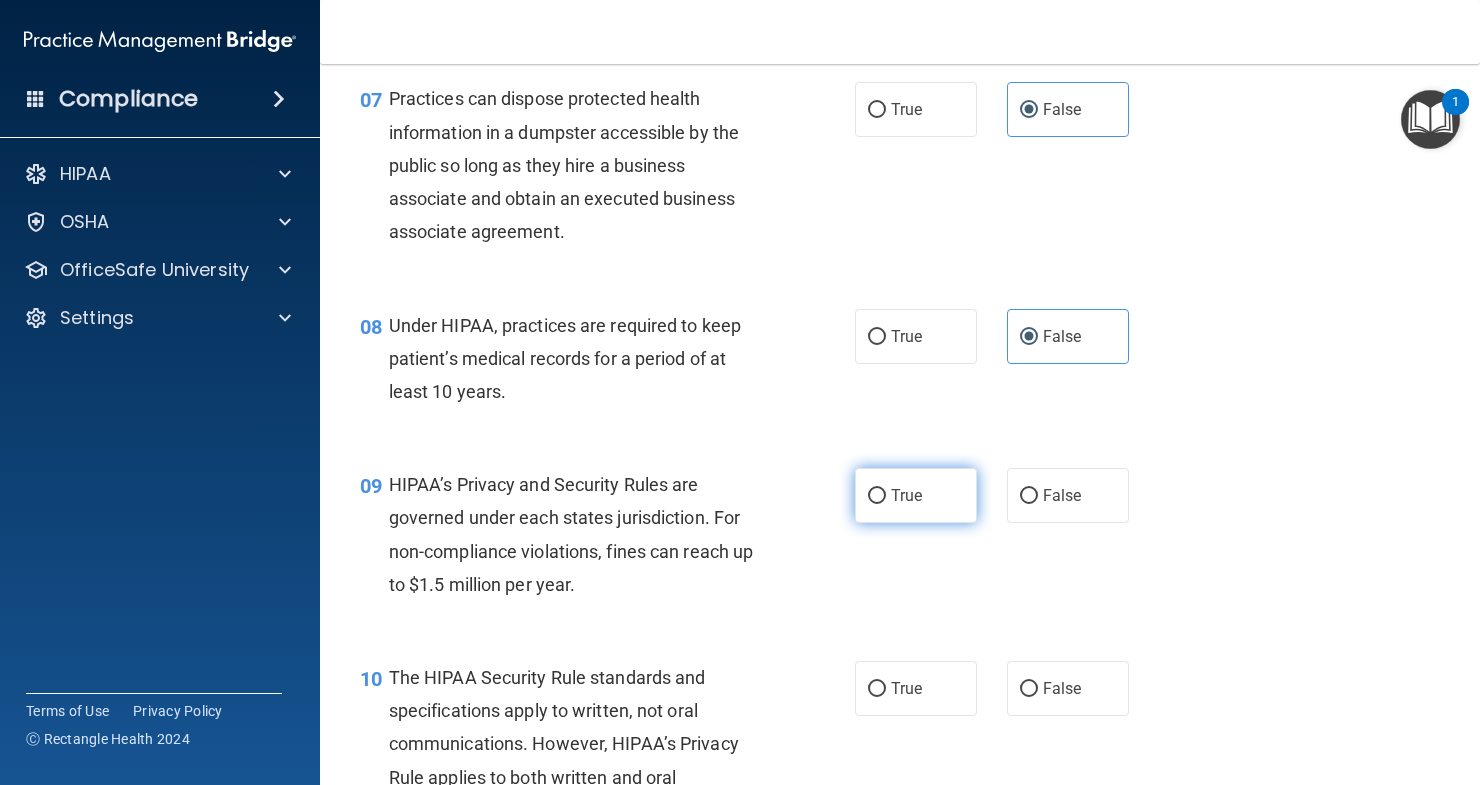 click on "True" at bounding box center [916, 495] 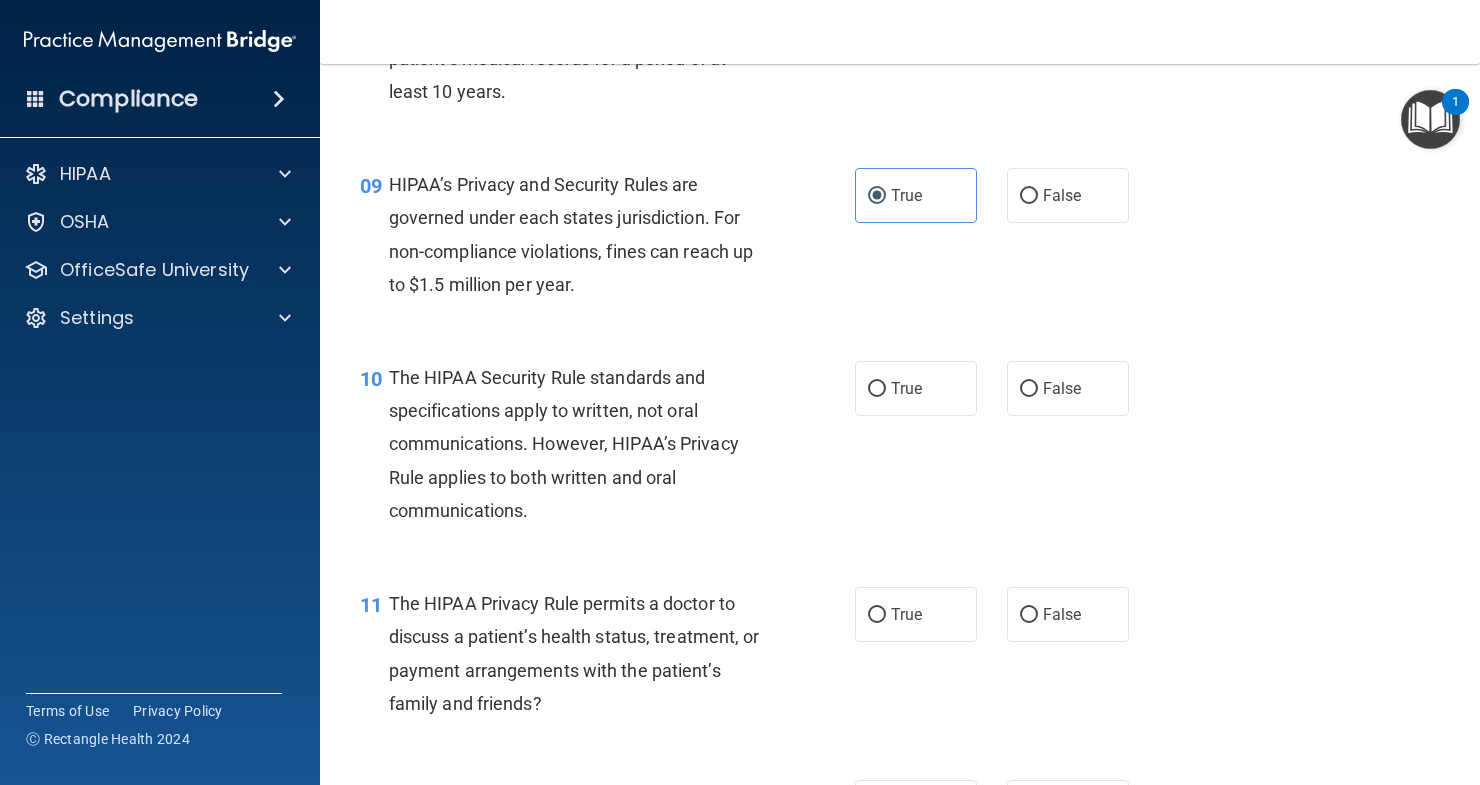 scroll, scrollTop: 1600, scrollLeft: 0, axis: vertical 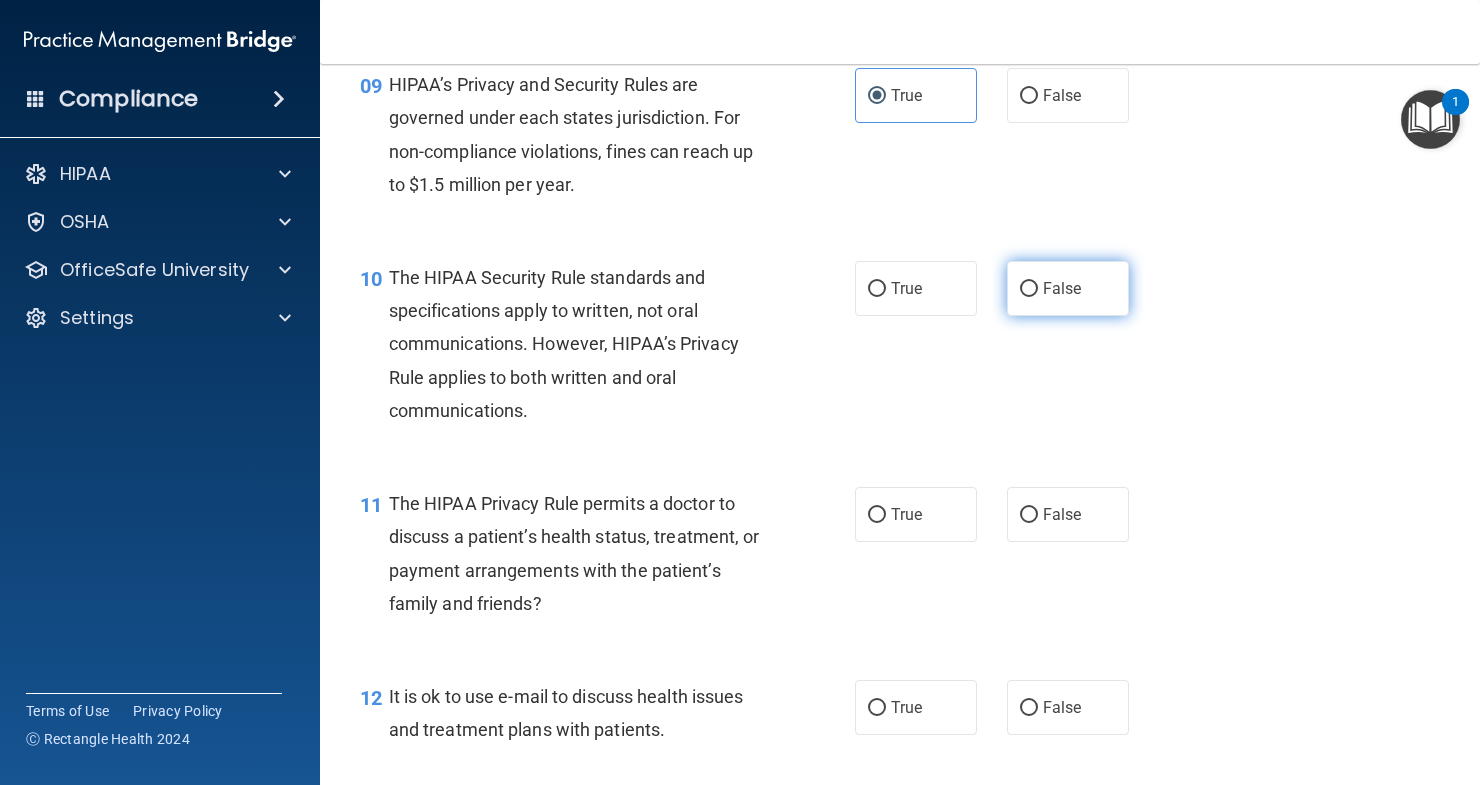 click on "False" at bounding box center [1062, 288] 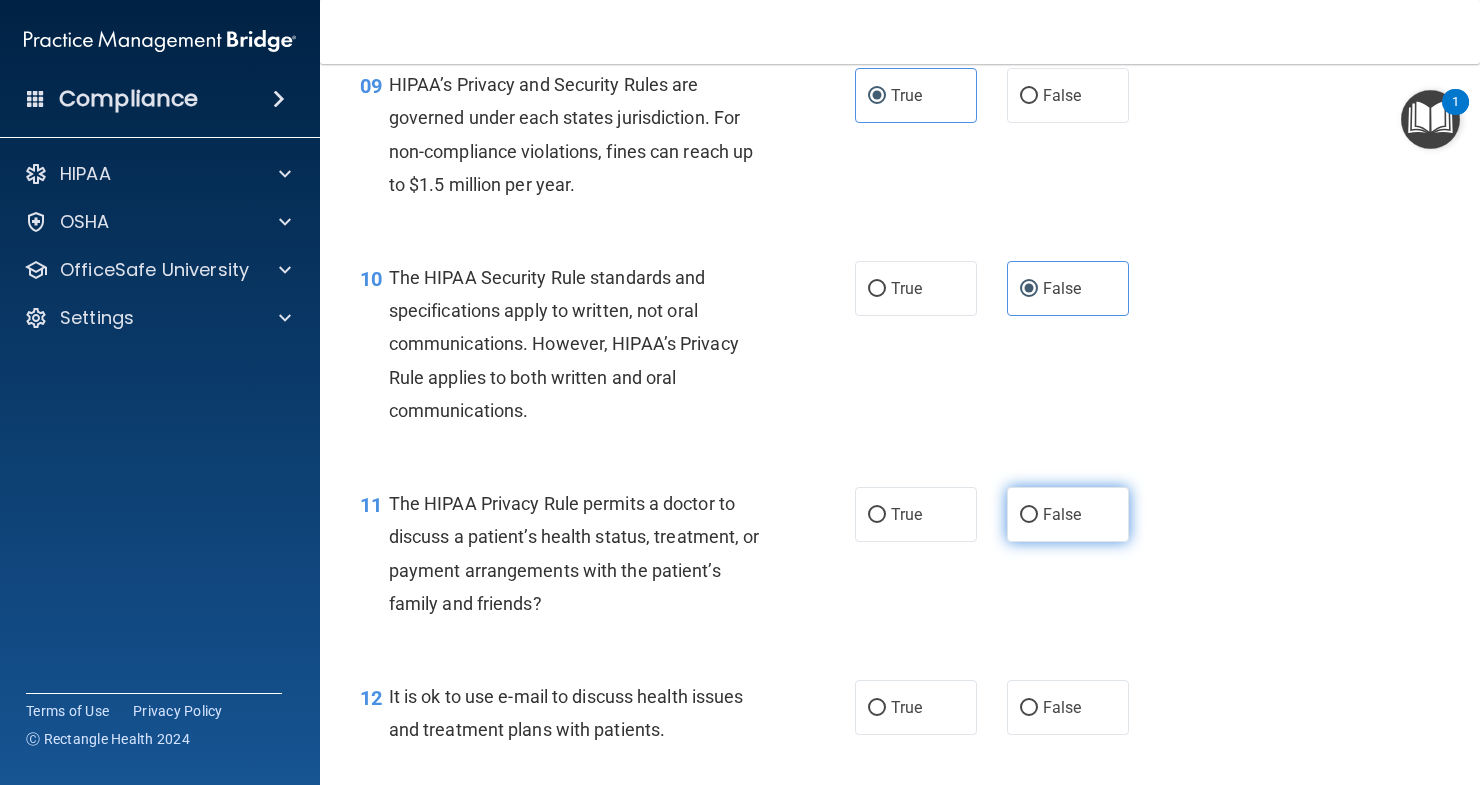 click on "False" at bounding box center [1029, 515] 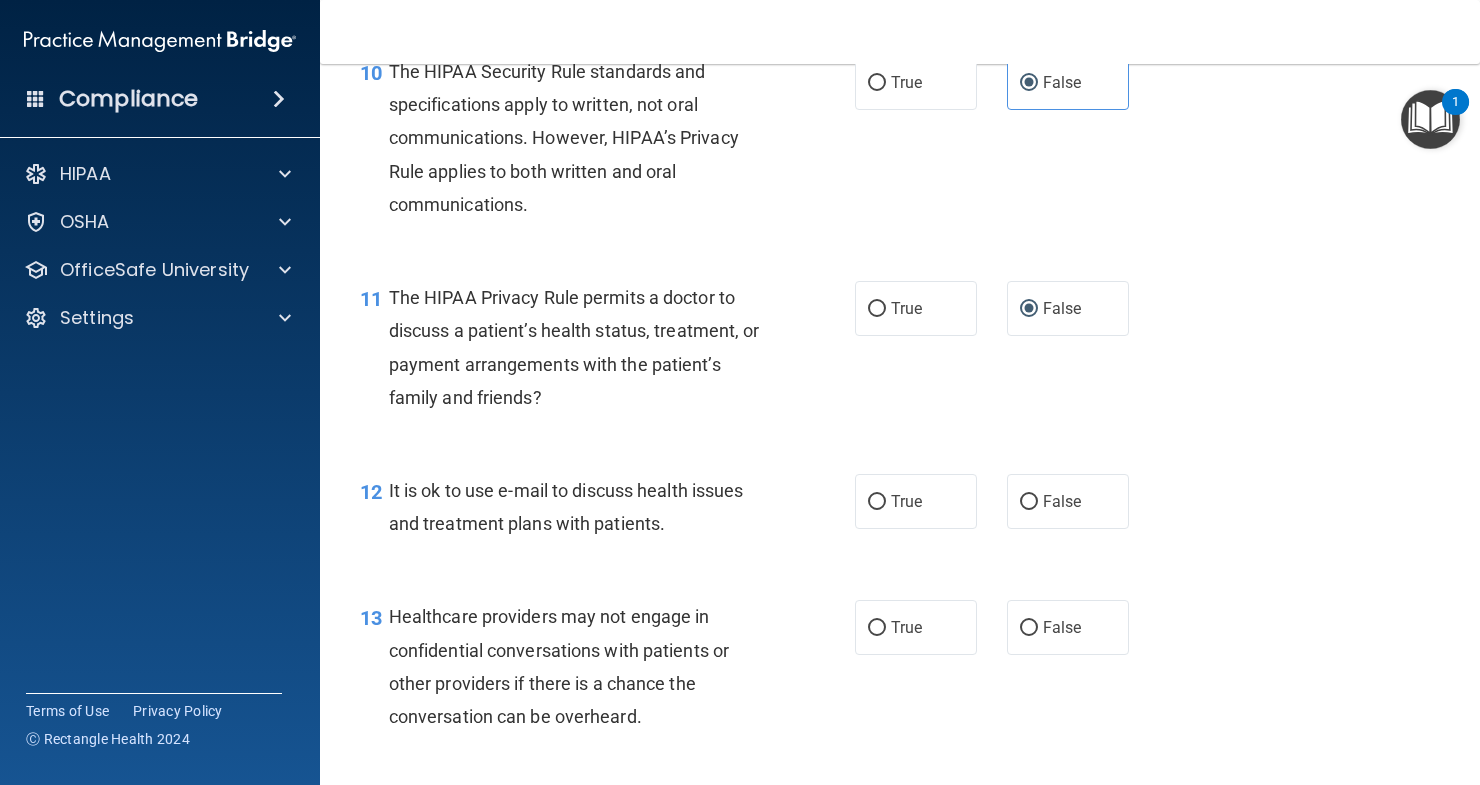 scroll, scrollTop: 1900, scrollLeft: 0, axis: vertical 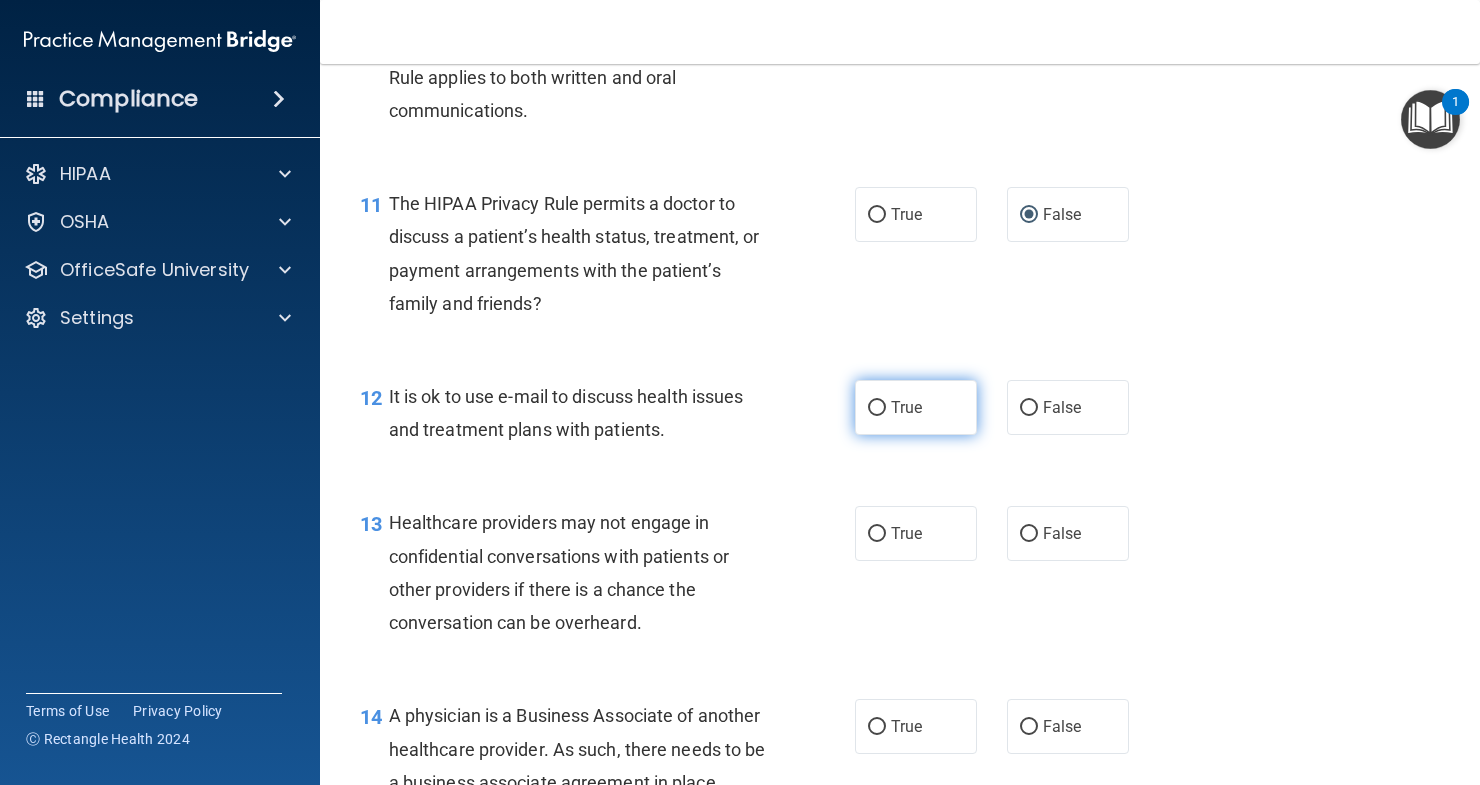 click on "True" at bounding box center [916, 407] 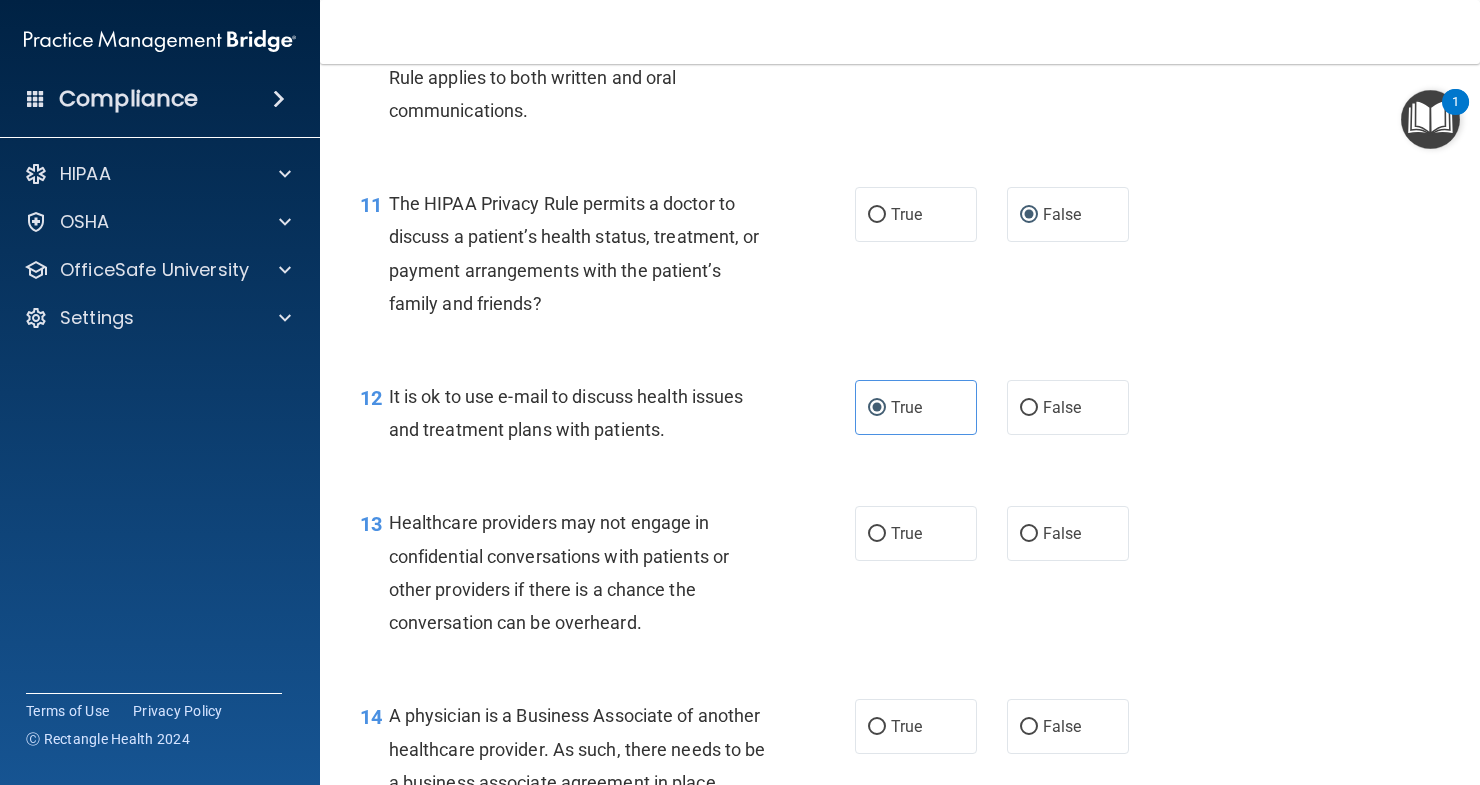 scroll, scrollTop: 2000, scrollLeft: 0, axis: vertical 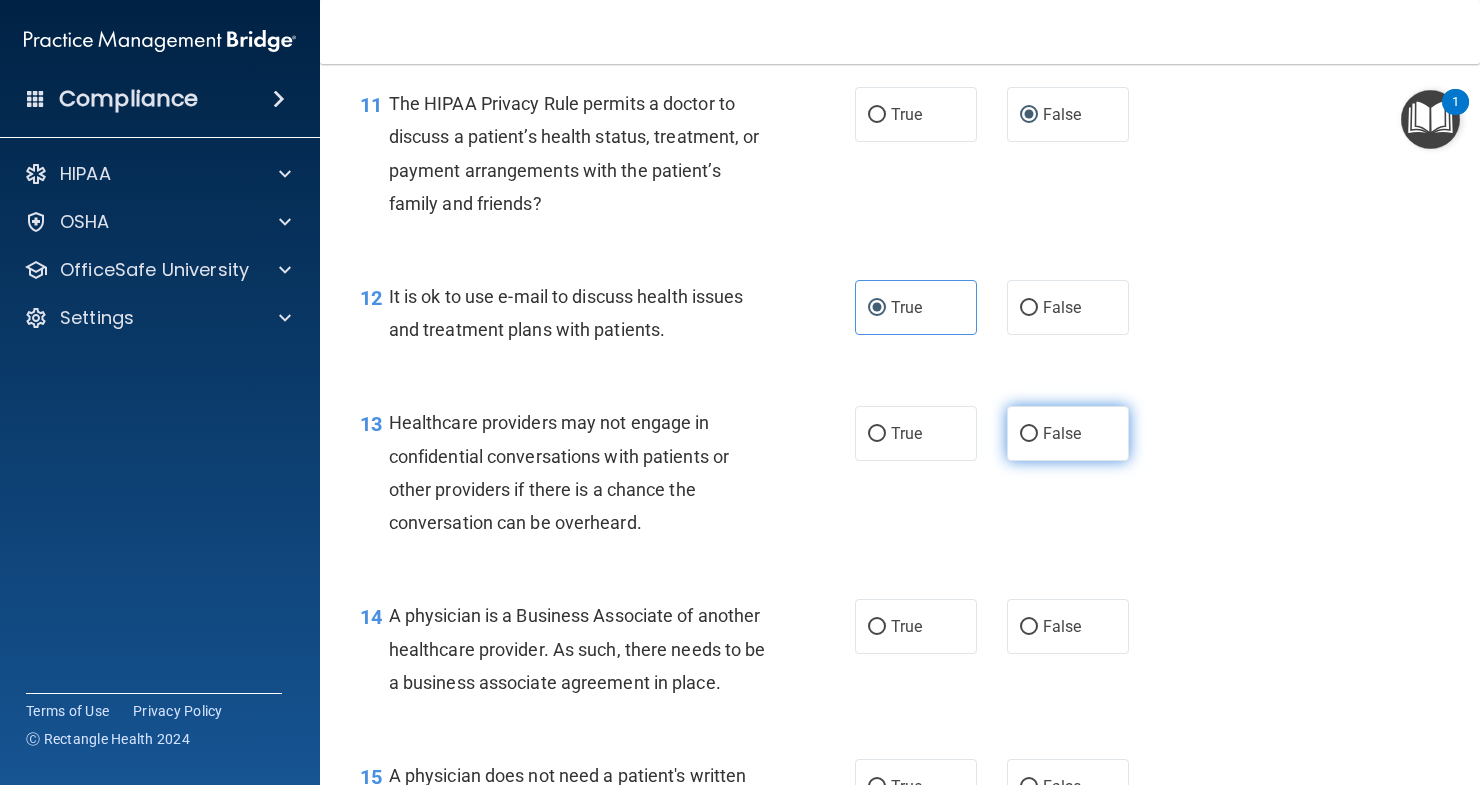 click on "False" at bounding box center [1029, 434] 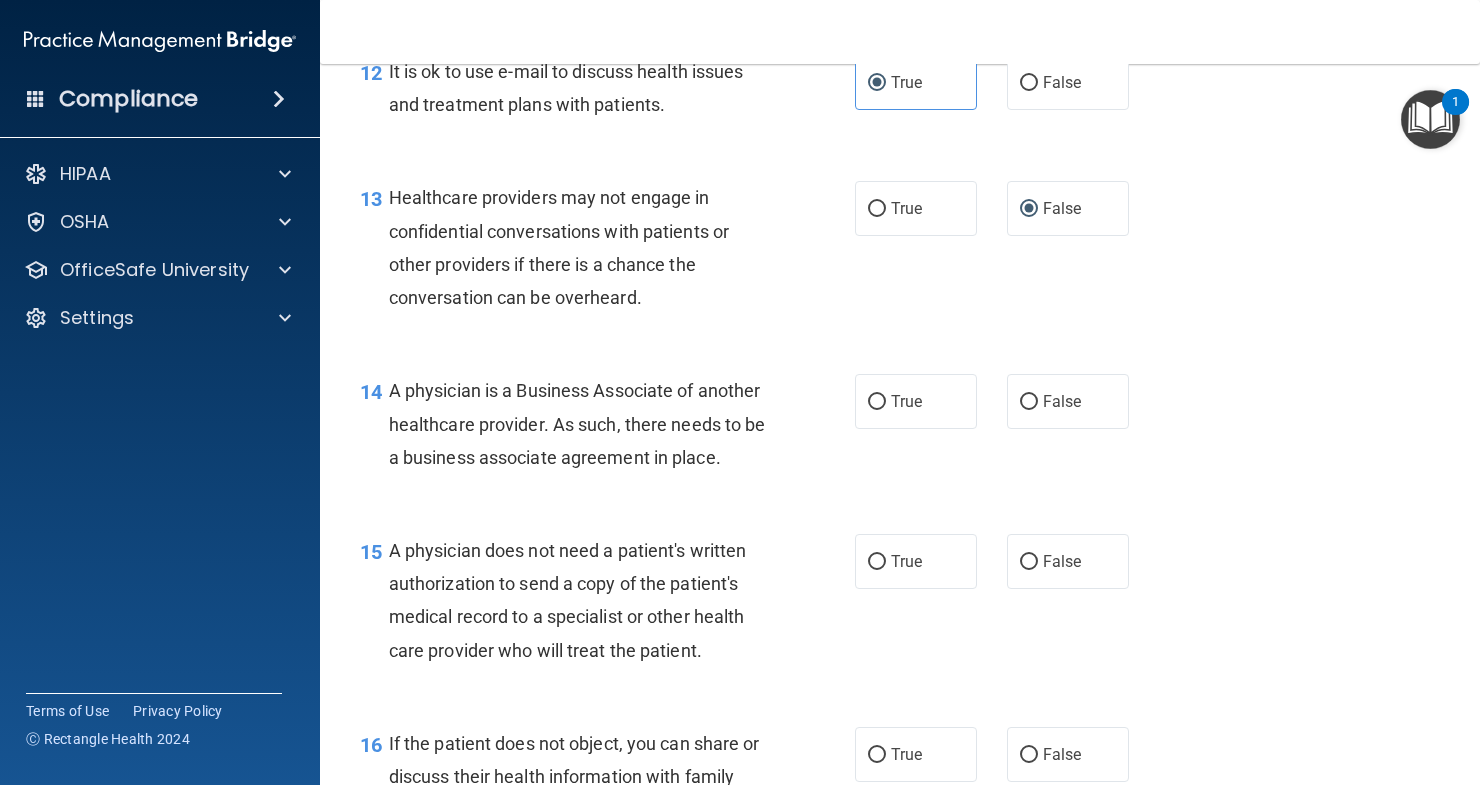 scroll, scrollTop: 2300, scrollLeft: 0, axis: vertical 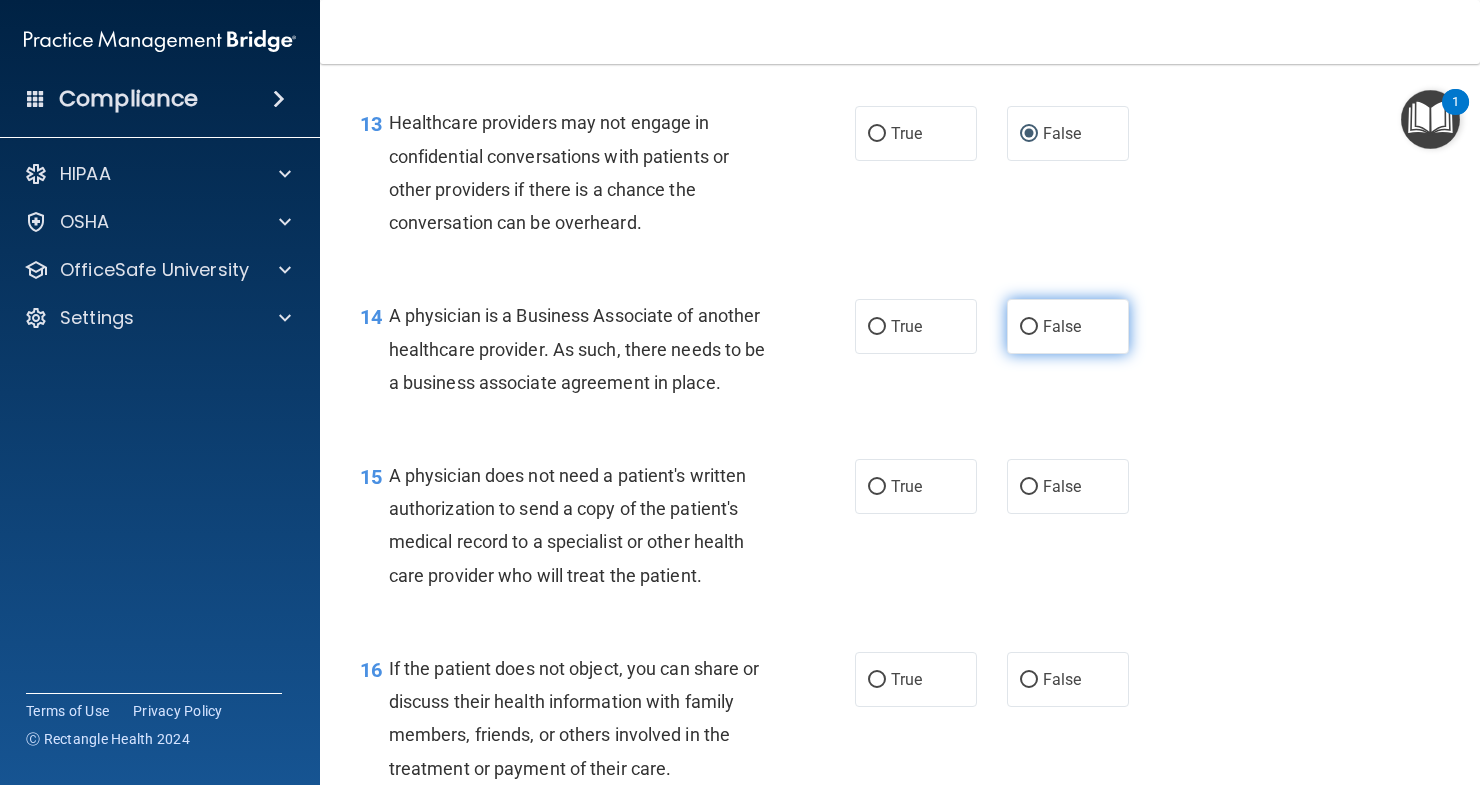 click on "False" at bounding box center [1062, 326] 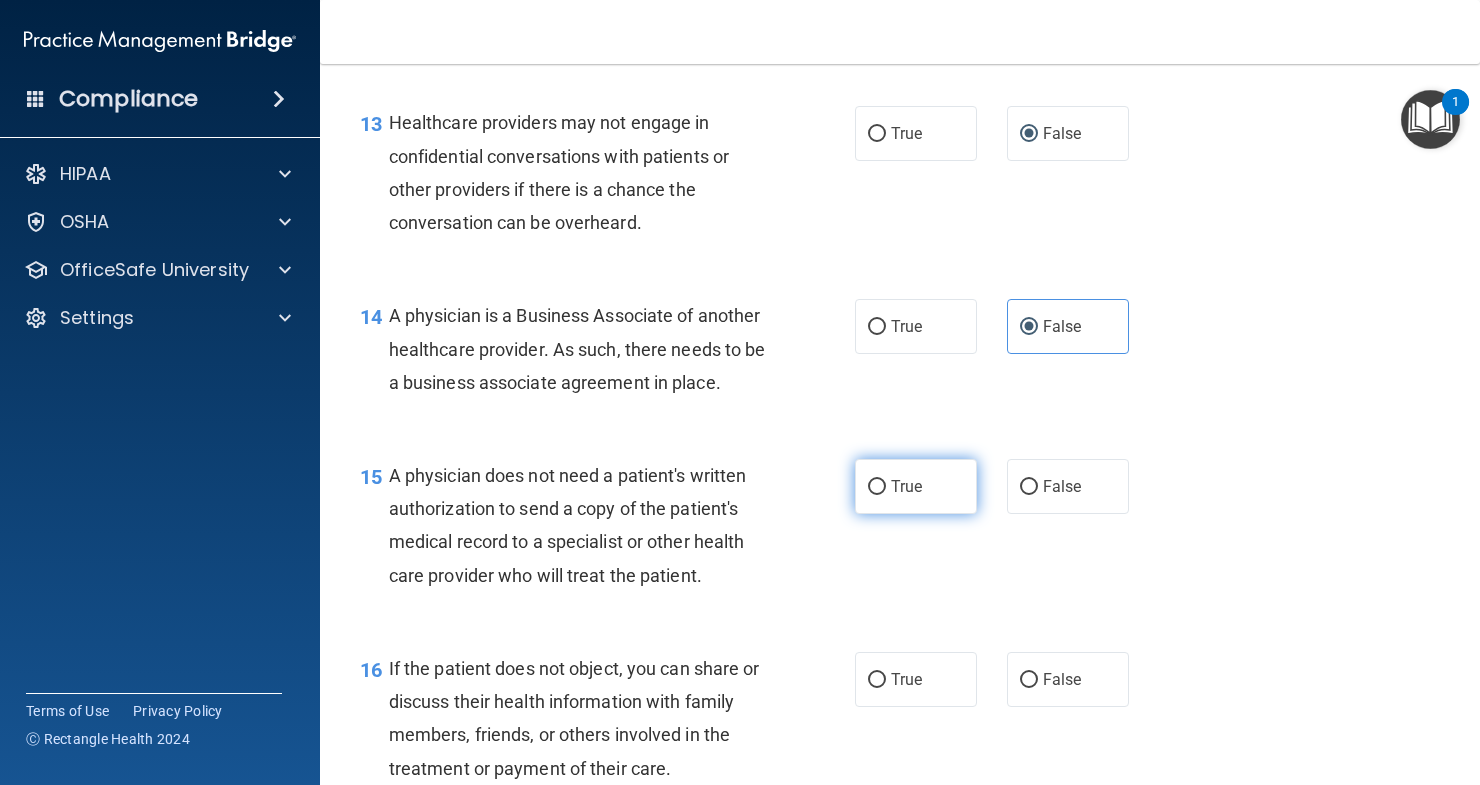 click on "True" at bounding box center (916, 486) 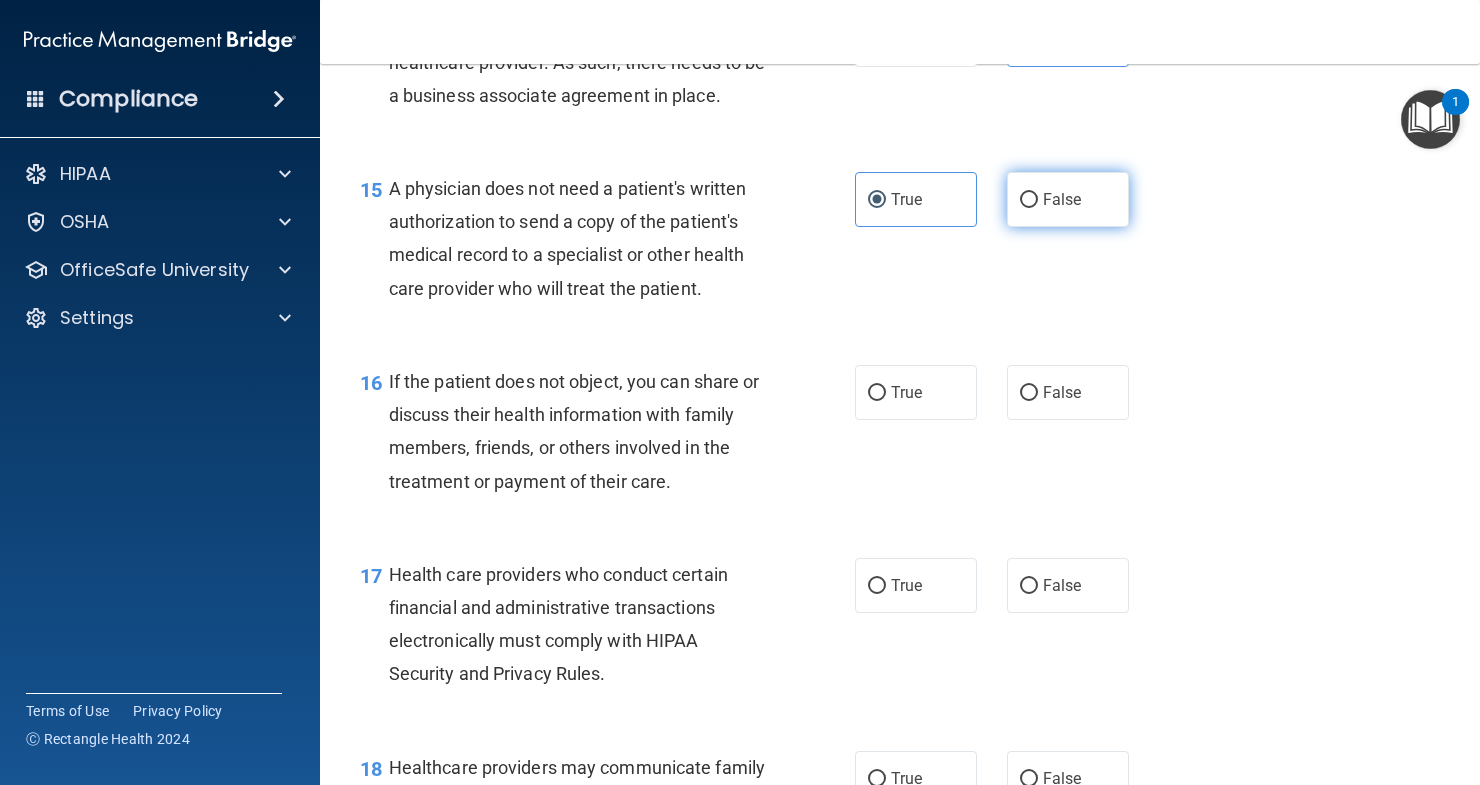 scroll, scrollTop: 2600, scrollLeft: 0, axis: vertical 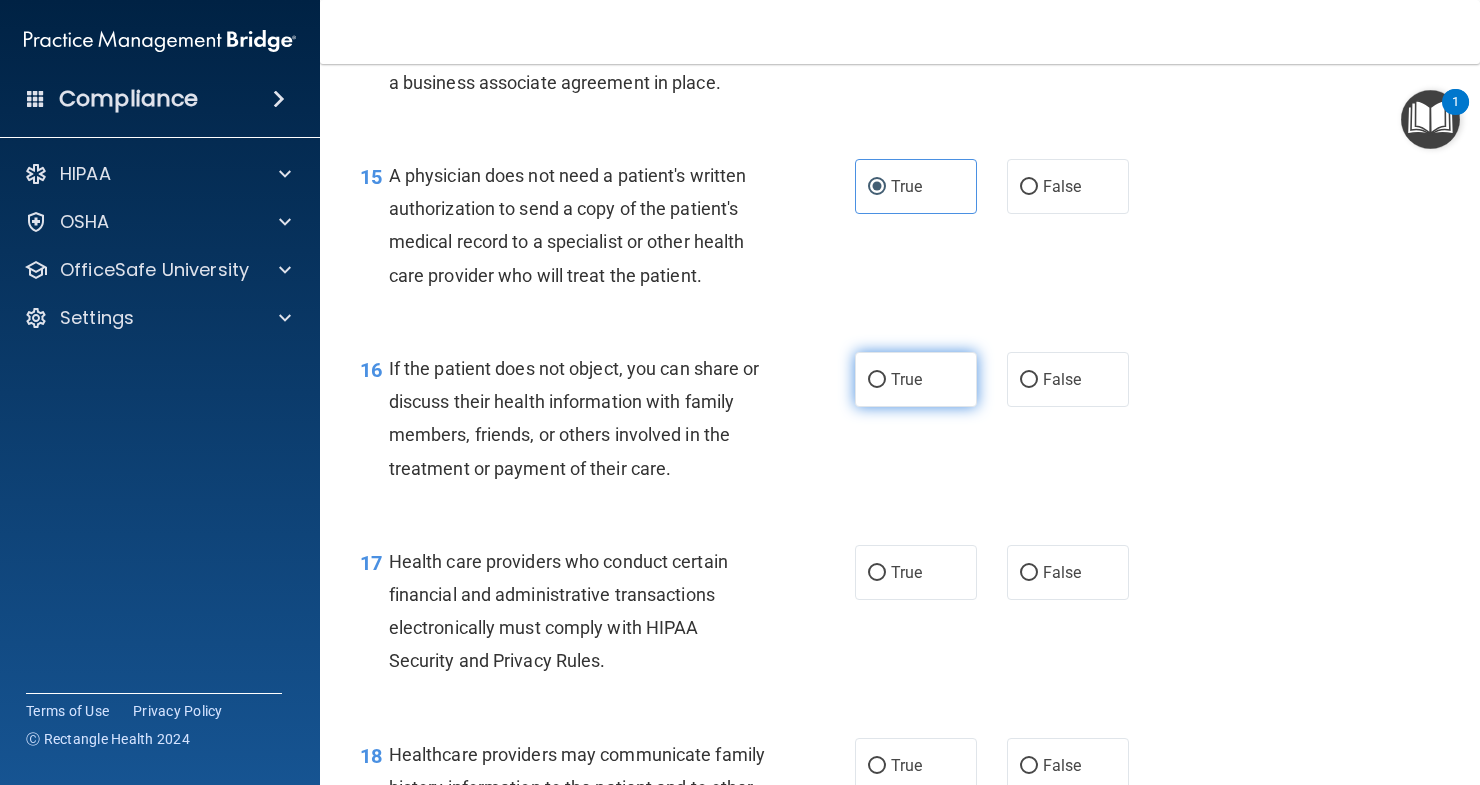 click on "True" at bounding box center (916, 379) 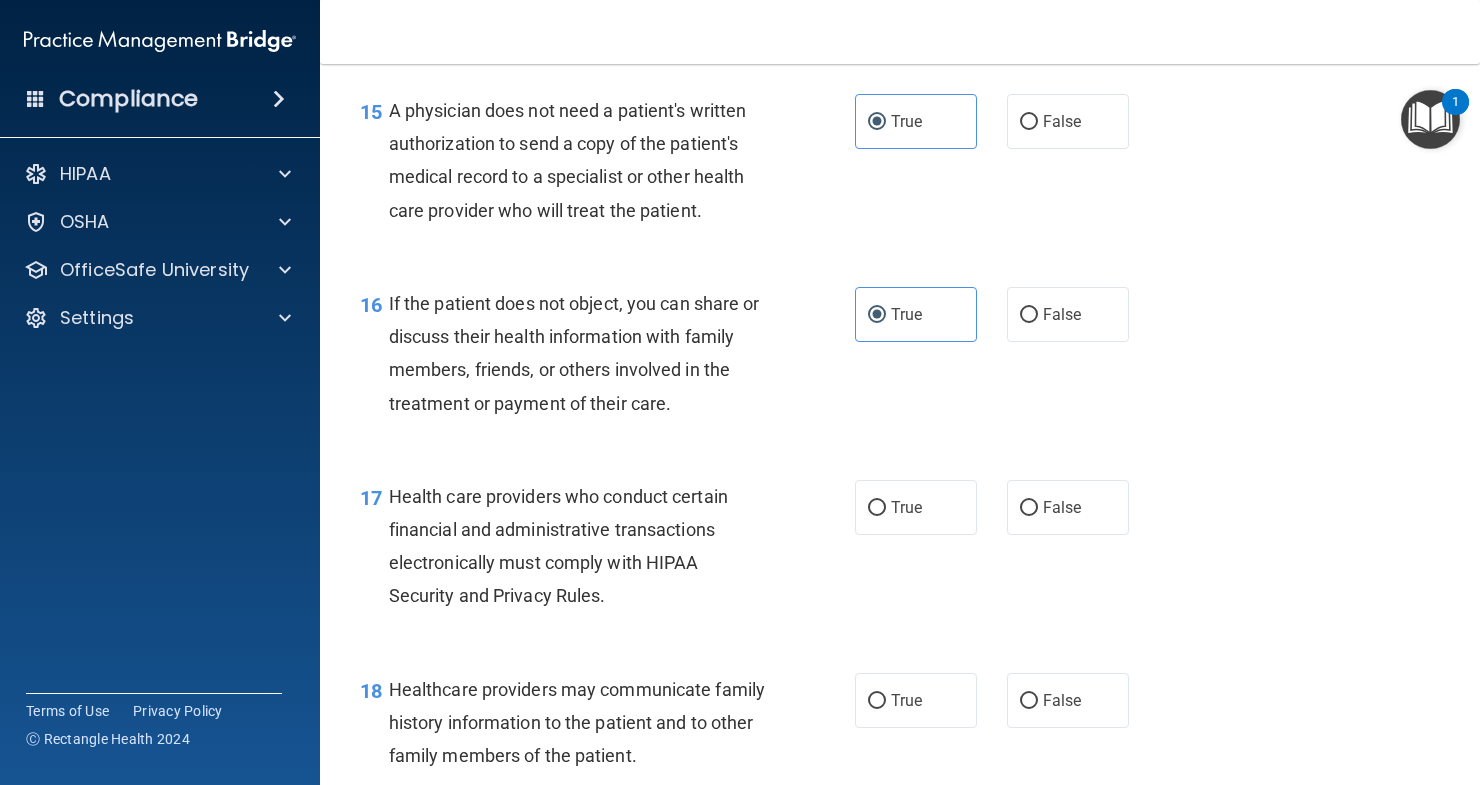 scroll, scrollTop: 2700, scrollLeft: 0, axis: vertical 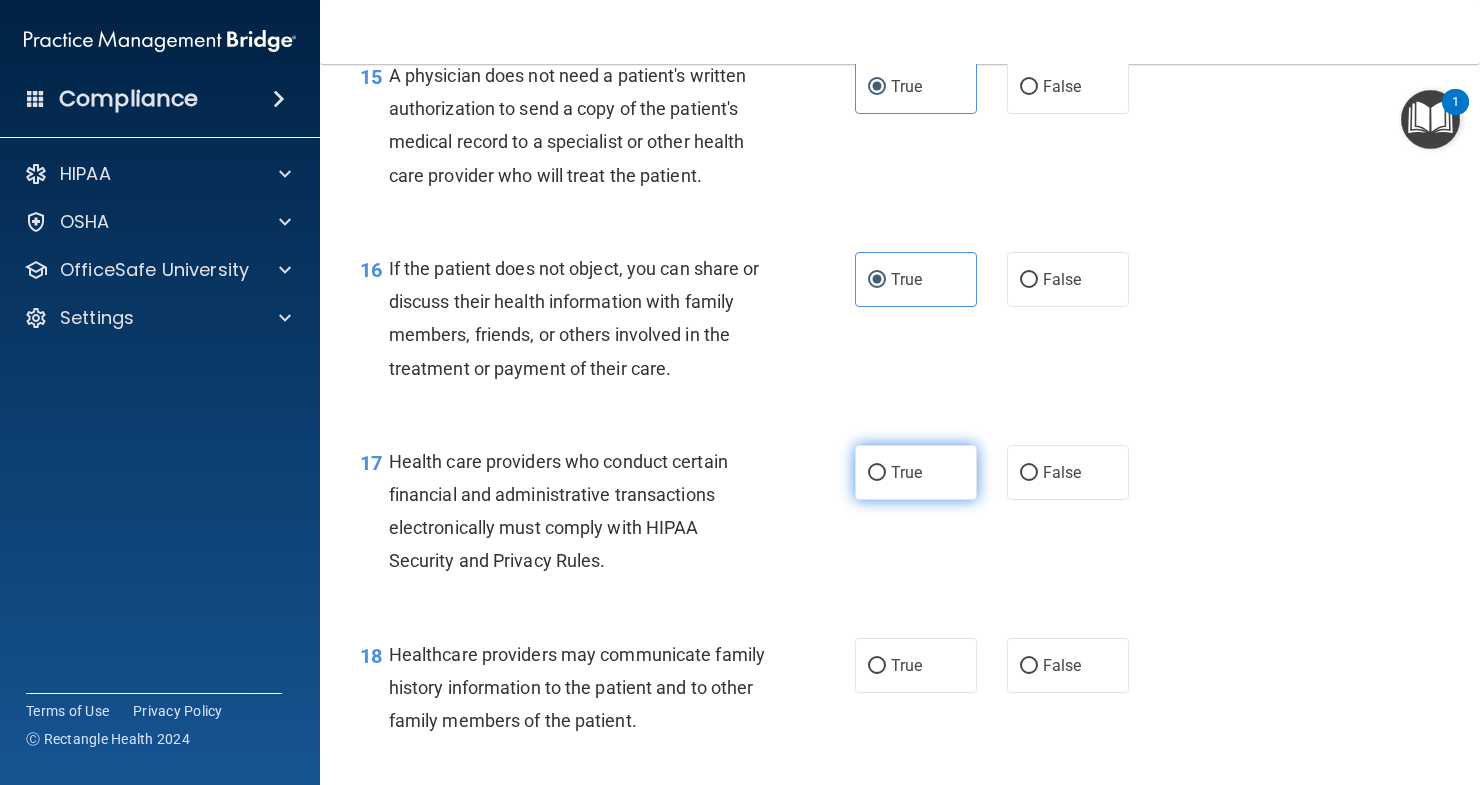 click on "True" at bounding box center [906, 472] 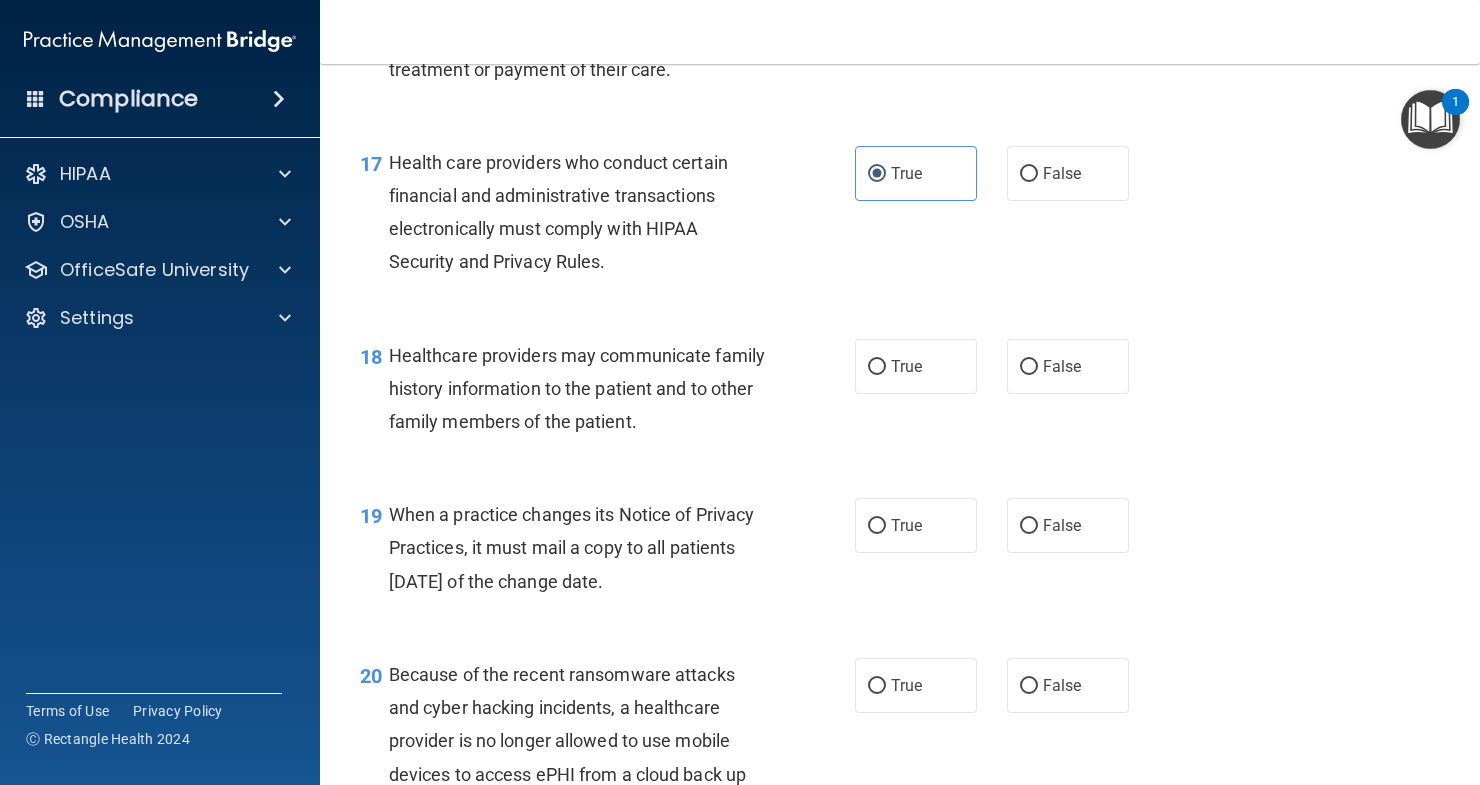scroll, scrollTop: 3000, scrollLeft: 0, axis: vertical 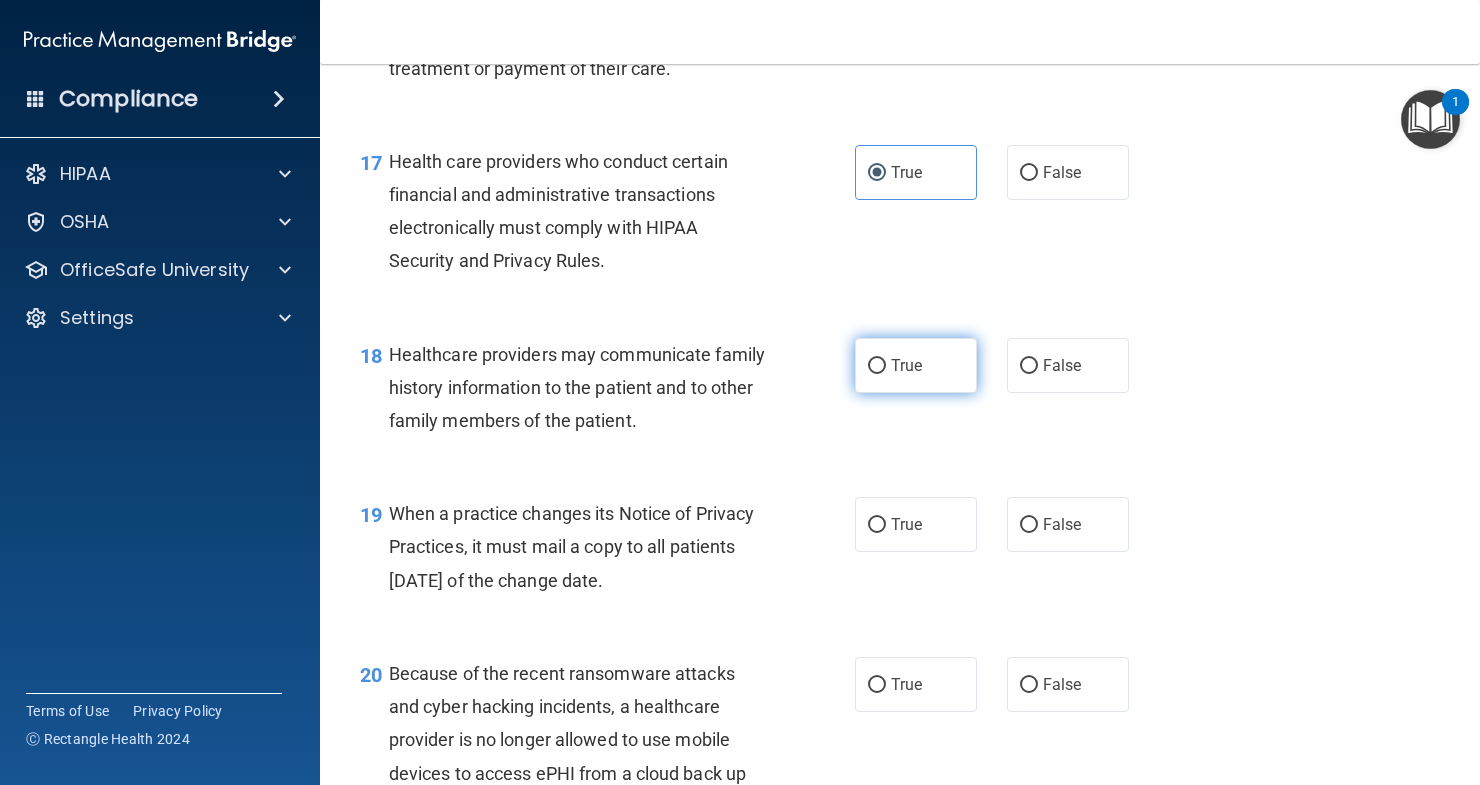 click on "True" at bounding box center [906, 365] 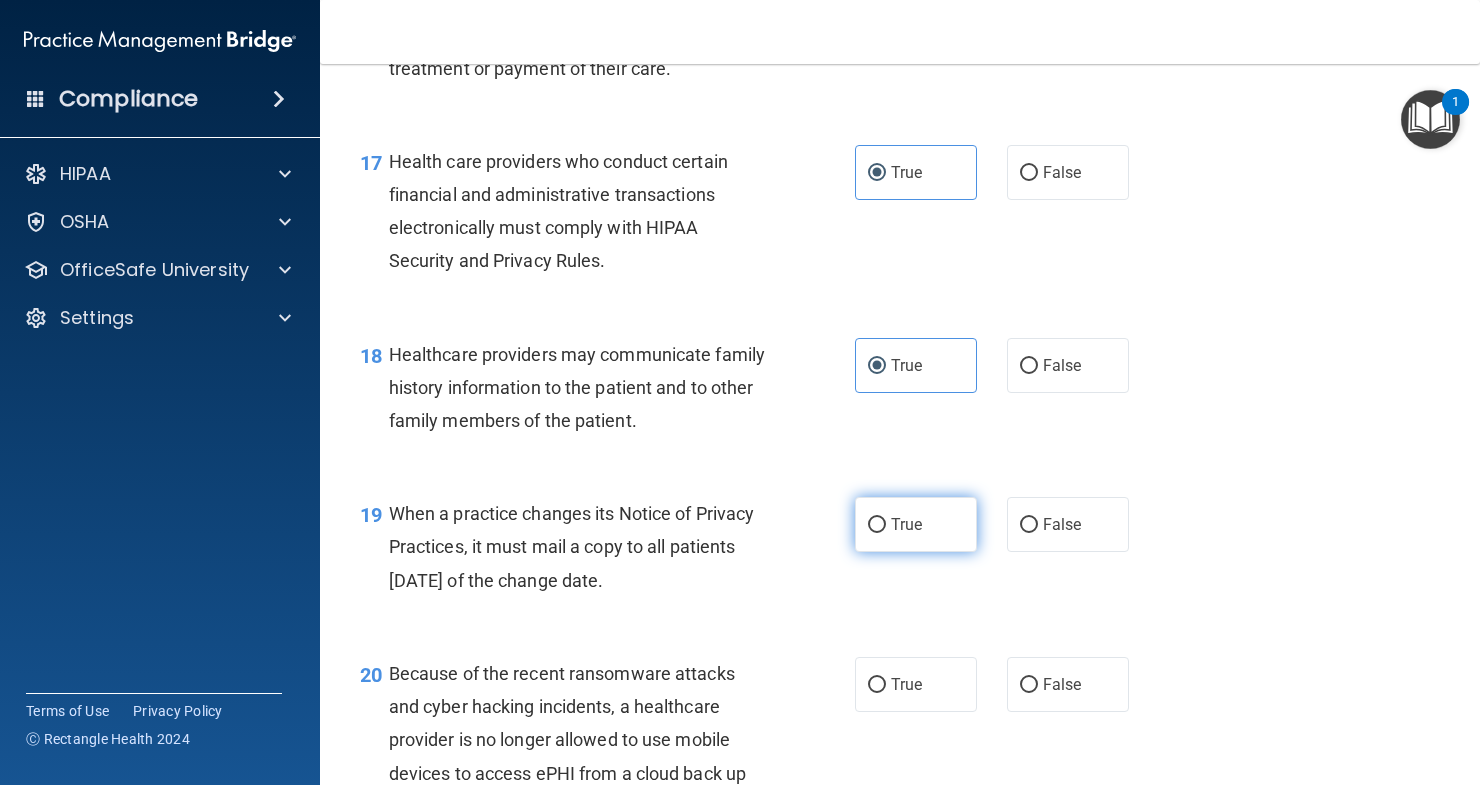 click on "True" at bounding box center (916, 524) 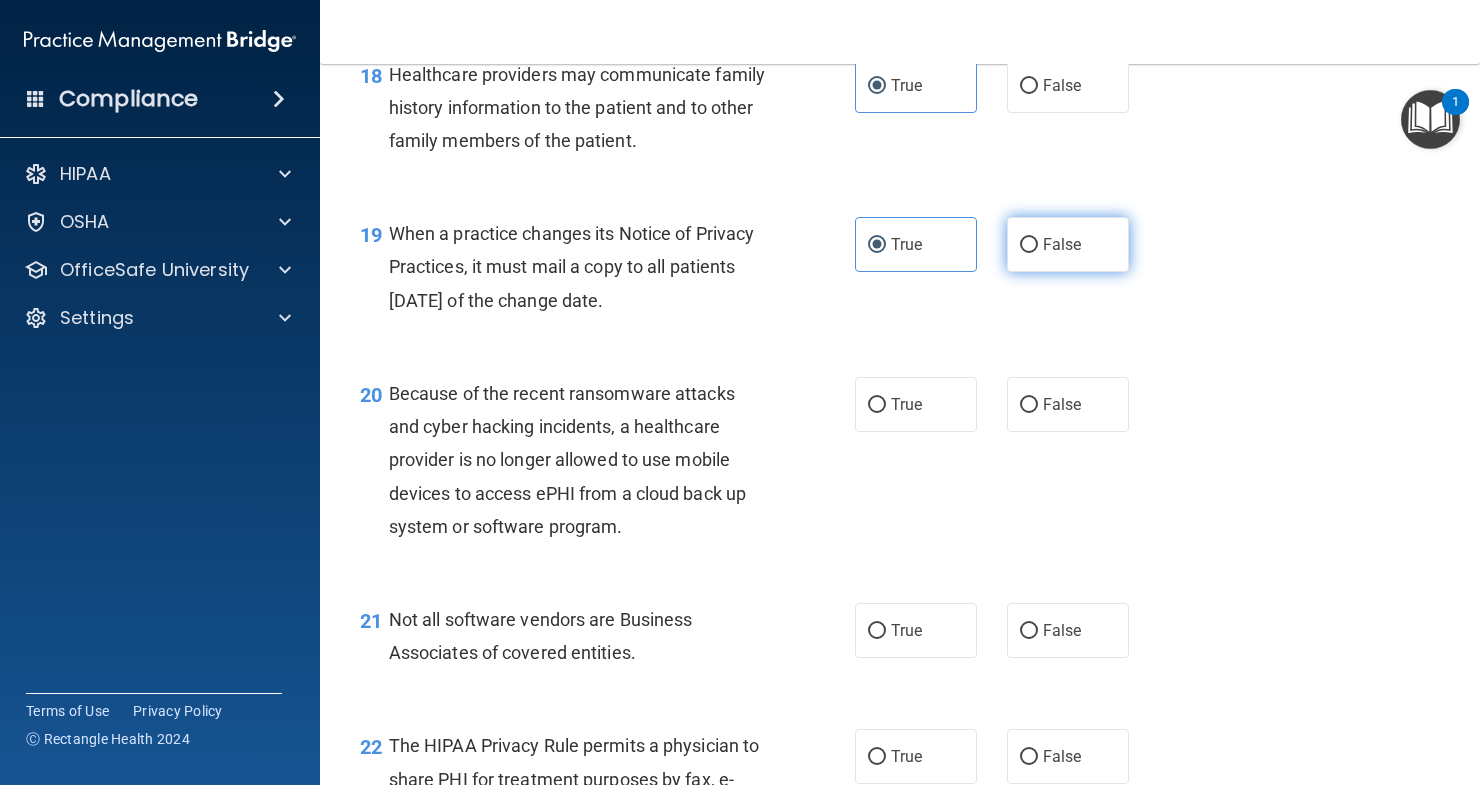 scroll, scrollTop: 3300, scrollLeft: 0, axis: vertical 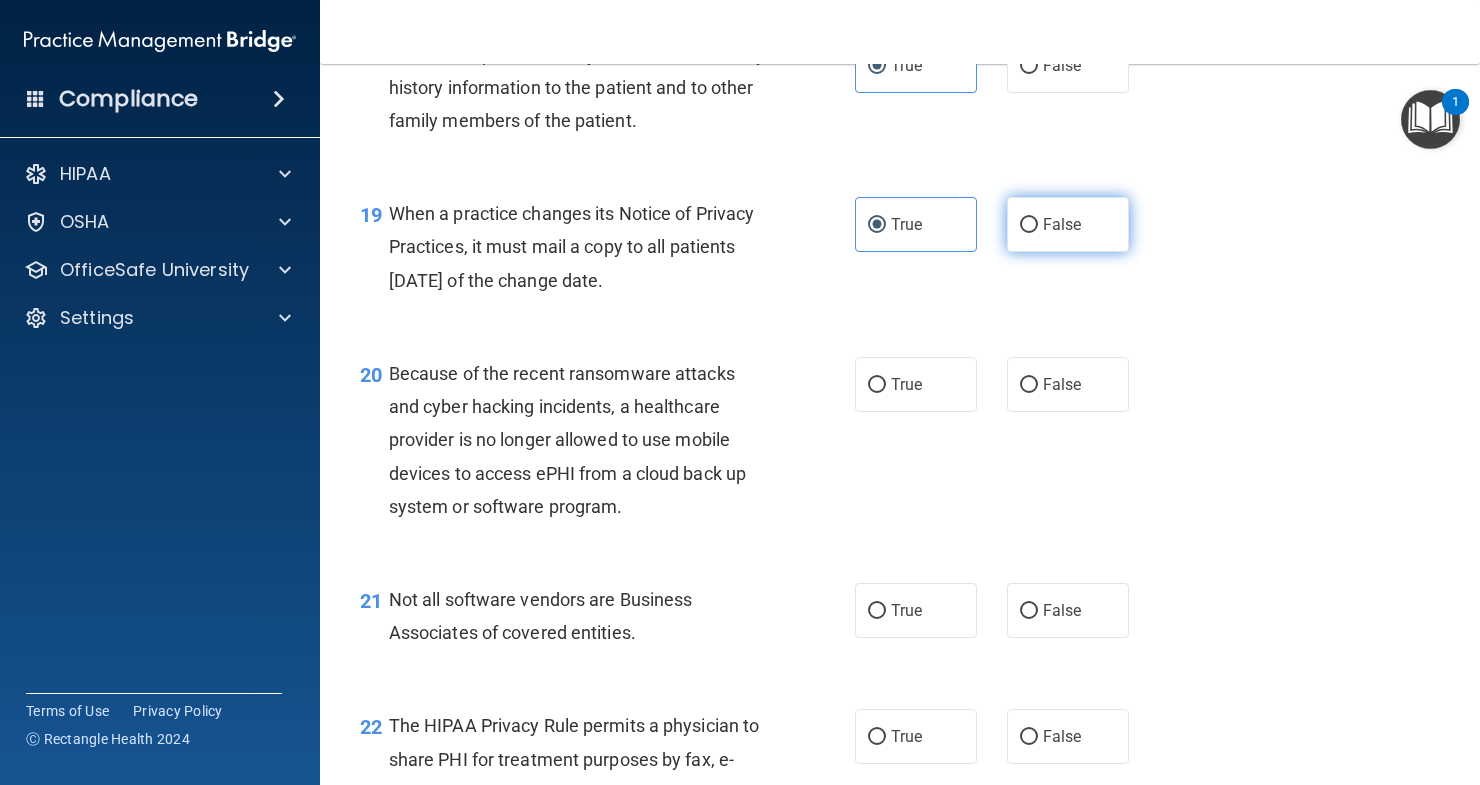 click on "False" at bounding box center [1068, 224] 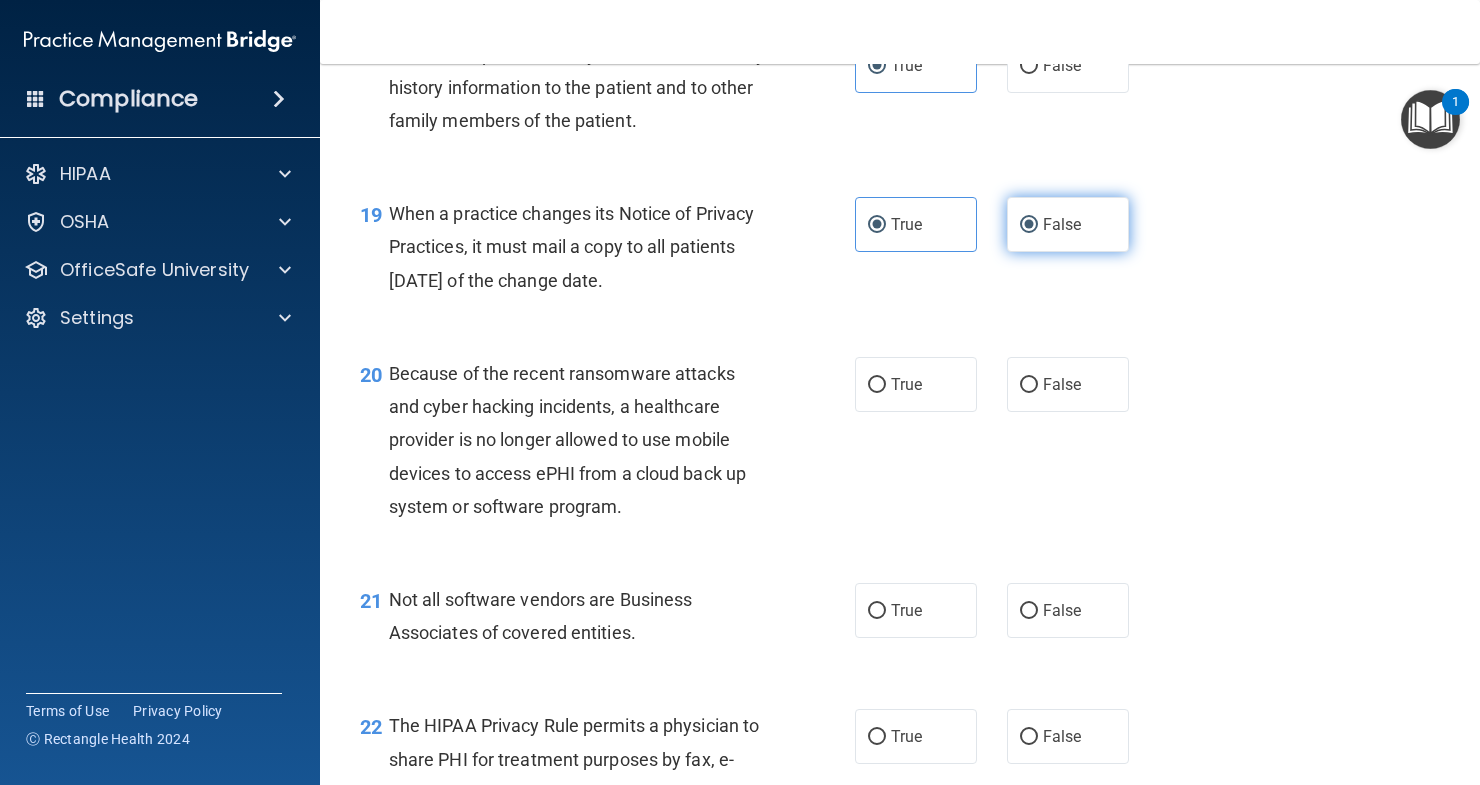 radio on "false" 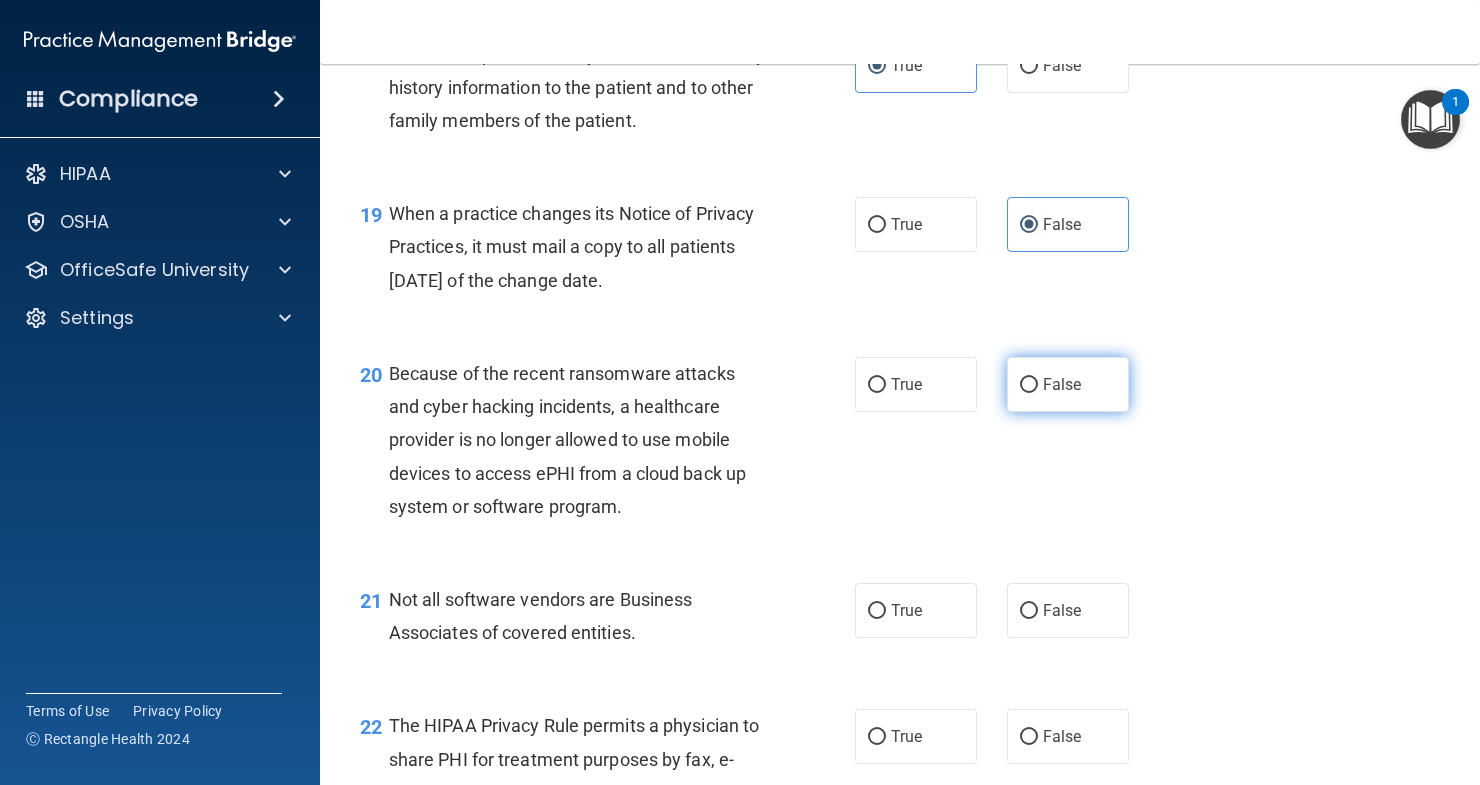 click on "False" at bounding box center [1062, 384] 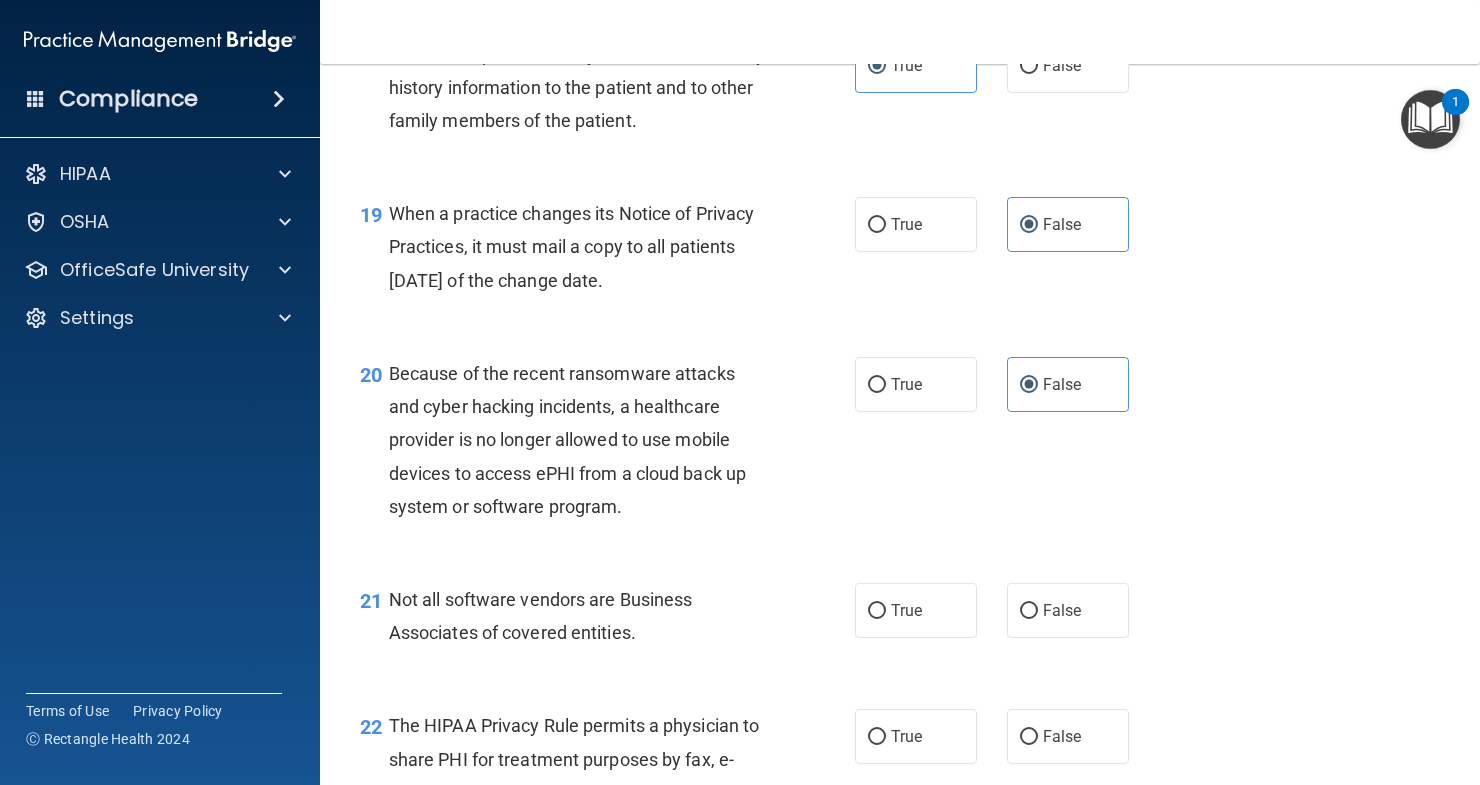 scroll, scrollTop: 3400, scrollLeft: 0, axis: vertical 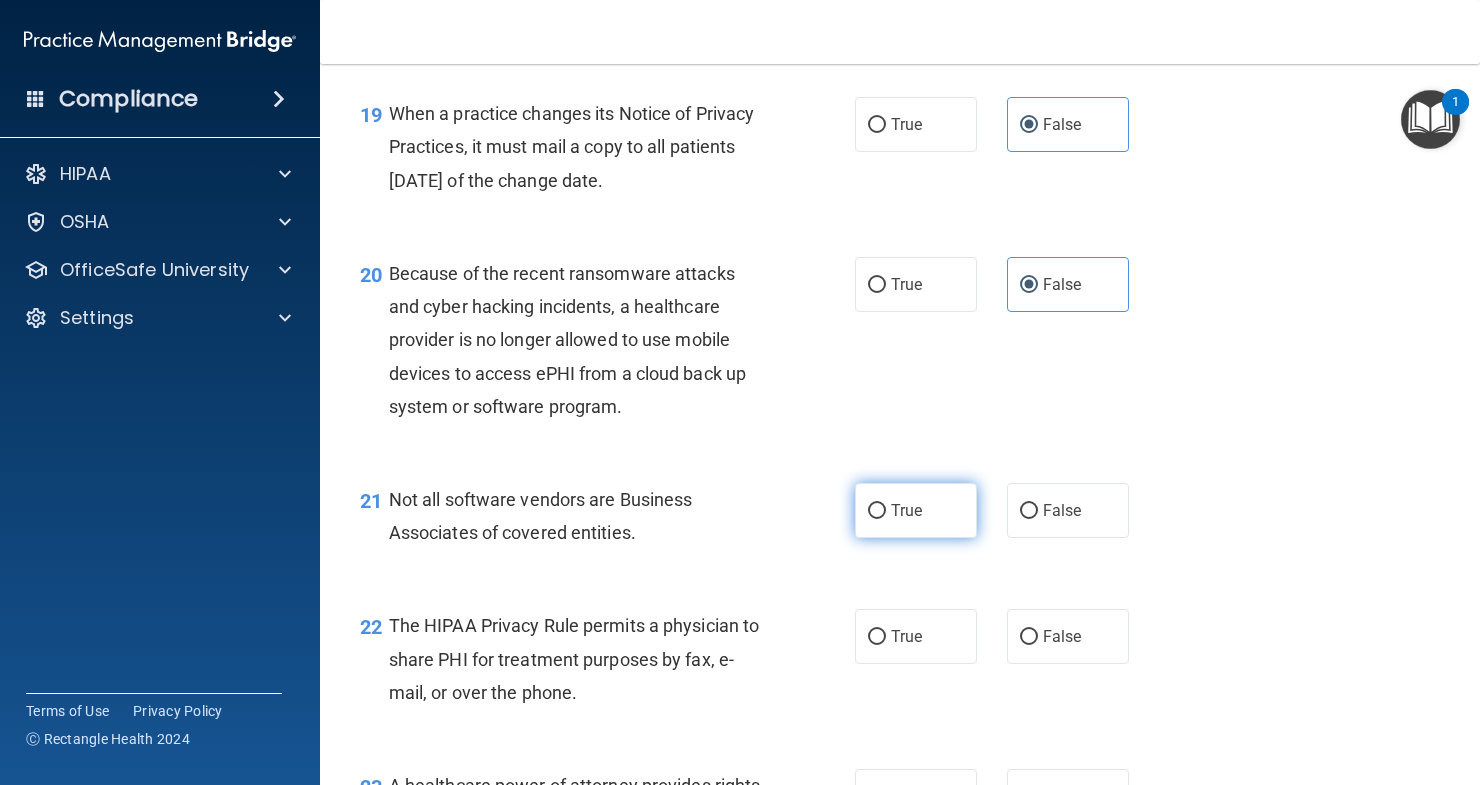 click on "True" at bounding box center (916, 510) 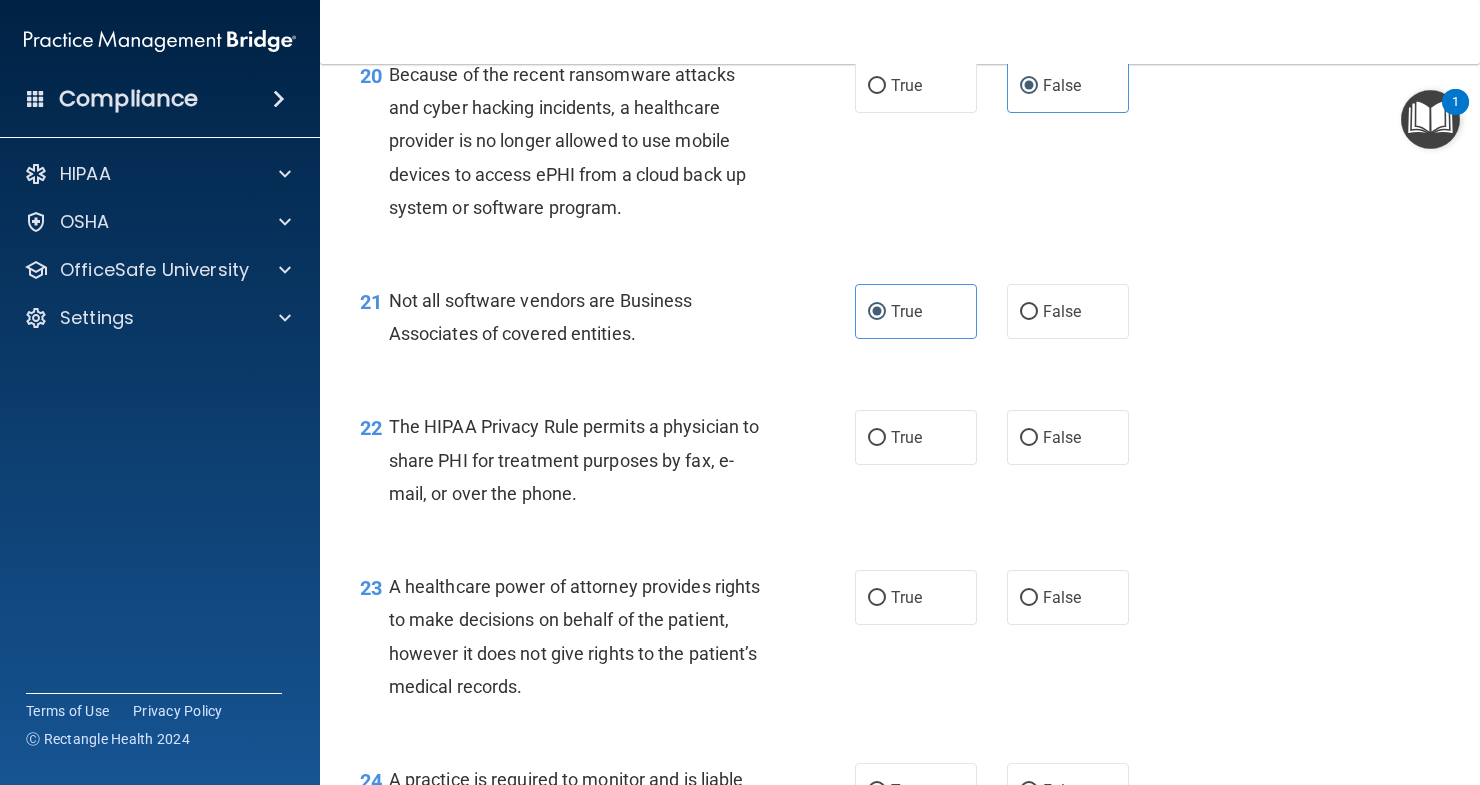 scroll, scrollTop: 3600, scrollLeft: 0, axis: vertical 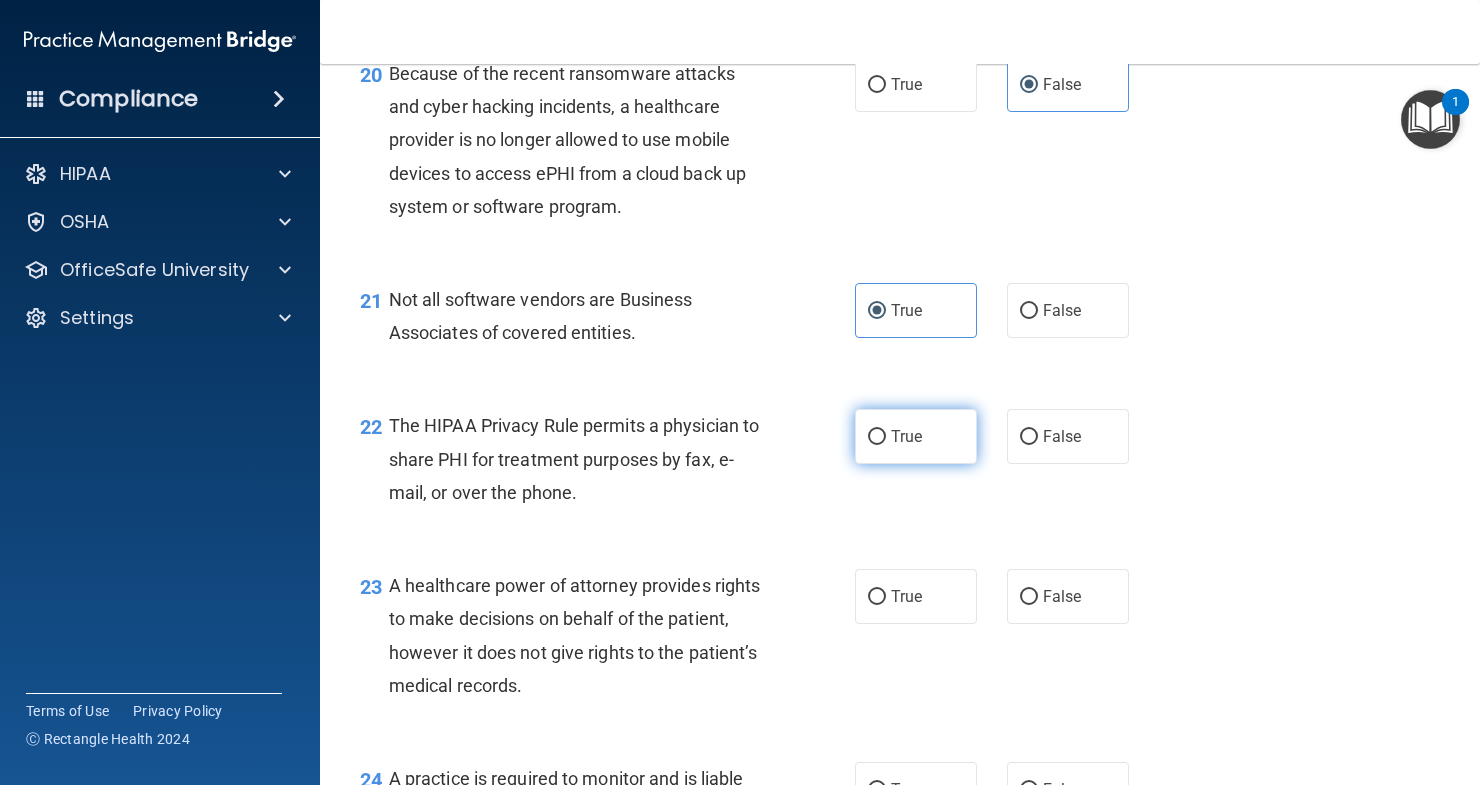 click on "True" at bounding box center [906, 436] 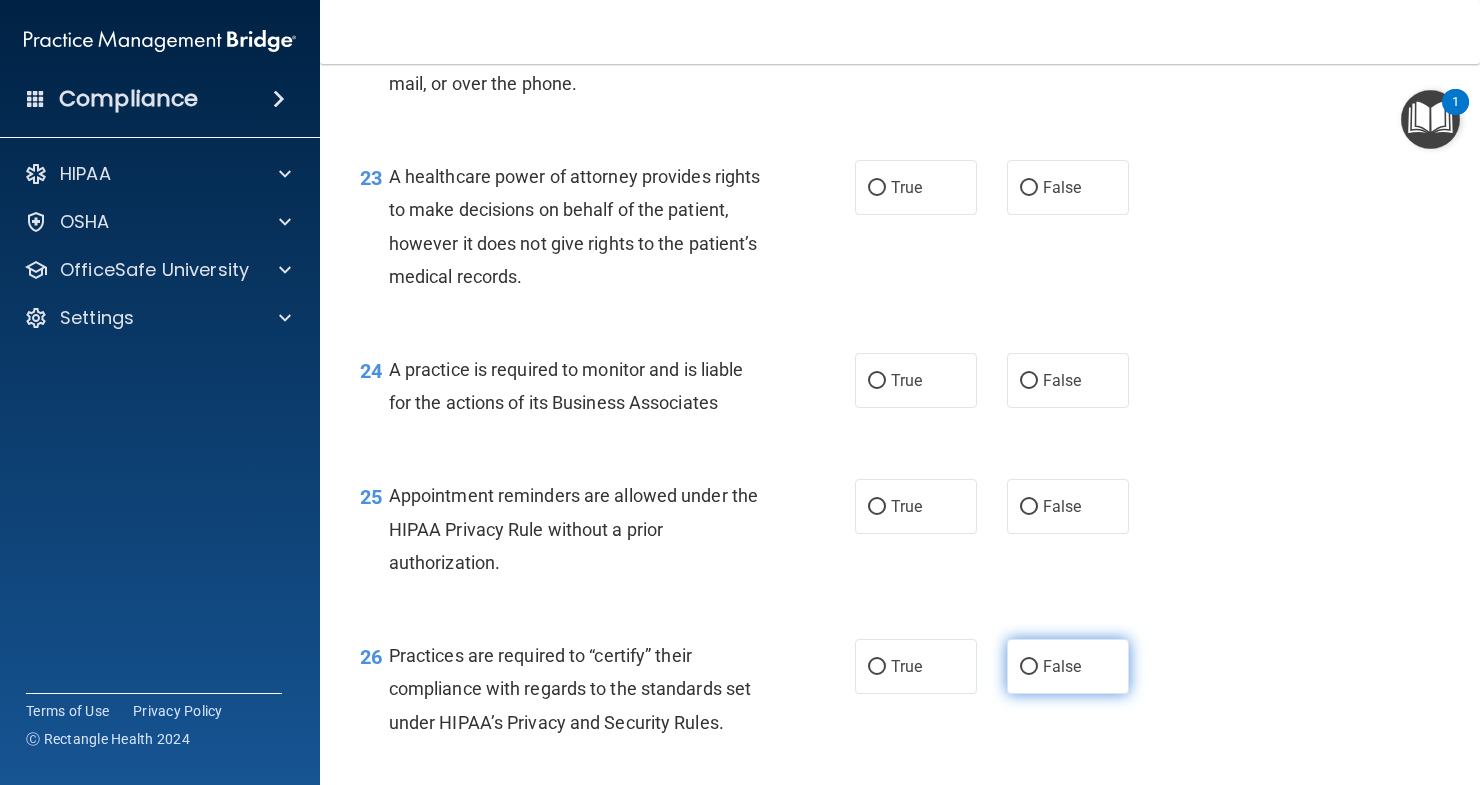 scroll, scrollTop: 4000, scrollLeft: 0, axis: vertical 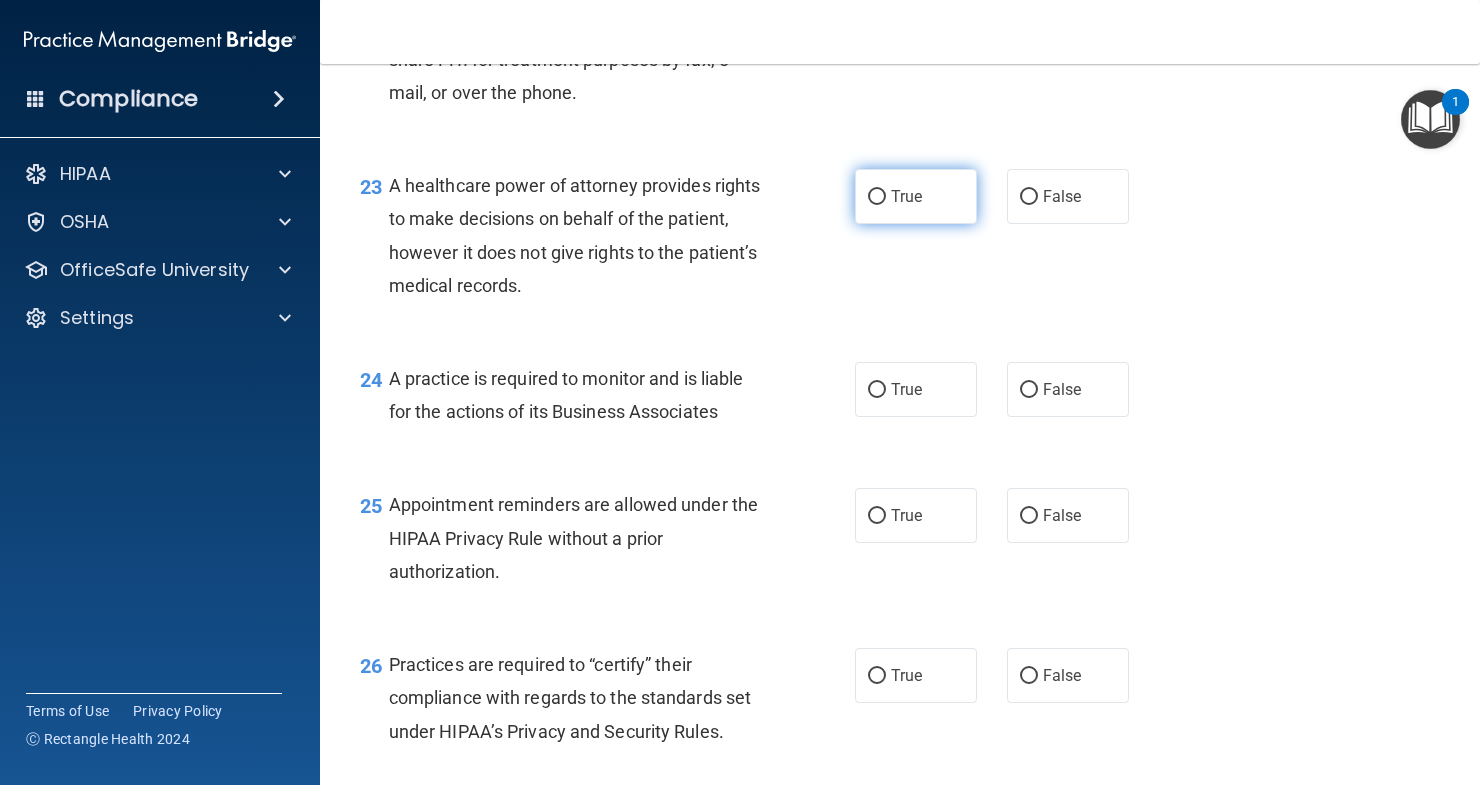 click on "True" at bounding box center (916, 196) 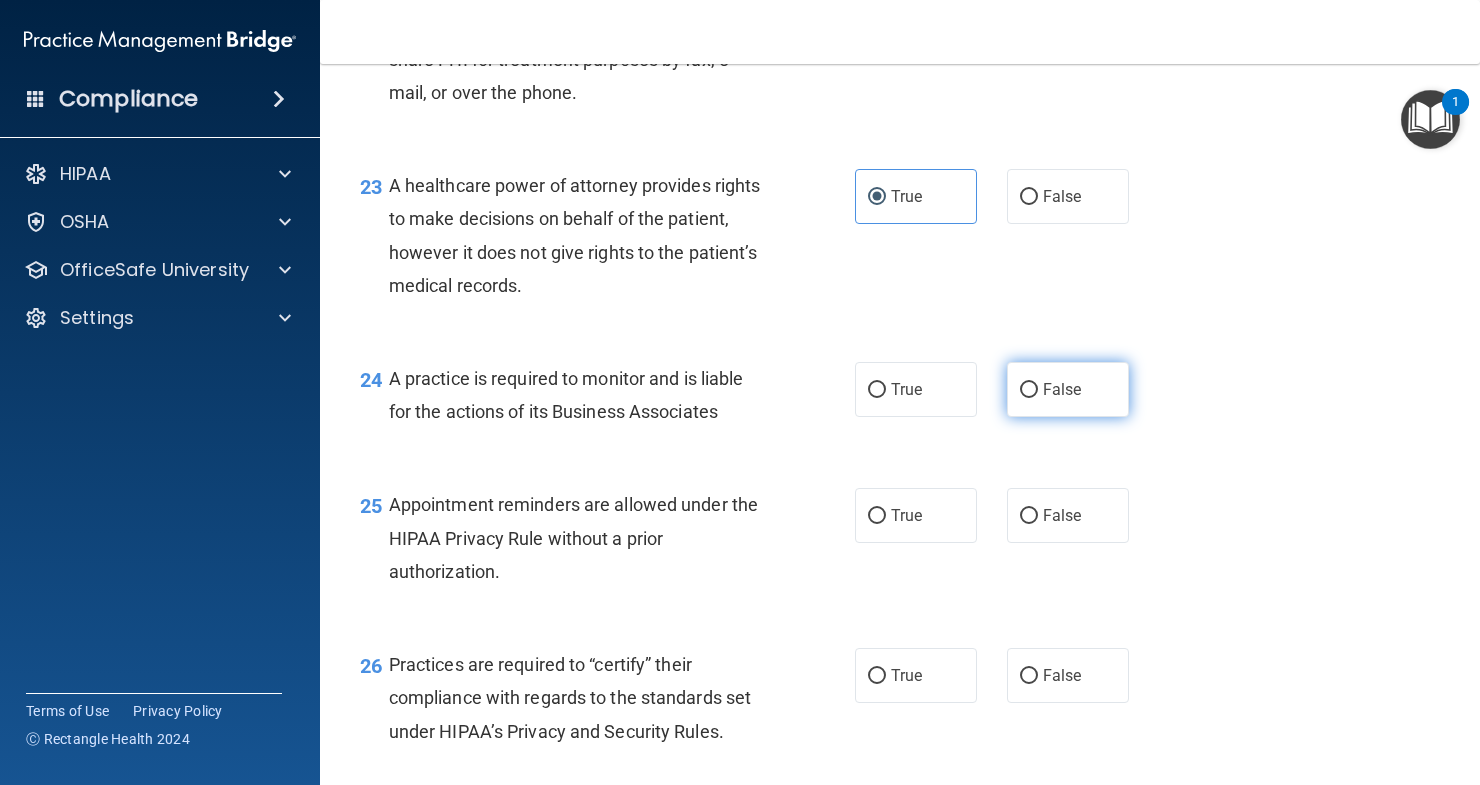 click on "False" at bounding box center (1062, 389) 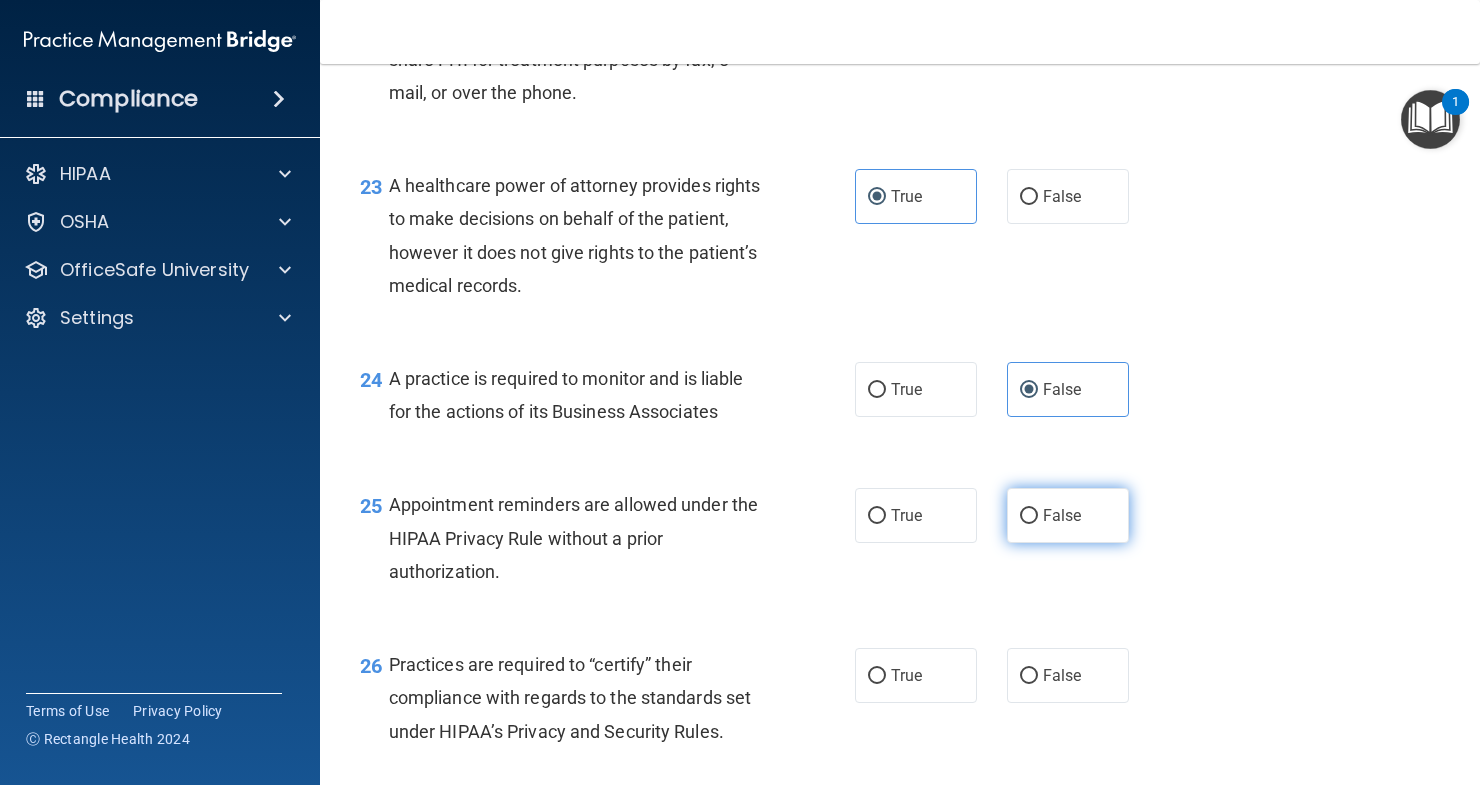 click on "False" at bounding box center (1068, 515) 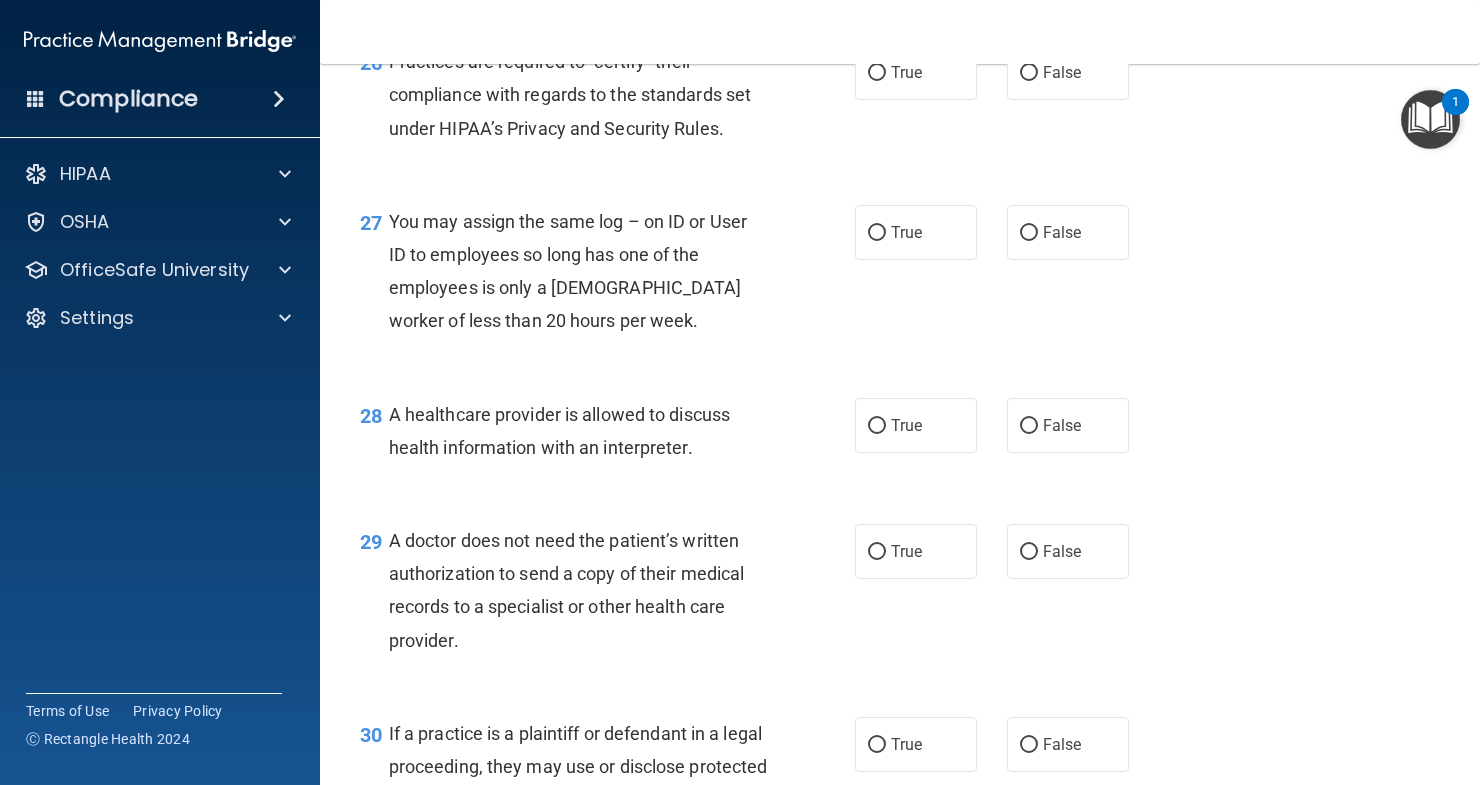 scroll, scrollTop: 4600, scrollLeft: 0, axis: vertical 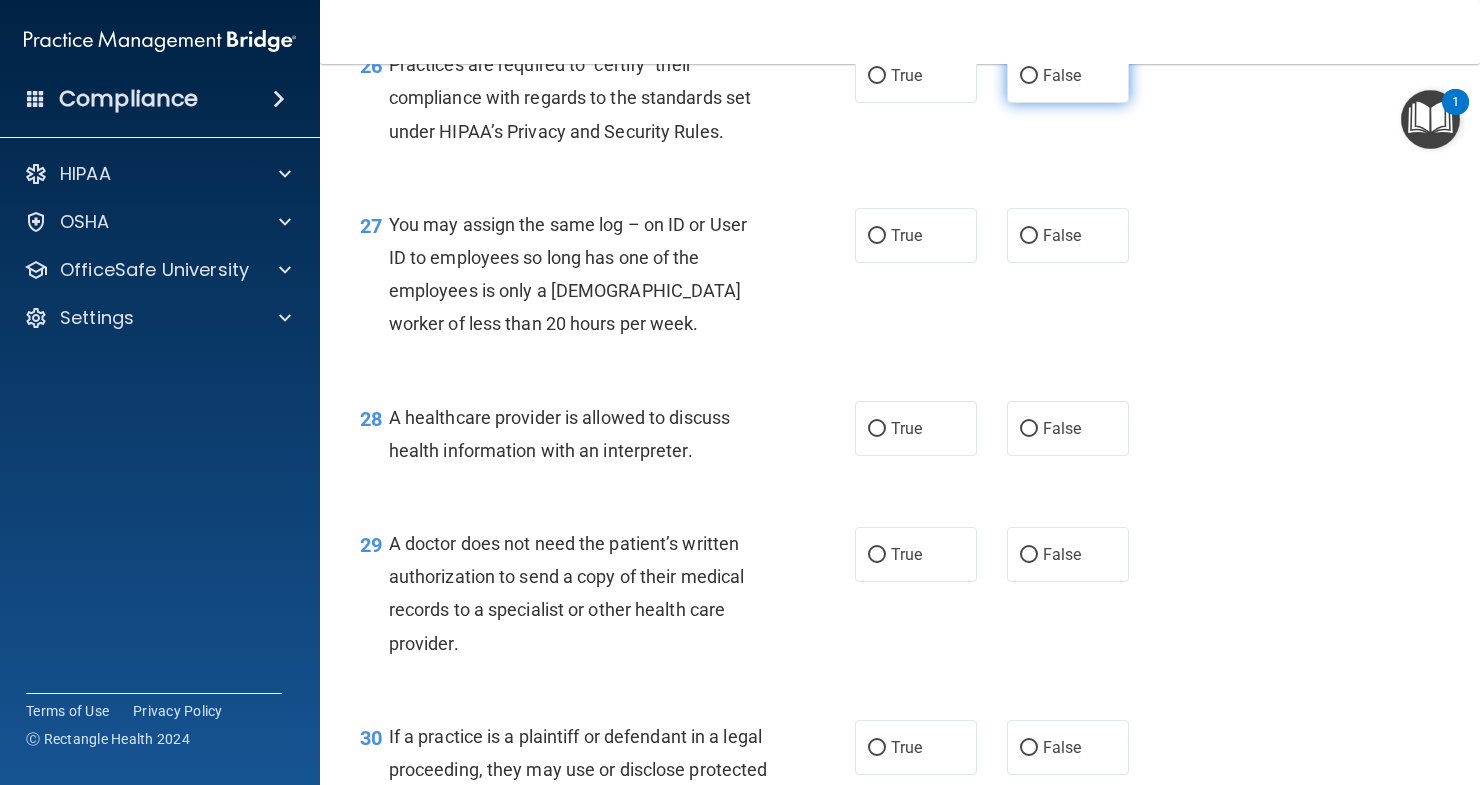 click on "False" at bounding box center [1068, 75] 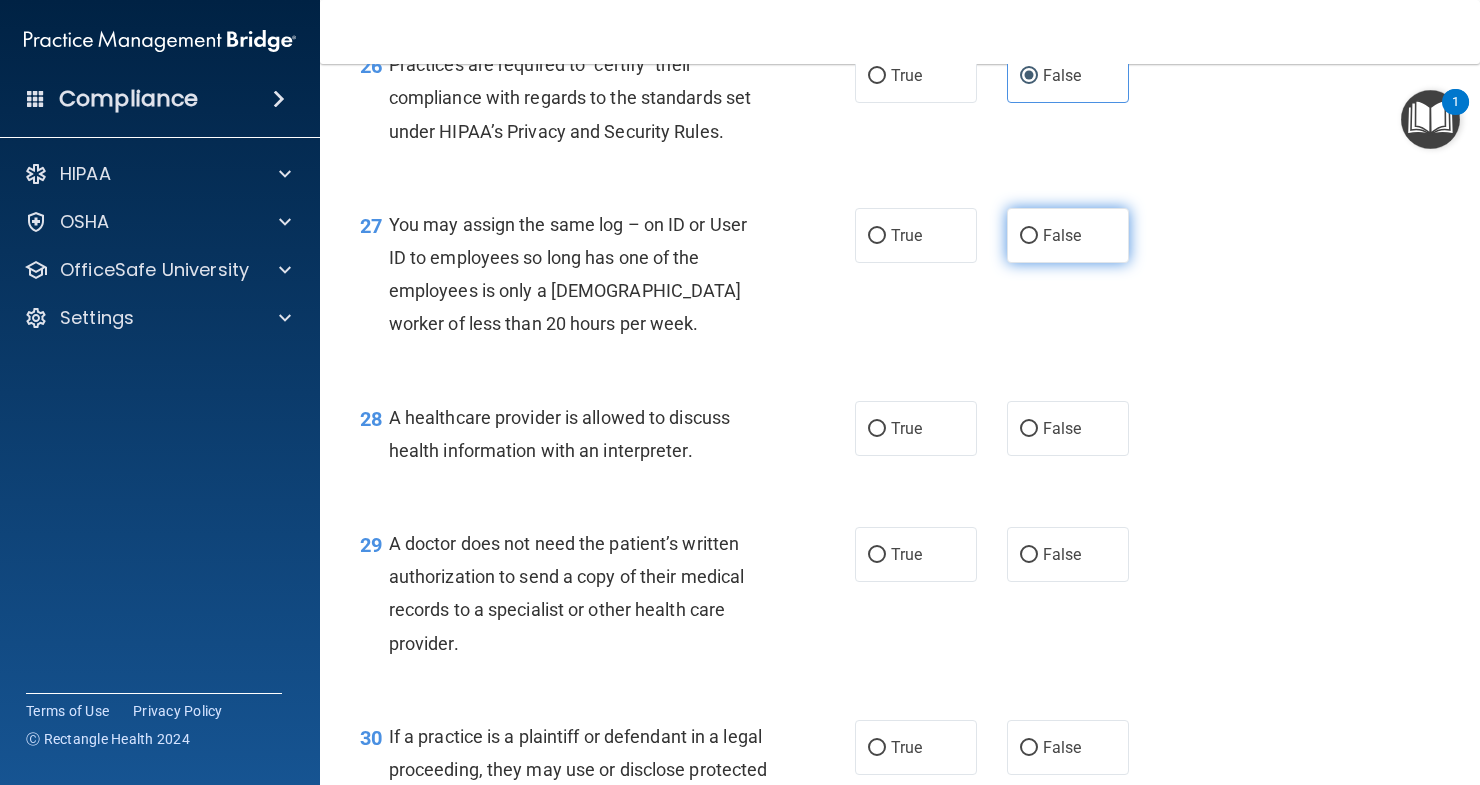 click on "False" at bounding box center (1029, 236) 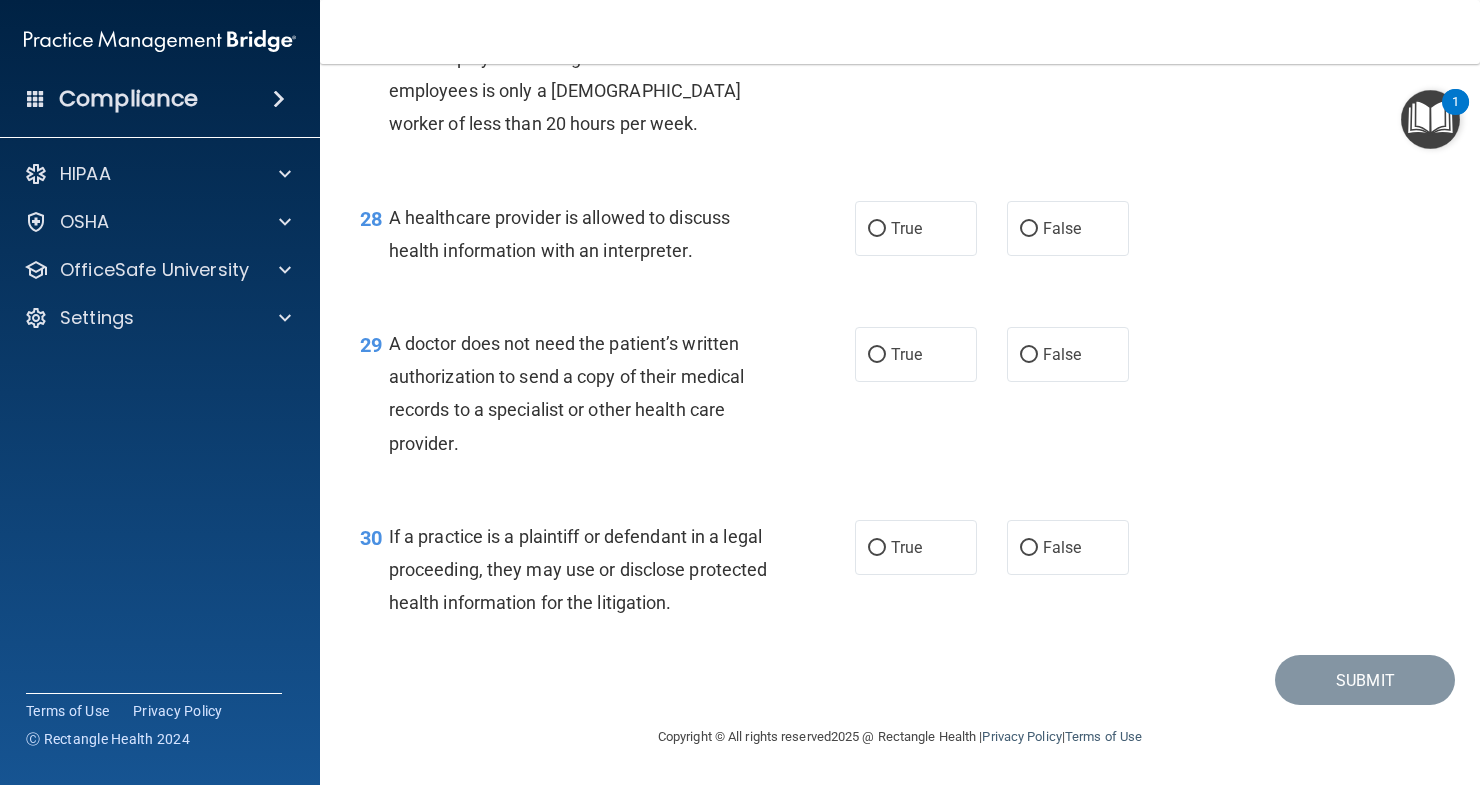 scroll, scrollTop: 4867, scrollLeft: 0, axis: vertical 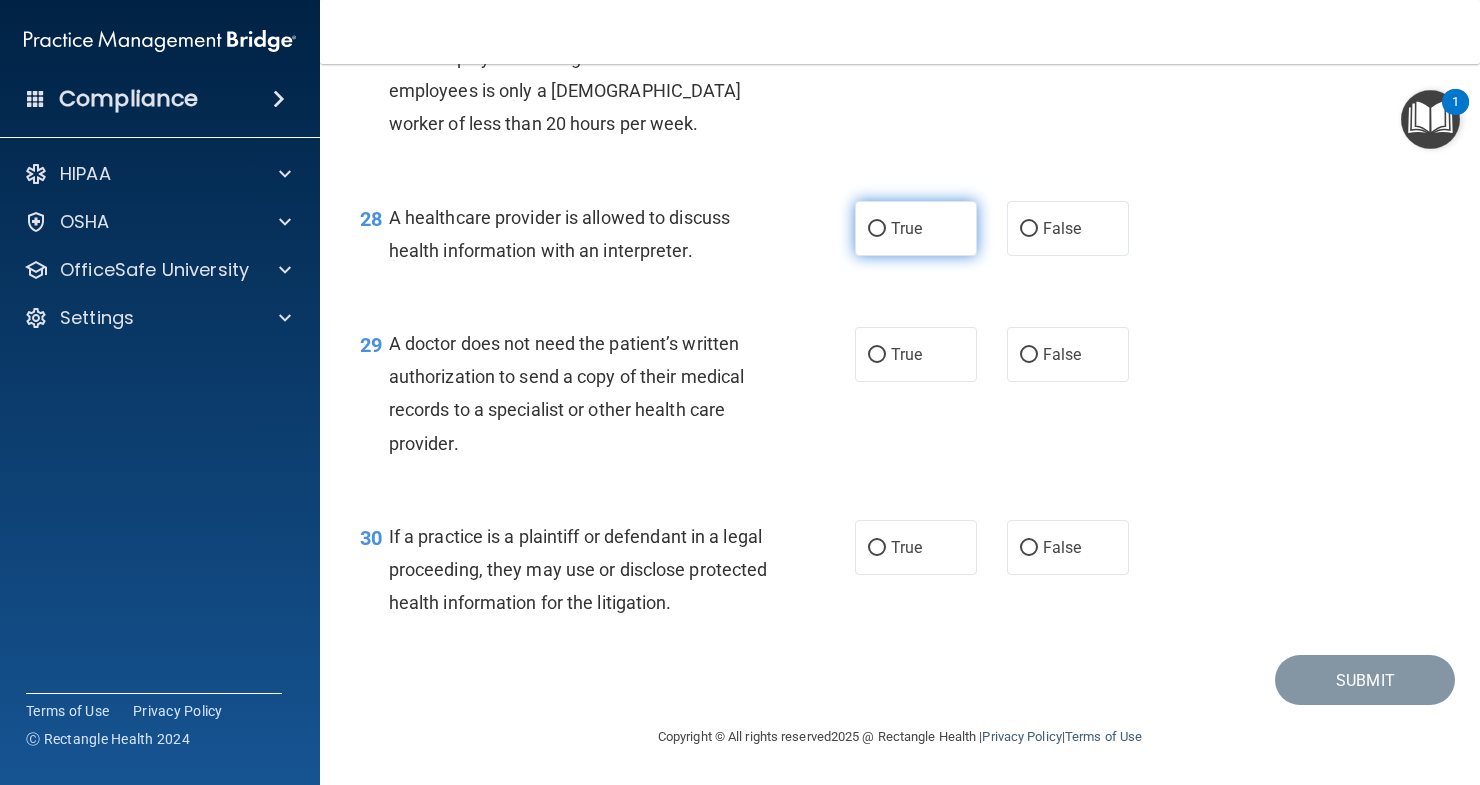 click on "True" at bounding box center [906, 228] 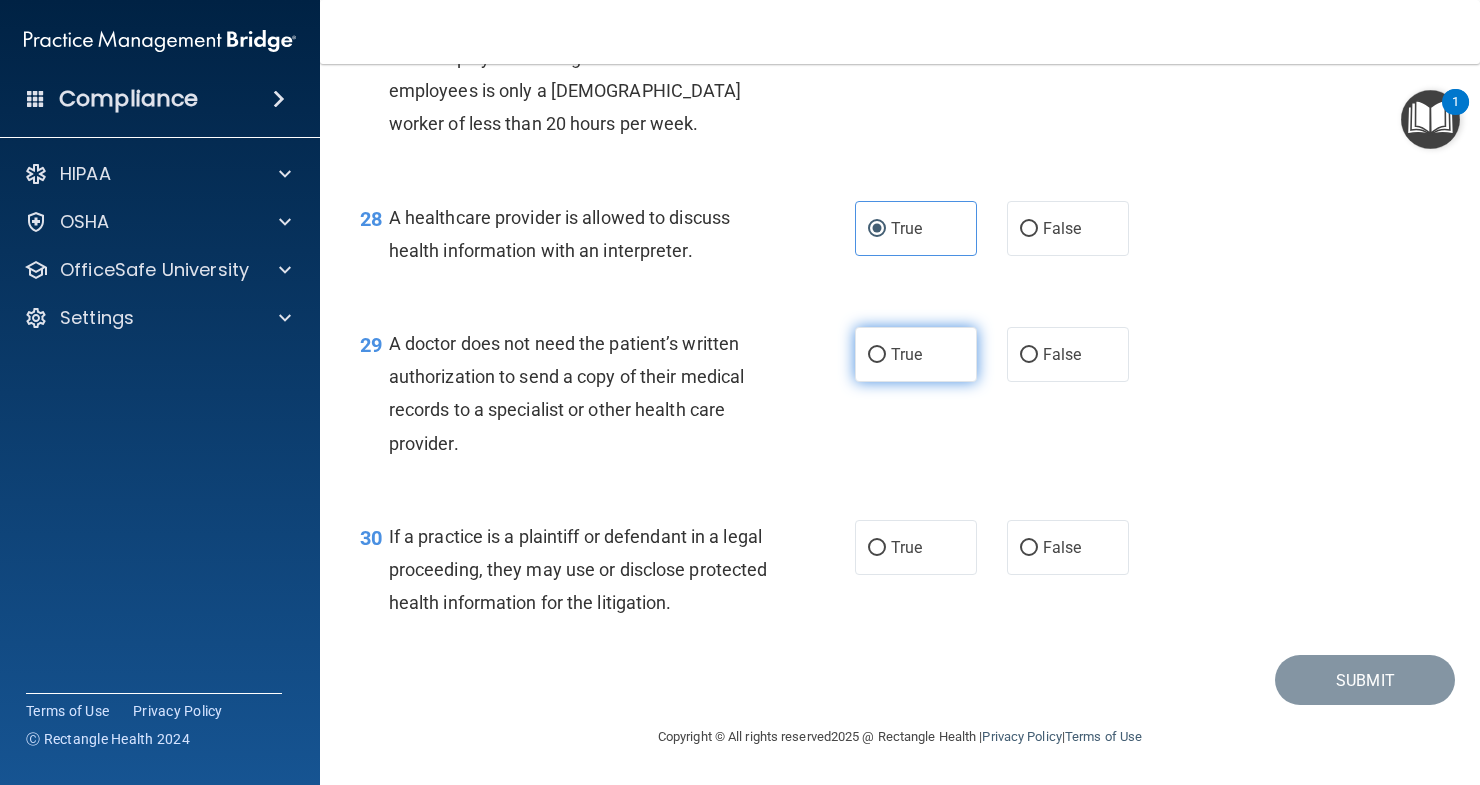 click on "True" at bounding box center (906, 354) 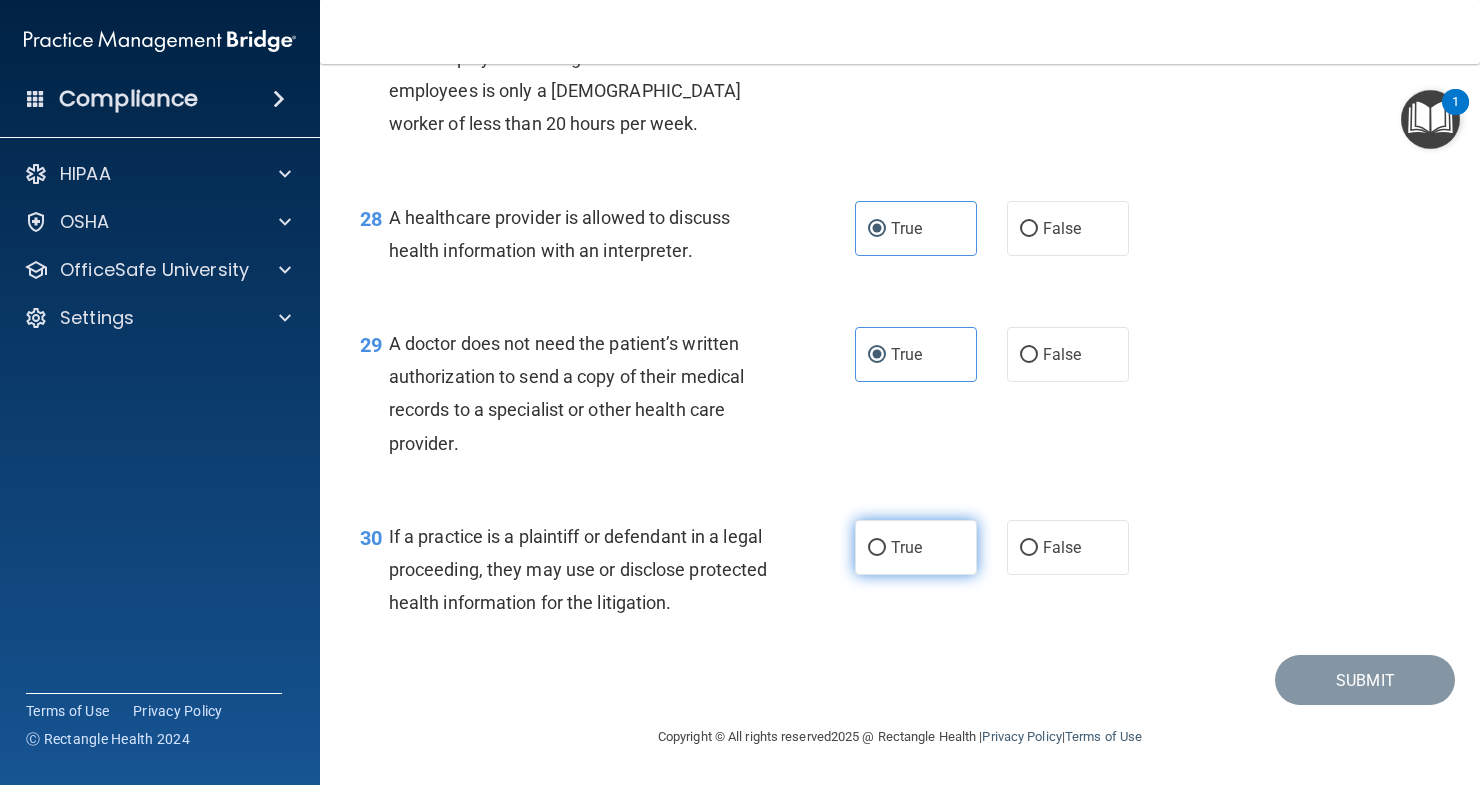 click on "True" at bounding box center [906, 547] 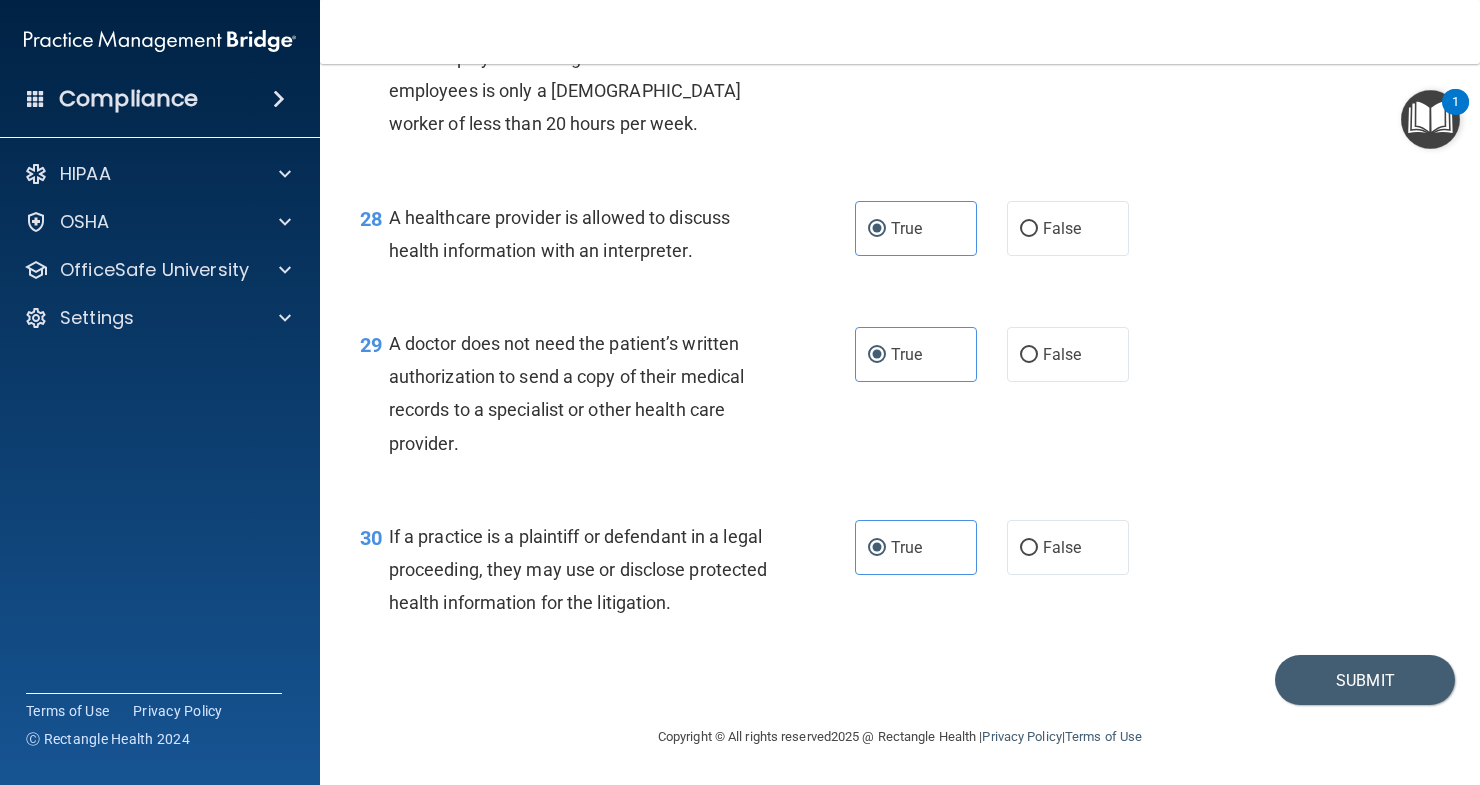 scroll, scrollTop: 4767, scrollLeft: 0, axis: vertical 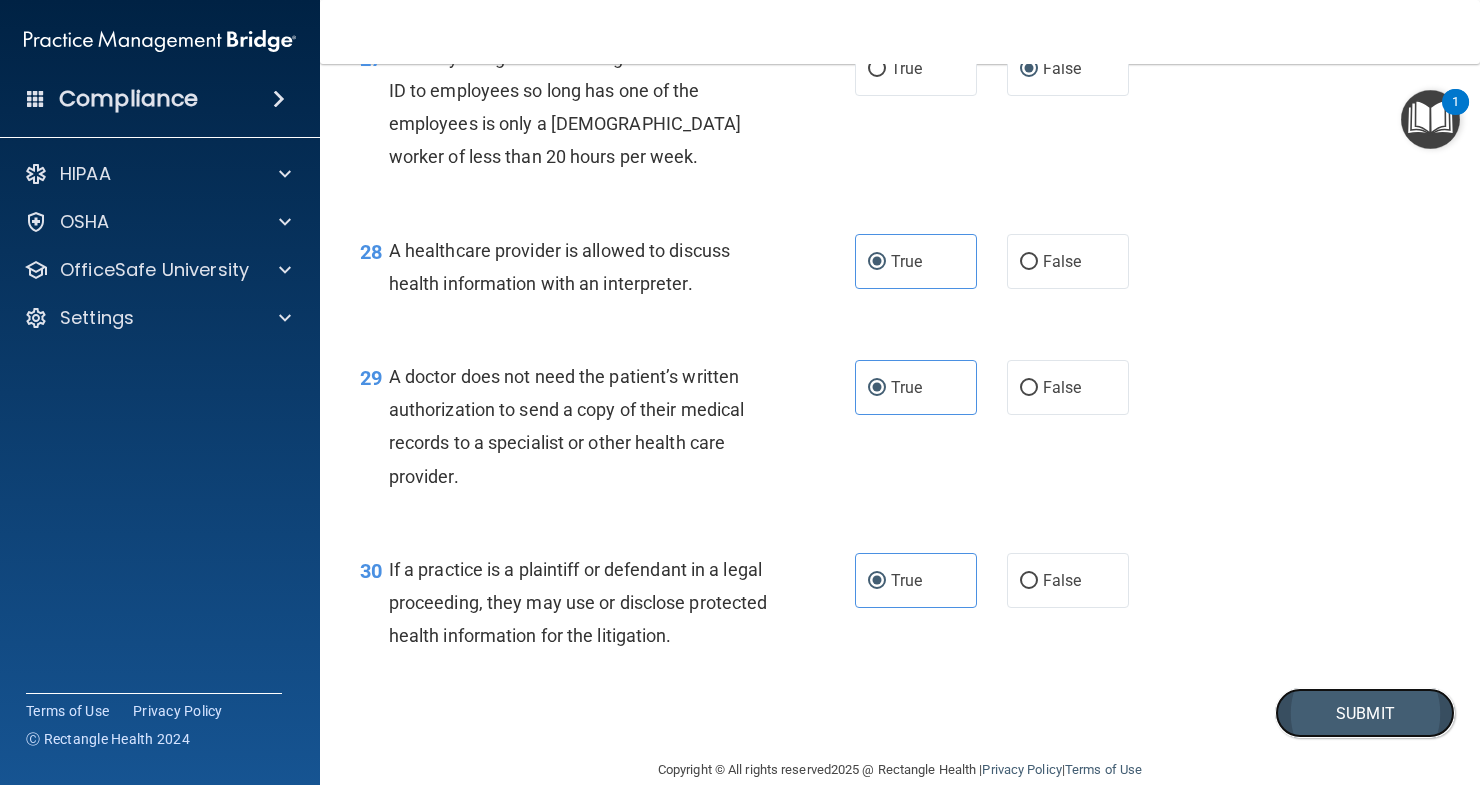 click on "Submit" at bounding box center (1365, 713) 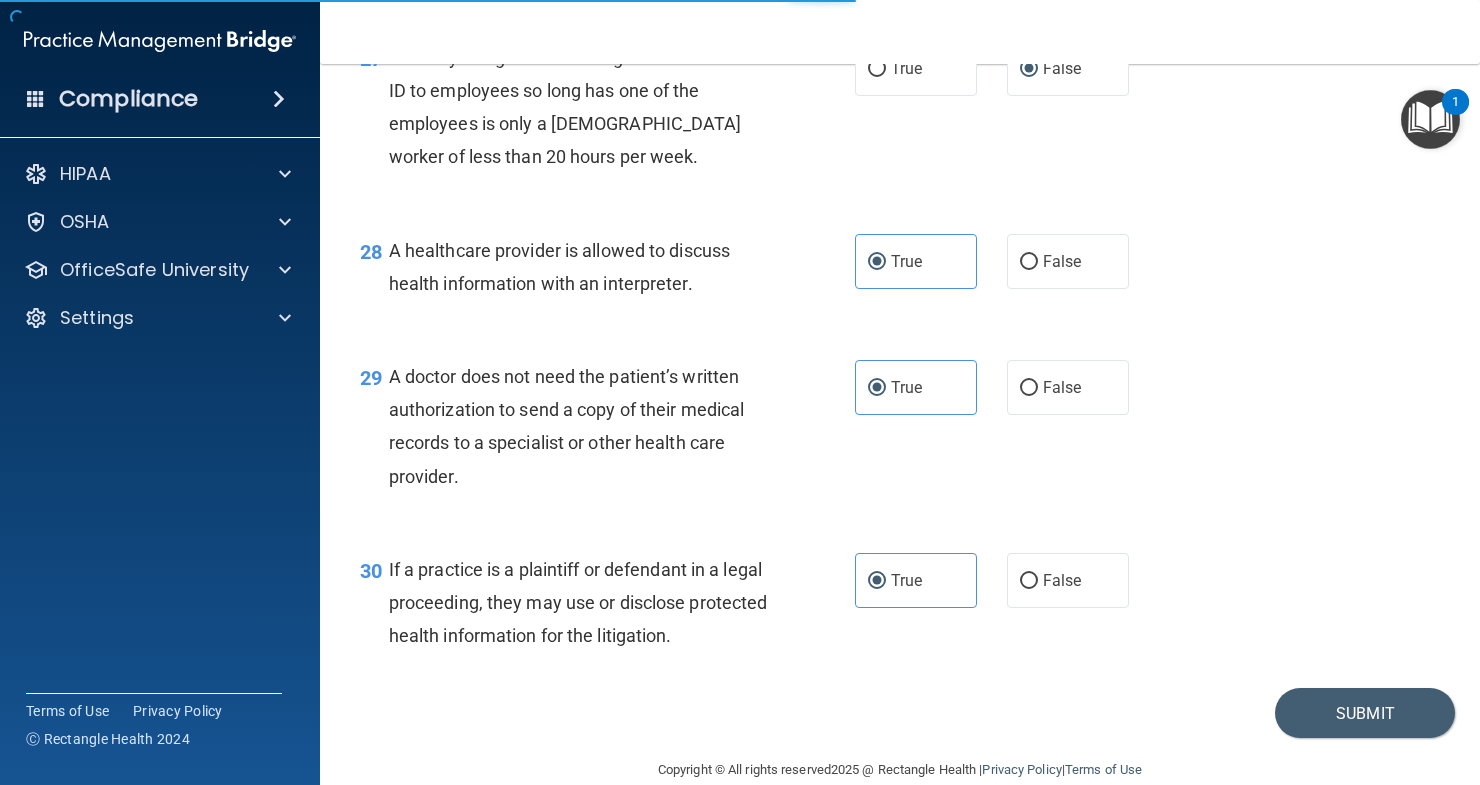 scroll, scrollTop: 0, scrollLeft: 0, axis: both 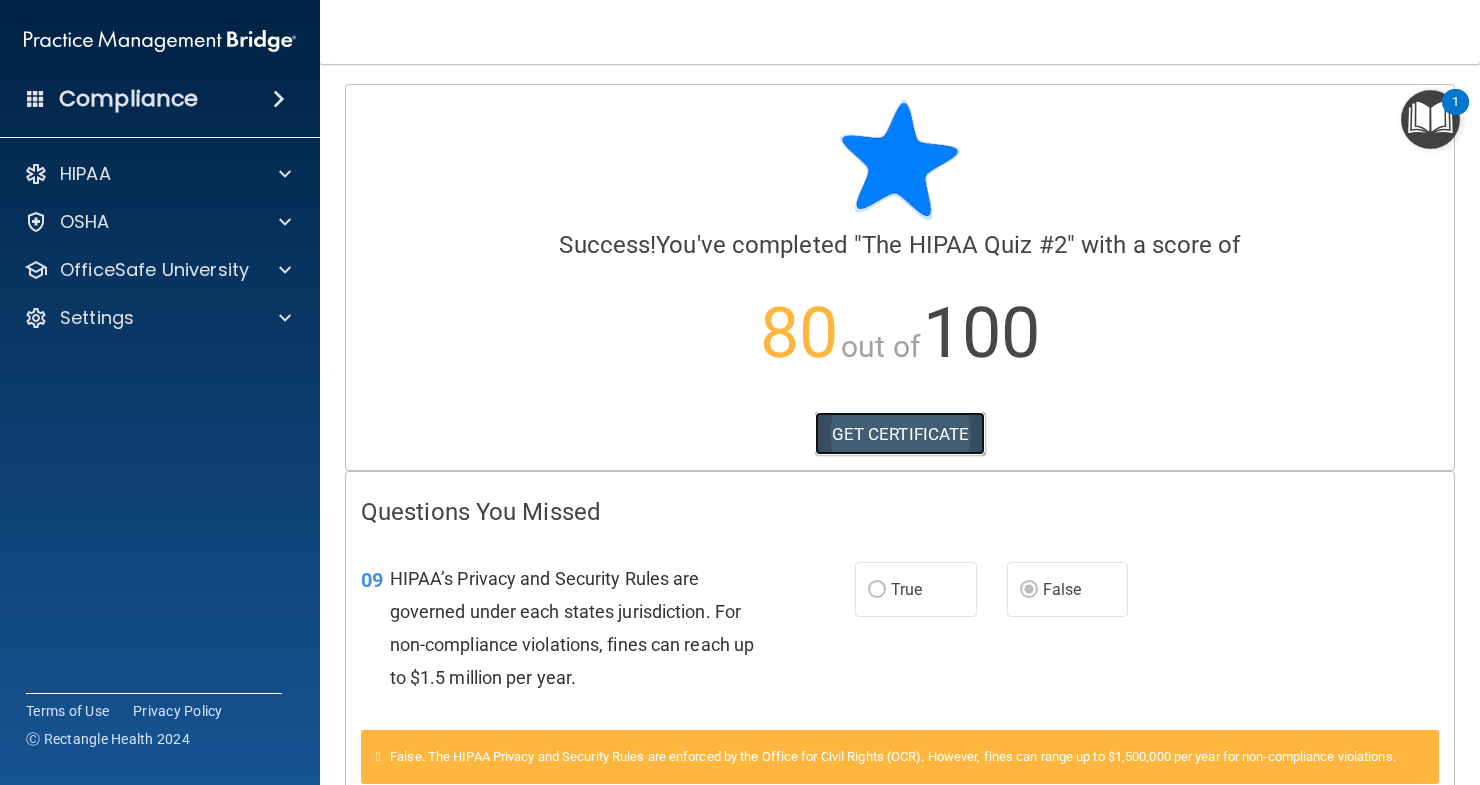 click on "GET CERTIFICATE" at bounding box center (900, 434) 